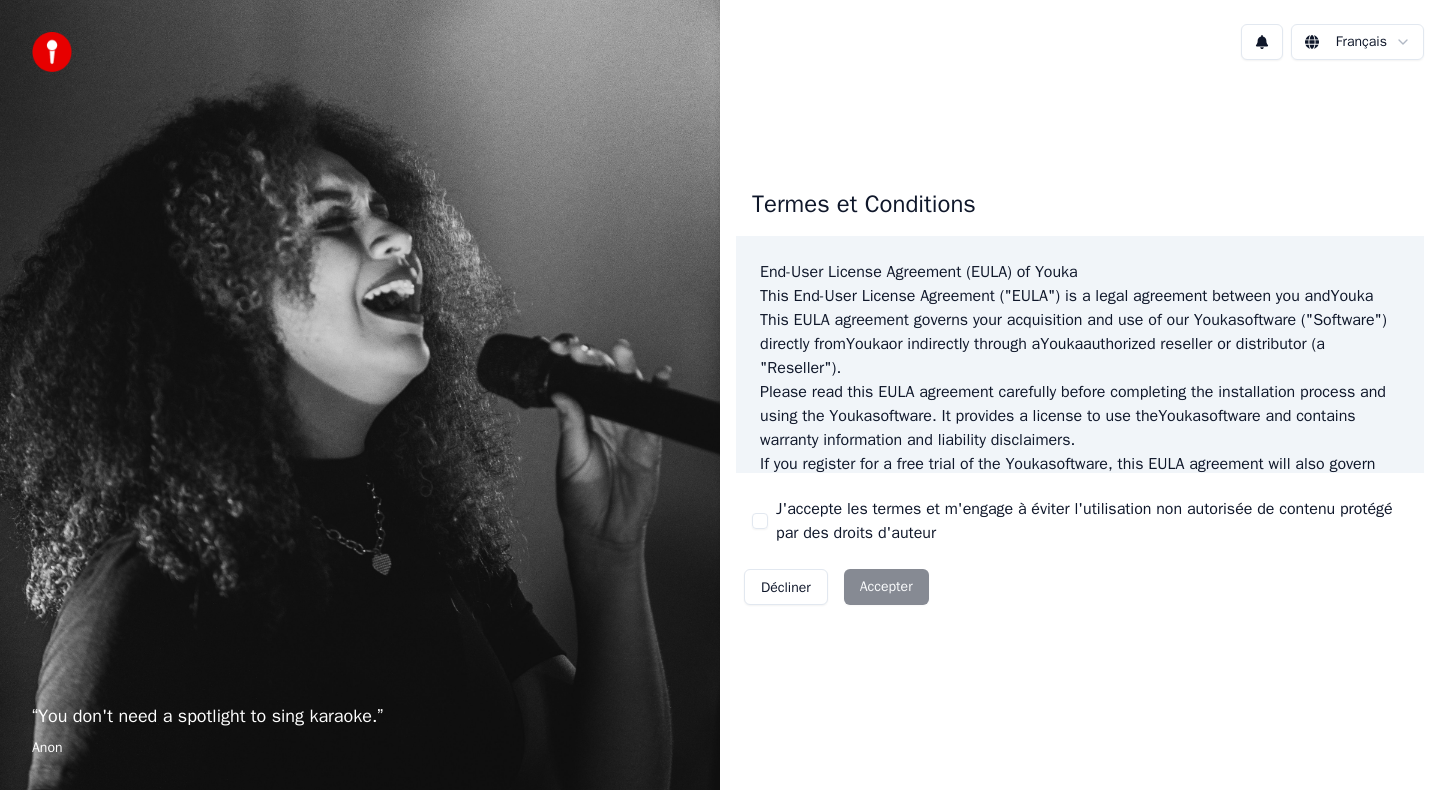 scroll, scrollTop: 0, scrollLeft: 0, axis: both 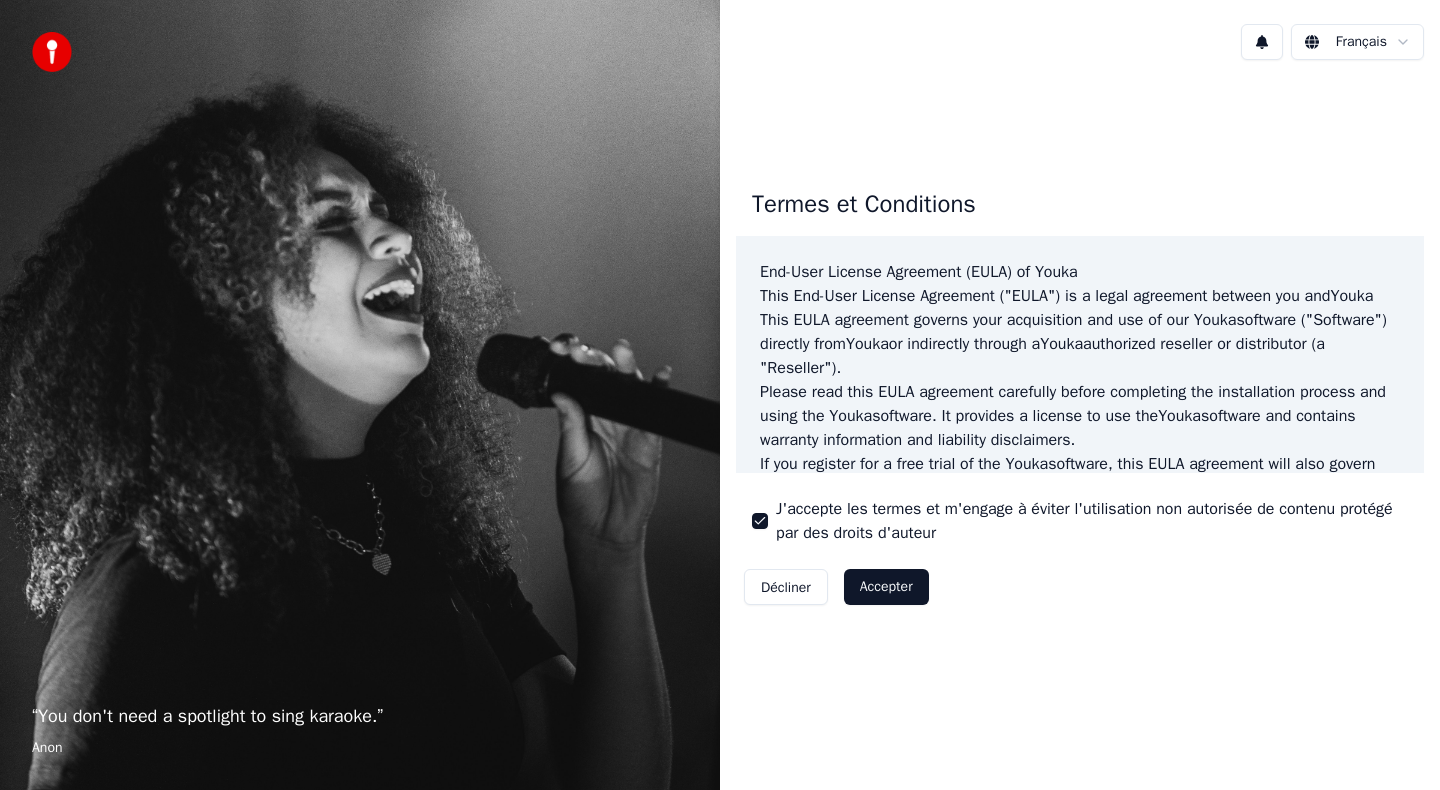 click on "Accepter" at bounding box center (886, 587) 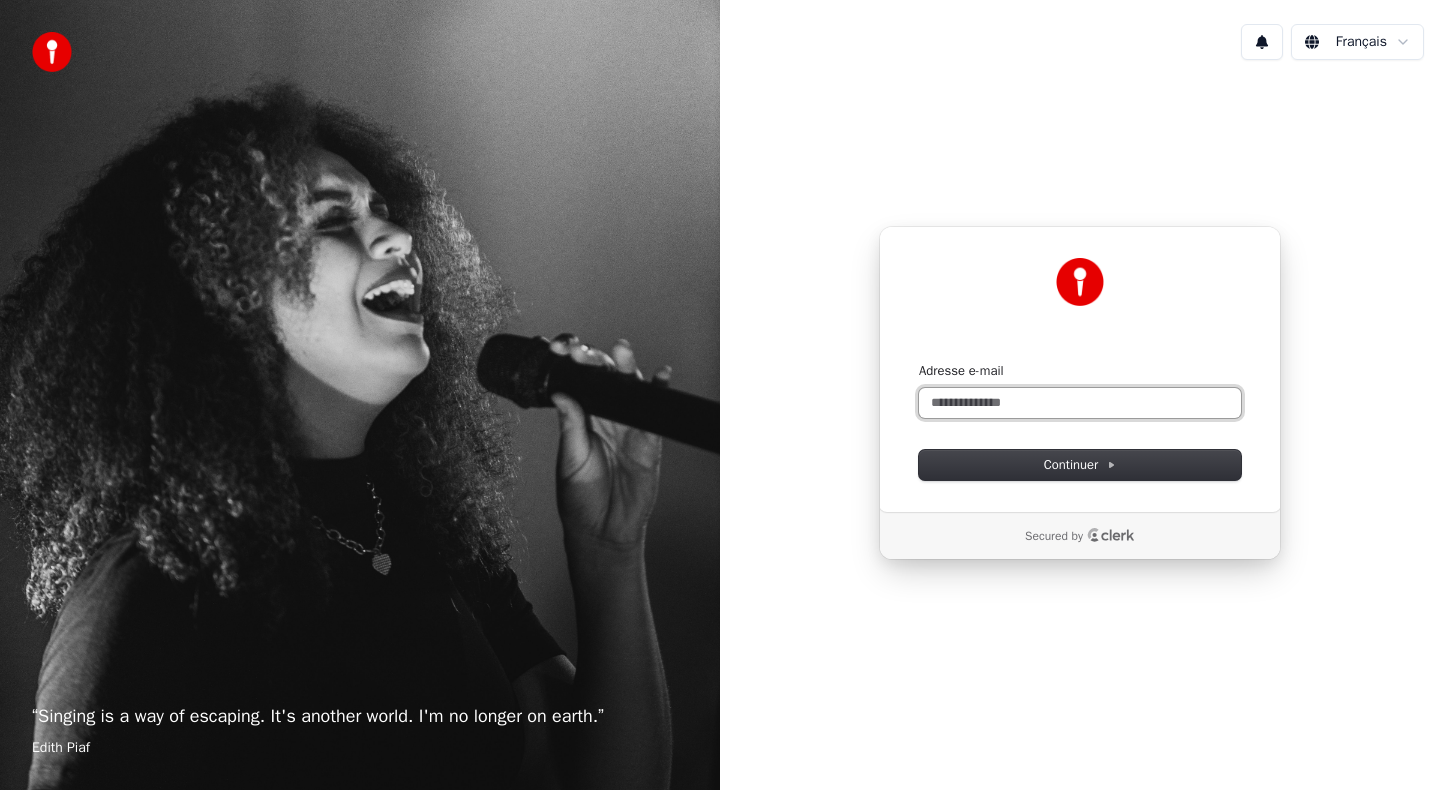 click on "Adresse e-mail" at bounding box center (1080, 403) 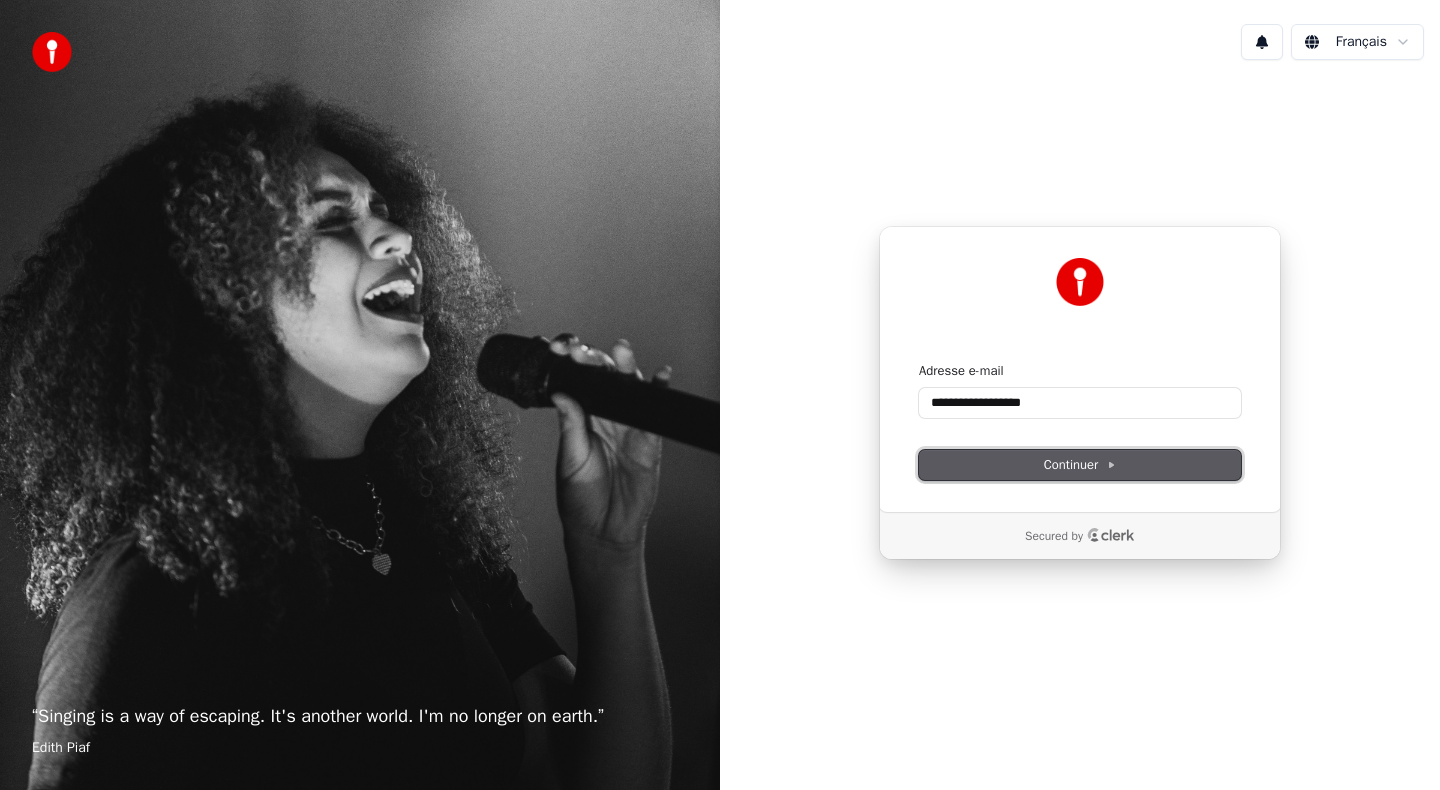 click on "Continuer" at bounding box center (1080, 465) 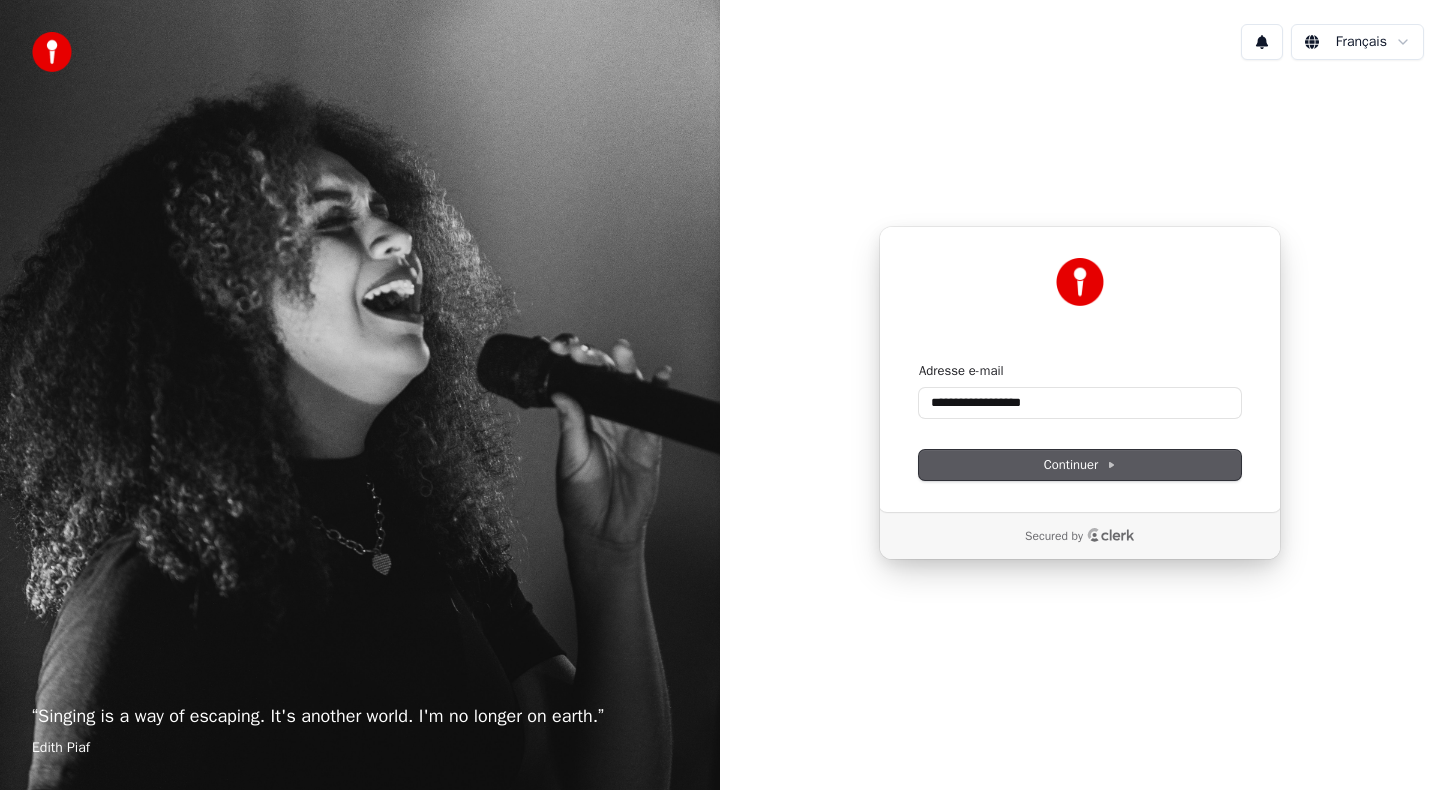 type on "**********" 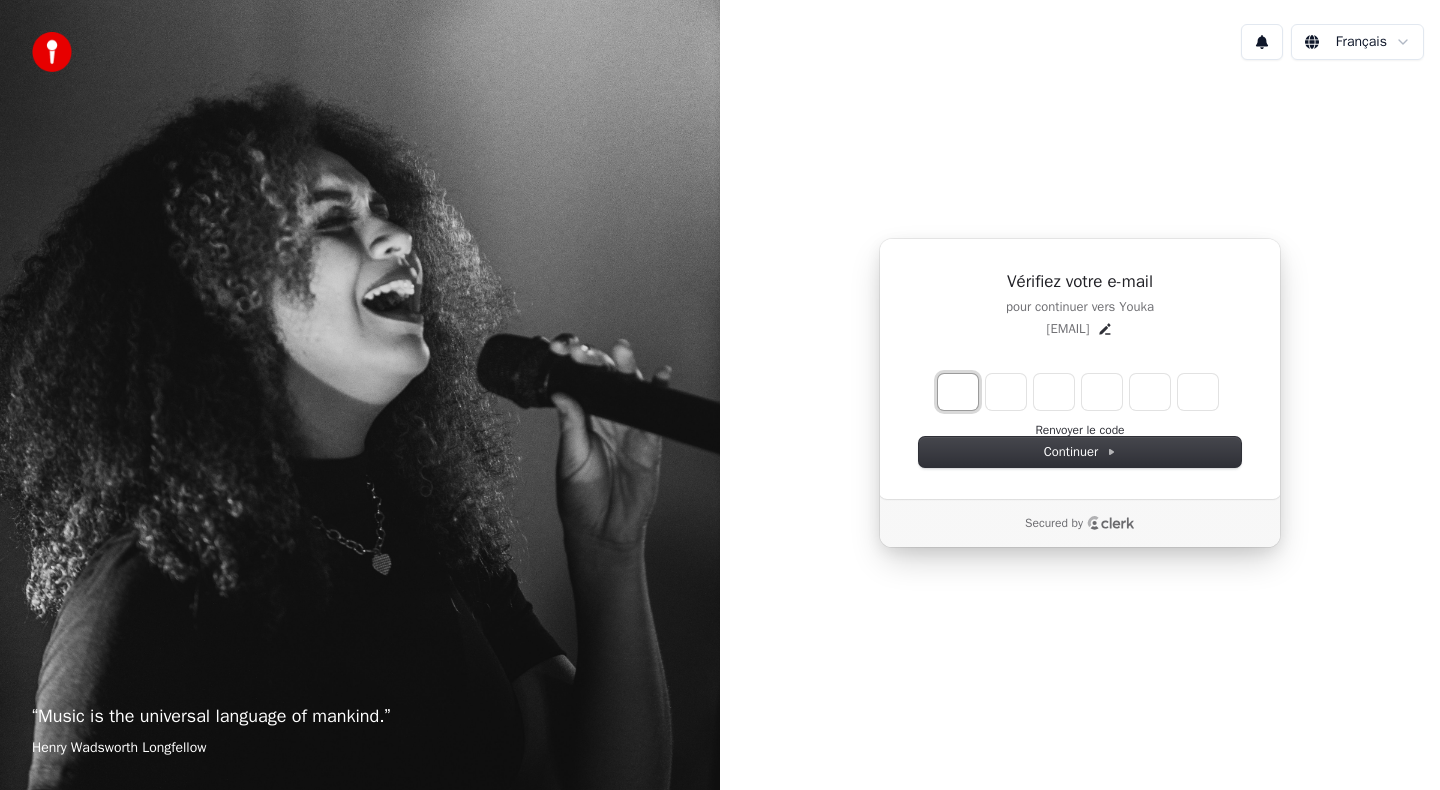 type on "*" 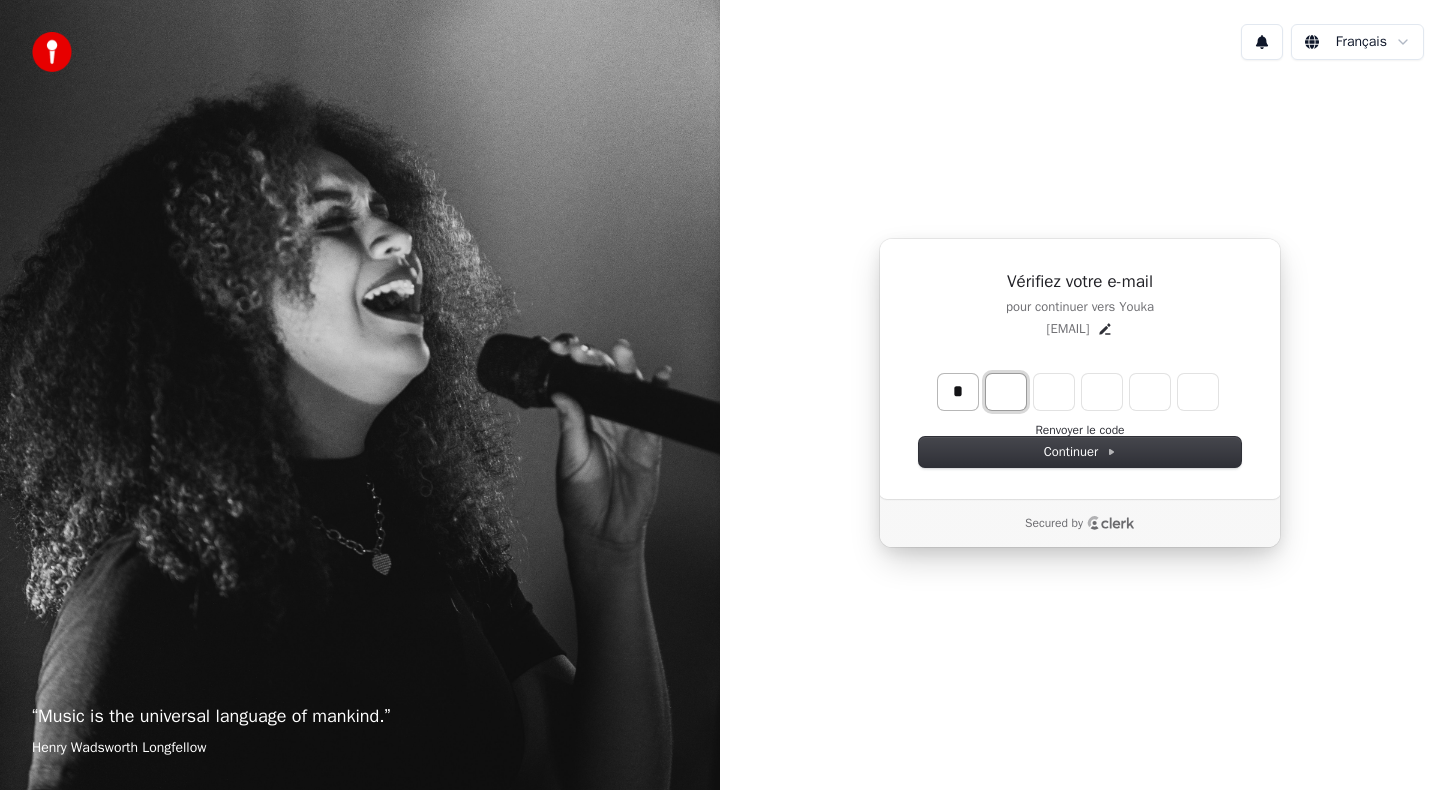 type on "*" 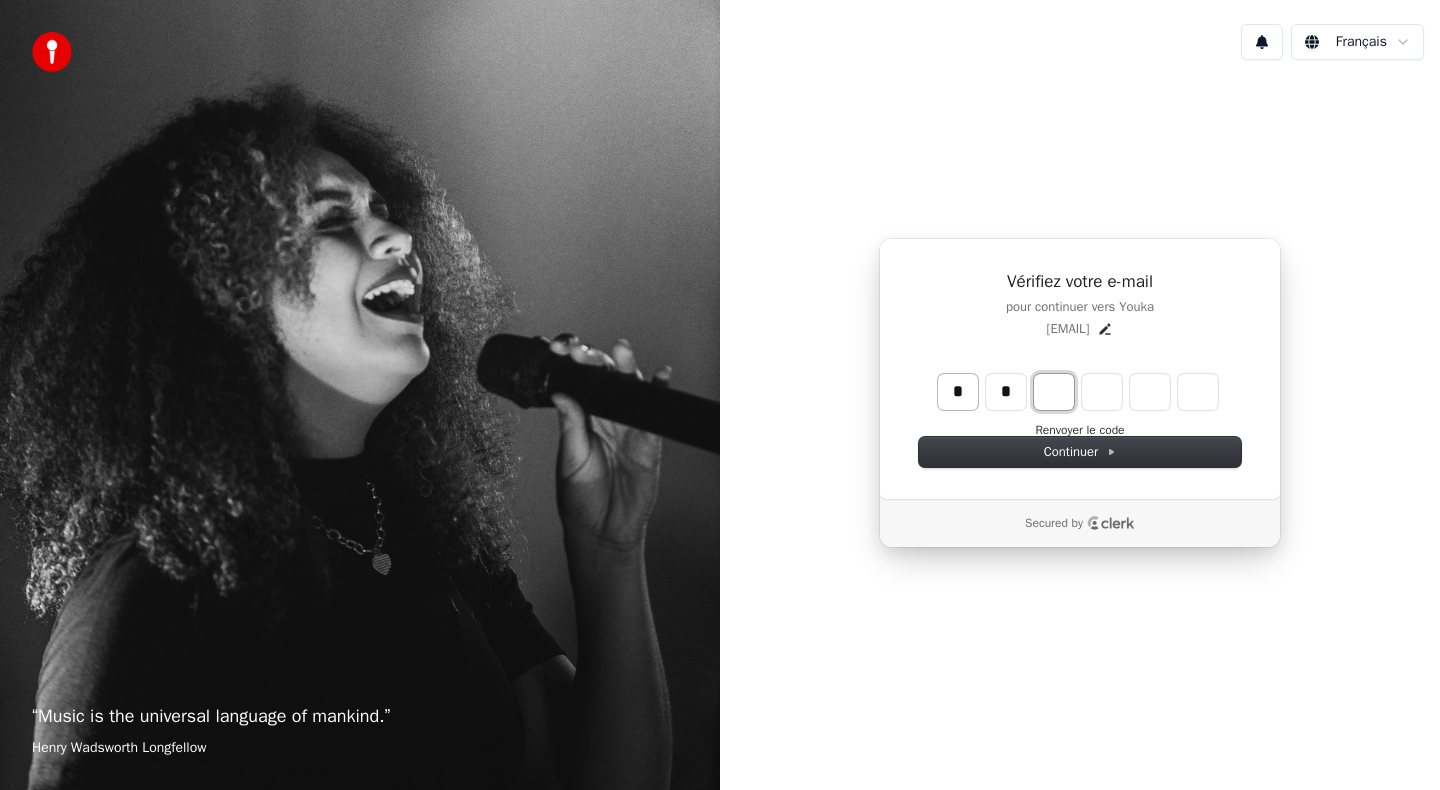 type on "**" 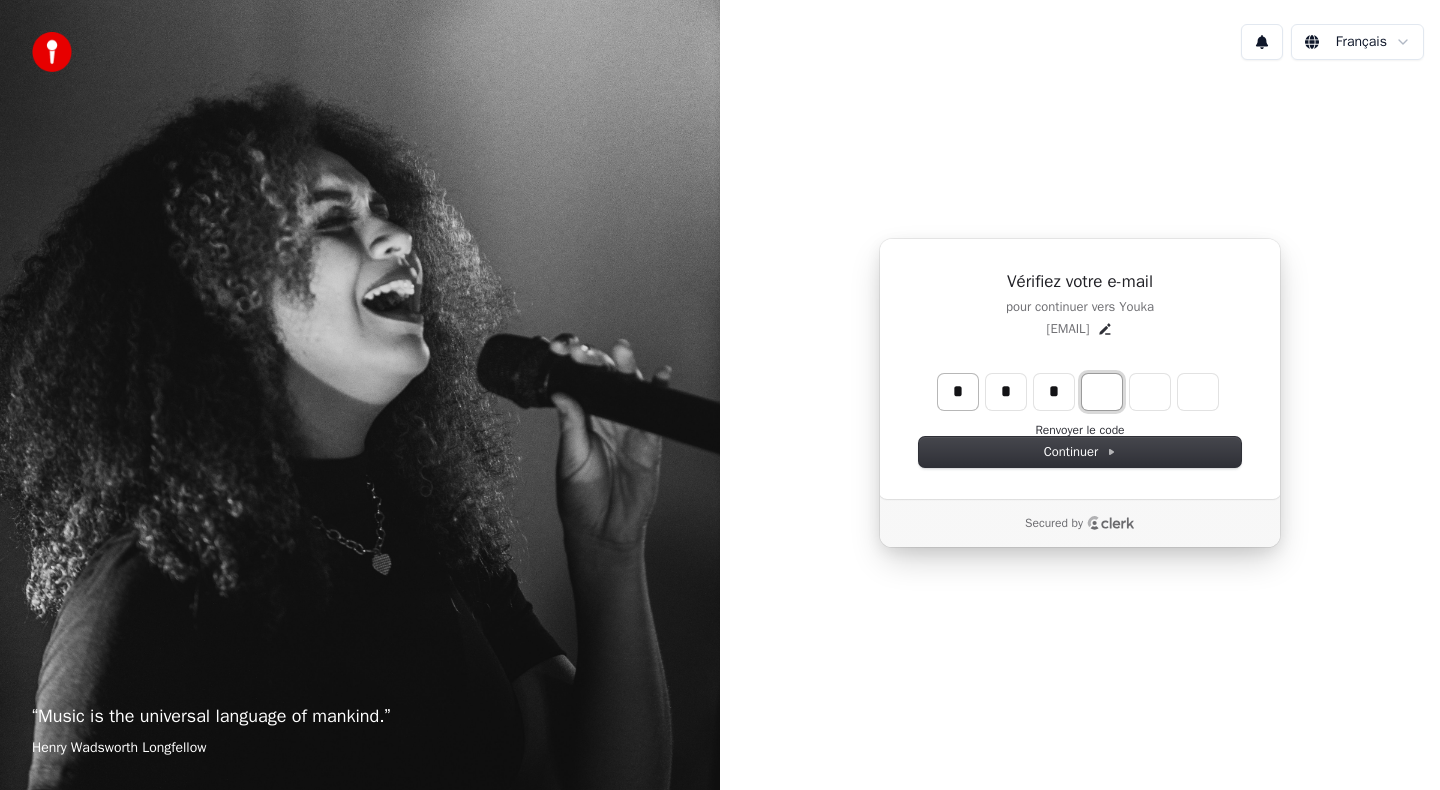 type on "***" 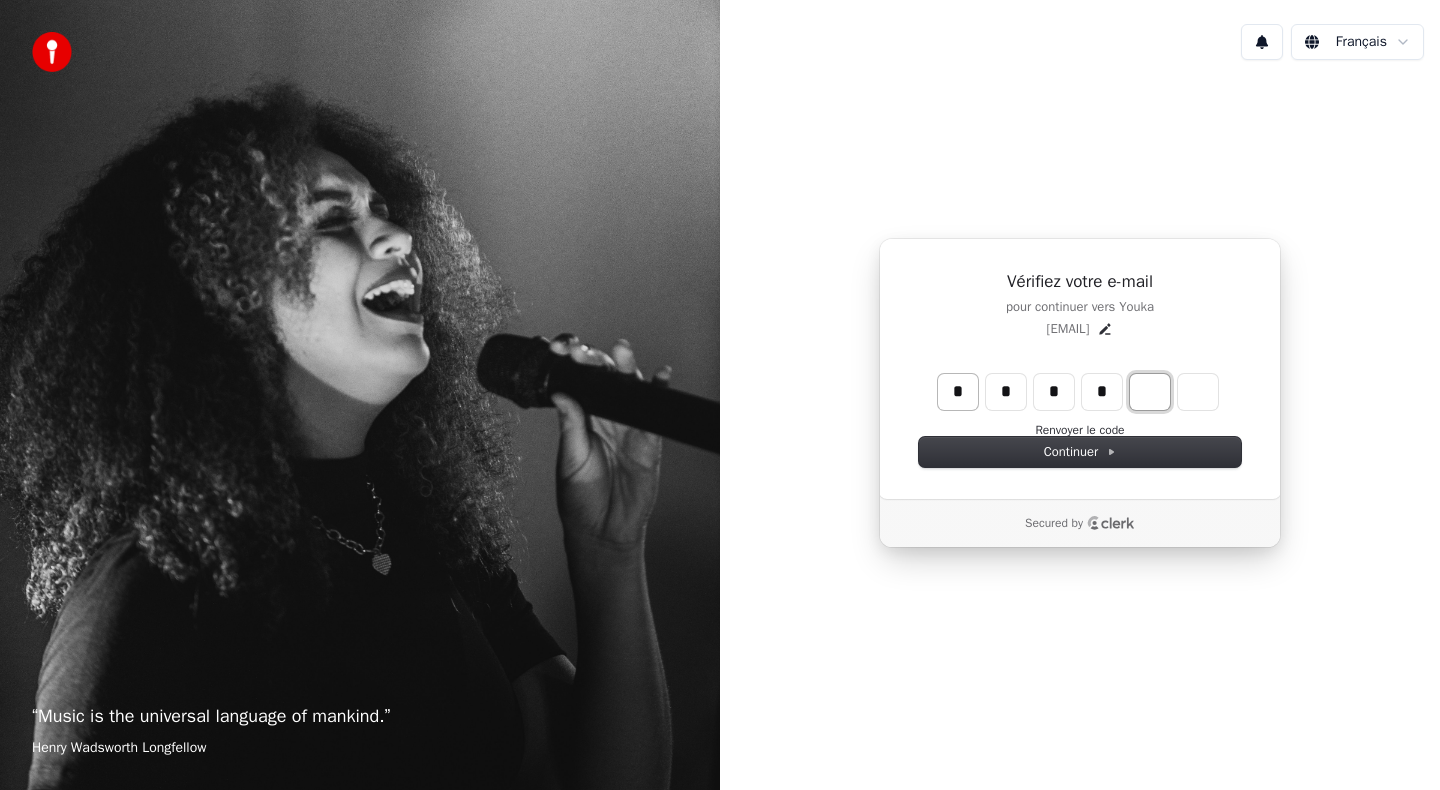 type on "****" 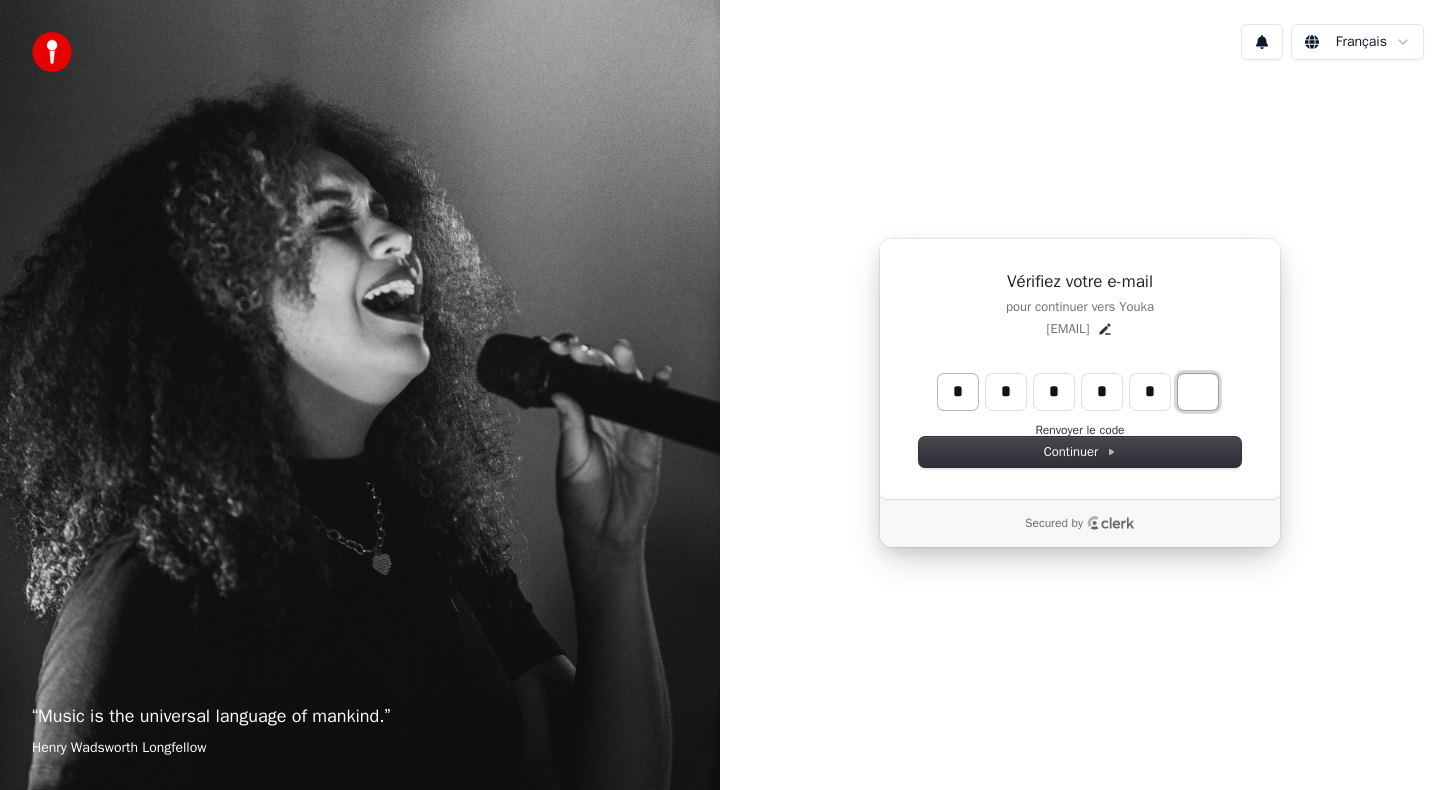 type on "*****" 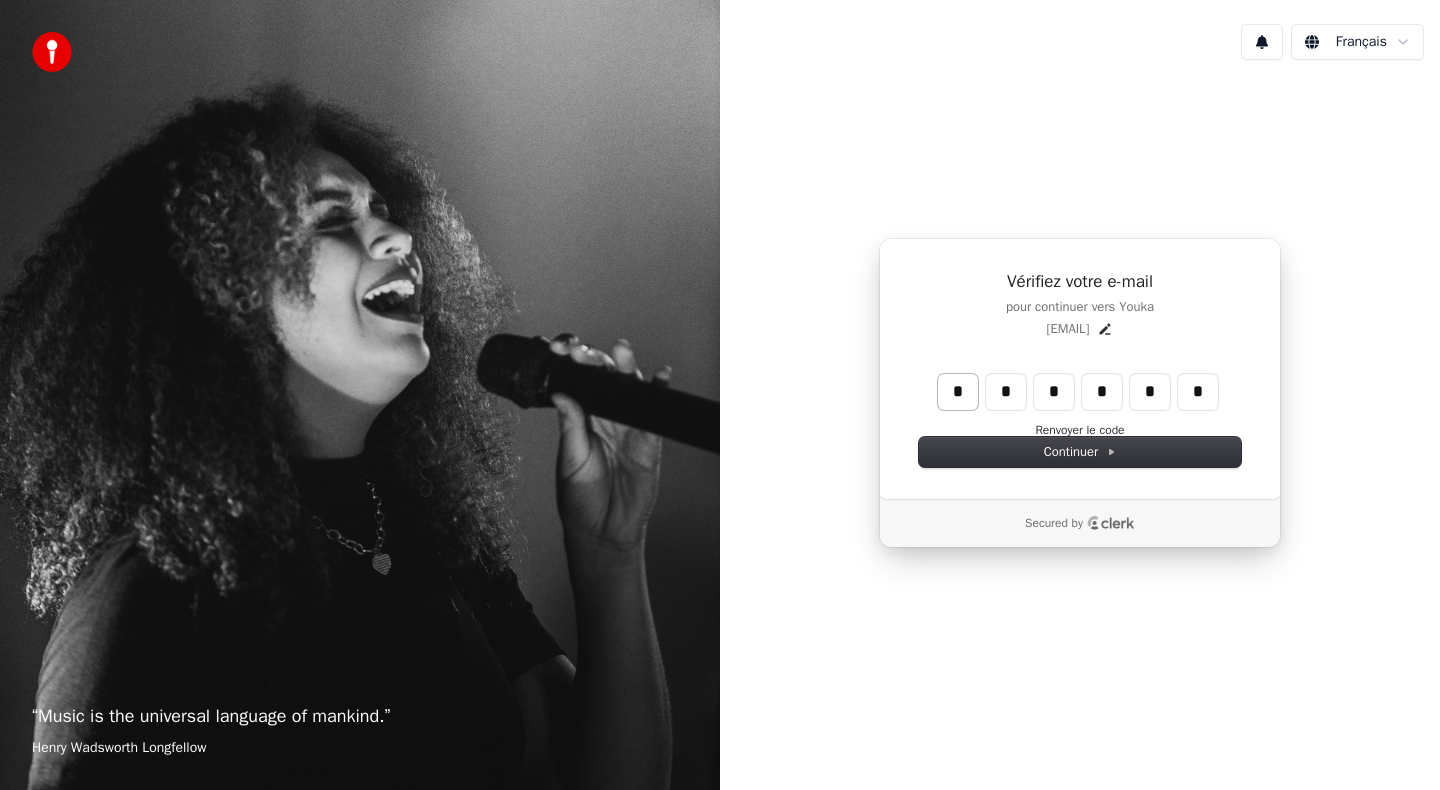 type on "******" 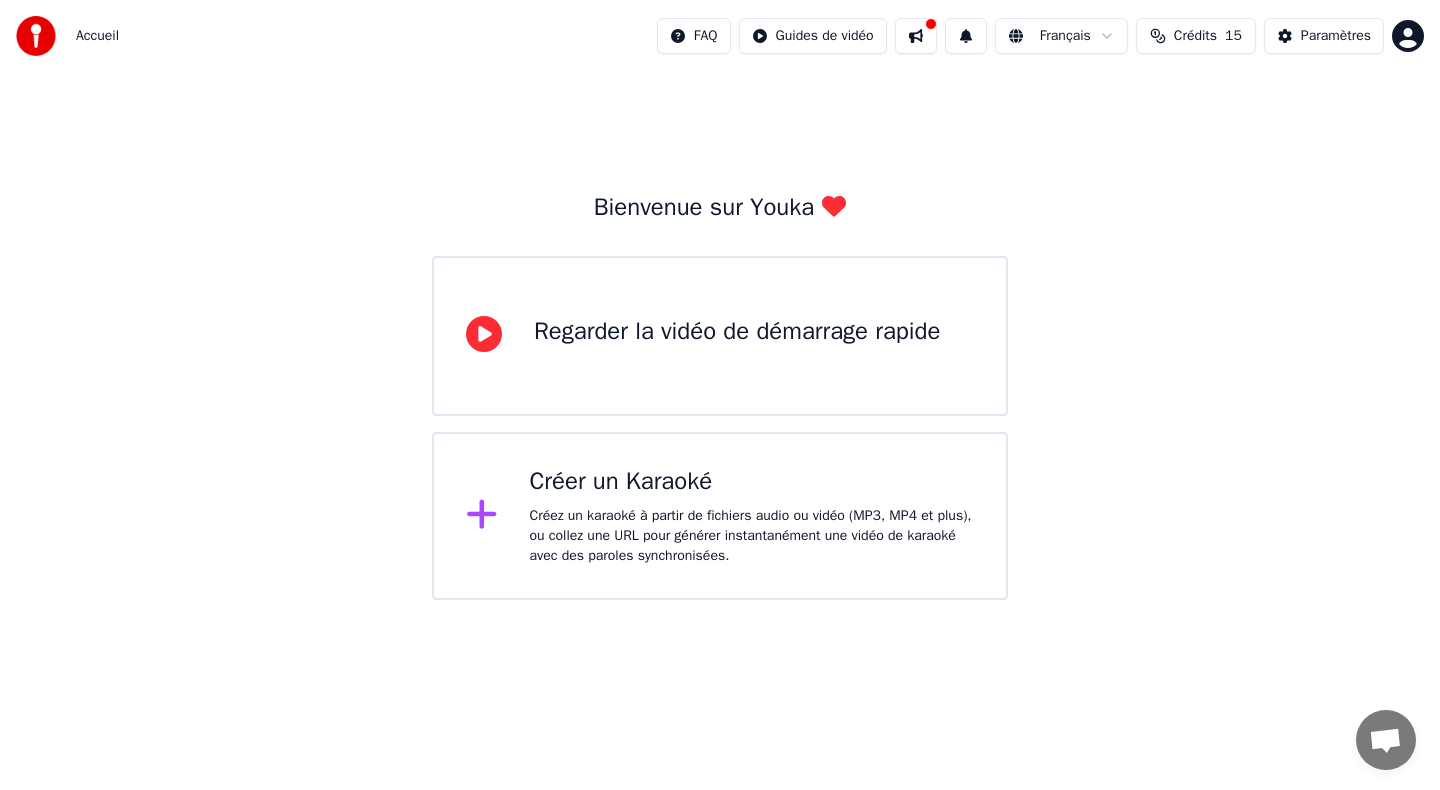 click on "Créez un karaoké à partir de fichiers audio ou vidéo (MP3, MP4 et plus), ou collez une URL pour générer instantanément une vidéo de karaoké avec des paroles synchronisées." at bounding box center [752, 536] 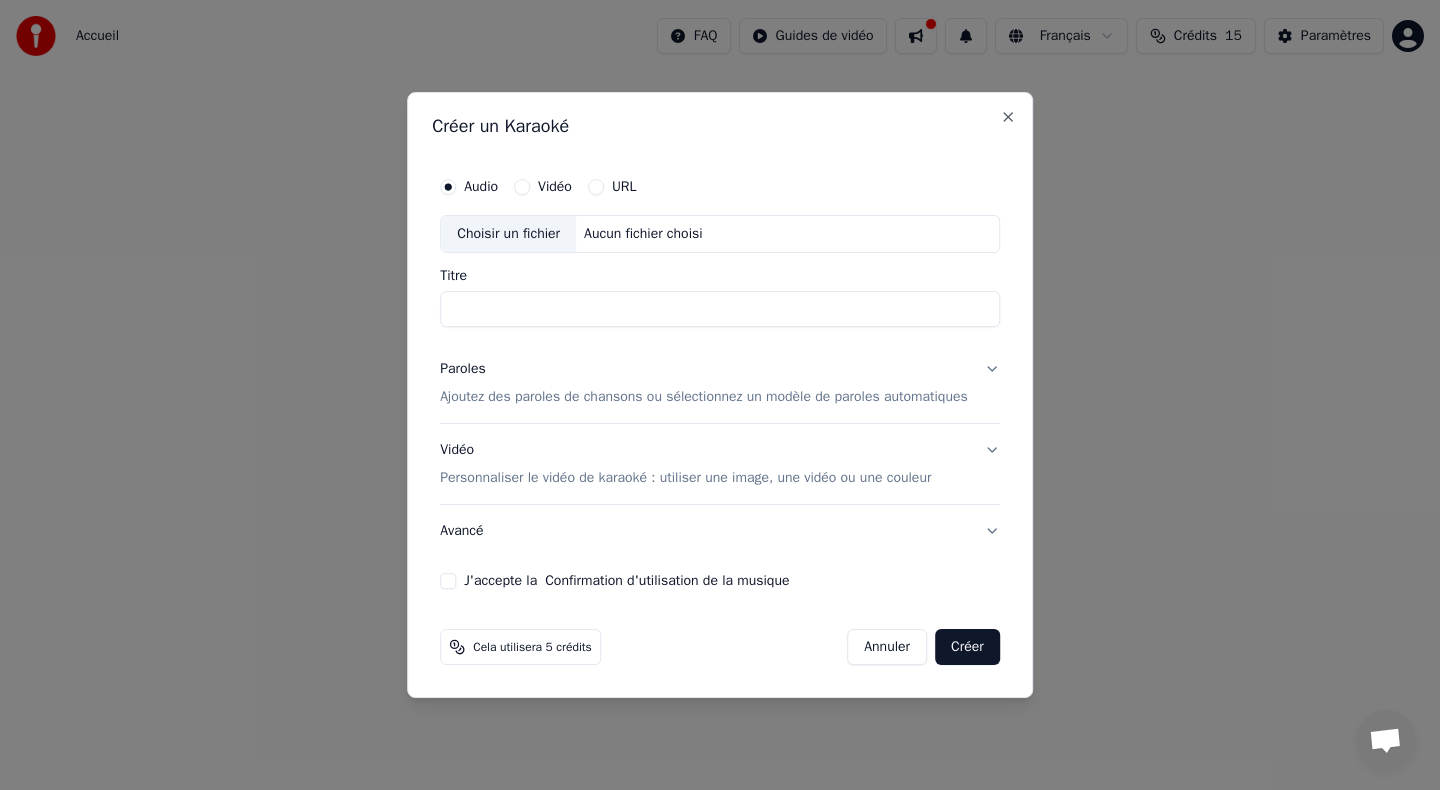 click on "Vidéo" at bounding box center [555, 187] 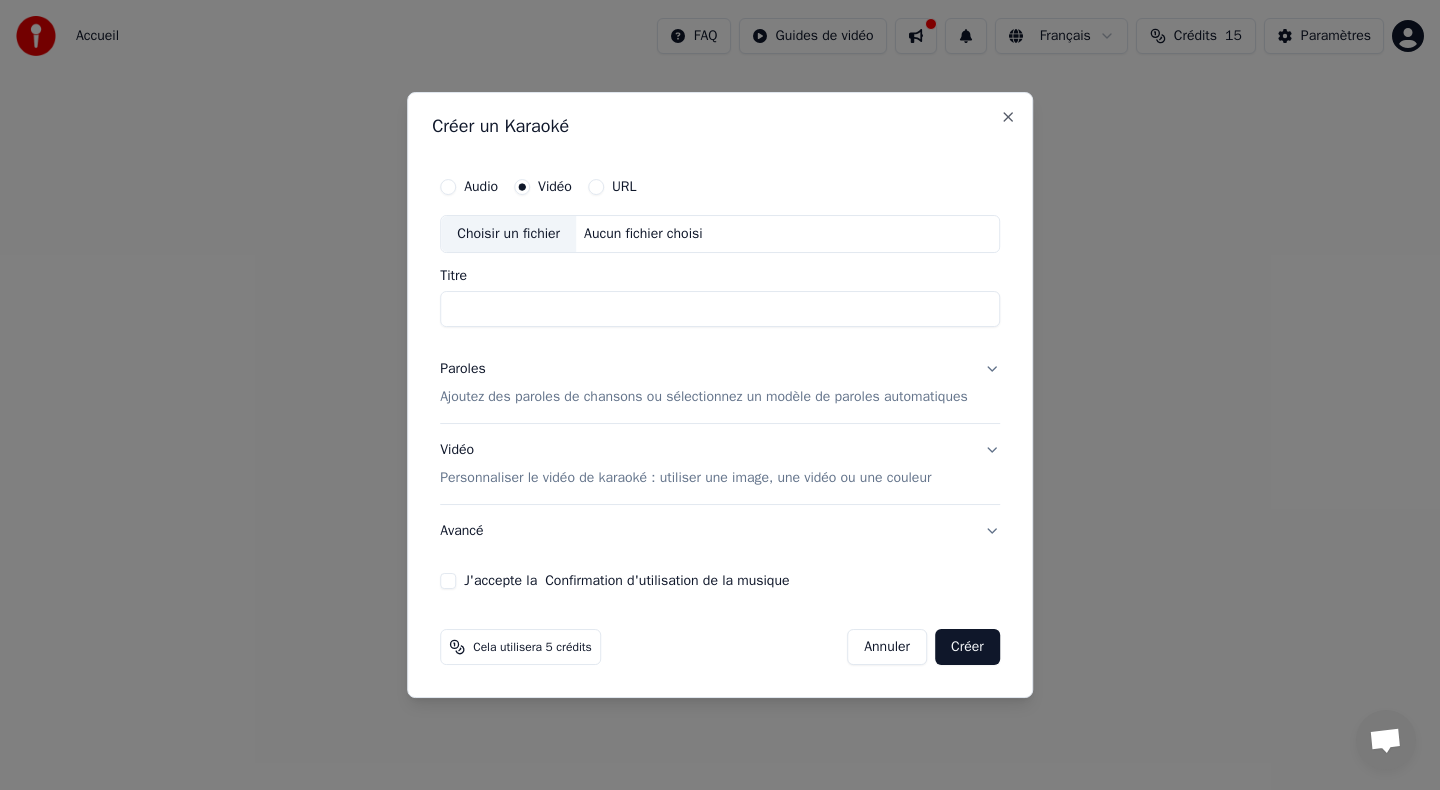 click on "Audio" at bounding box center (481, 187) 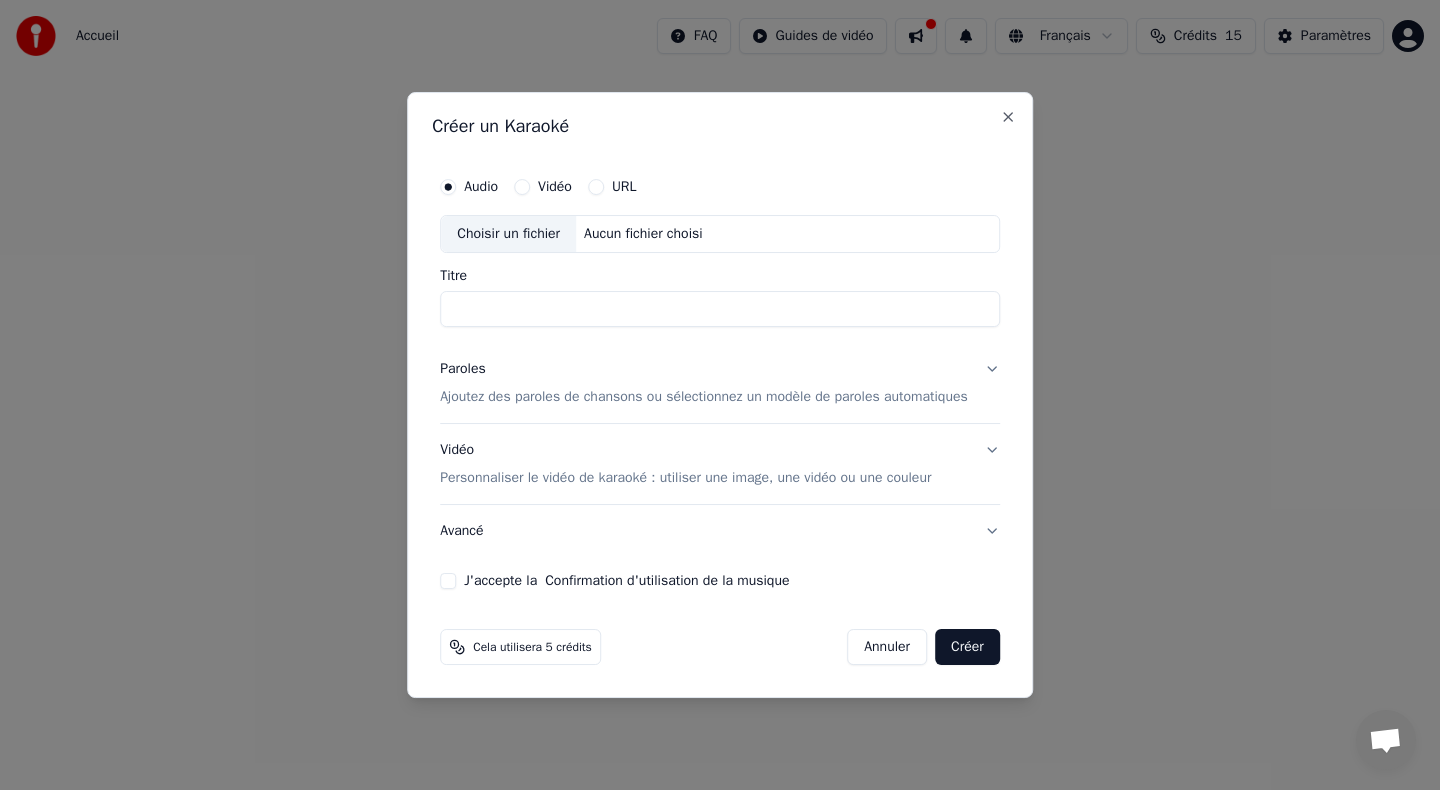 click on "Choisir un fichier" at bounding box center (508, 234) 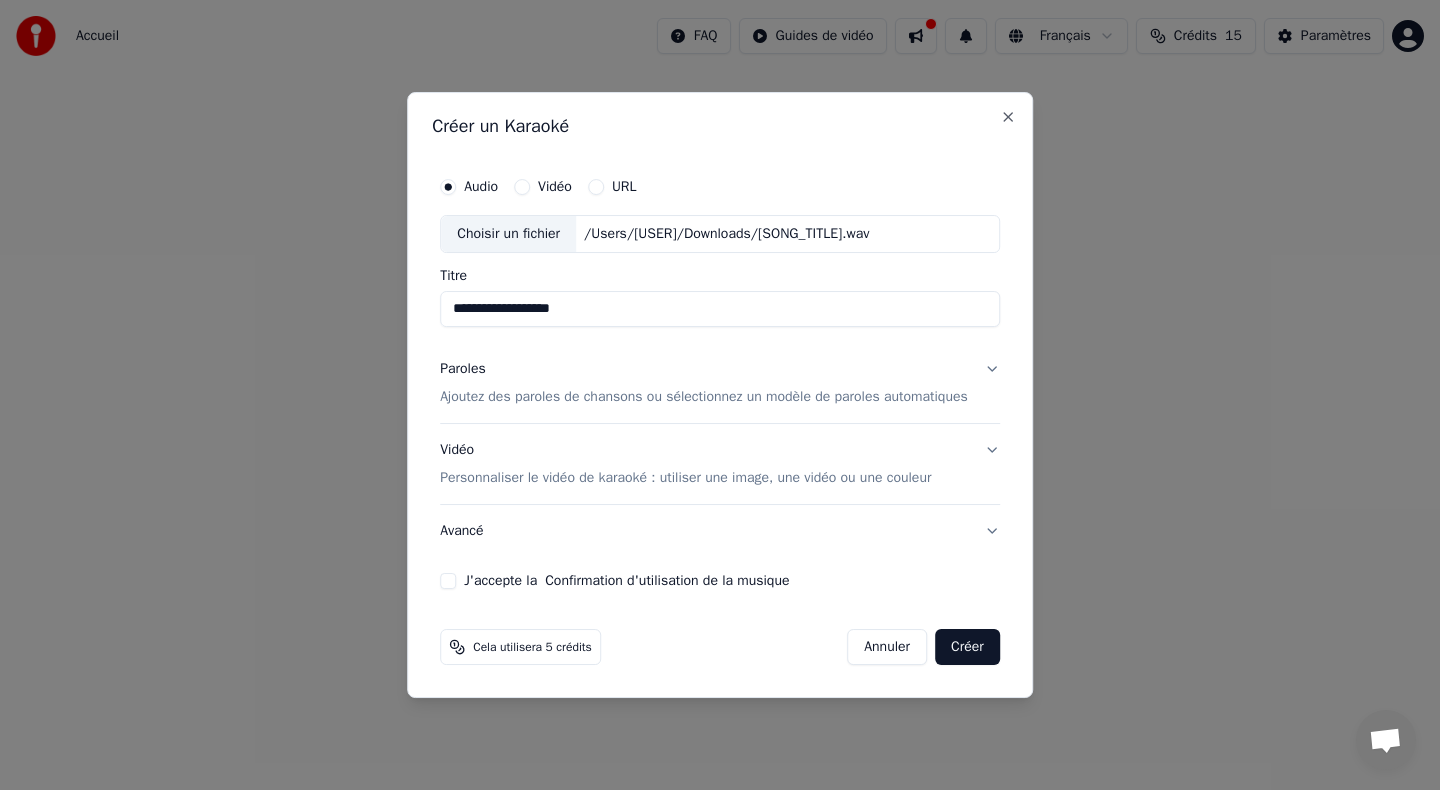 drag, startPoint x: 599, startPoint y: 307, endPoint x: 419, endPoint y: 315, distance: 180.17769 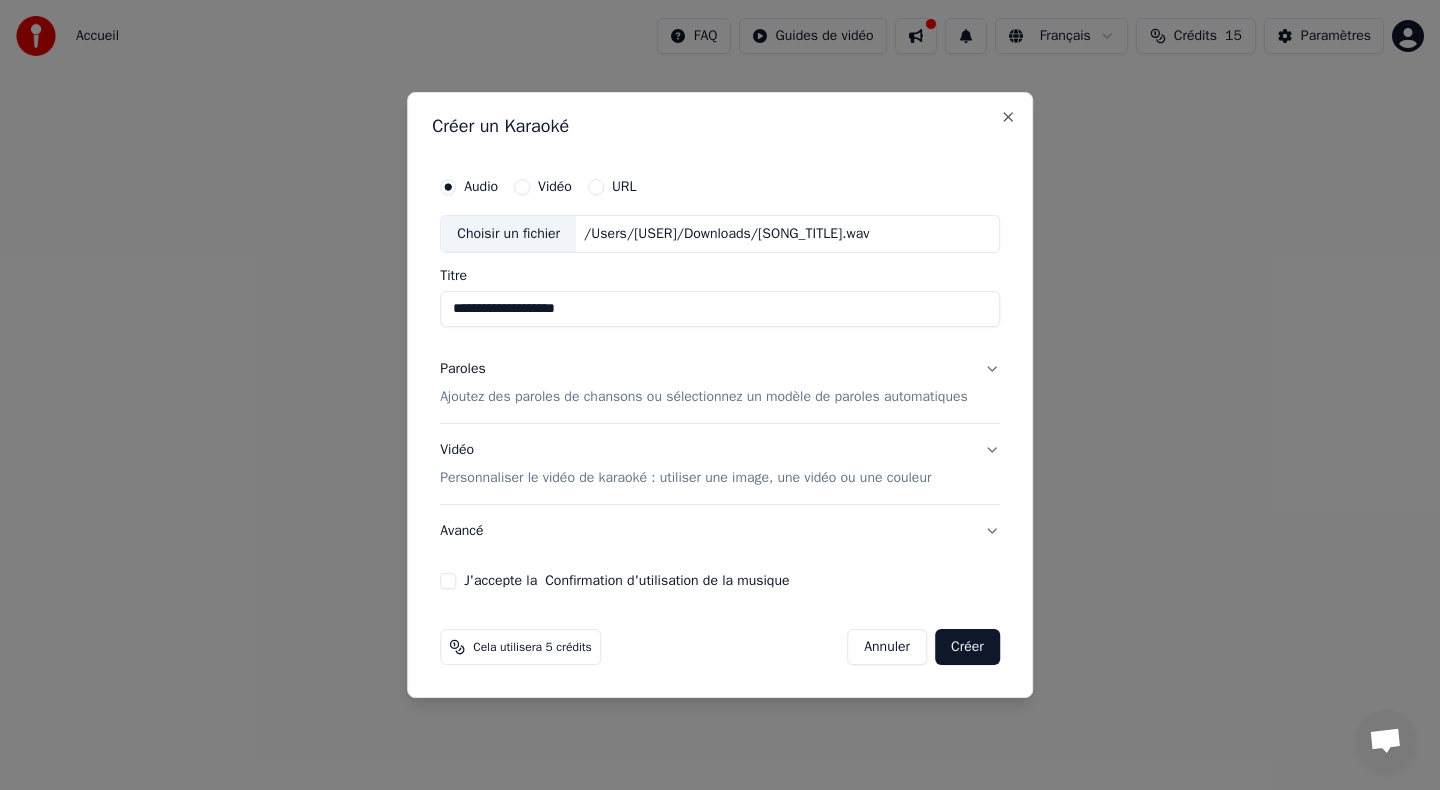 type on "**********" 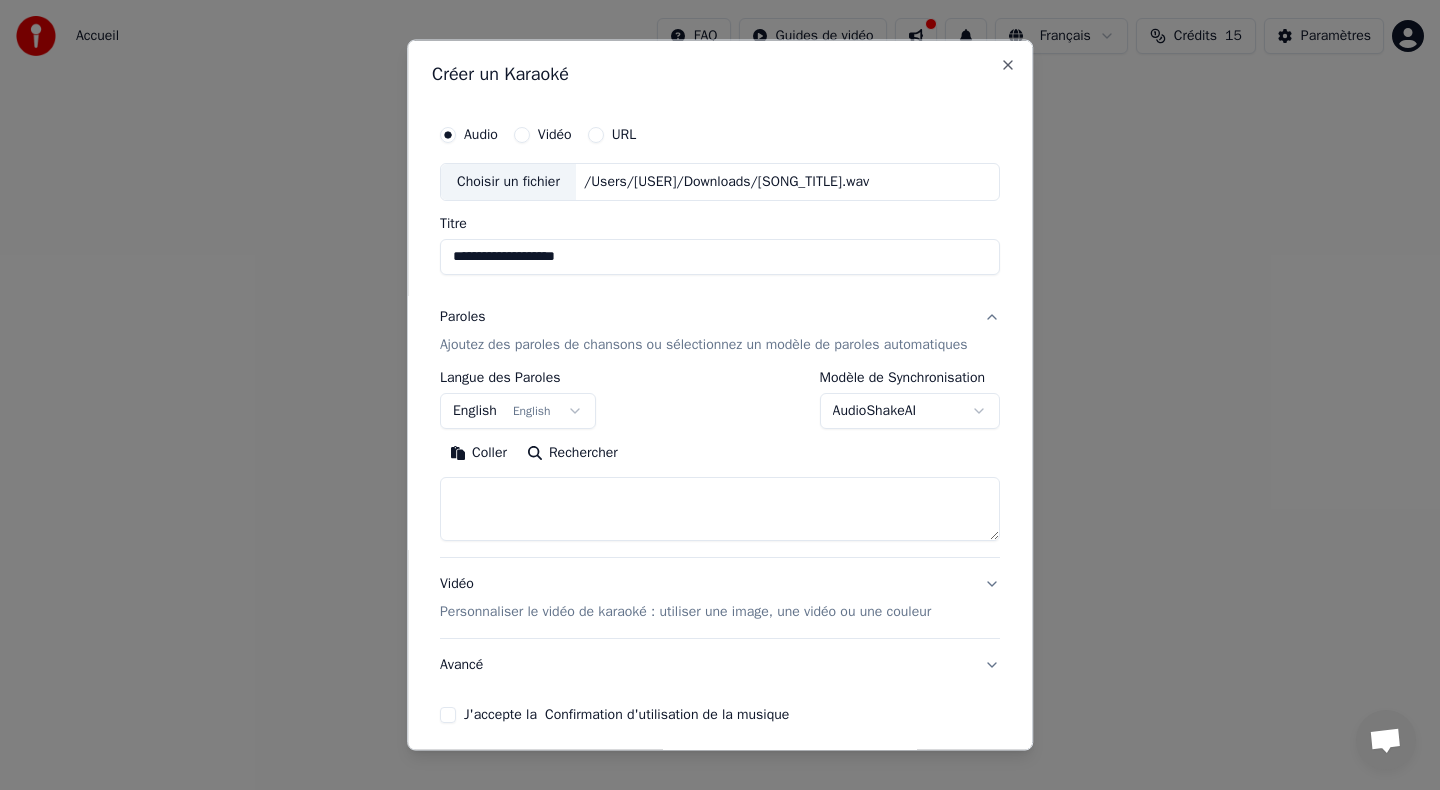 click on "English English" at bounding box center (518, 410) 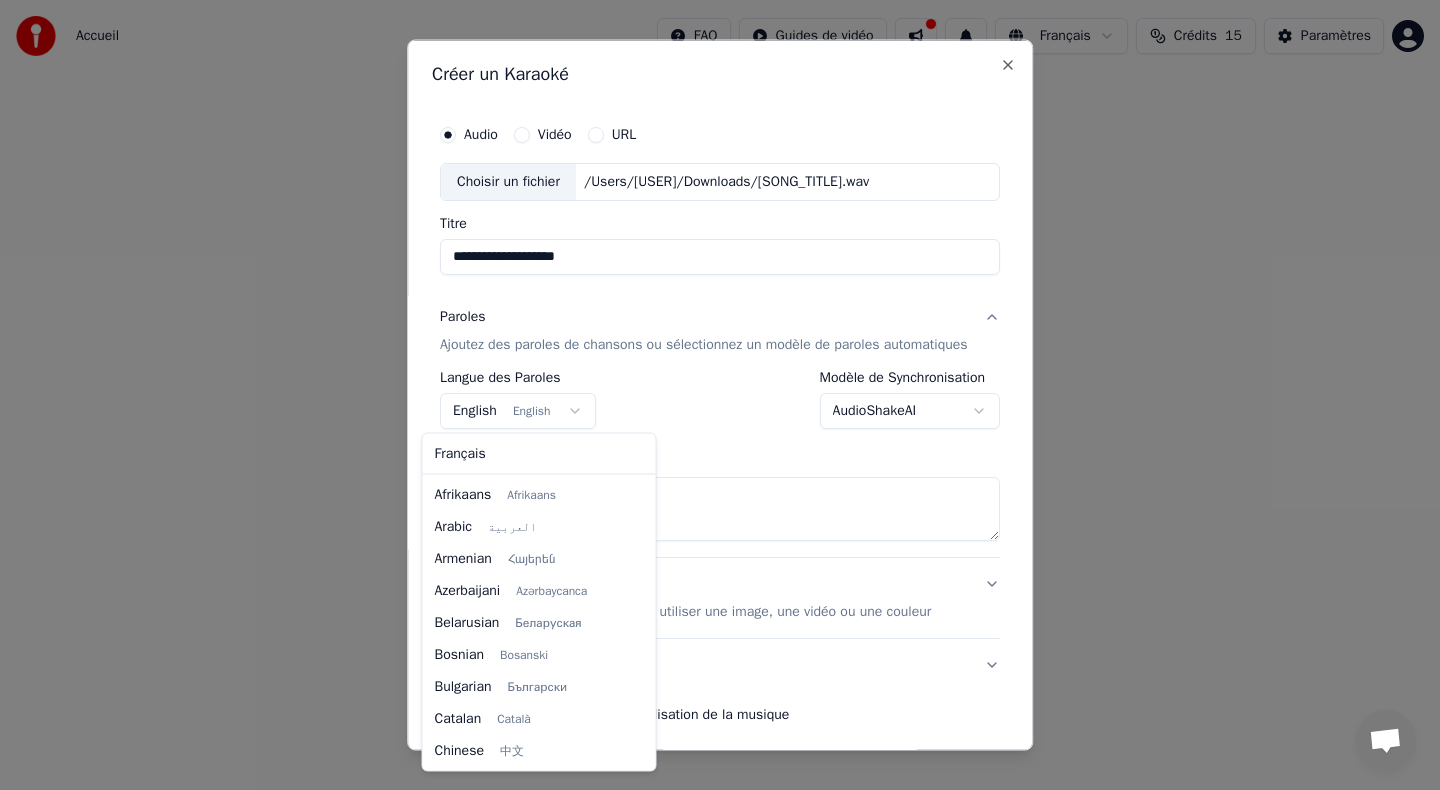 scroll, scrollTop: 160, scrollLeft: 0, axis: vertical 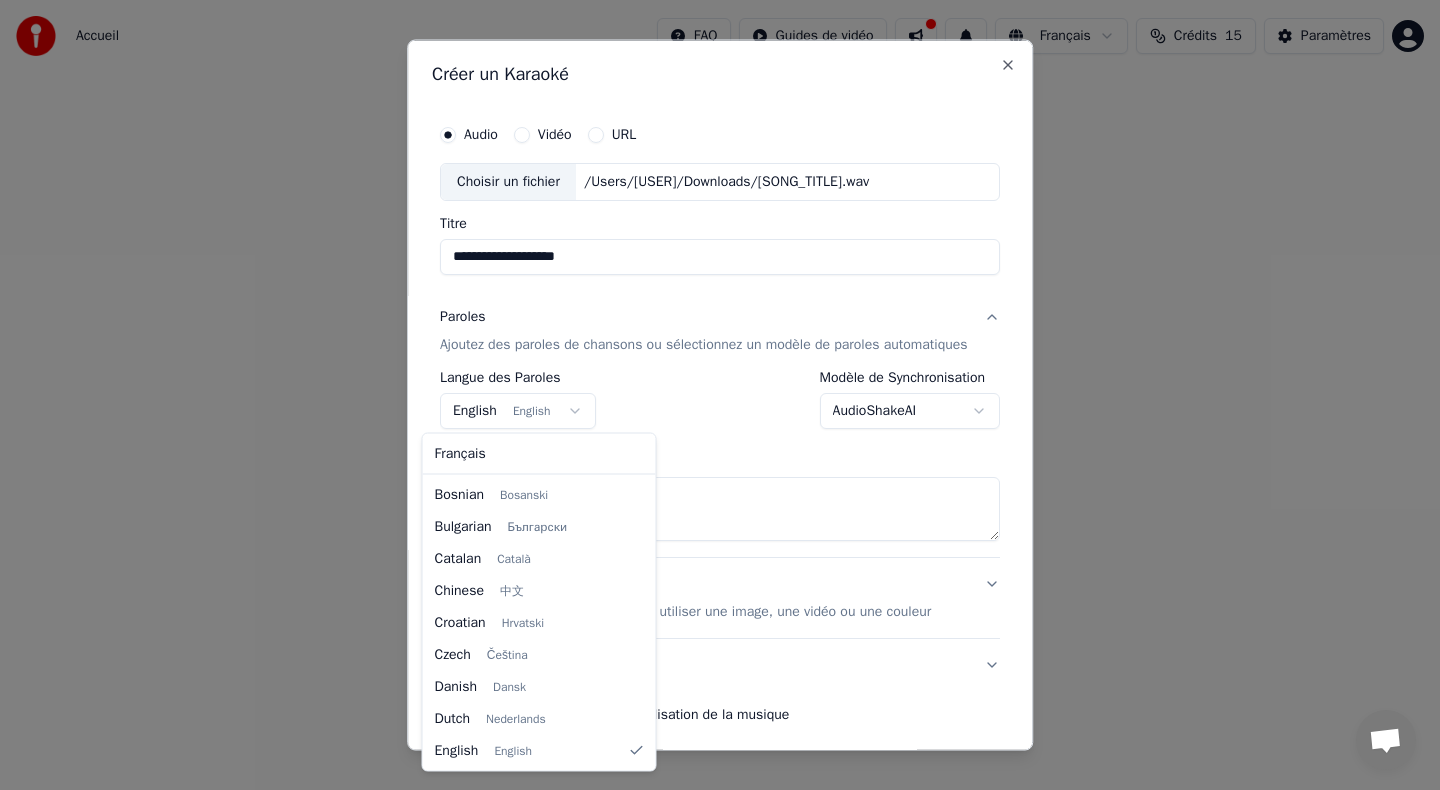 select on "**" 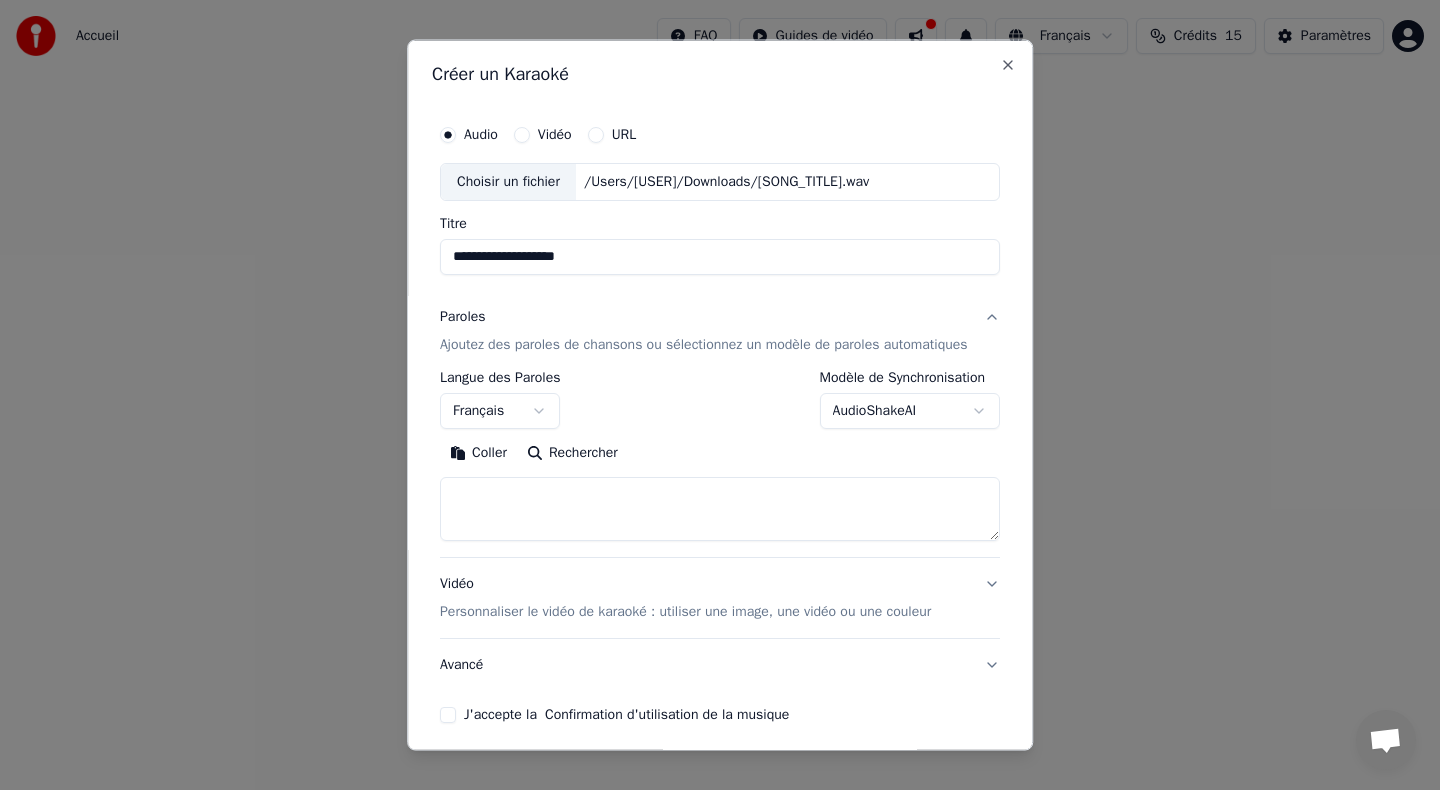 click at bounding box center [720, 508] 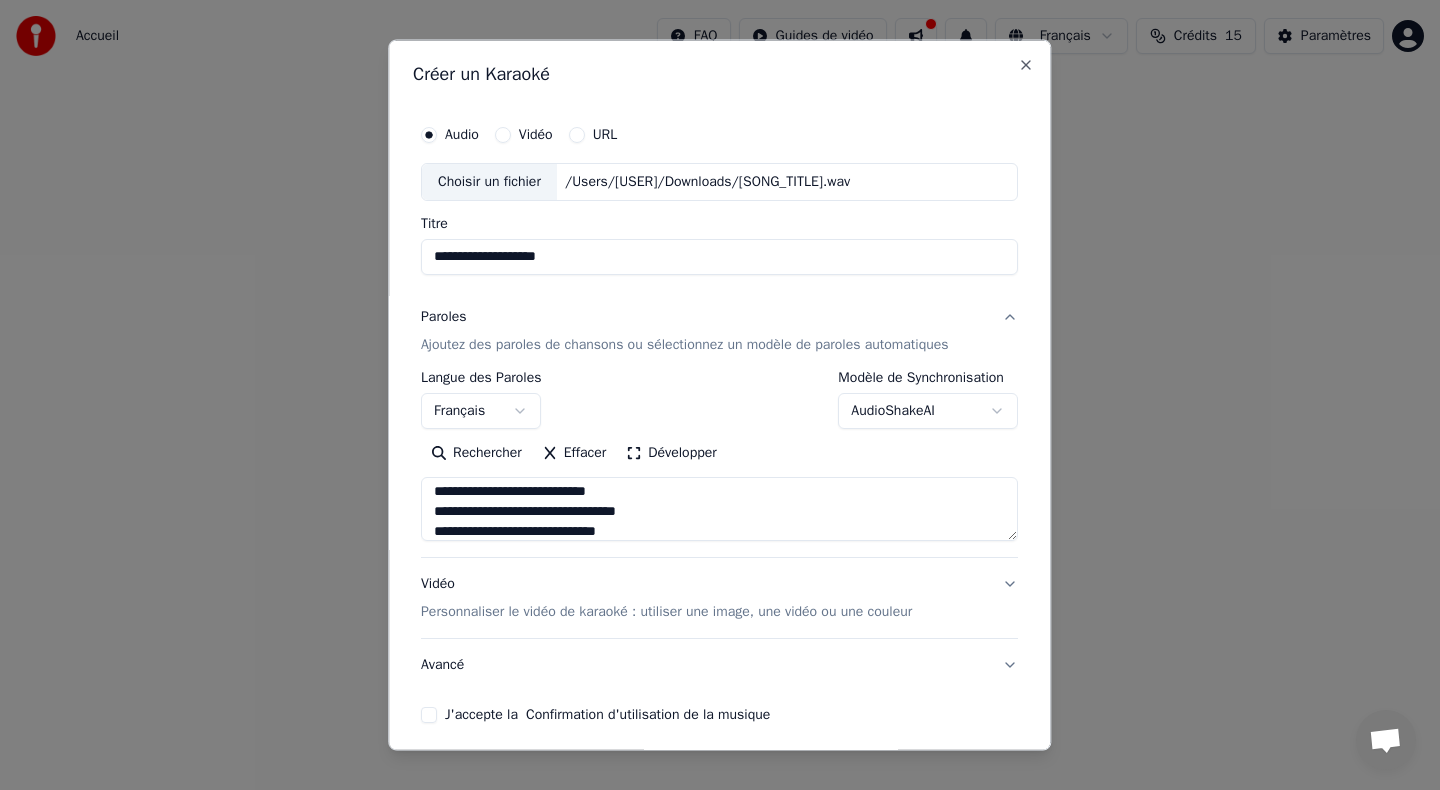 scroll, scrollTop: 0, scrollLeft: 0, axis: both 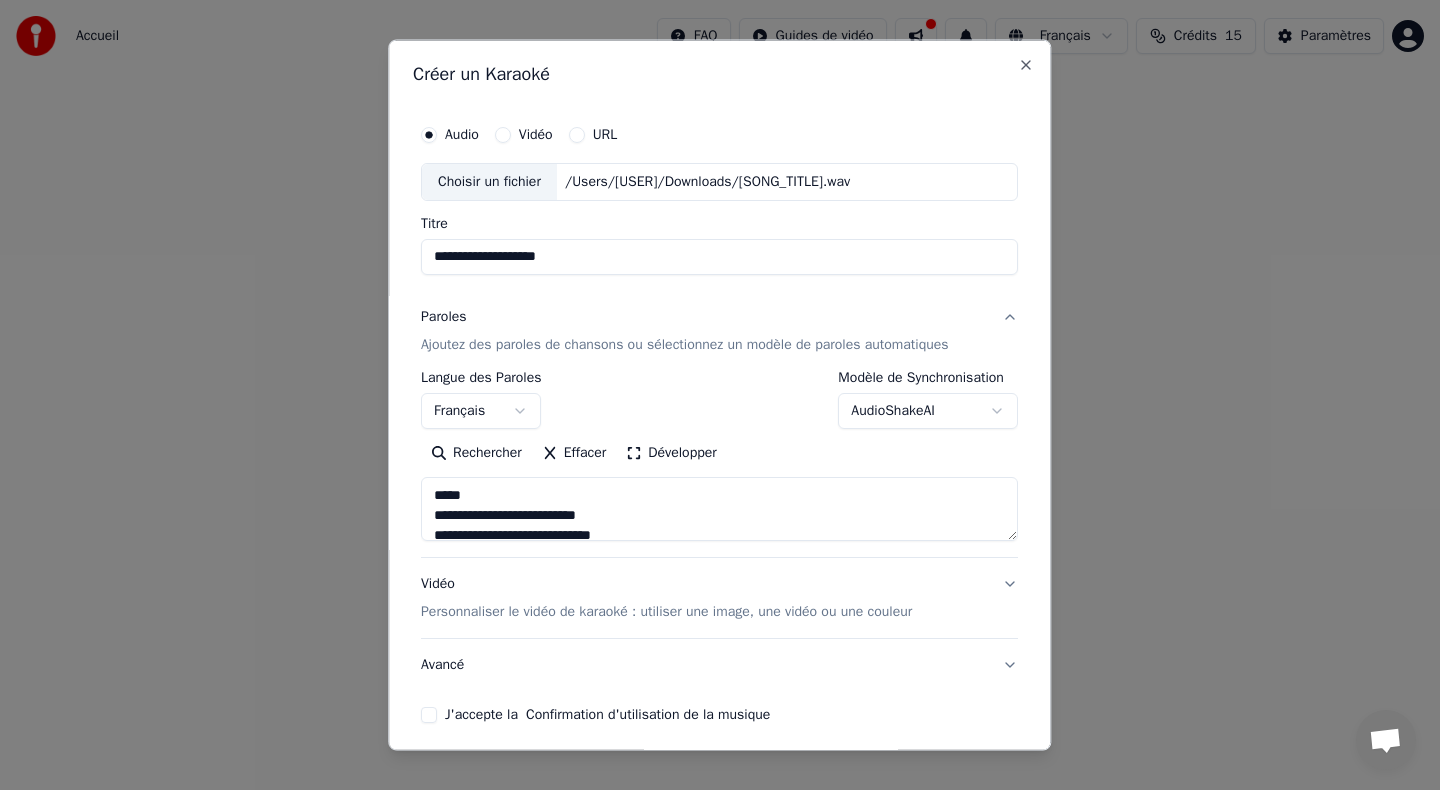 drag, startPoint x: 500, startPoint y: 487, endPoint x: 424, endPoint y: 487, distance: 76 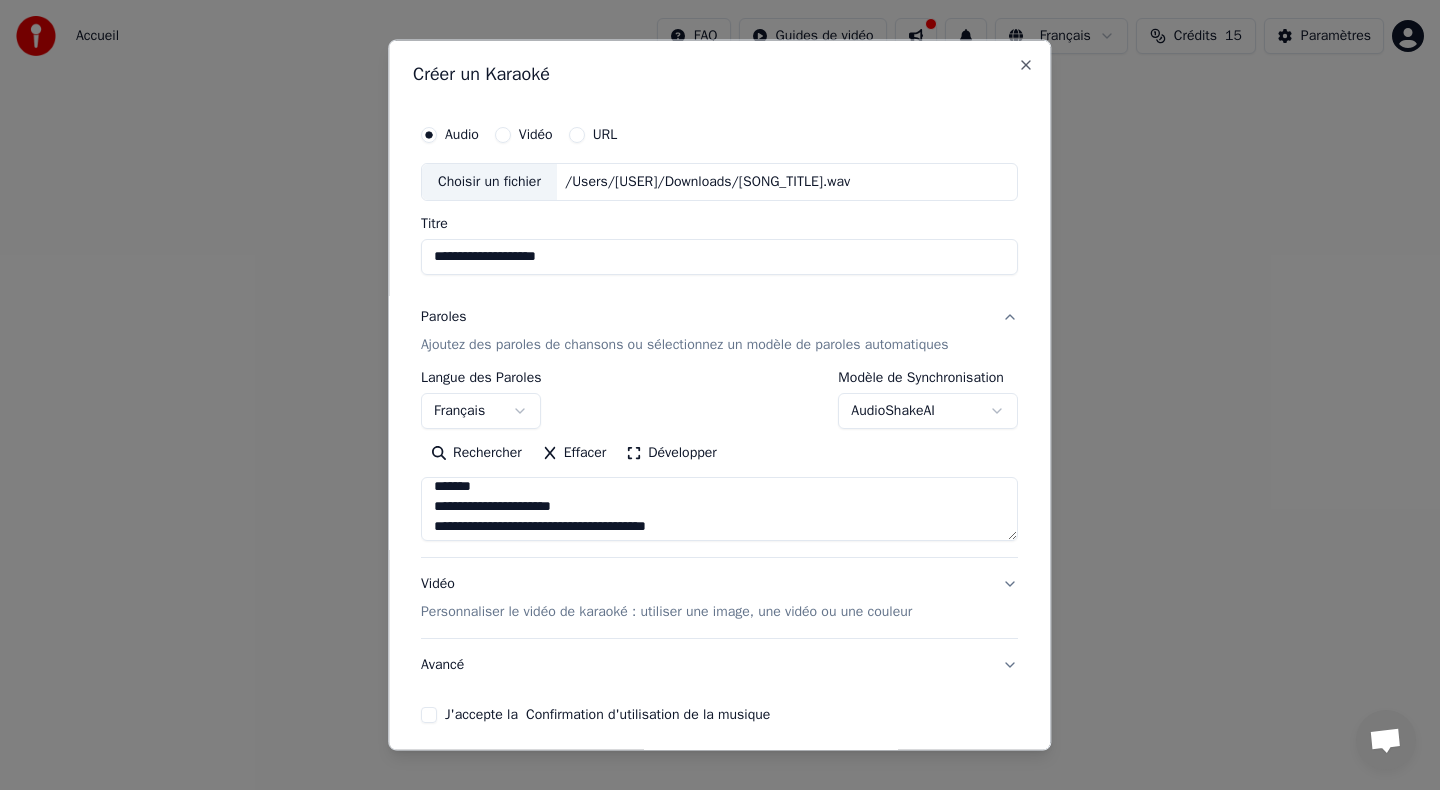 scroll, scrollTop: 131, scrollLeft: 0, axis: vertical 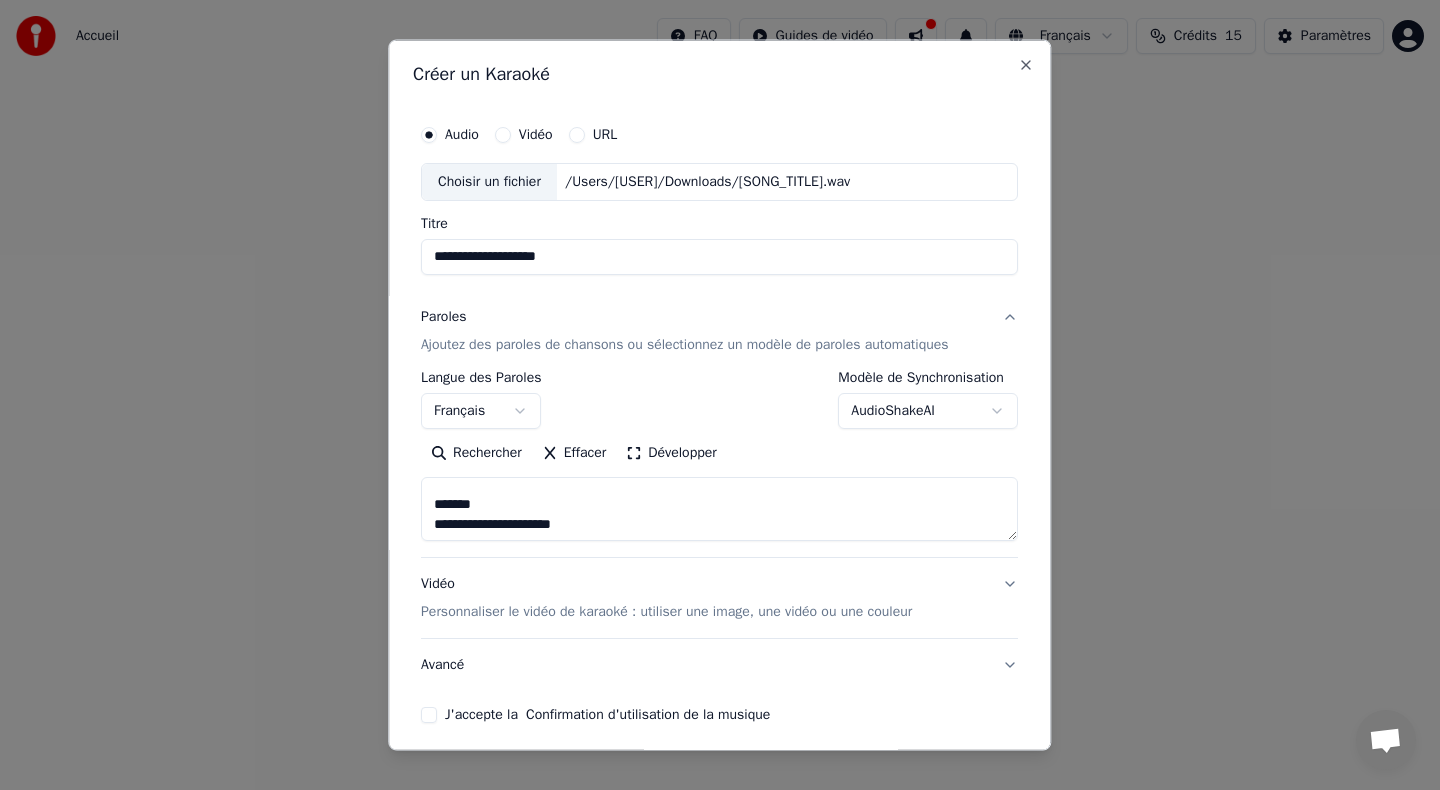 drag, startPoint x: 501, startPoint y: 510, endPoint x: 426, endPoint y: 500, distance: 75.66373 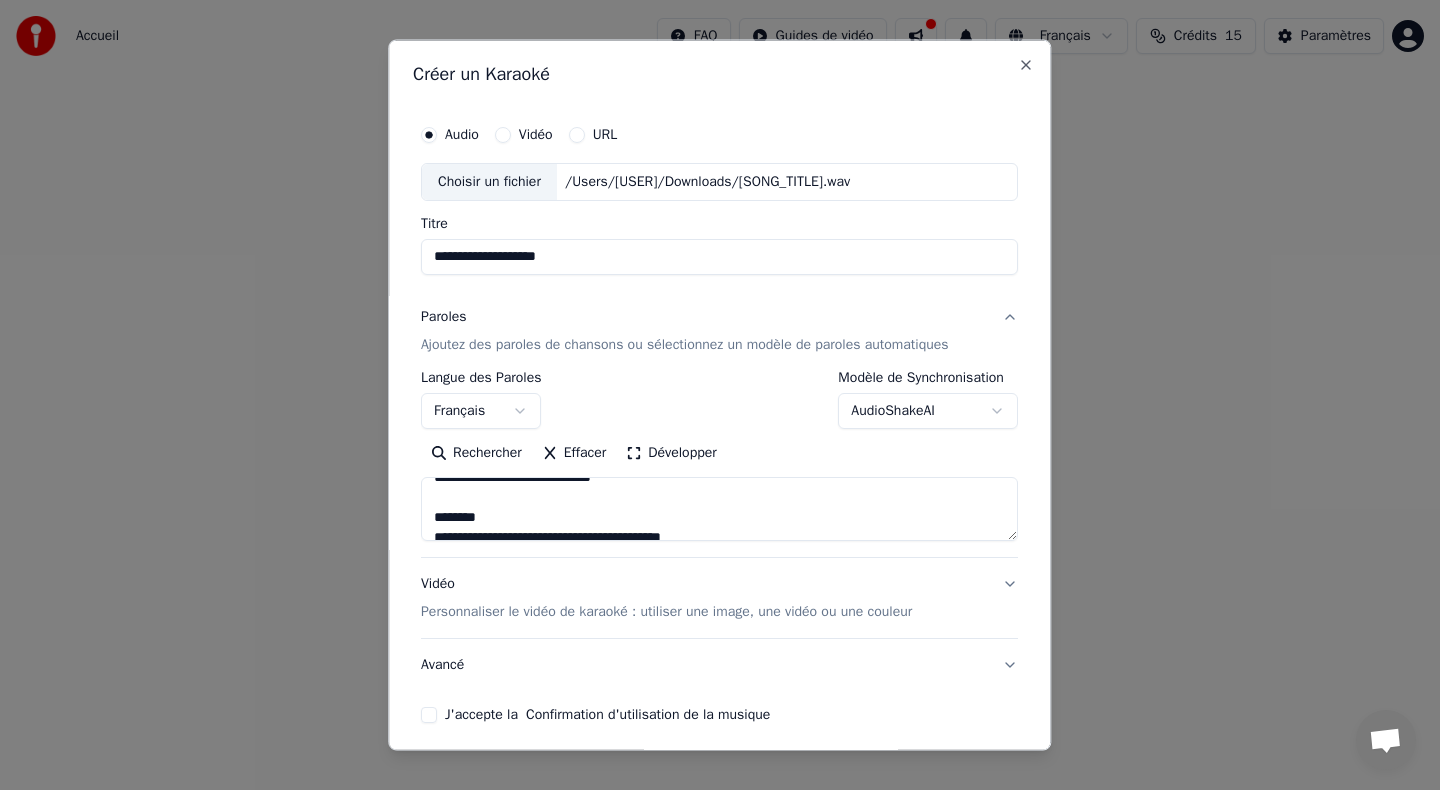 scroll, scrollTop: 262, scrollLeft: 0, axis: vertical 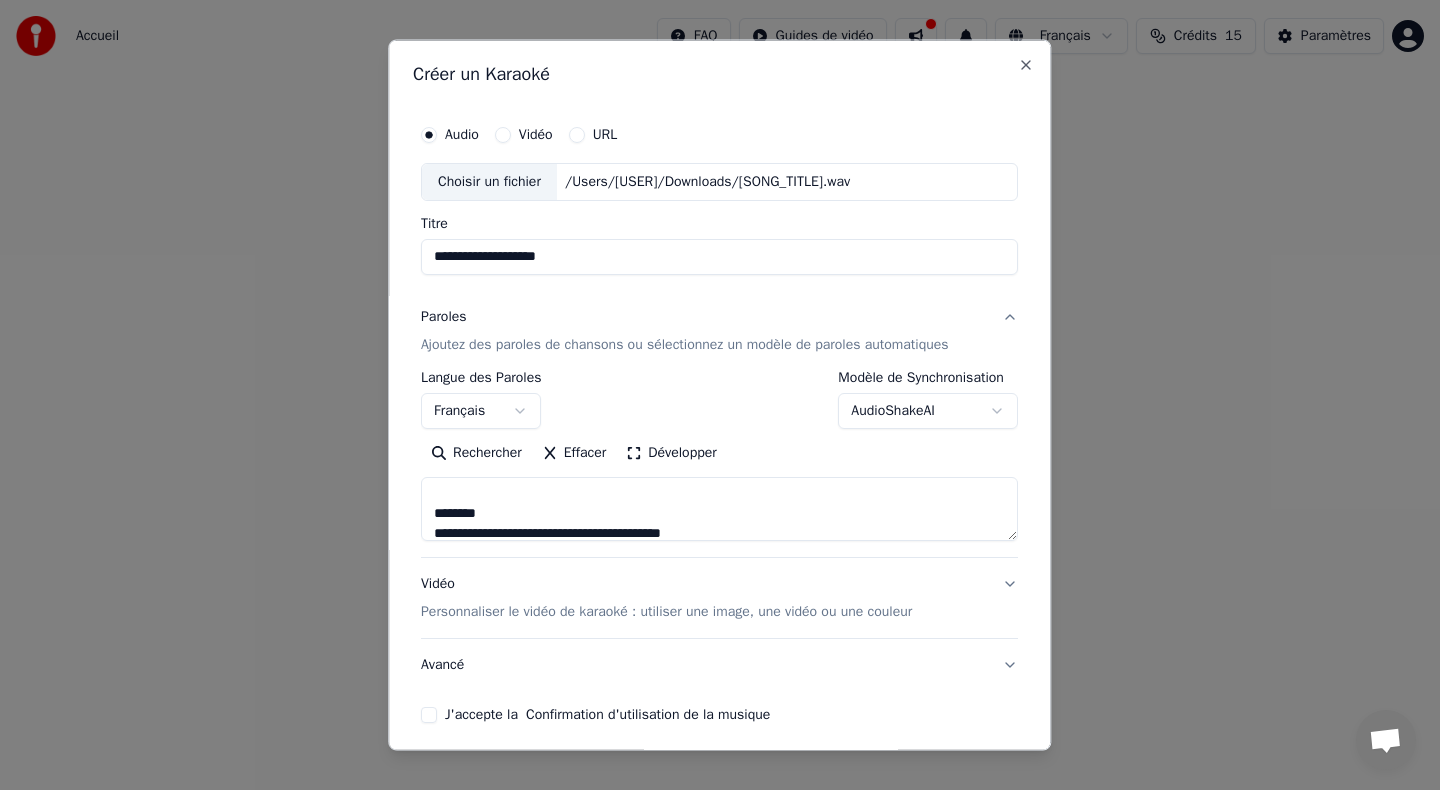 drag, startPoint x: 521, startPoint y: 509, endPoint x: 423, endPoint y: 504, distance: 98.12747 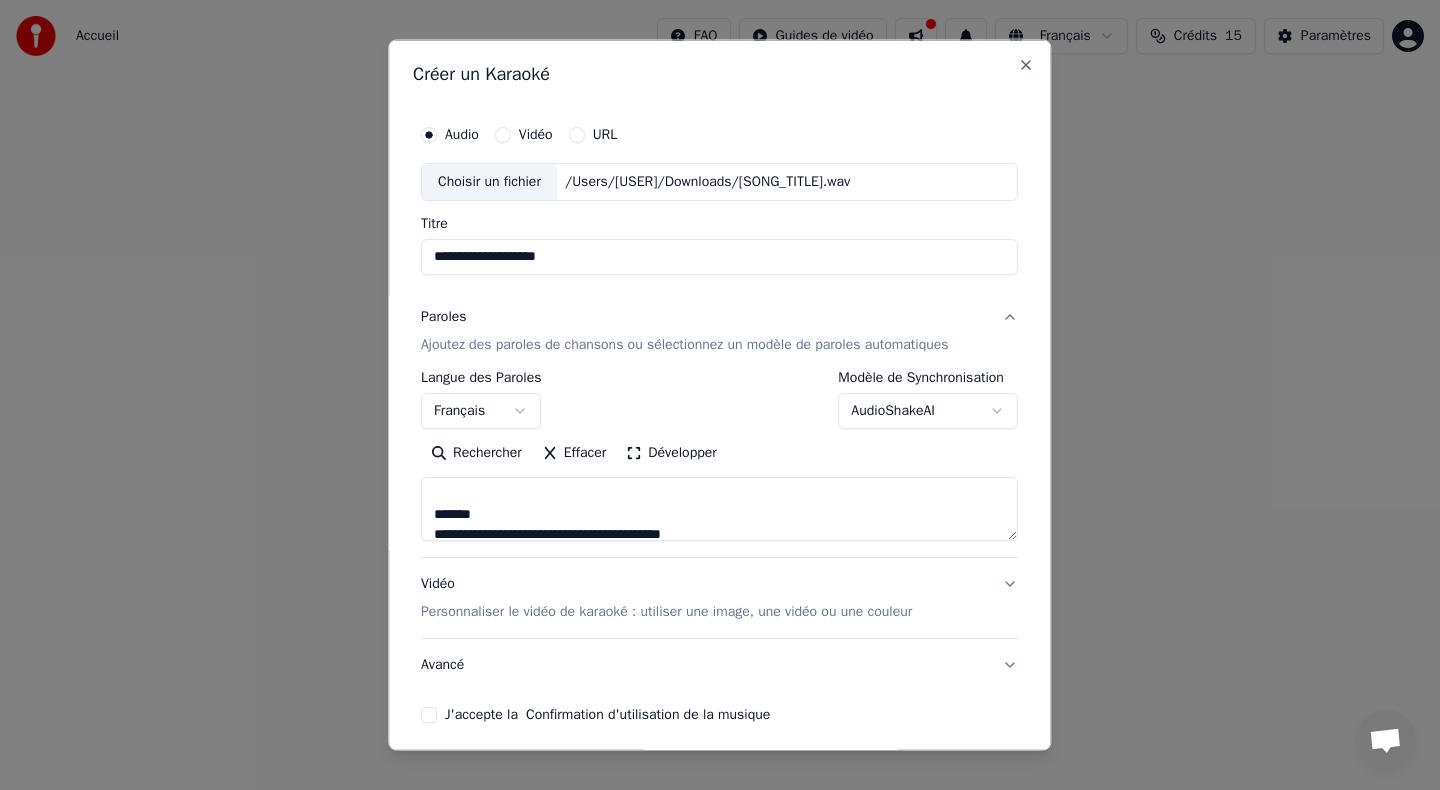 scroll, scrollTop: 464, scrollLeft: 0, axis: vertical 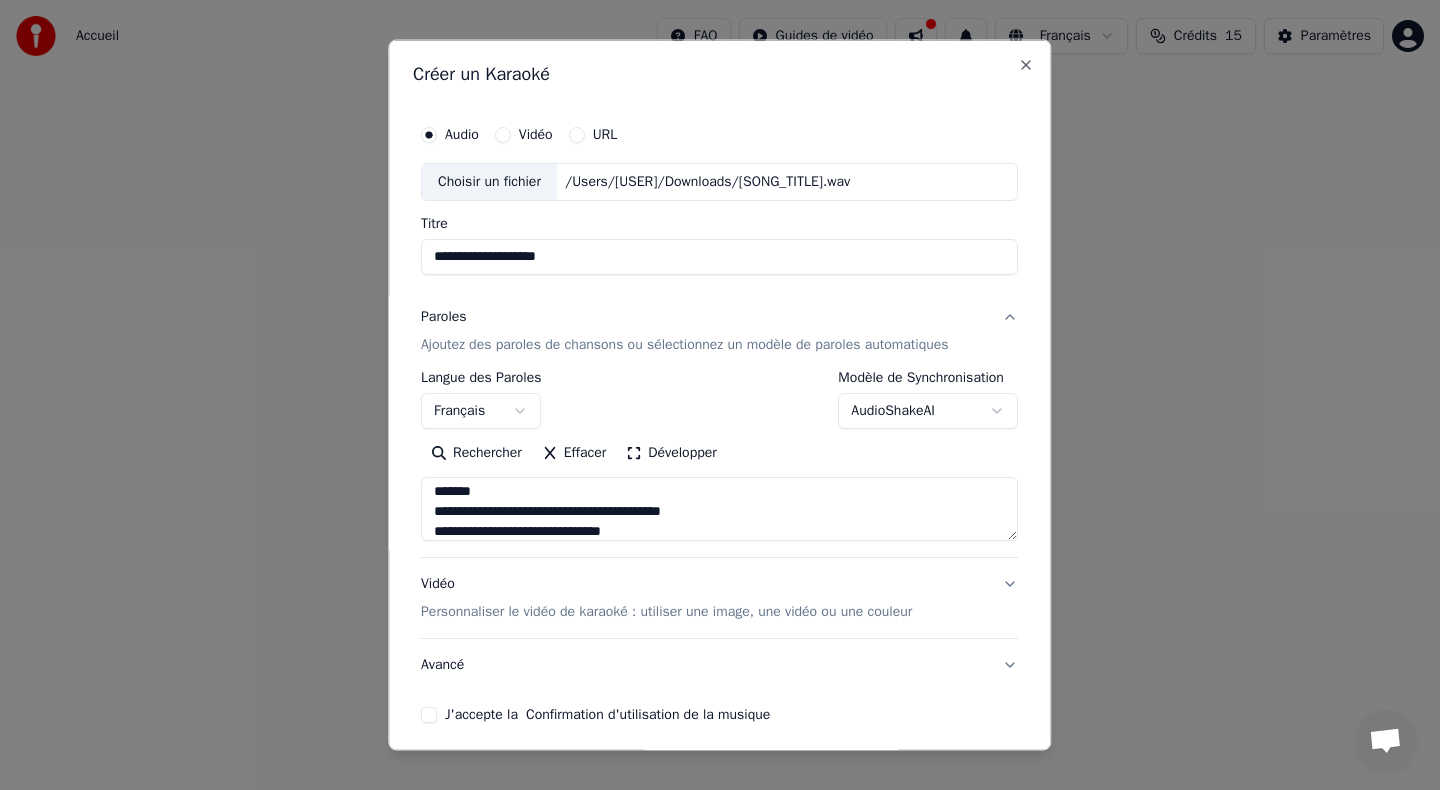 drag, startPoint x: 509, startPoint y: 497, endPoint x: 418, endPoint y: 490, distance: 91.26884 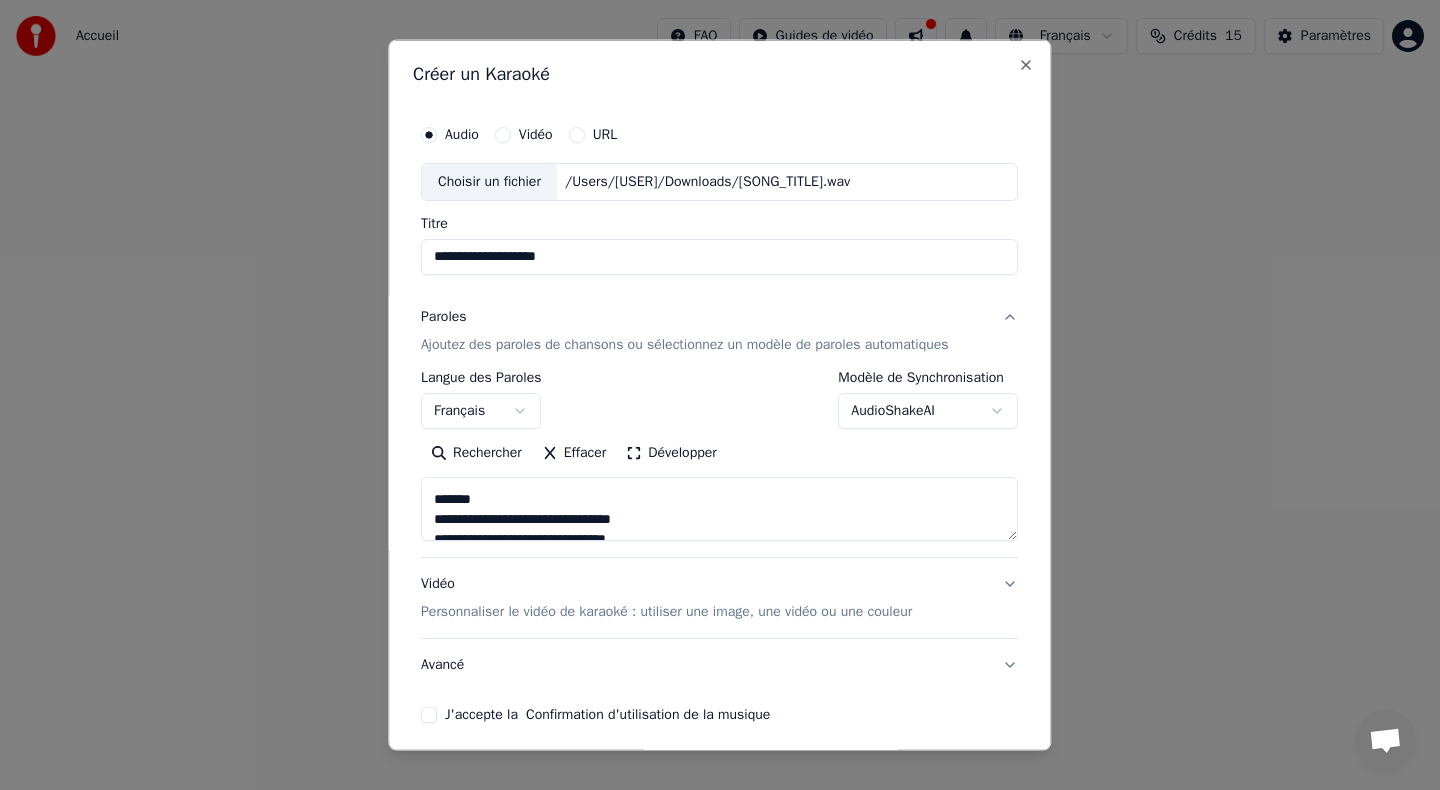 scroll, scrollTop: 580, scrollLeft: 0, axis: vertical 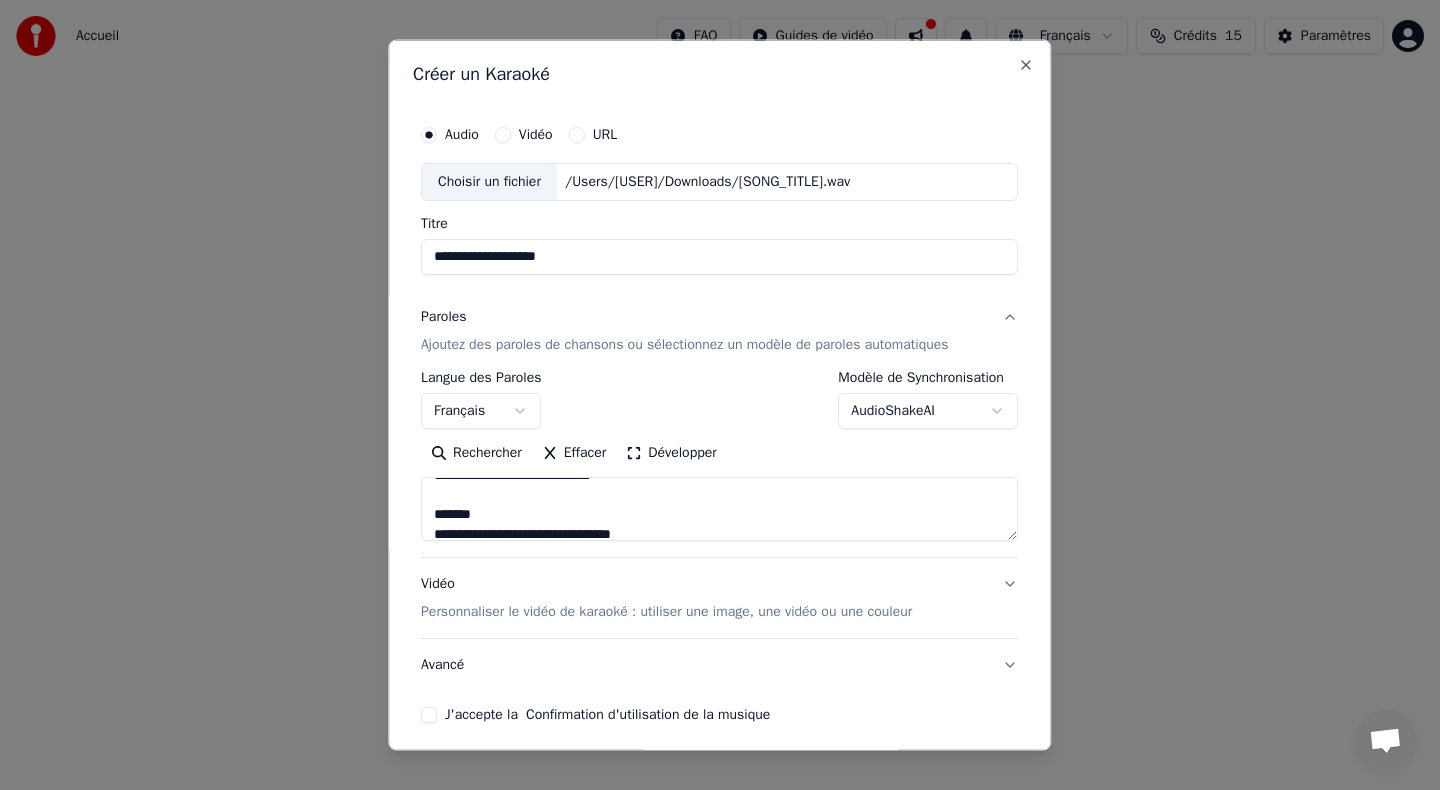 drag, startPoint x: 510, startPoint y: 519, endPoint x: 425, endPoint y: 506, distance: 85.98837 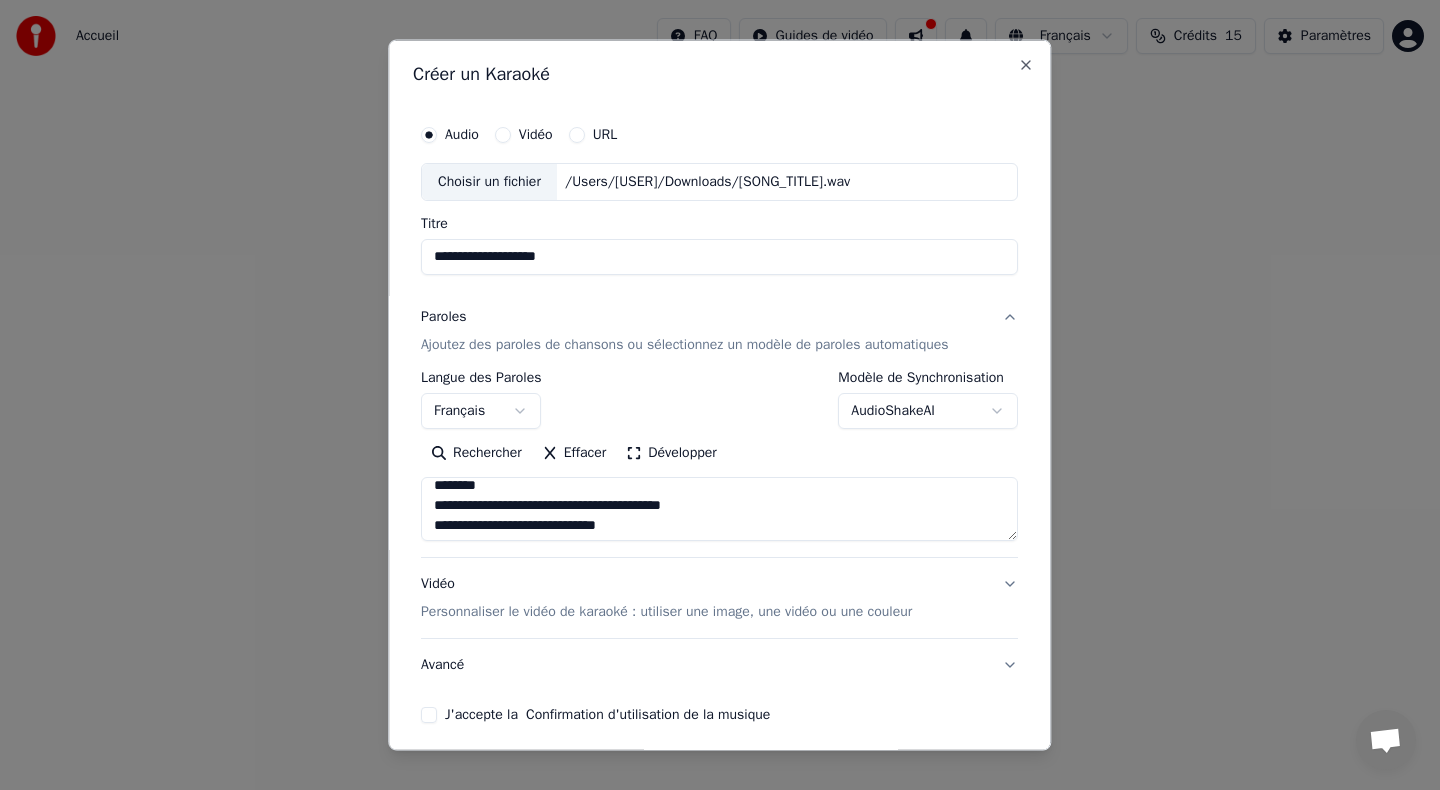 scroll, scrollTop: 745, scrollLeft: 0, axis: vertical 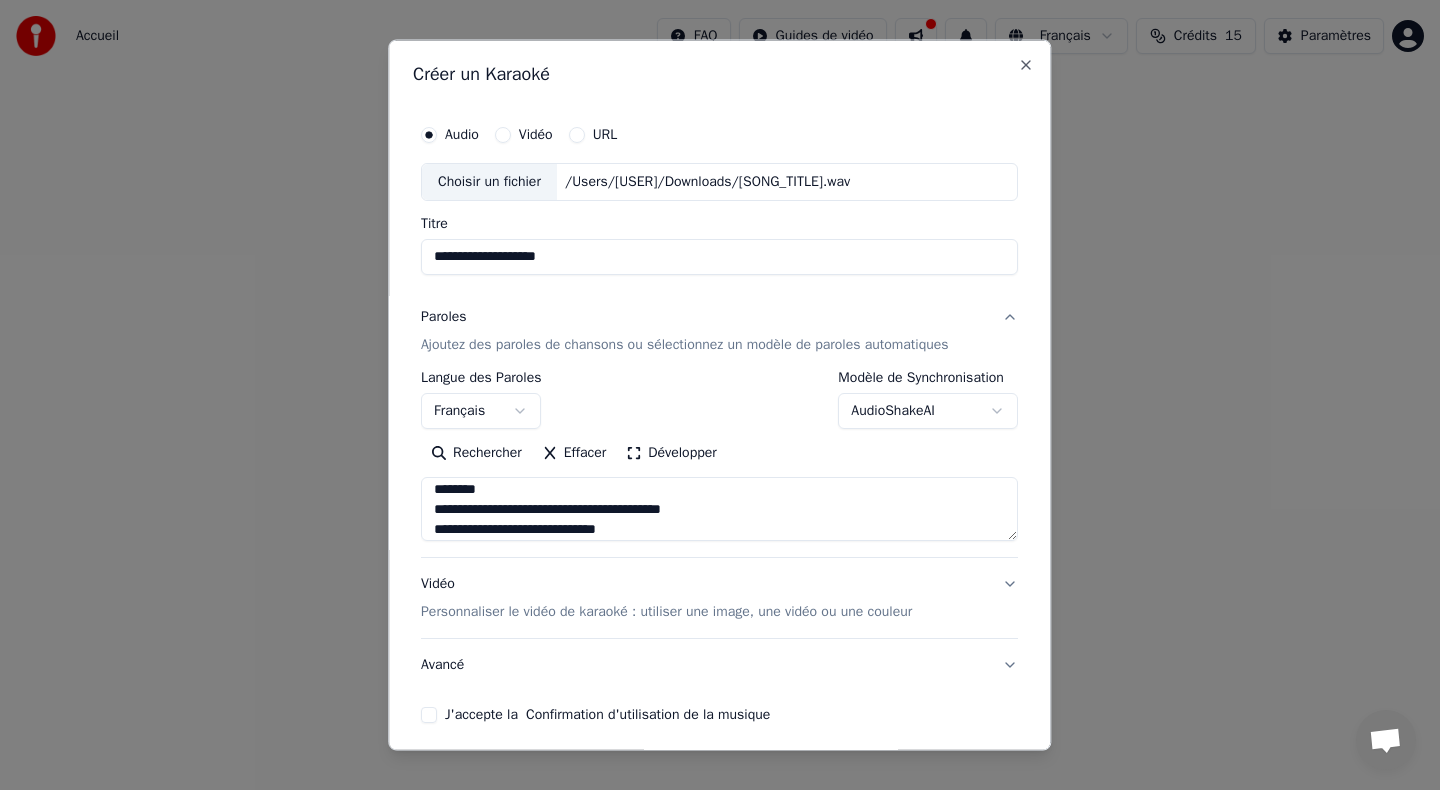 drag, startPoint x: 517, startPoint y: 490, endPoint x: 421, endPoint y: 490, distance: 96 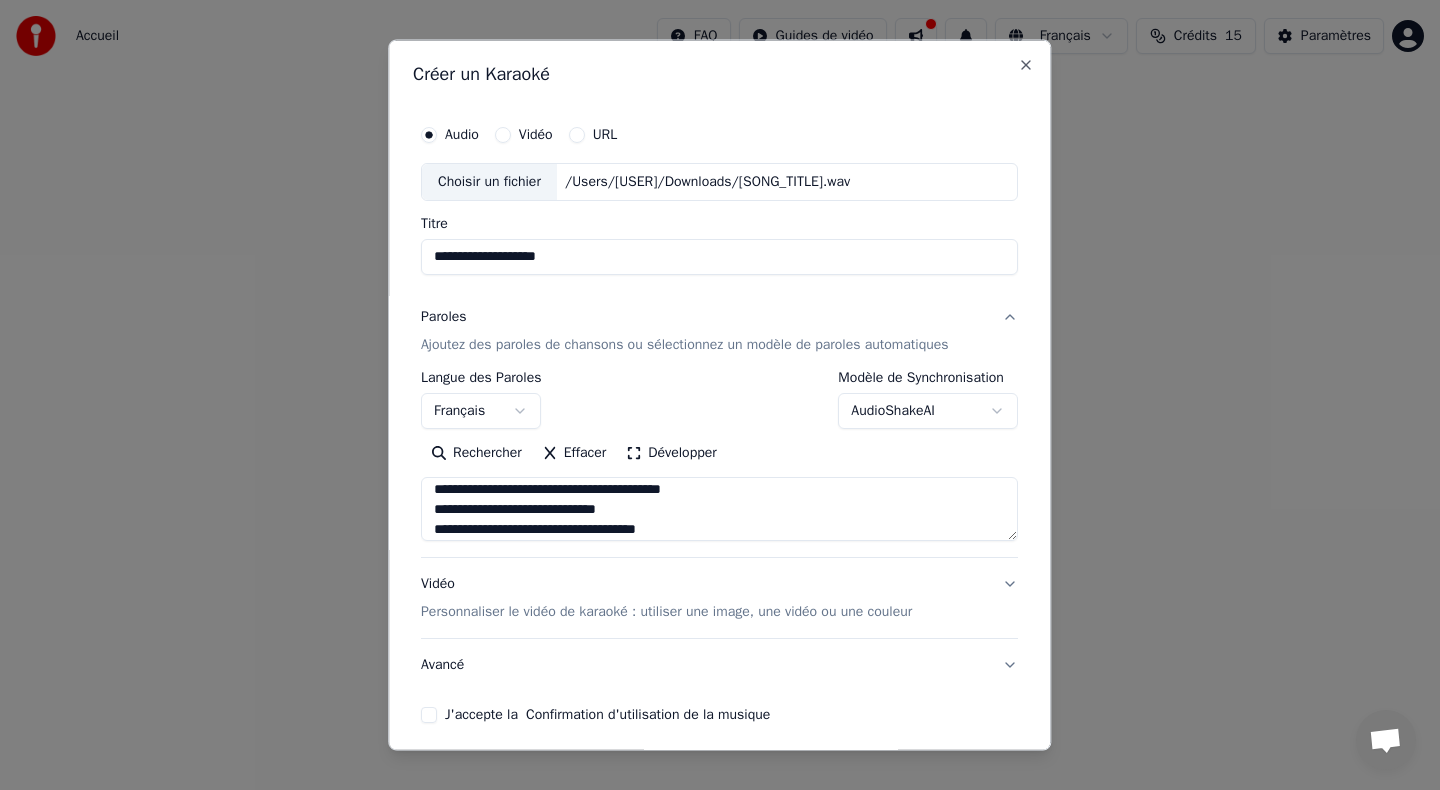 scroll, scrollTop: 729, scrollLeft: 0, axis: vertical 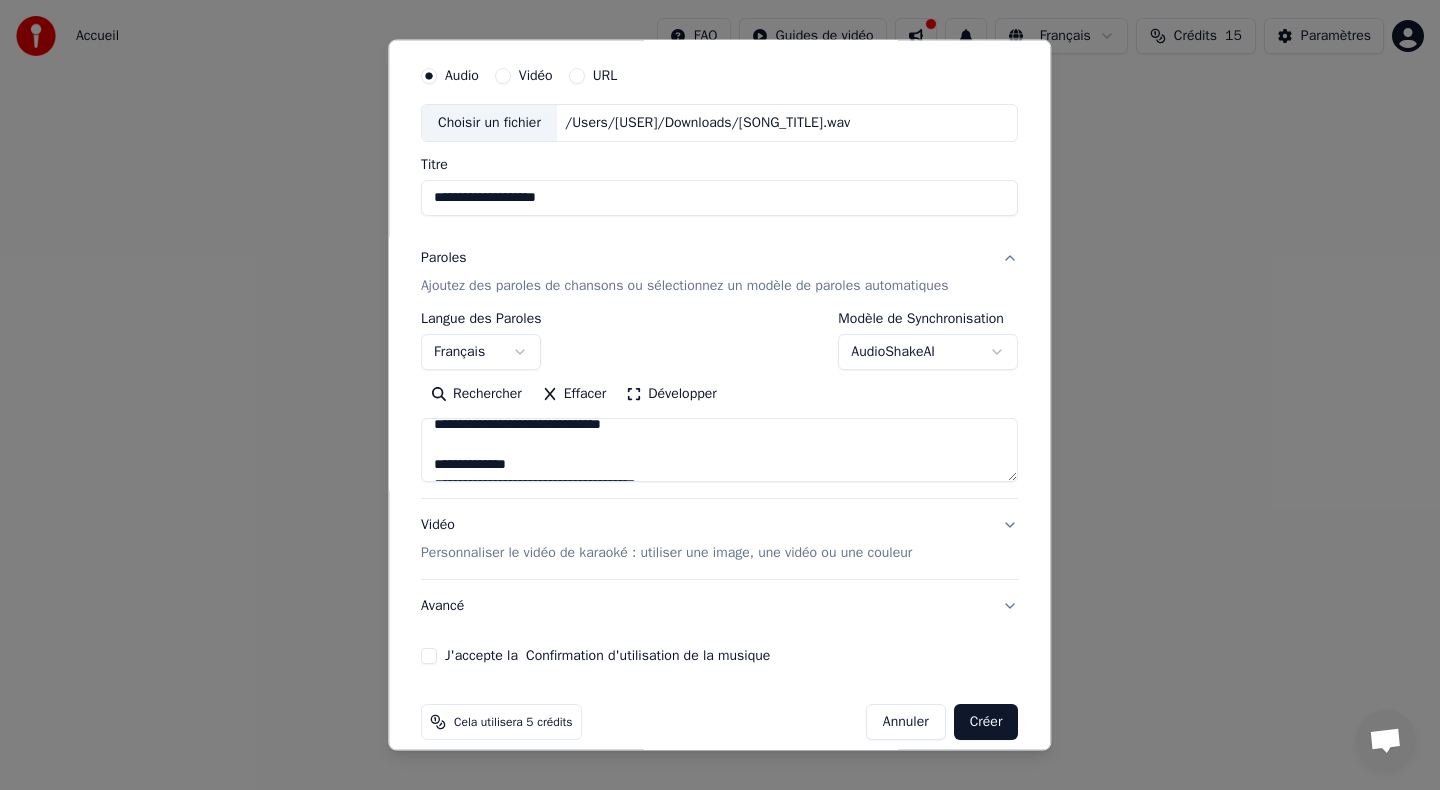 drag, startPoint x: 540, startPoint y: 465, endPoint x: 409, endPoint y: 461, distance: 131.06105 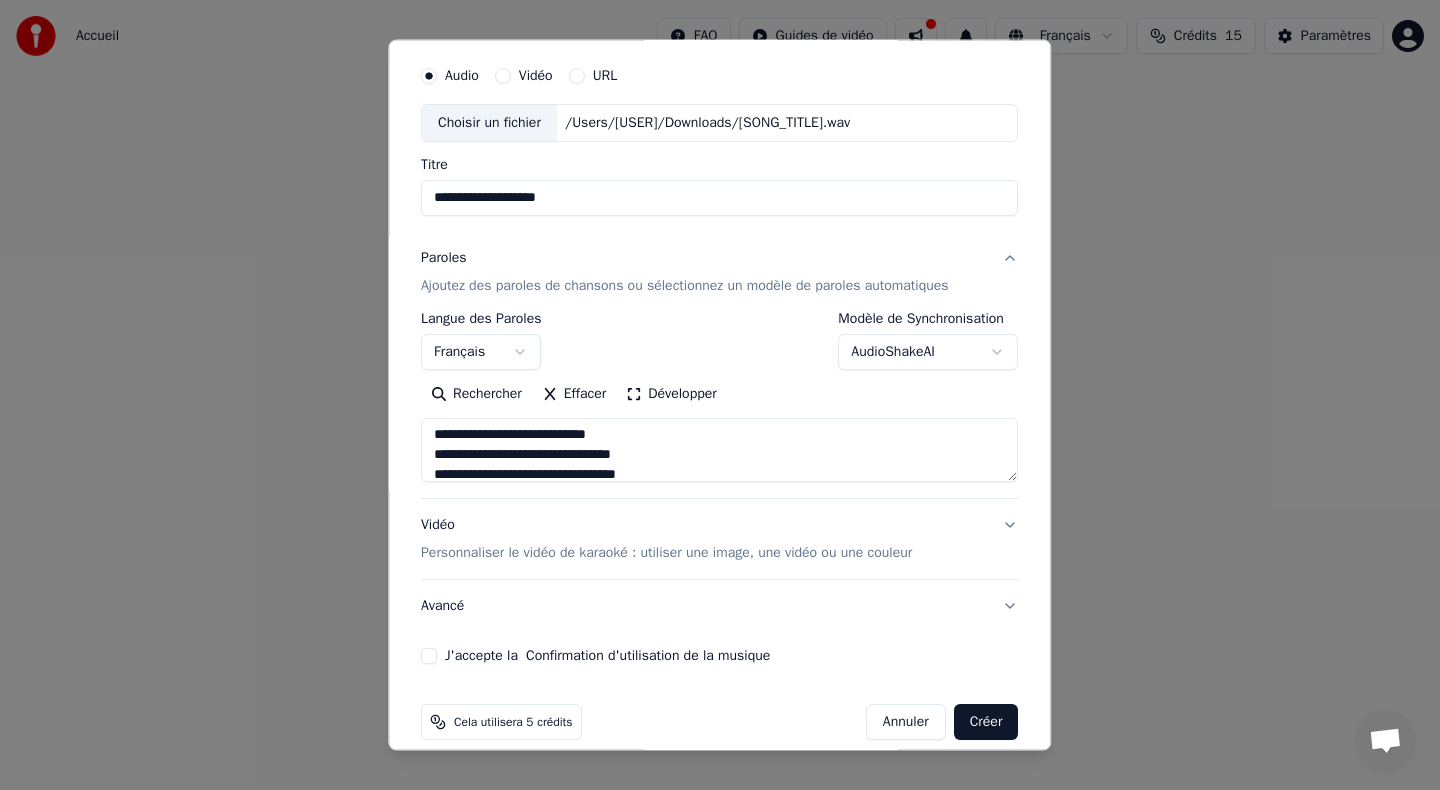scroll, scrollTop: 1033, scrollLeft: 0, axis: vertical 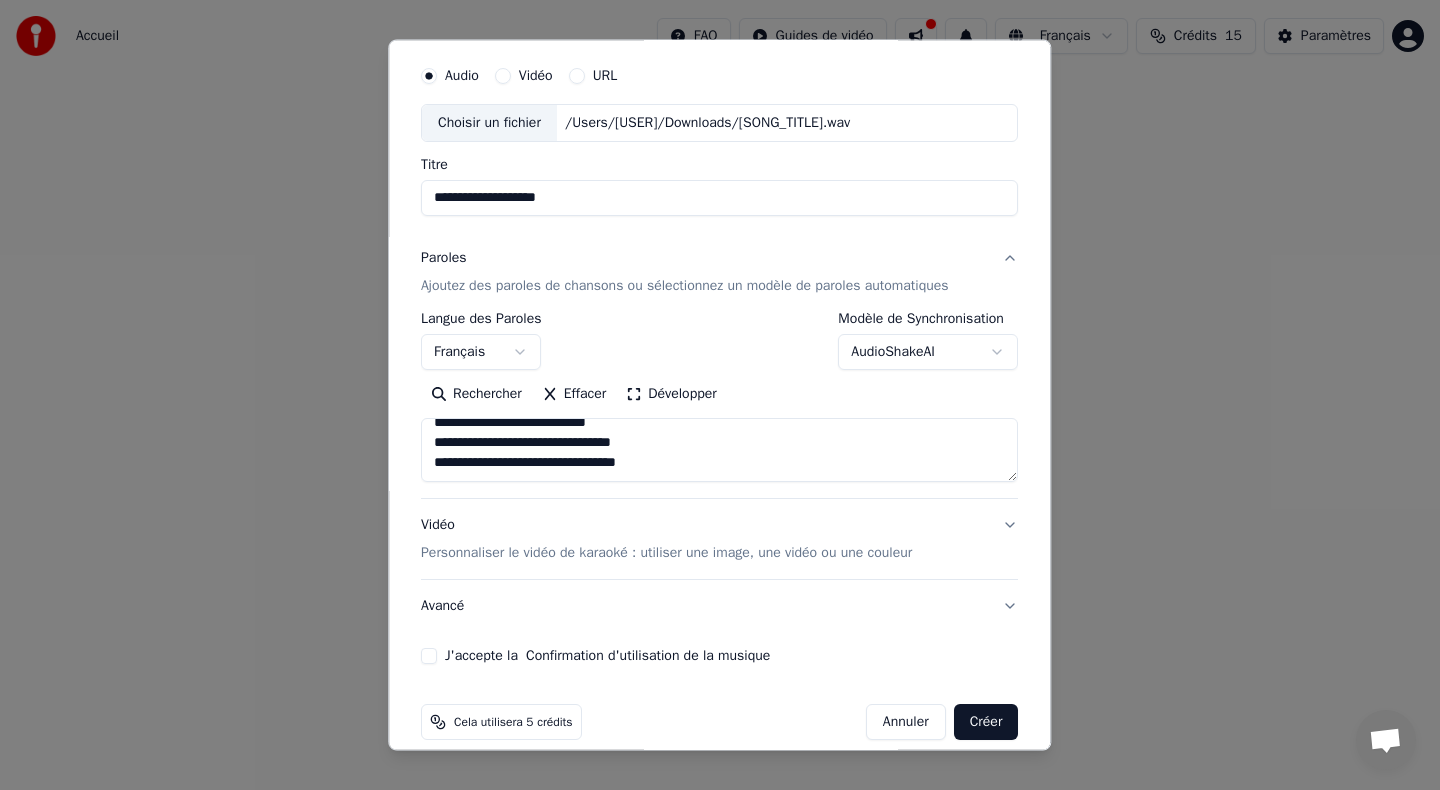 type on "**********" 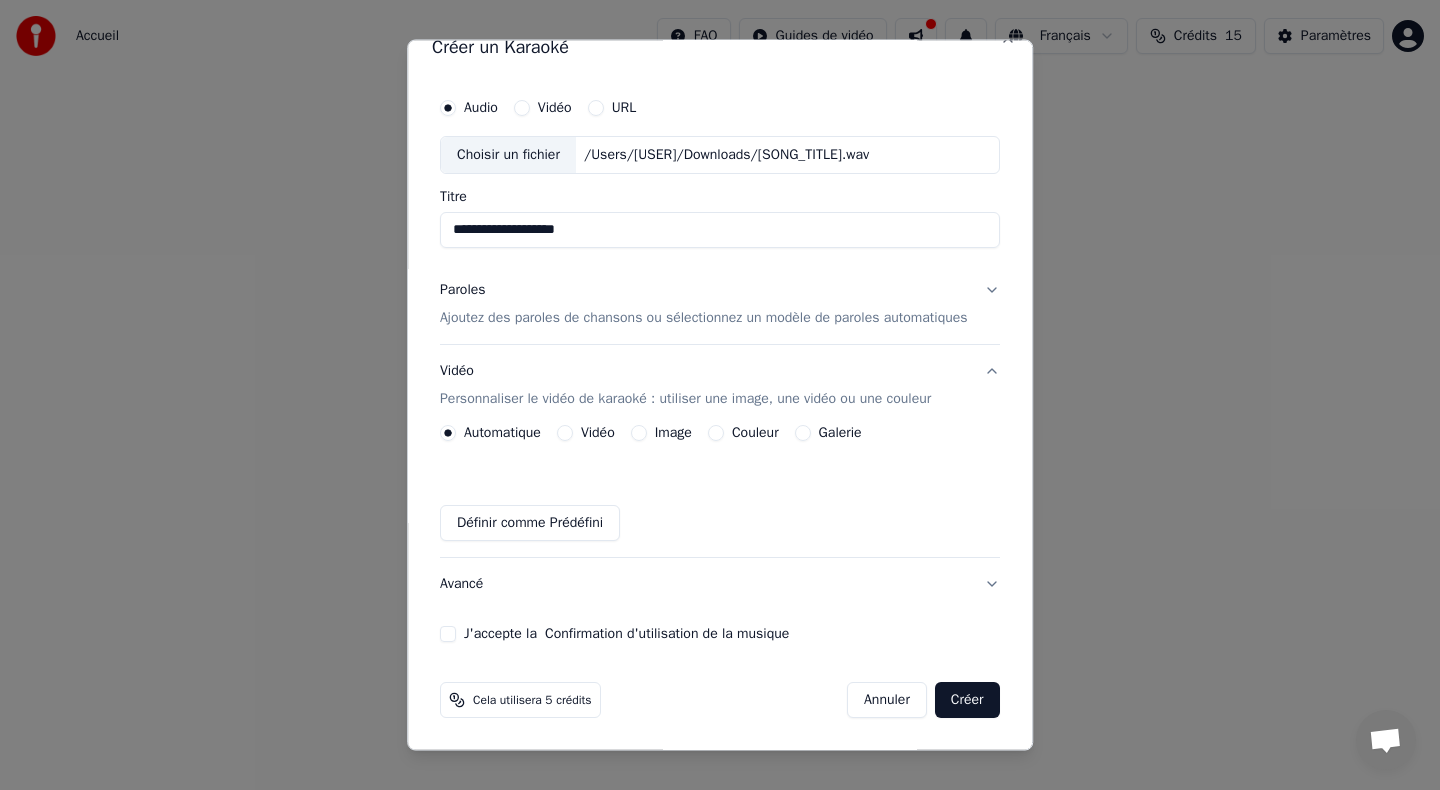 scroll, scrollTop: 27, scrollLeft: 0, axis: vertical 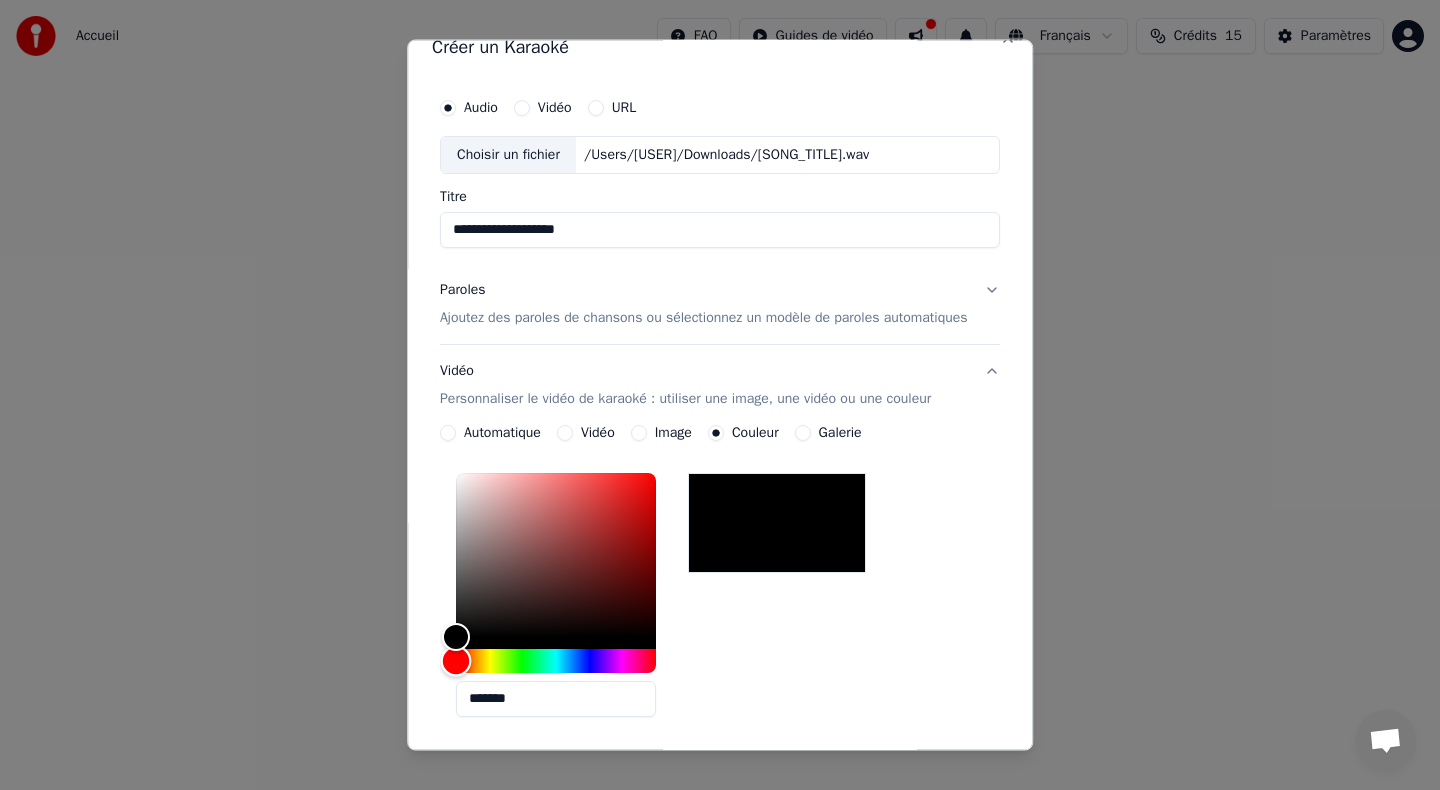 click at bounding box center [556, 660] 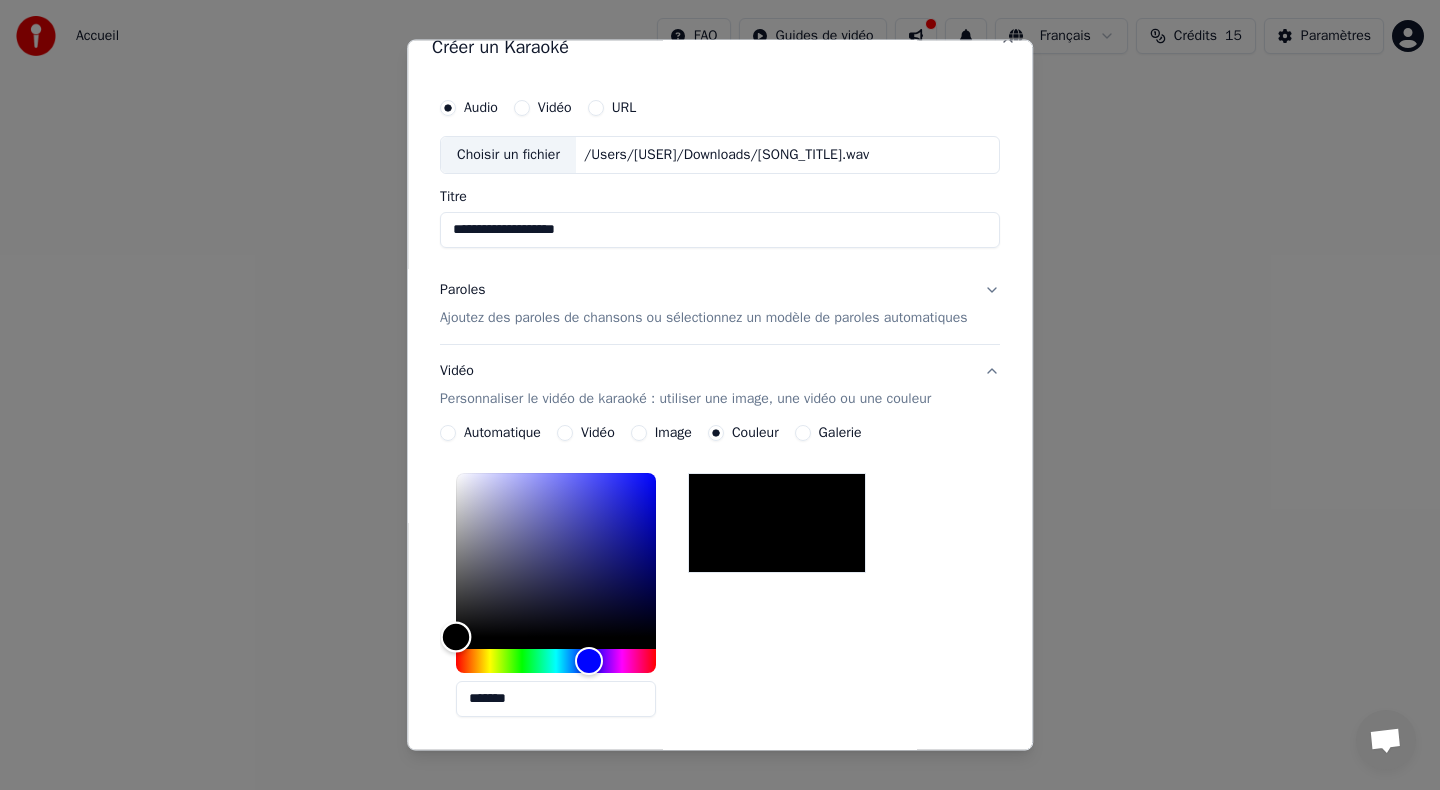 type on "*******" 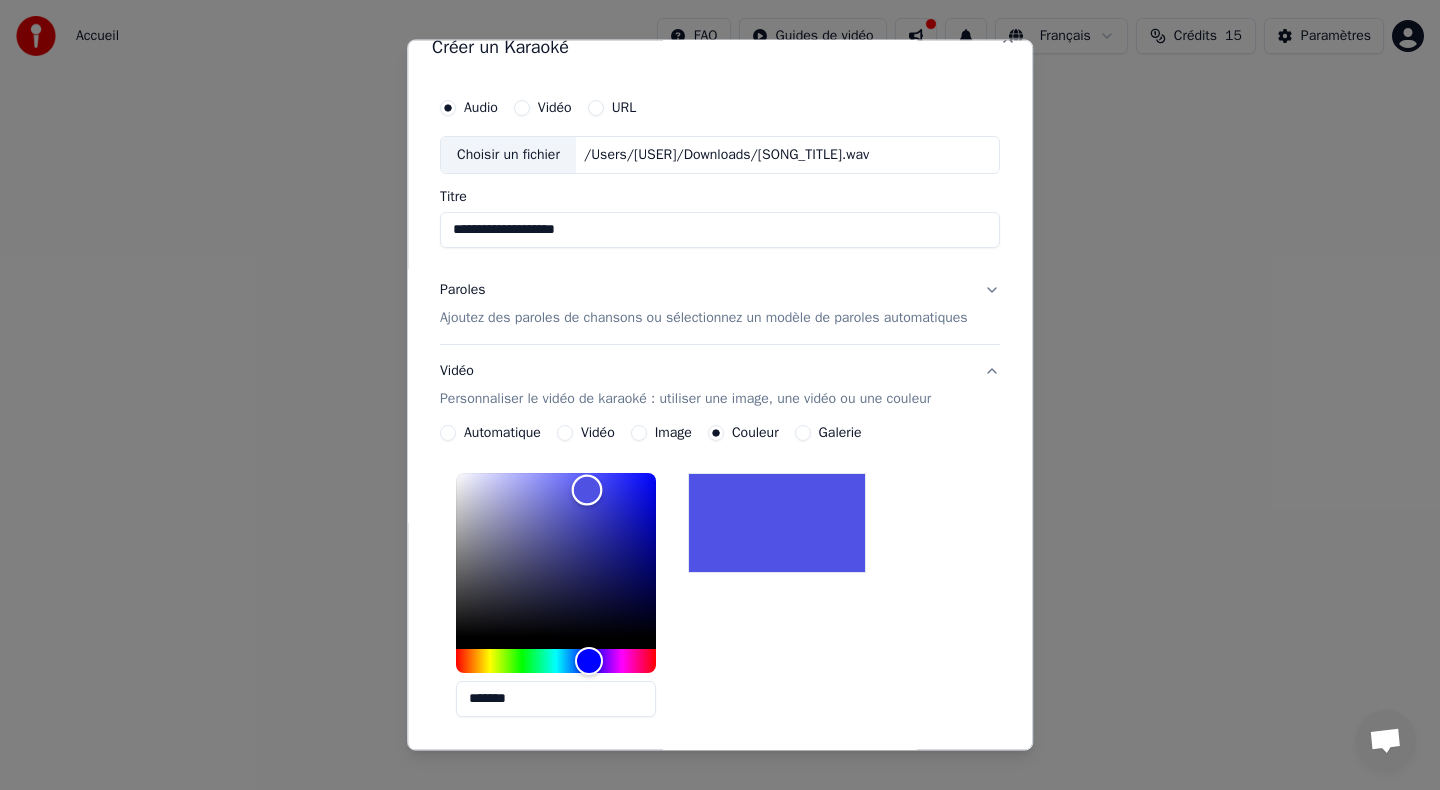 click at bounding box center (556, 554) 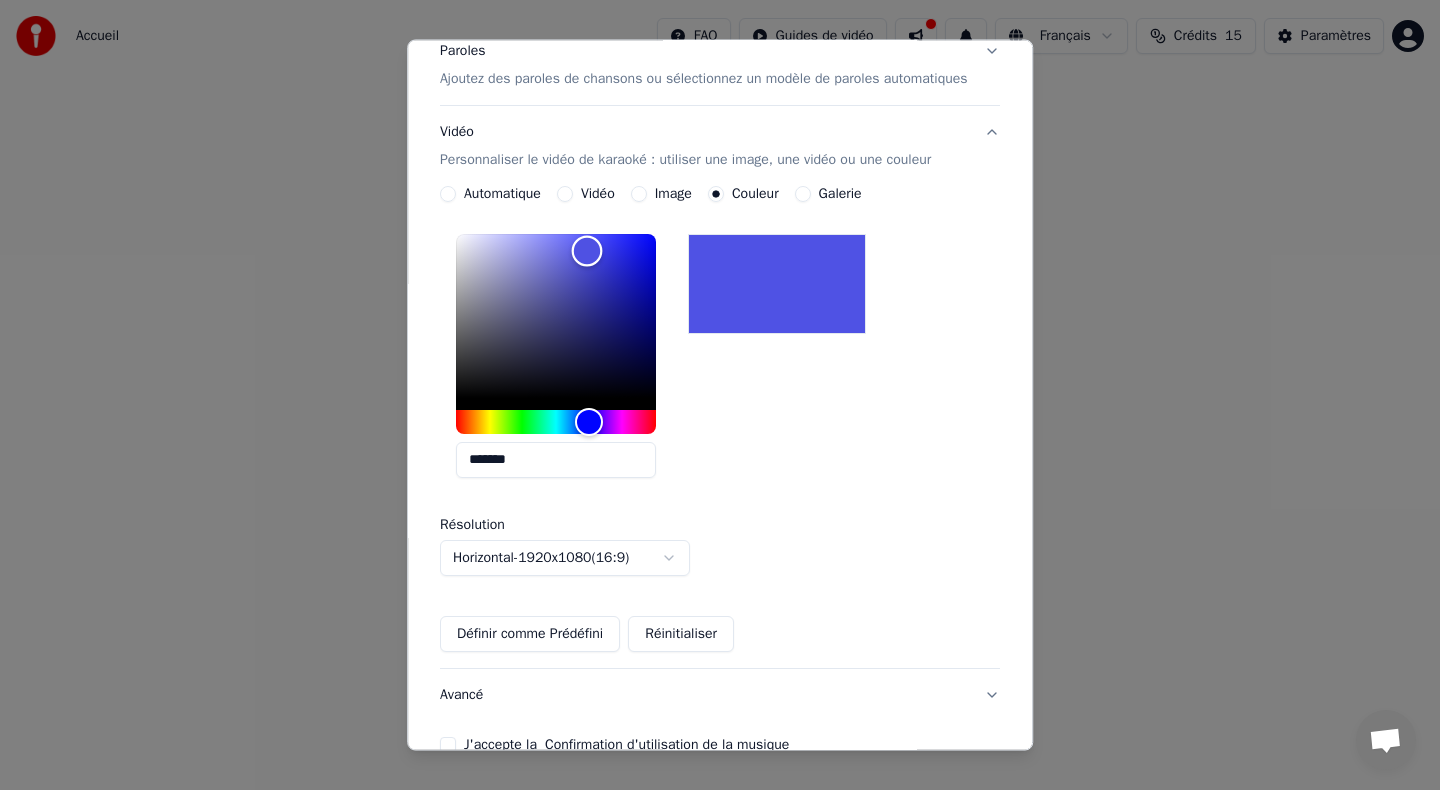scroll, scrollTop: 377, scrollLeft: 0, axis: vertical 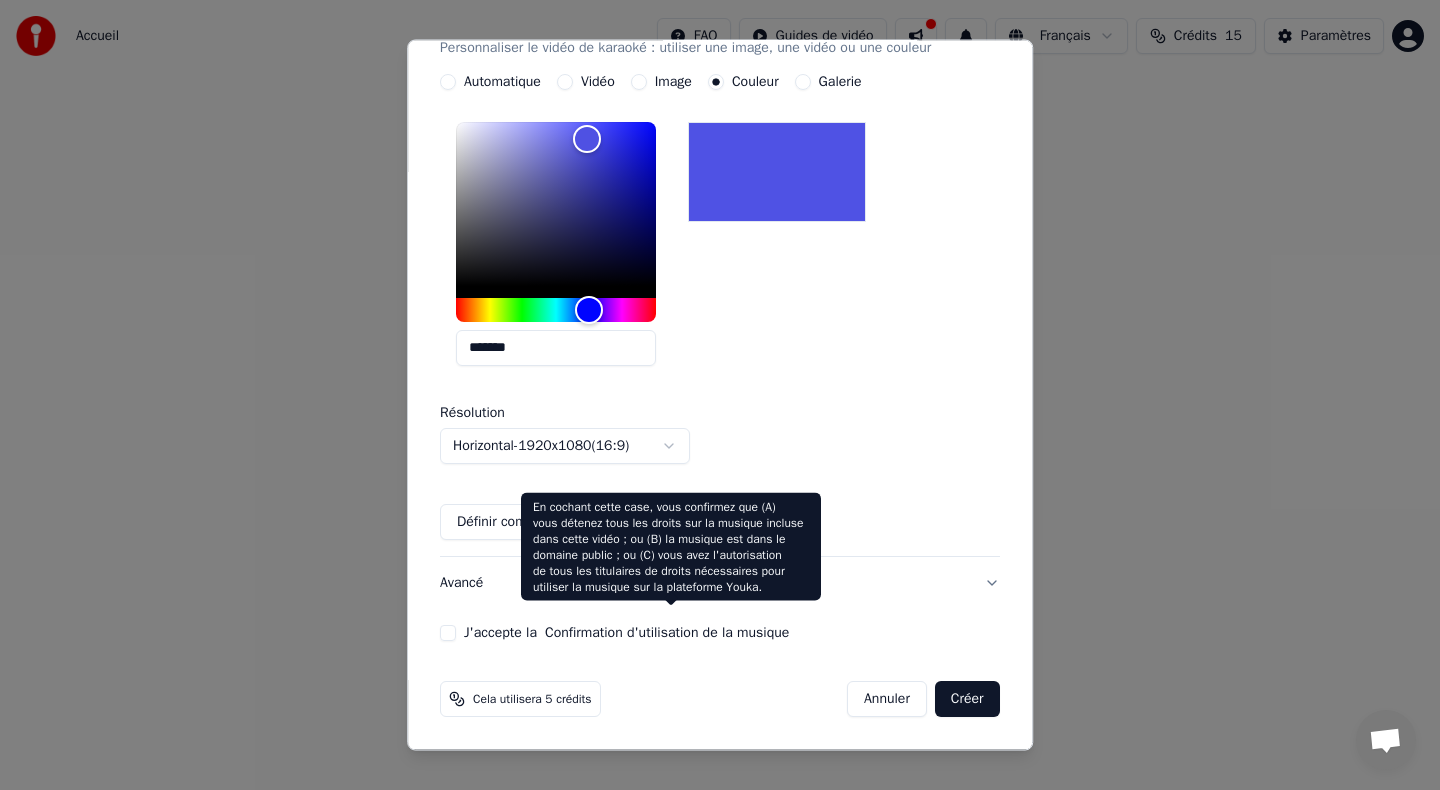 click on "Confirmation d'utilisation de la musique" at bounding box center [667, 633] 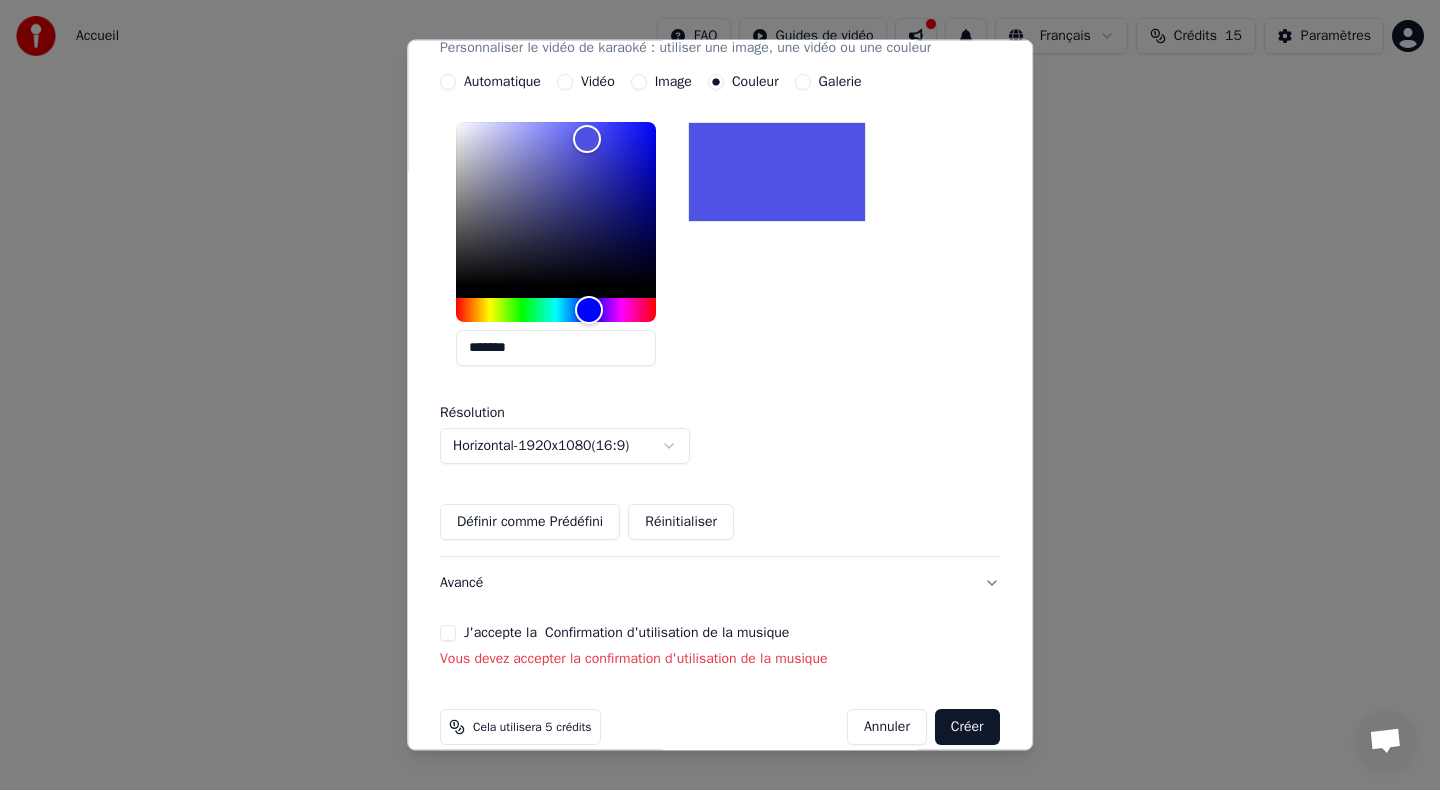 click on "J'accepte la   Confirmation d'utilisation de la musique" at bounding box center (448, 633) 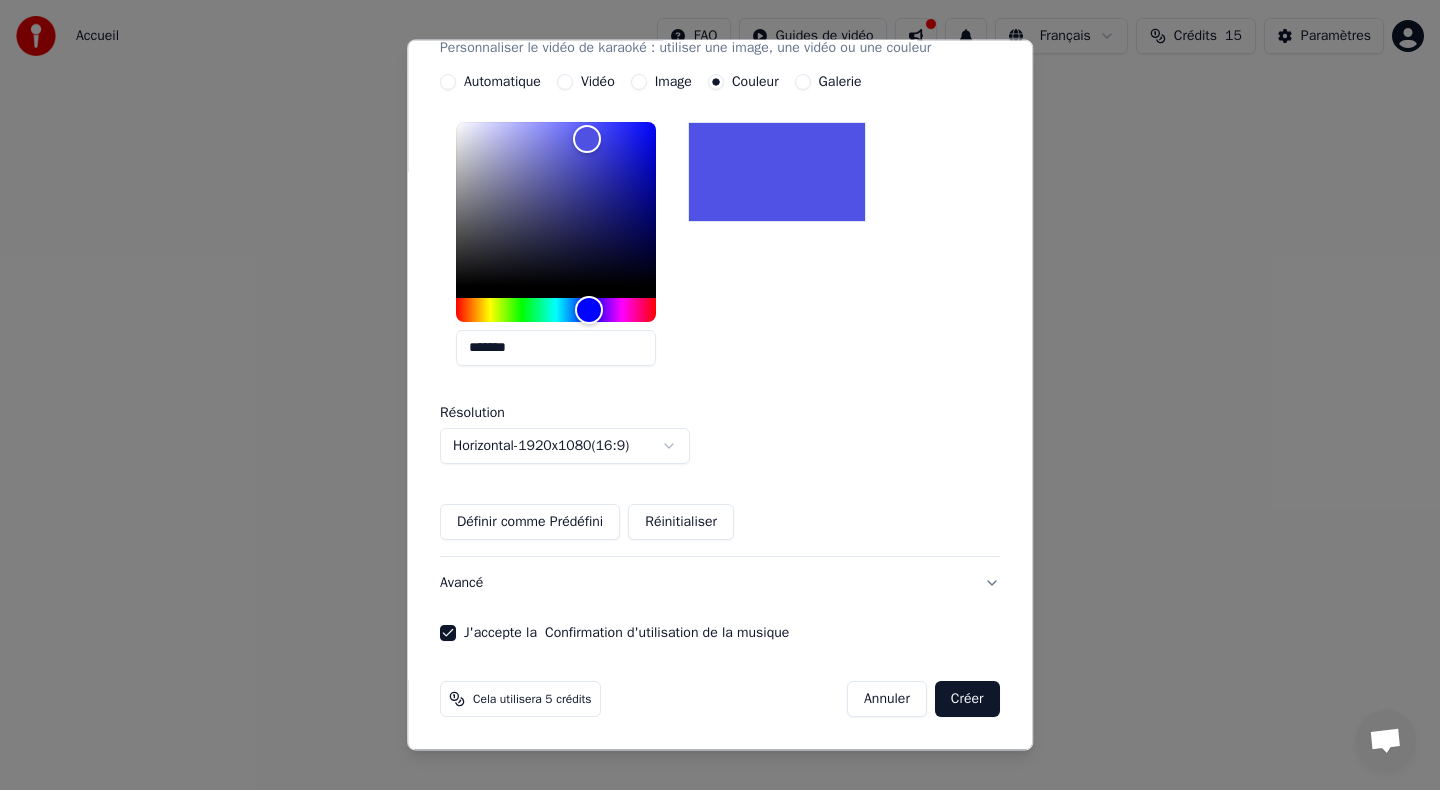 click on "Créer" at bounding box center [967, 699] 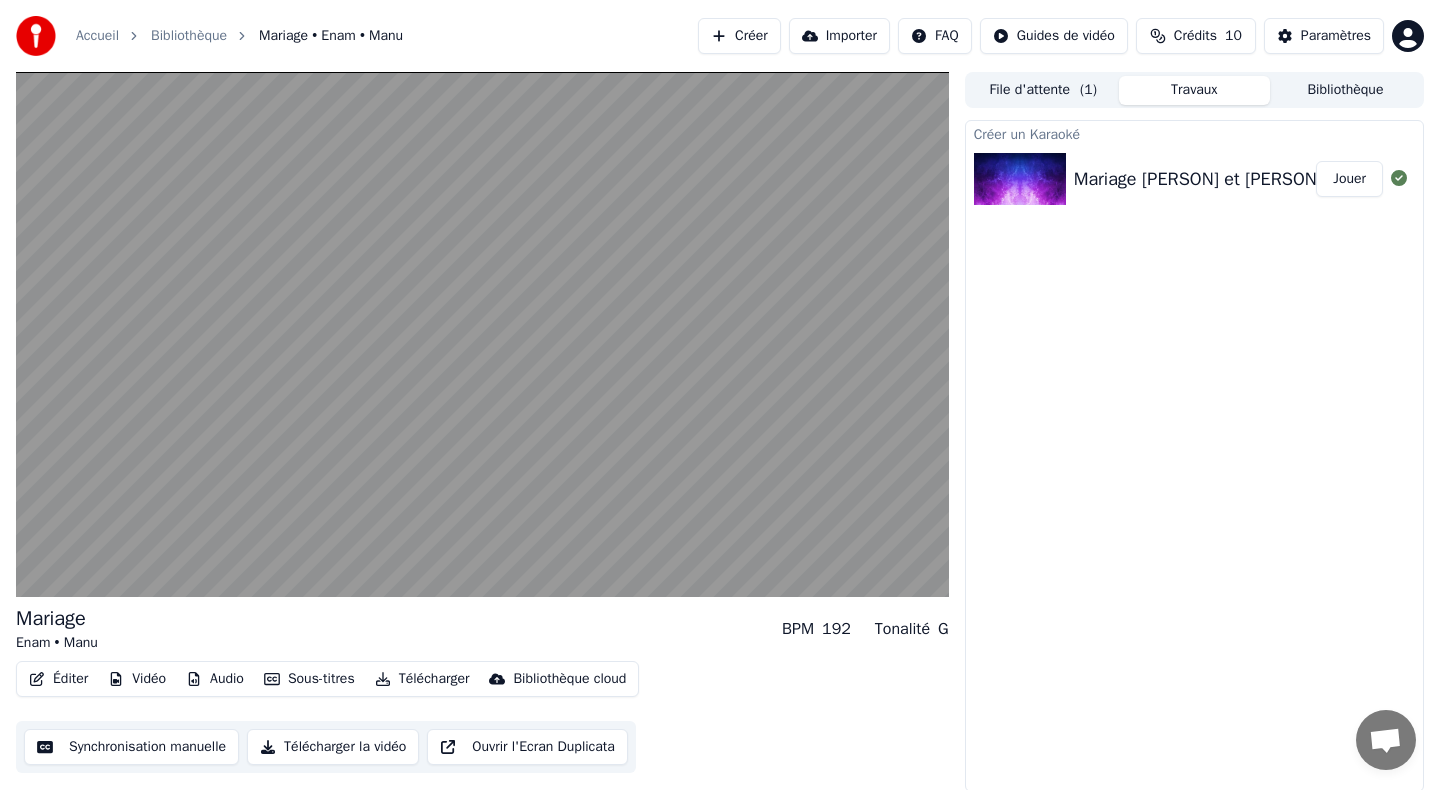 scroll, scrollTop: 1, scrollLeft: 0, axis: vertical 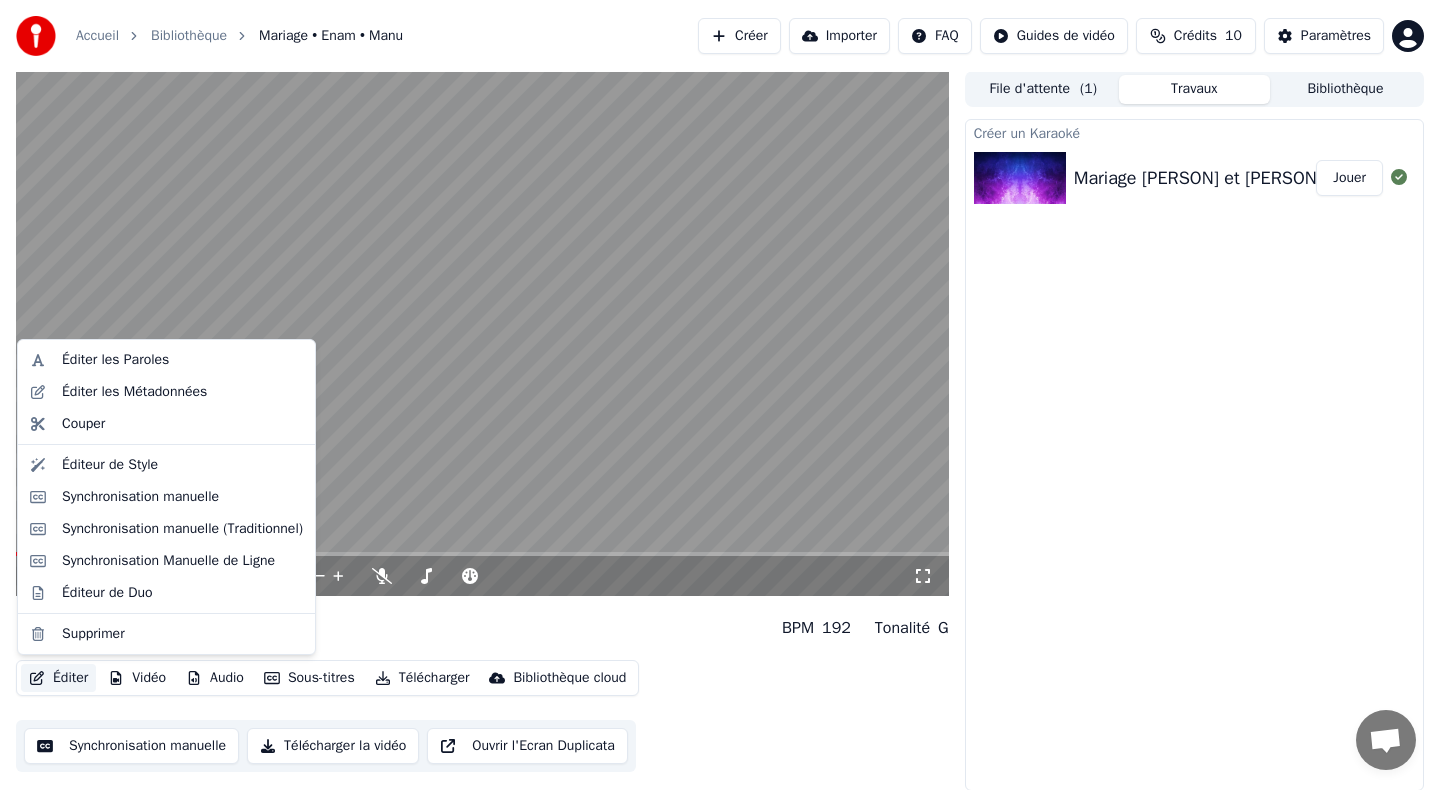 click on "Éditer" at bounding box center (58, 678) 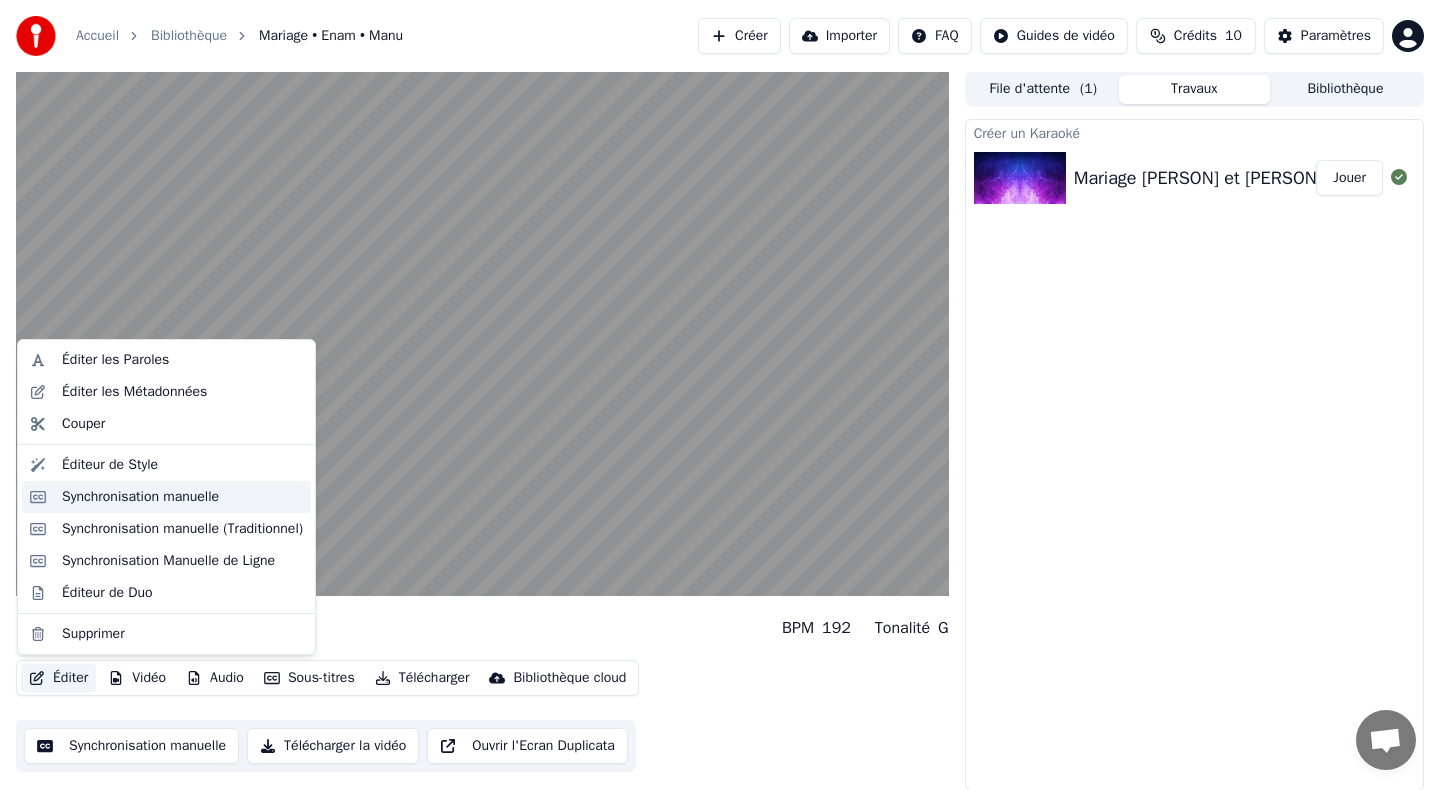 click on "Synchronisation manuelle" at bounding box center [140, 497] 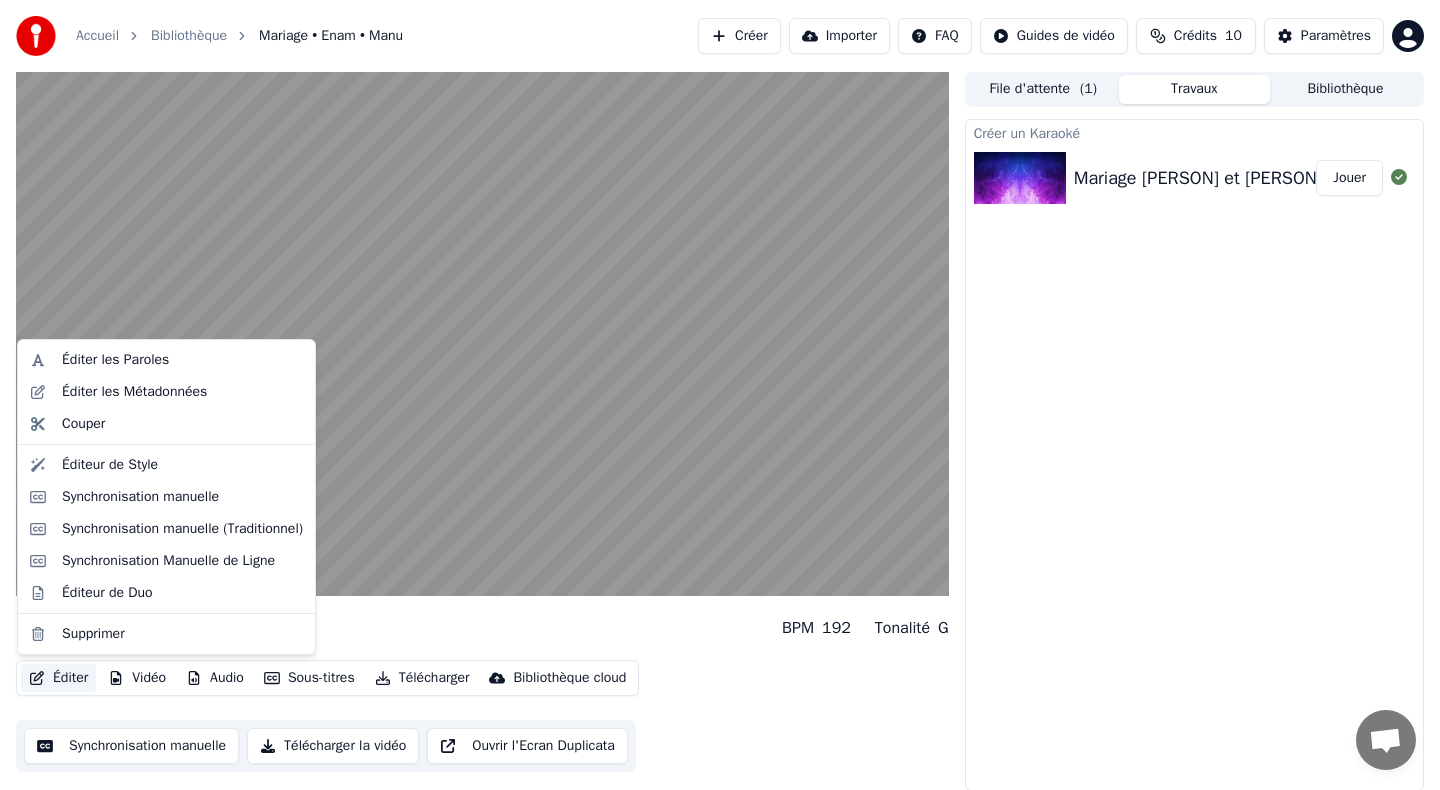 scroll, scrollTop: 0, scrollLeft: 0, axis: both 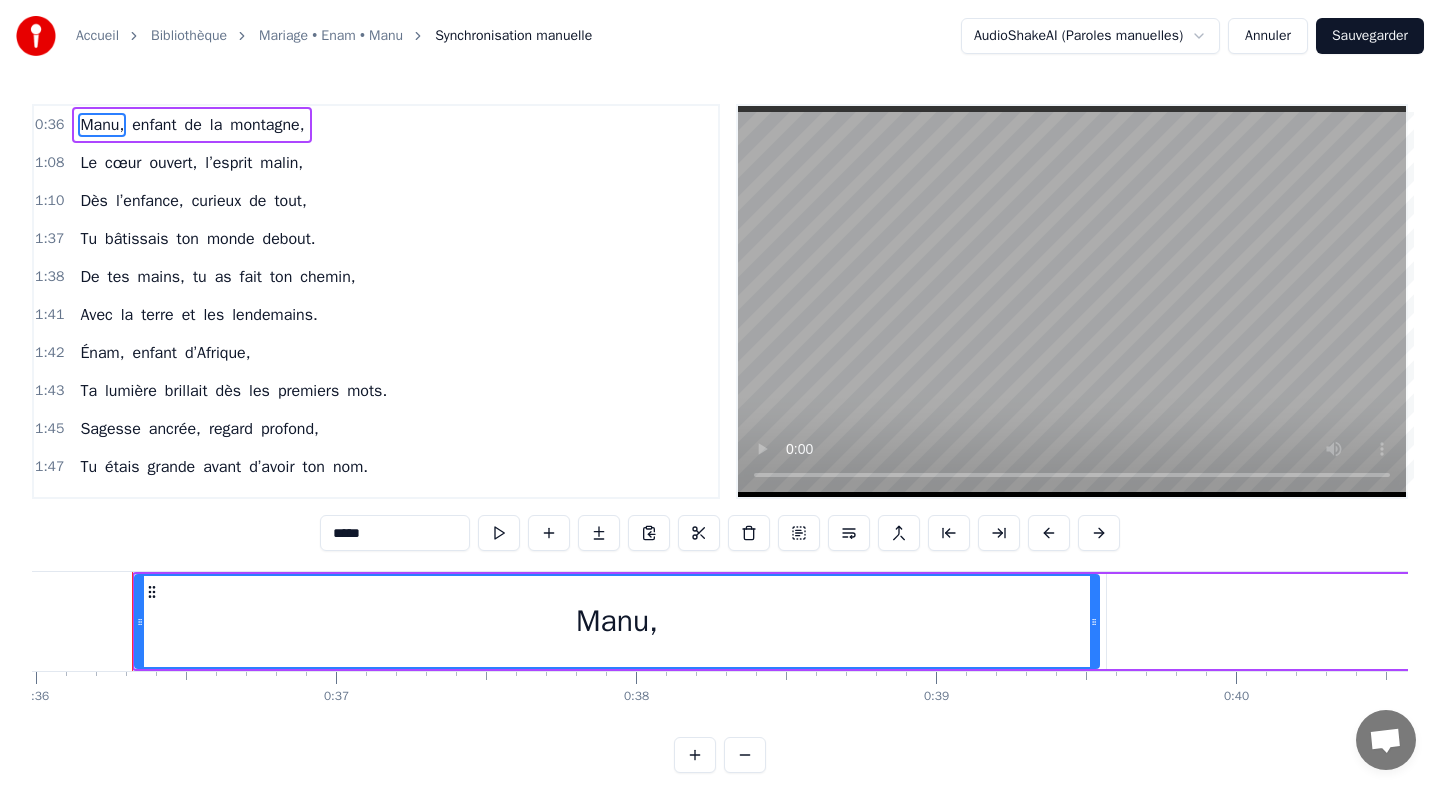click on "0:36" at bounding box center (49, 125) 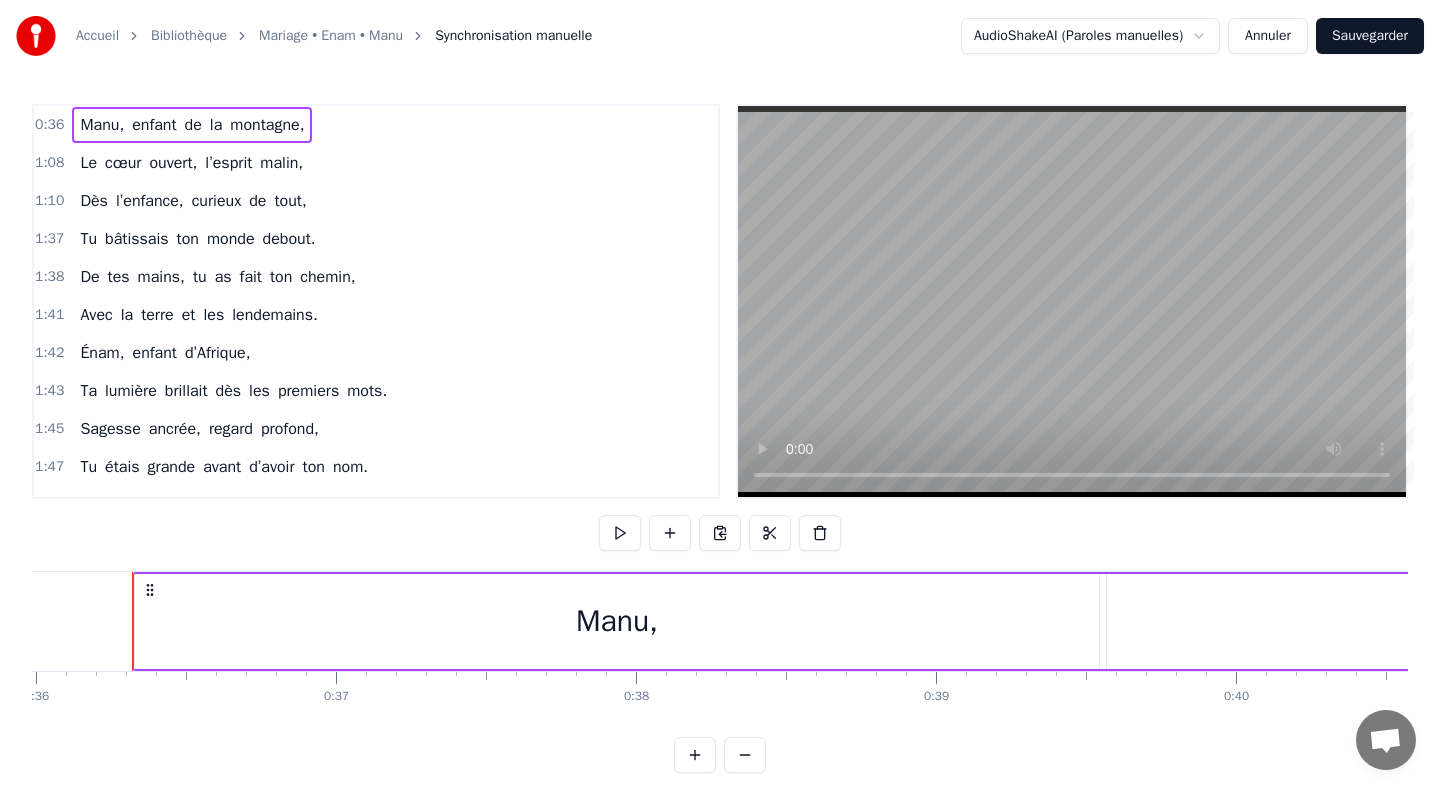 type 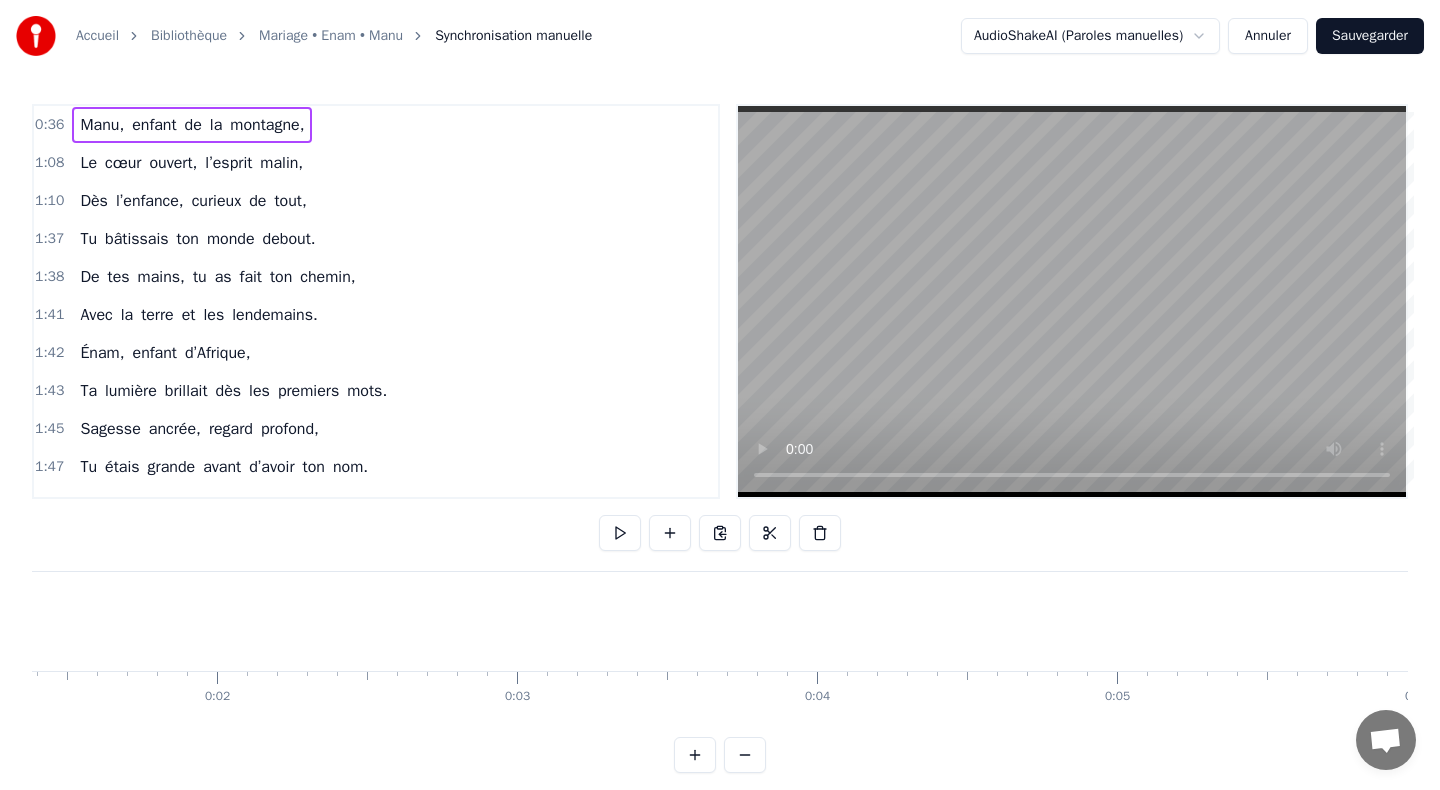 scroll, scrollTop: 0, scrollLeft: 403, axis: horizontal 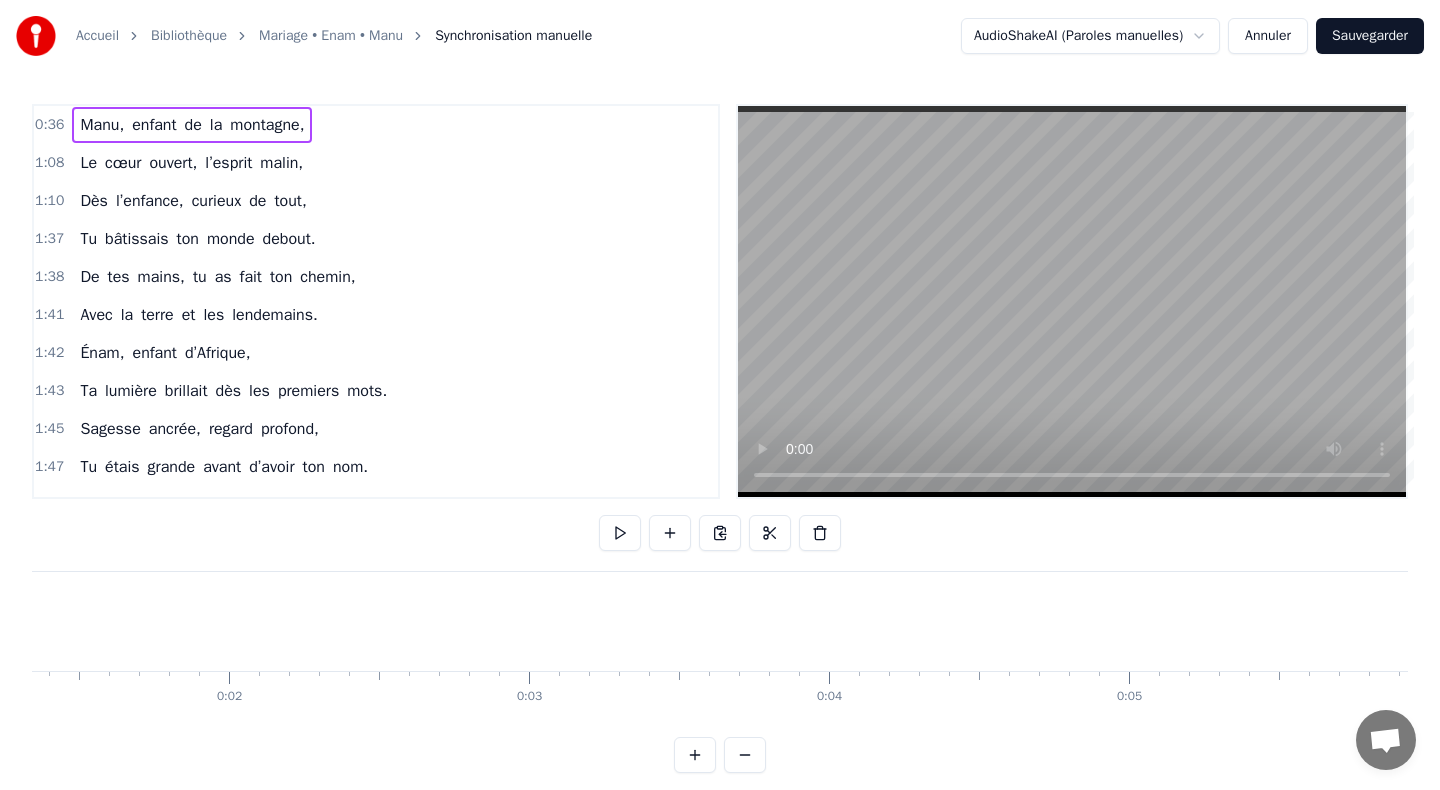 click on "Manu," at bounding box center (102, 125) 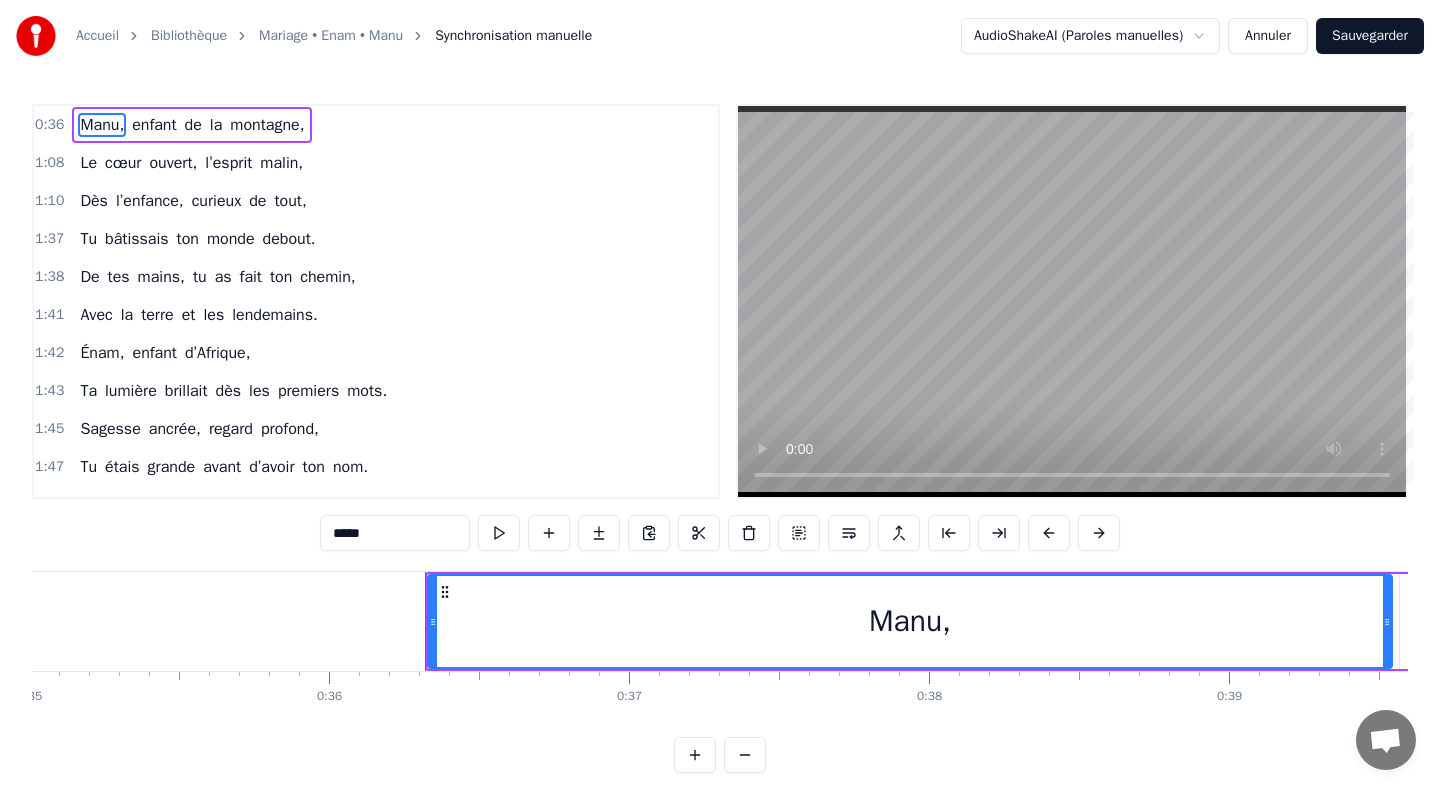 scroll, scrollTop: 0, scrollLeft: 10796, axis: horizontal 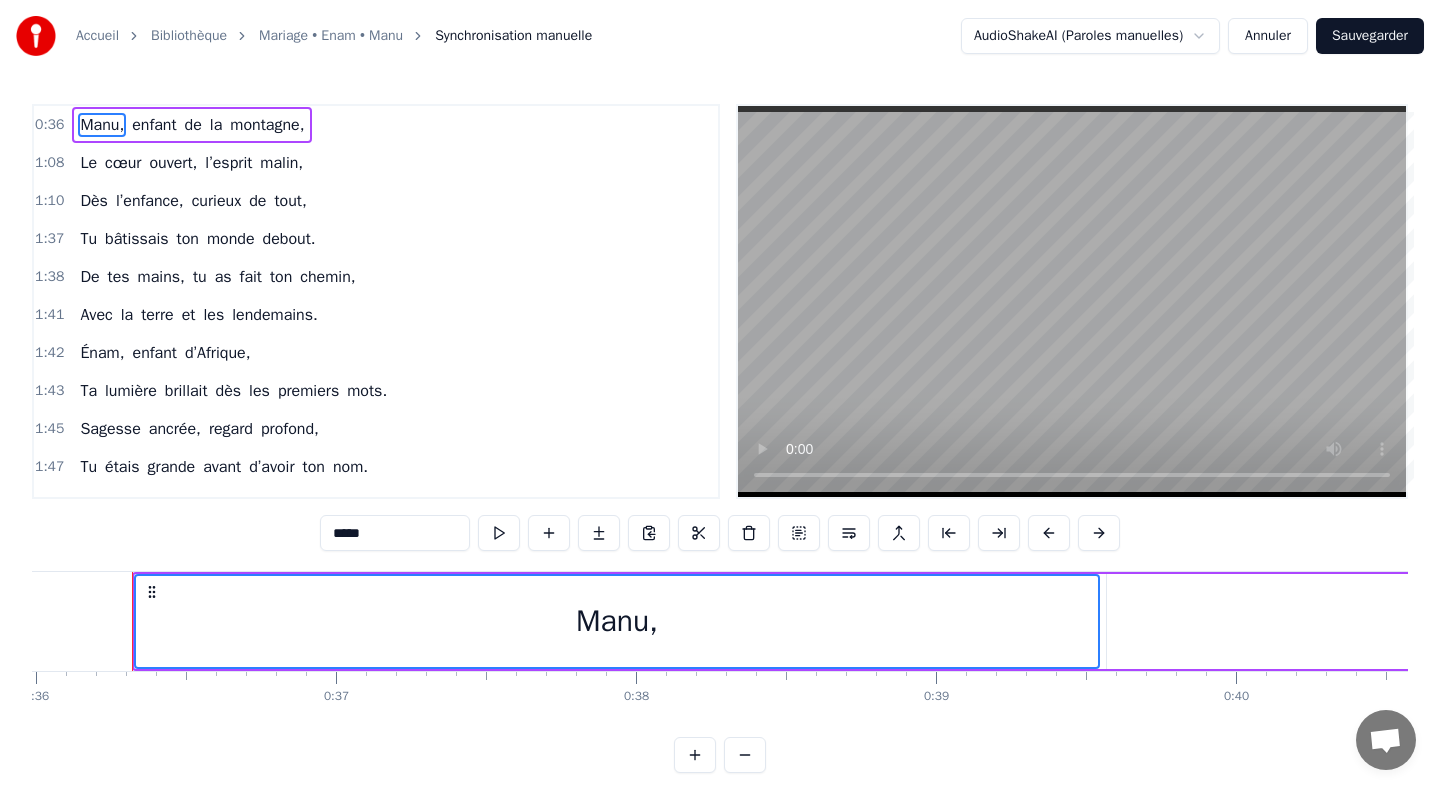 click on "enfant" at bounding box center (154, 125) 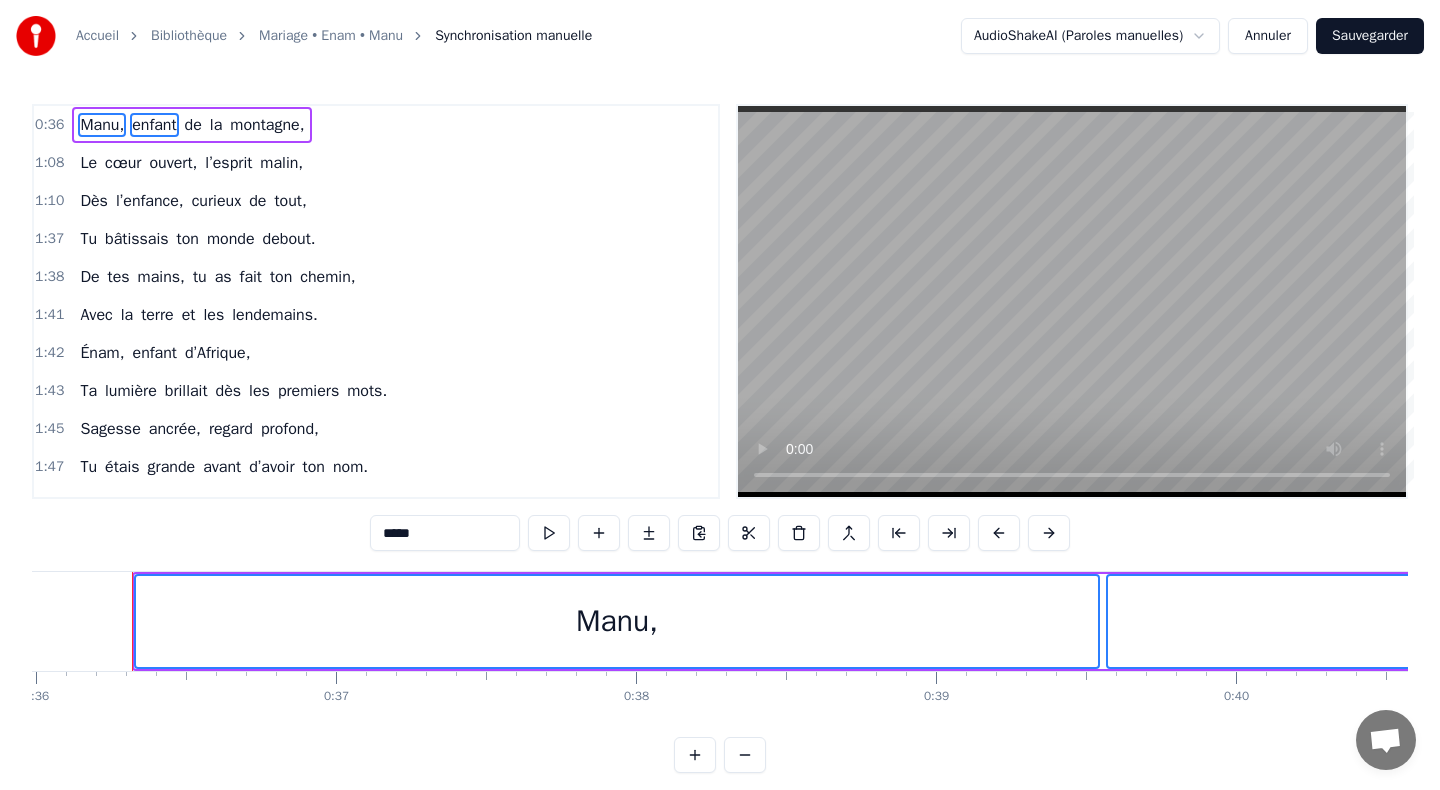 click on "de" at bounding box center [193, 125] 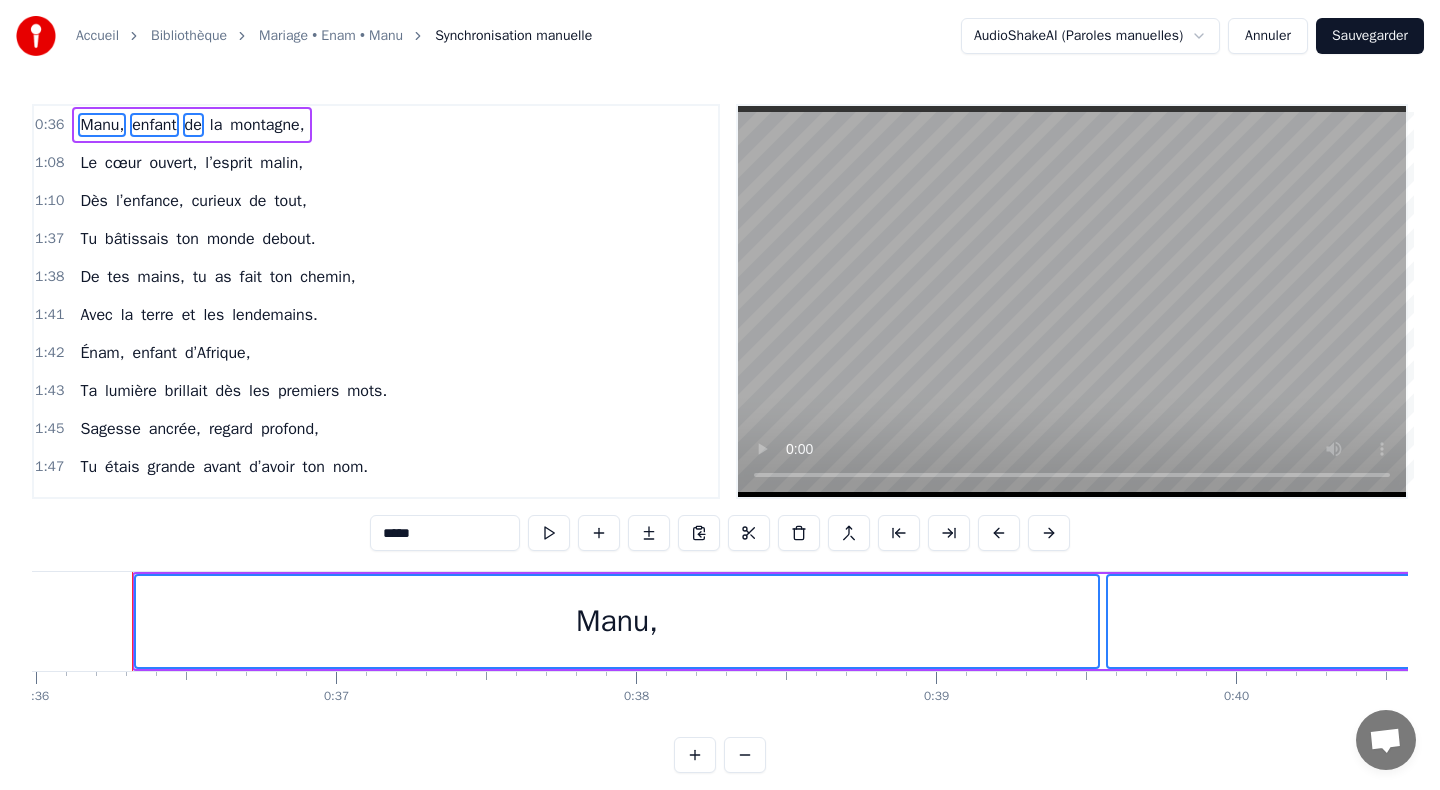 click on "la" at bounding box center [216, 125] 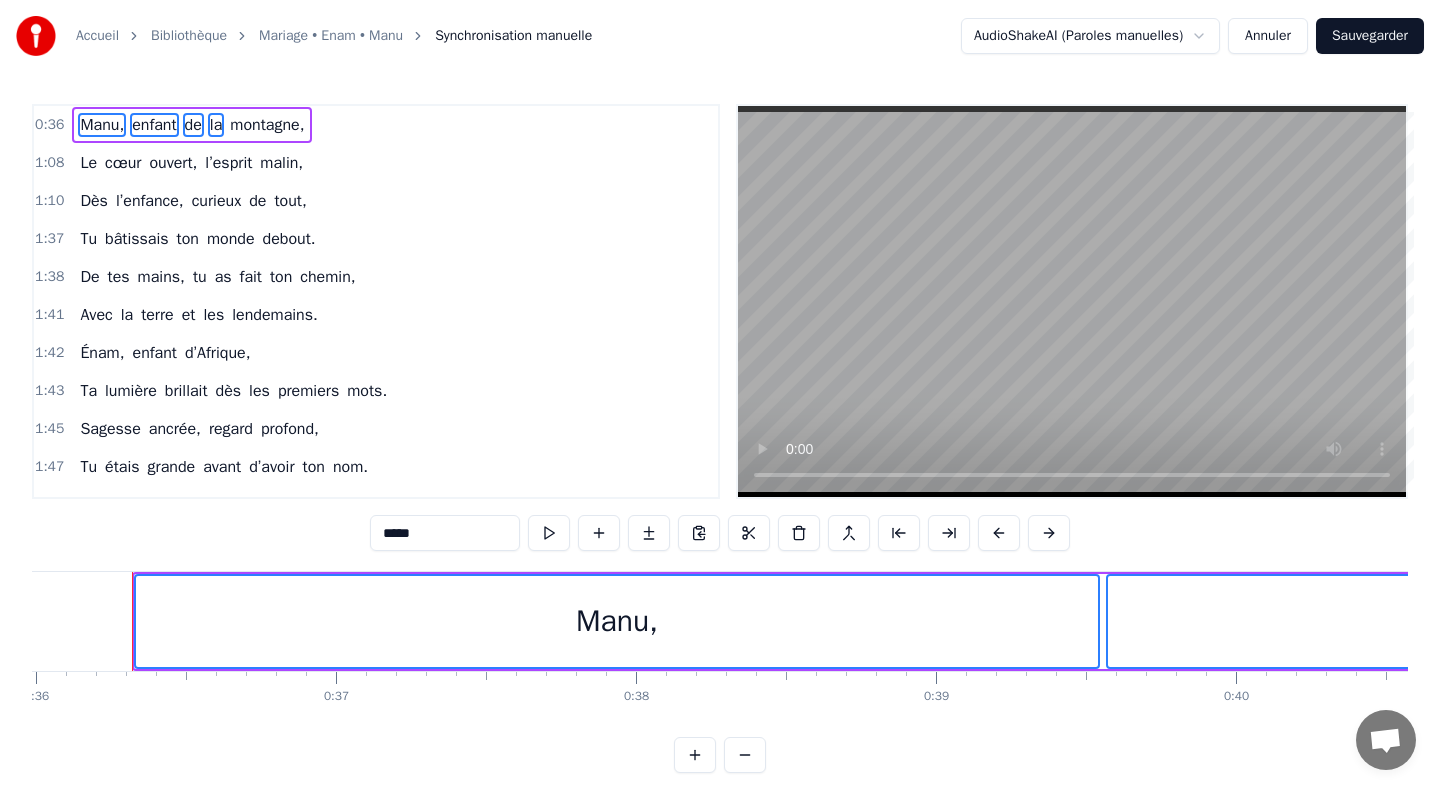 click on "montagne," at bounding box center [267, 125] 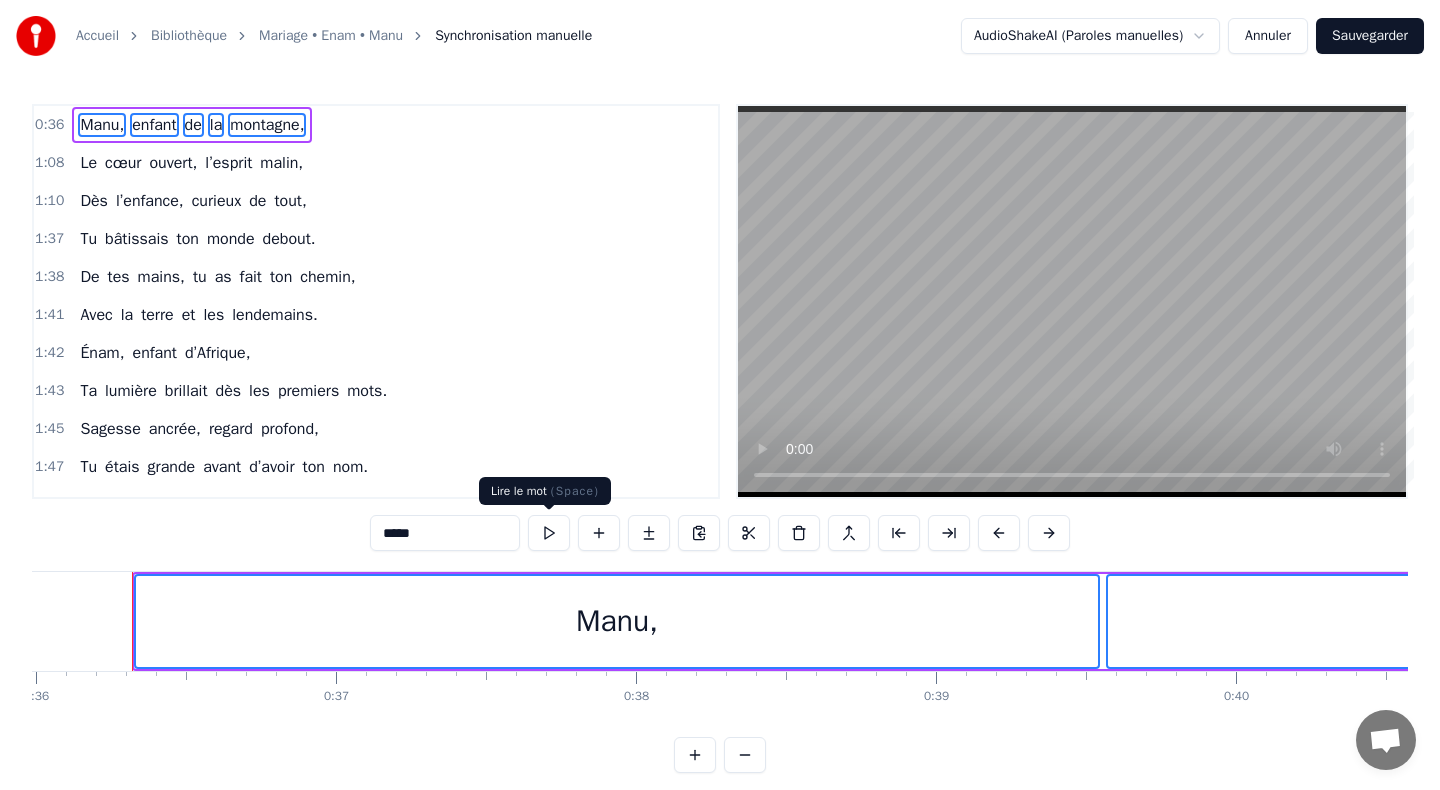 click at bounding box center (549, 533) 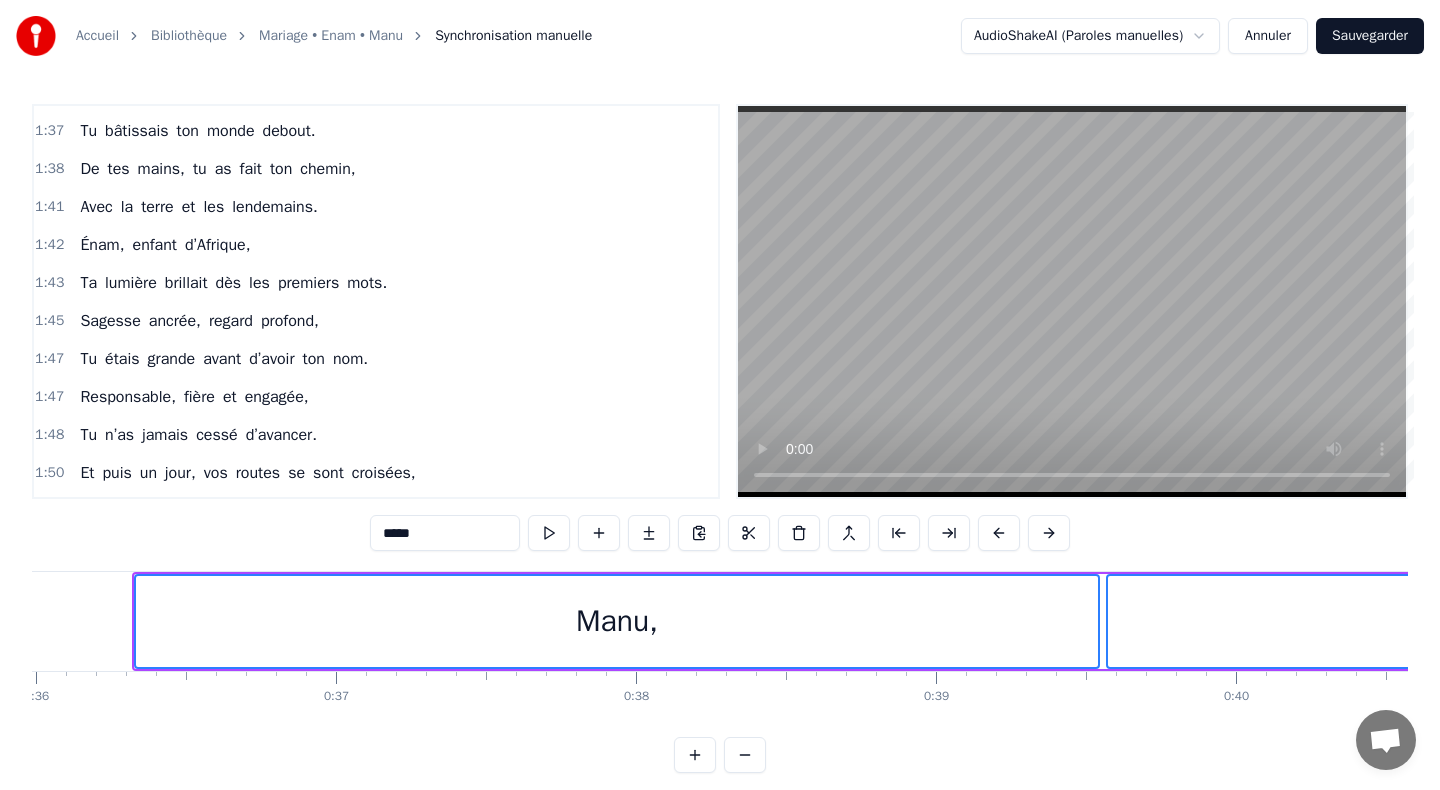 scroll, scrollTop: 0, scrollLeft: 0, axis: both 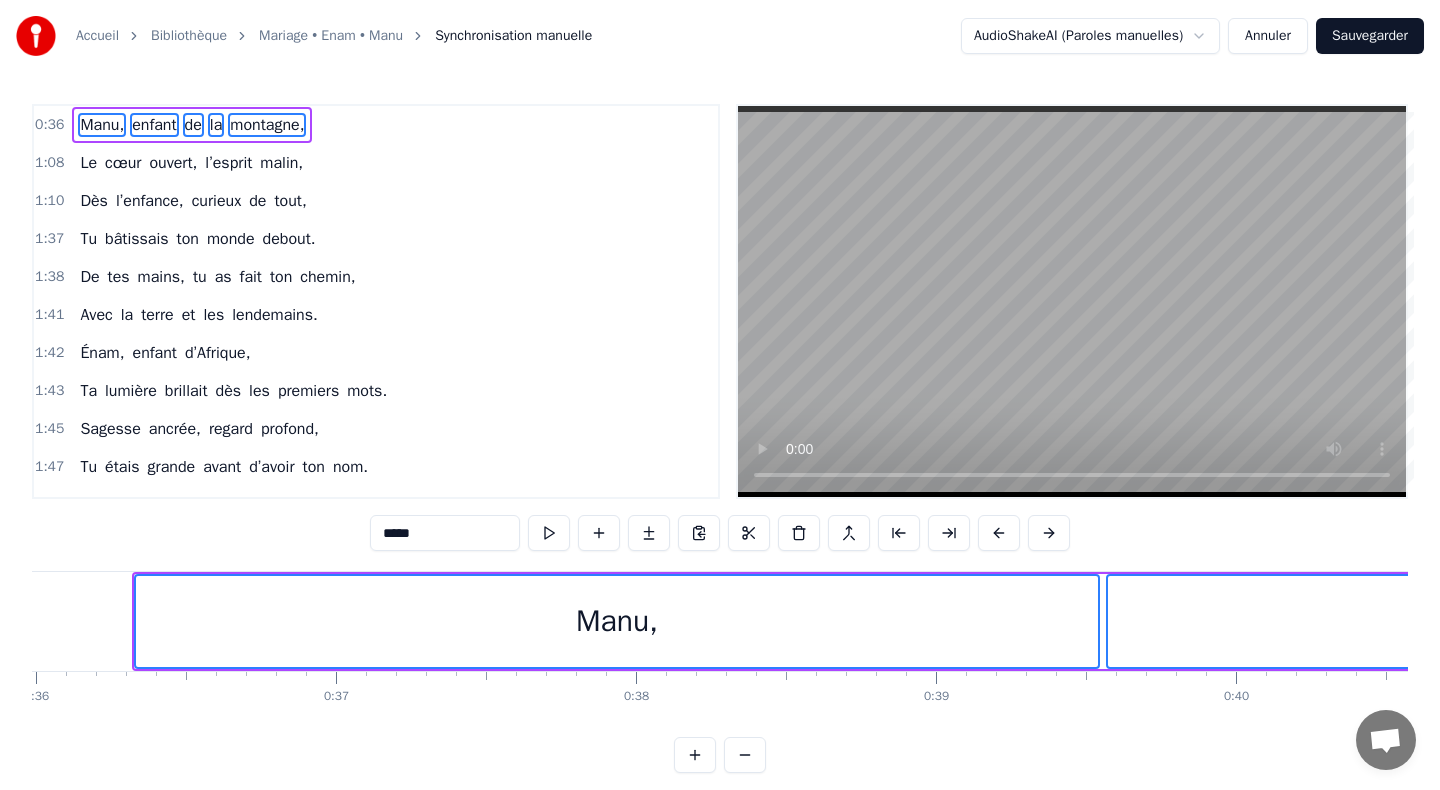 click on "Mariage • Enam • Manu" at bounding box center (331, 36) 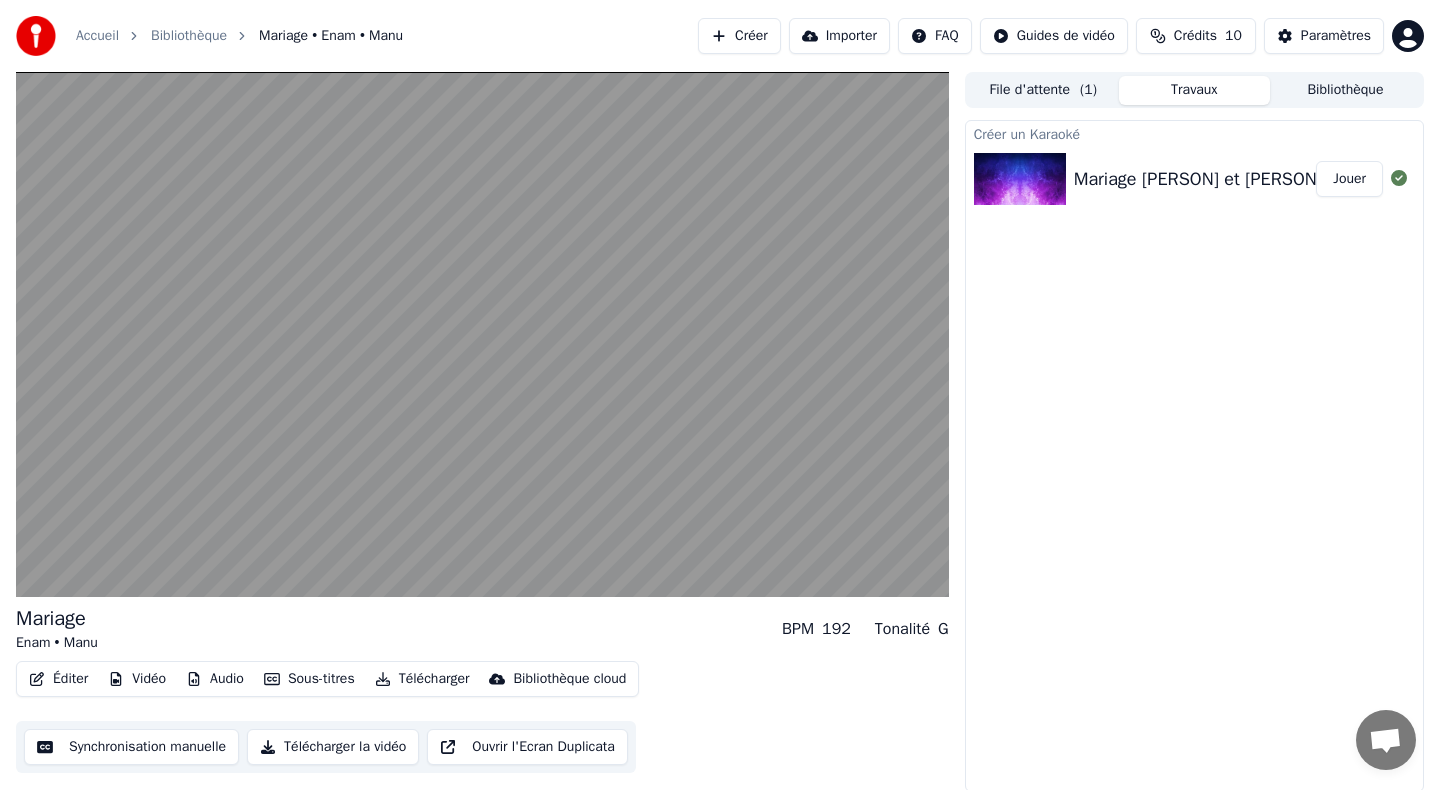 click on "Éditer" at bounding box center [58, 679] 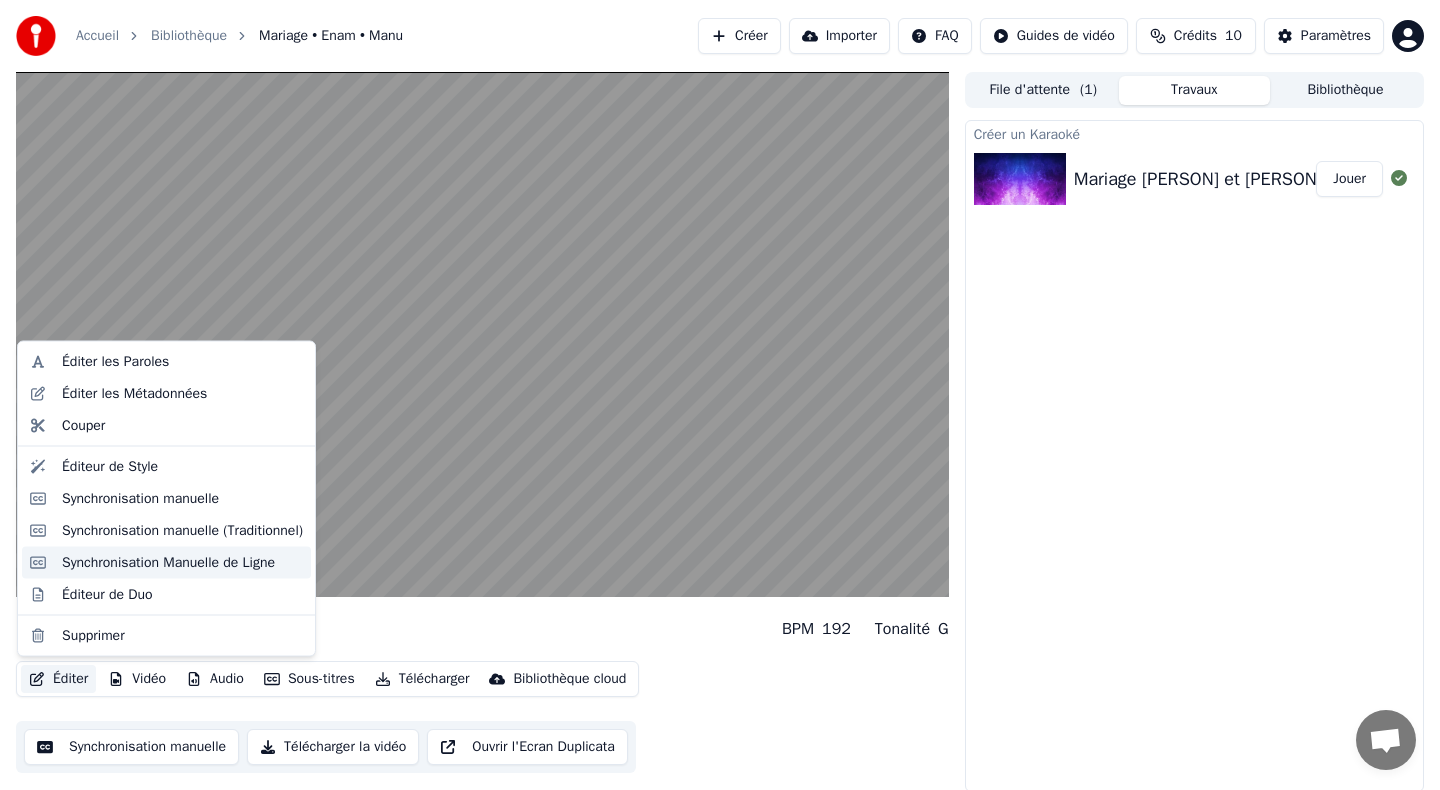 click on "Synchronisation Manuelle de Ligne" at bounding box center (168, 562) 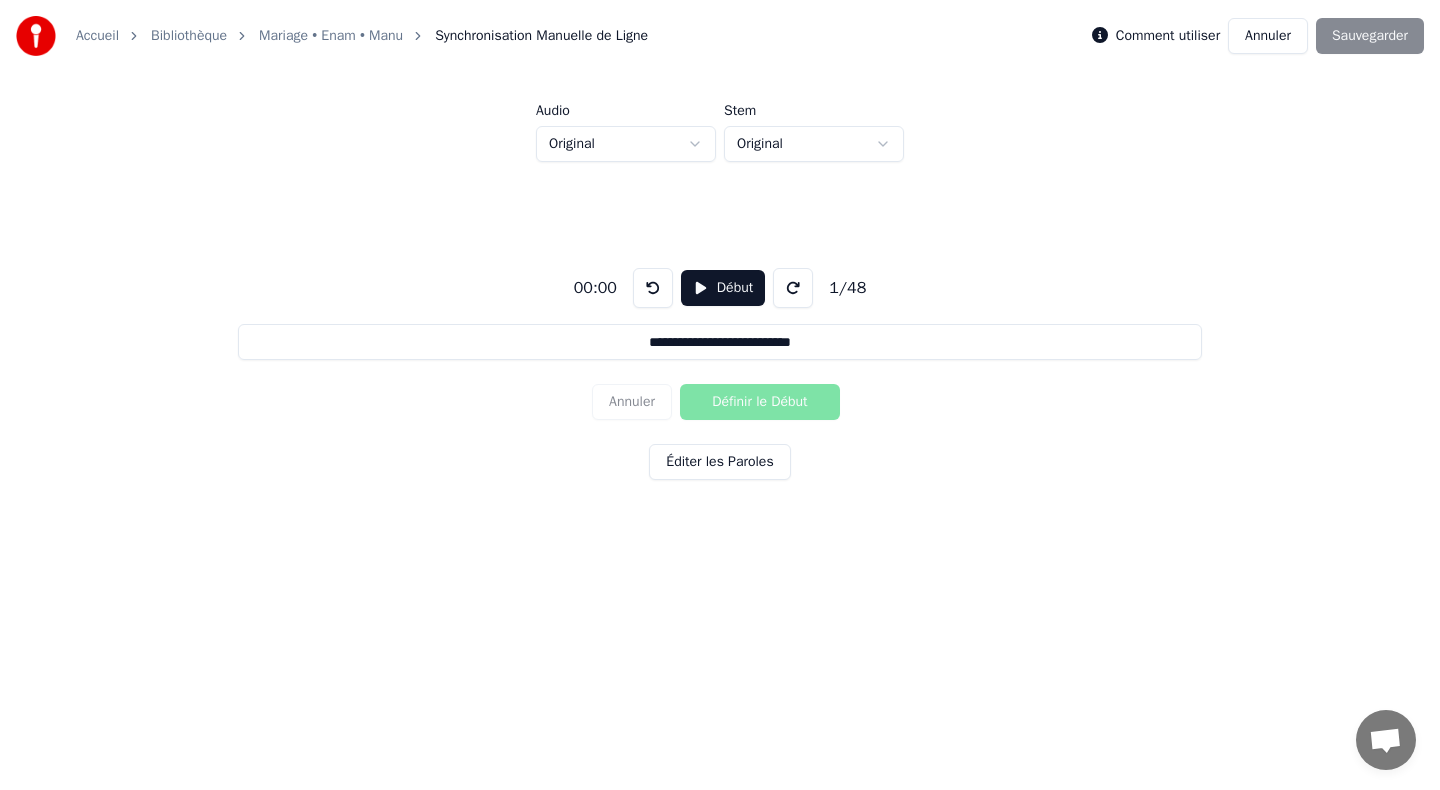 click on "00:00" at bounding box center [595, 288] 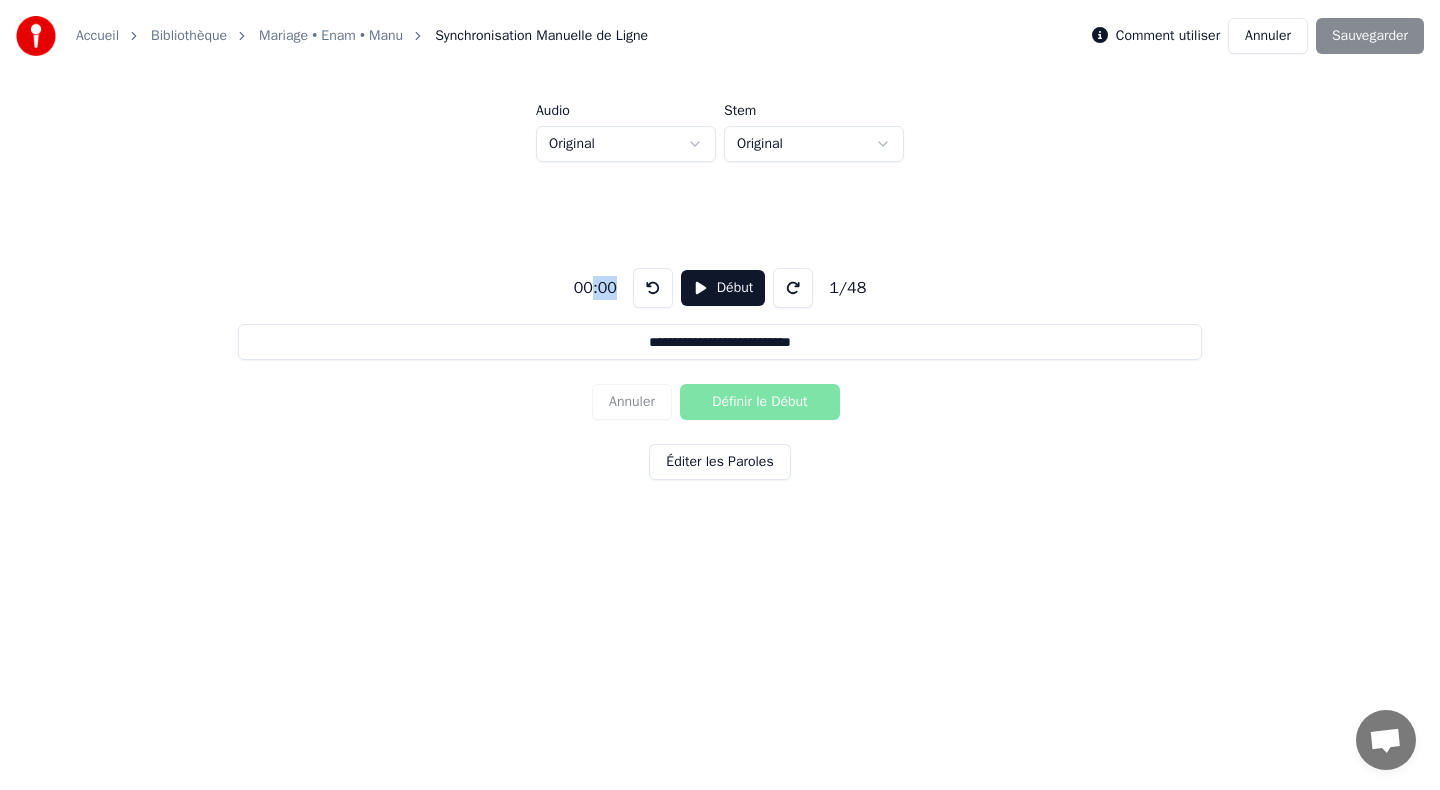 drag, startPoint x: 591, startPoint y: 287, endPoint x: 629, endPoint y: 288, distance: 38.013157 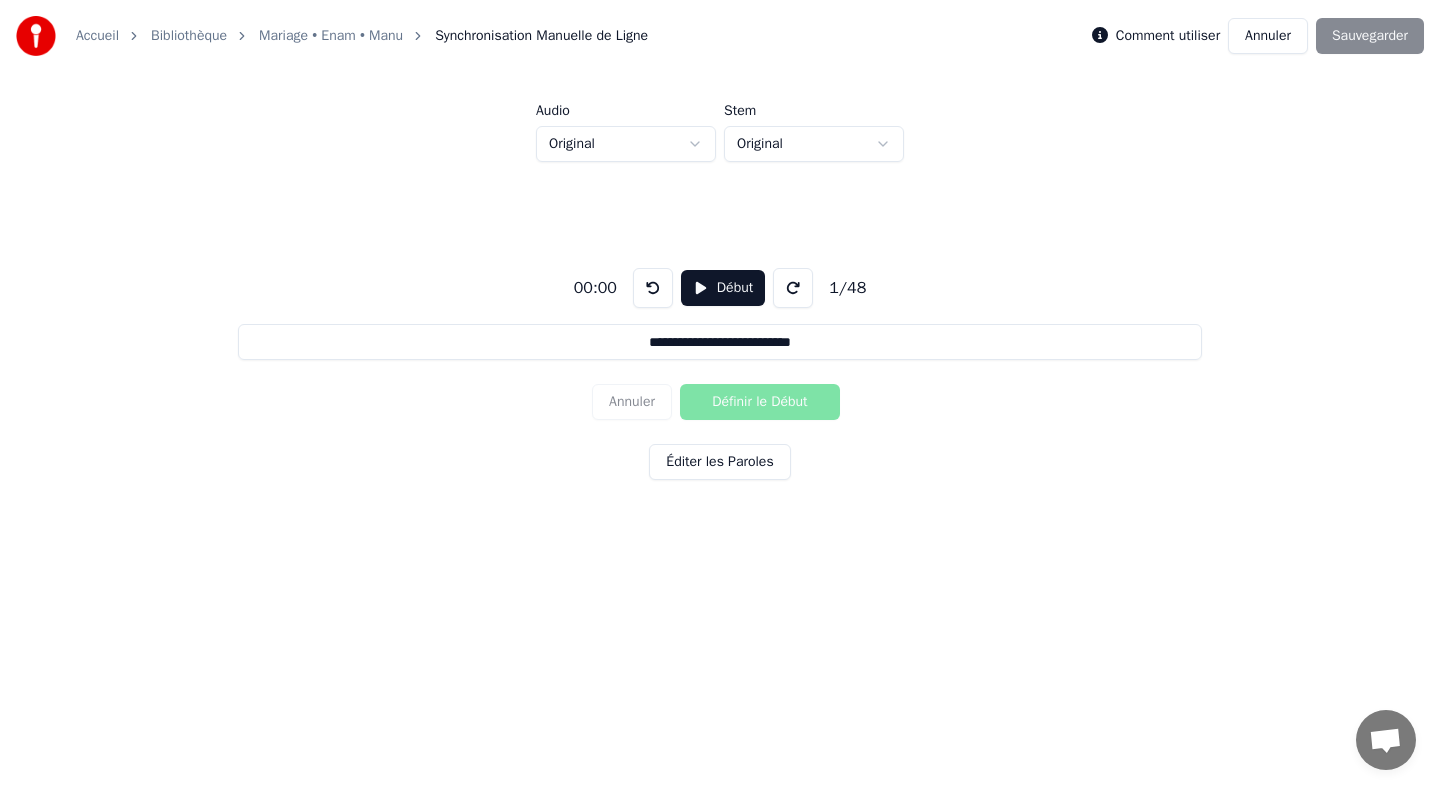 click on "**********" at bounding box center (719, 342) 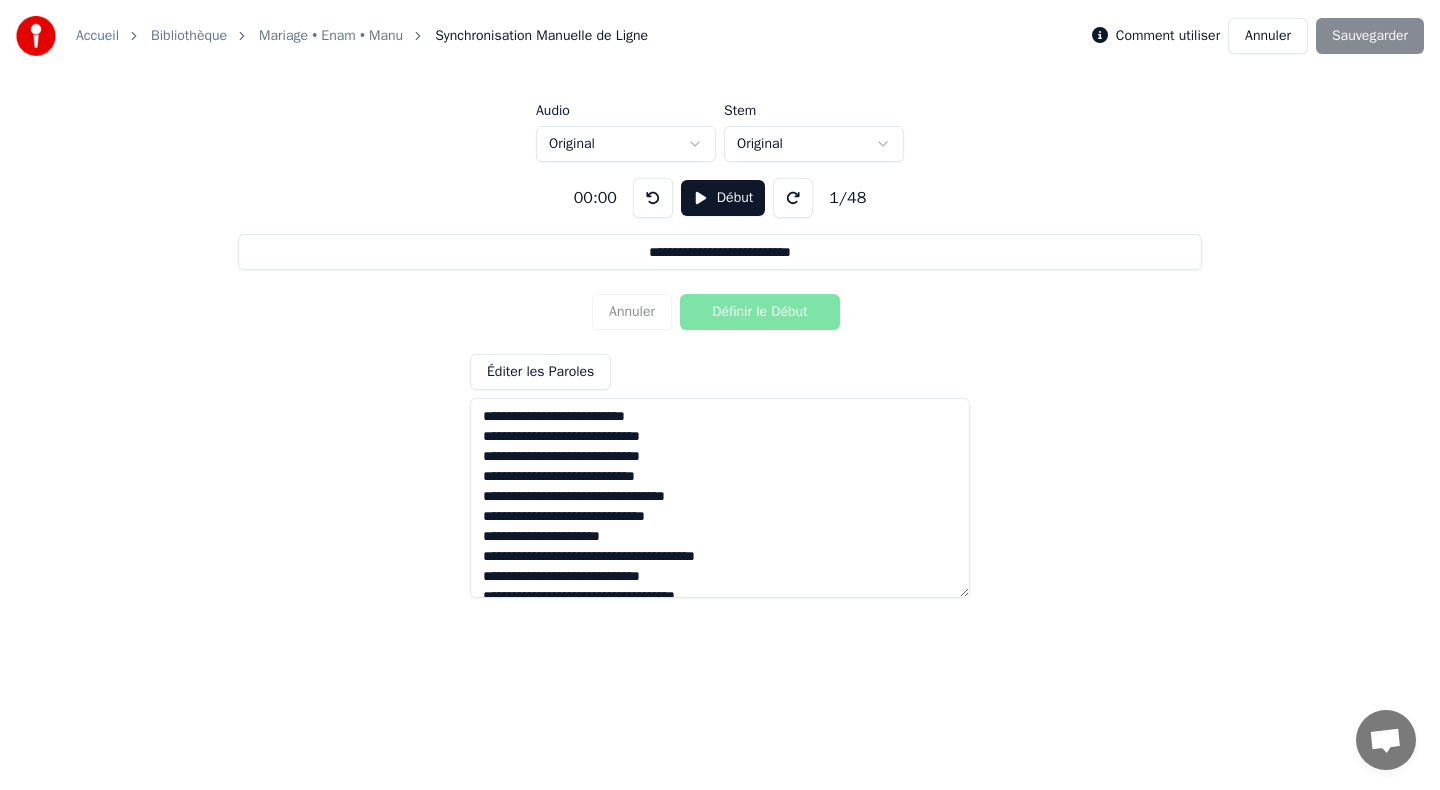 click at bounding box center (720, 498) 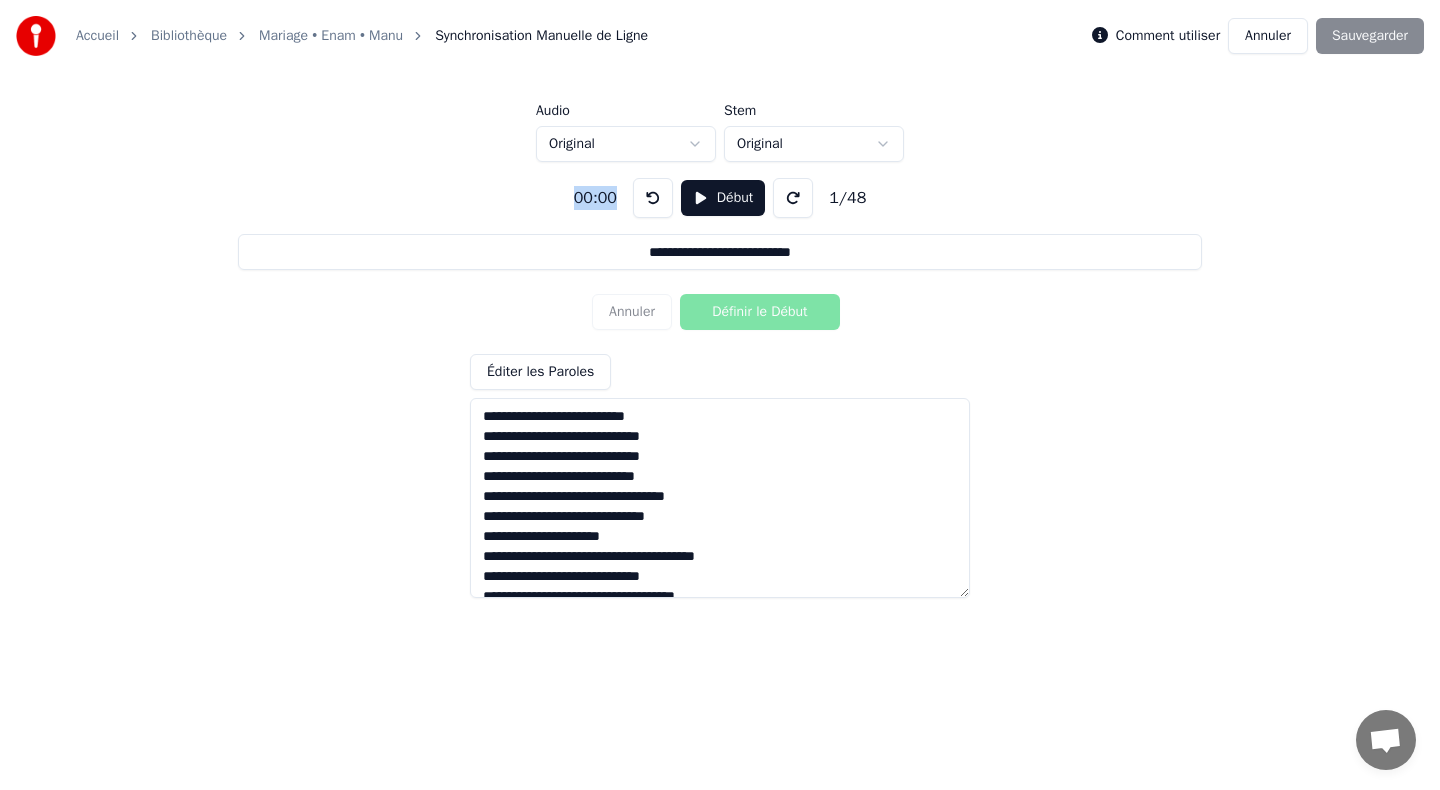 drag, startPoint x: 612, startPoint y: 198, endPoint x: 545, endPoint y: 200, distance: 67.02985 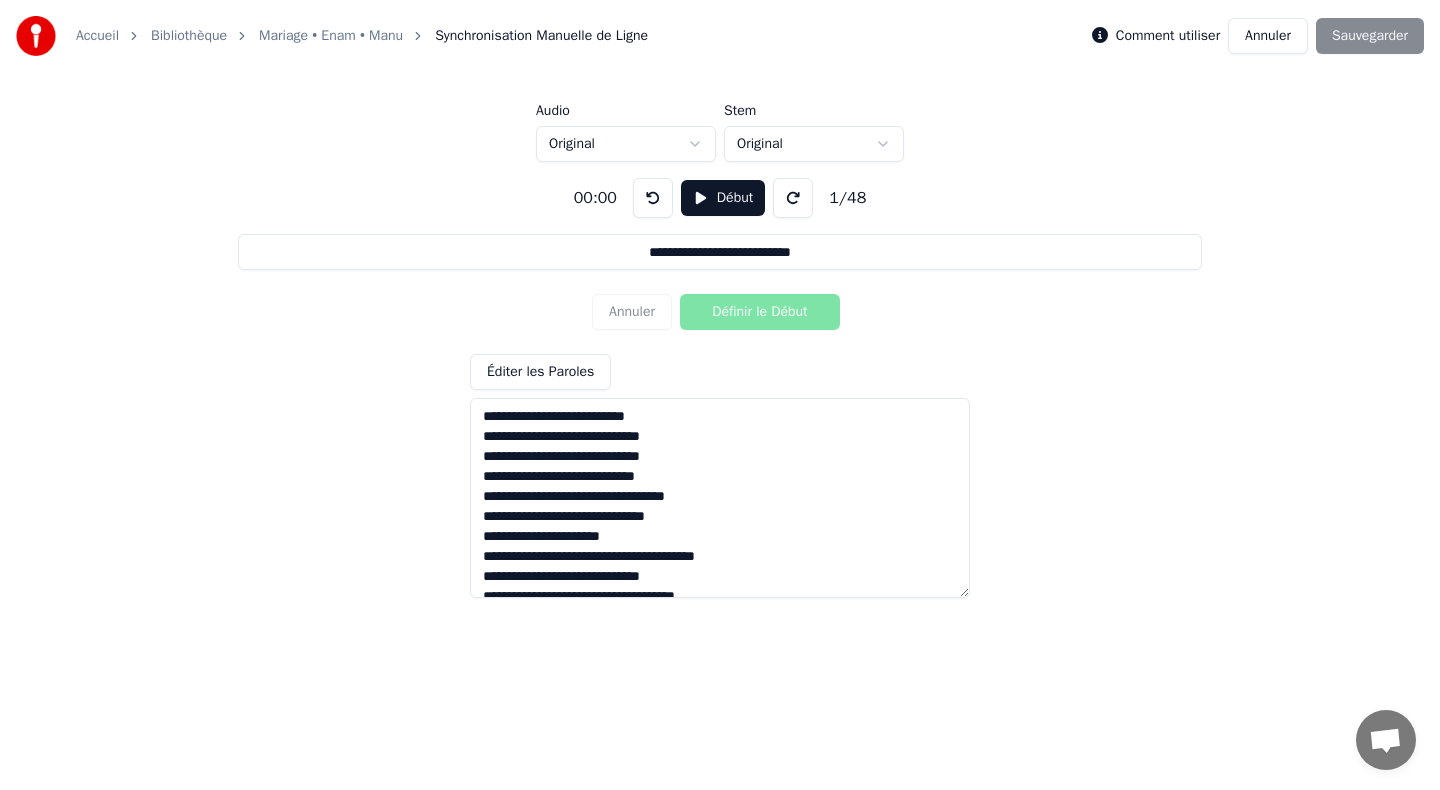 click on "Annuler Définir le Début" at bounding box center [720, 312] 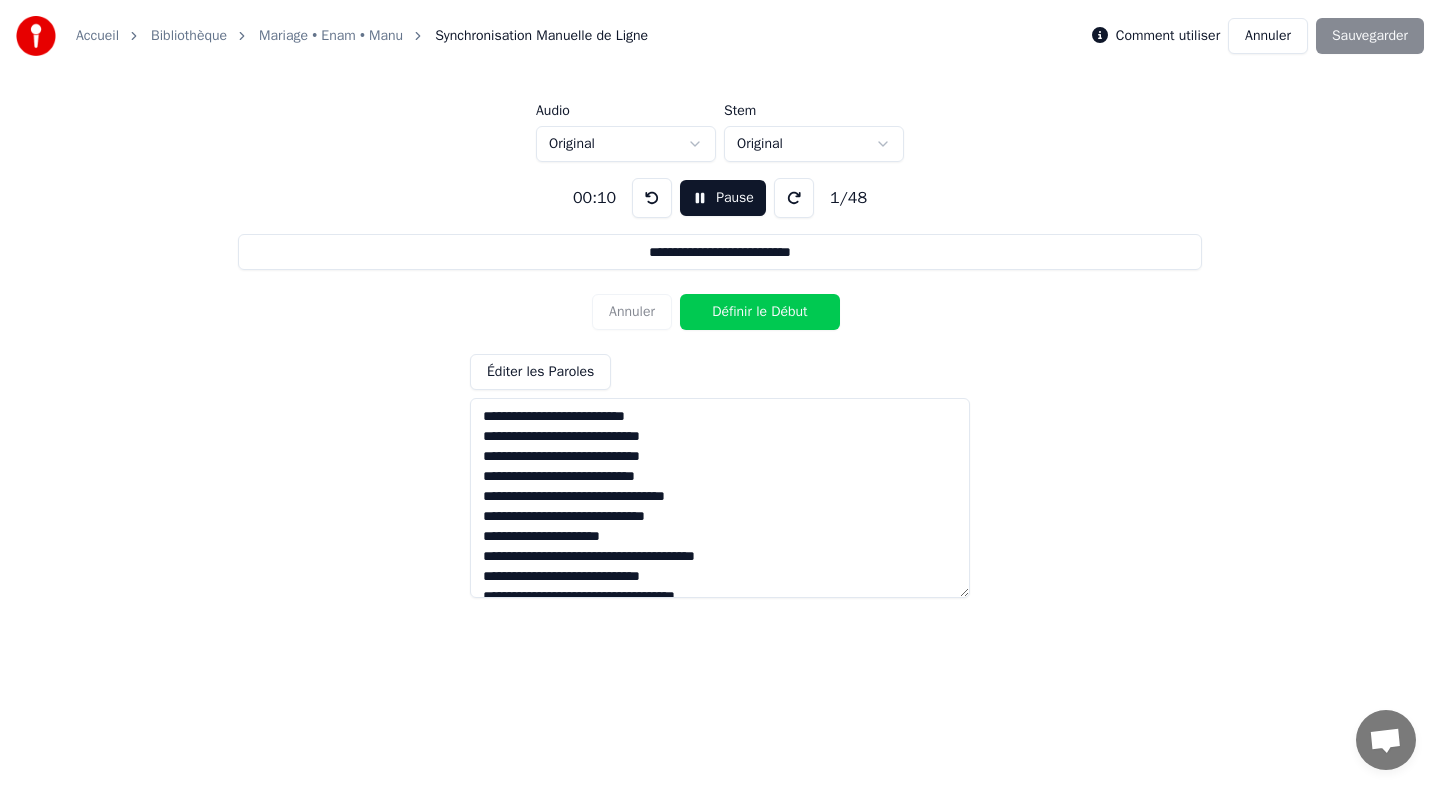 click on "Définir le Début" at bounding box center (760, 312) 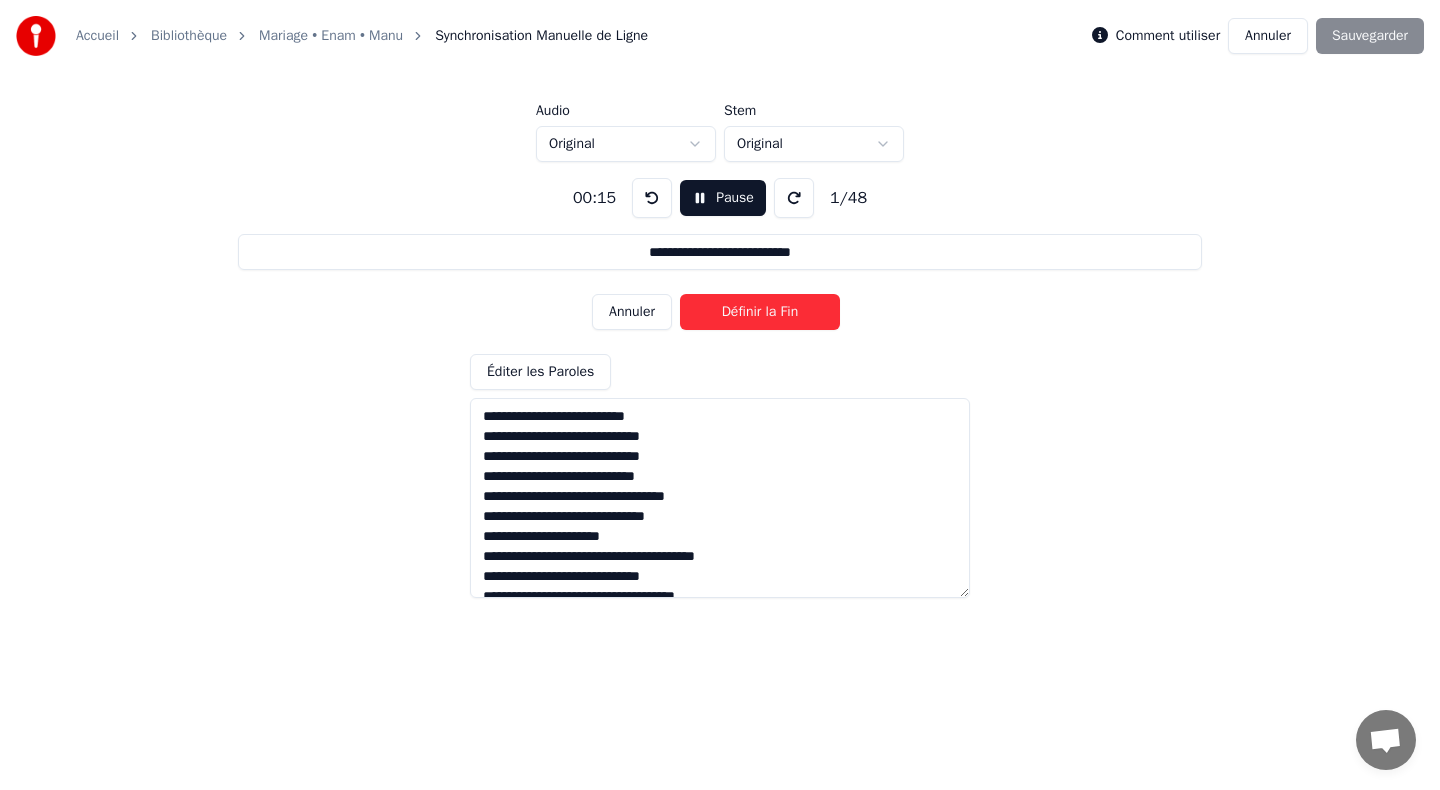 click on "Définir la Fin" at bounding box center (760, 312) 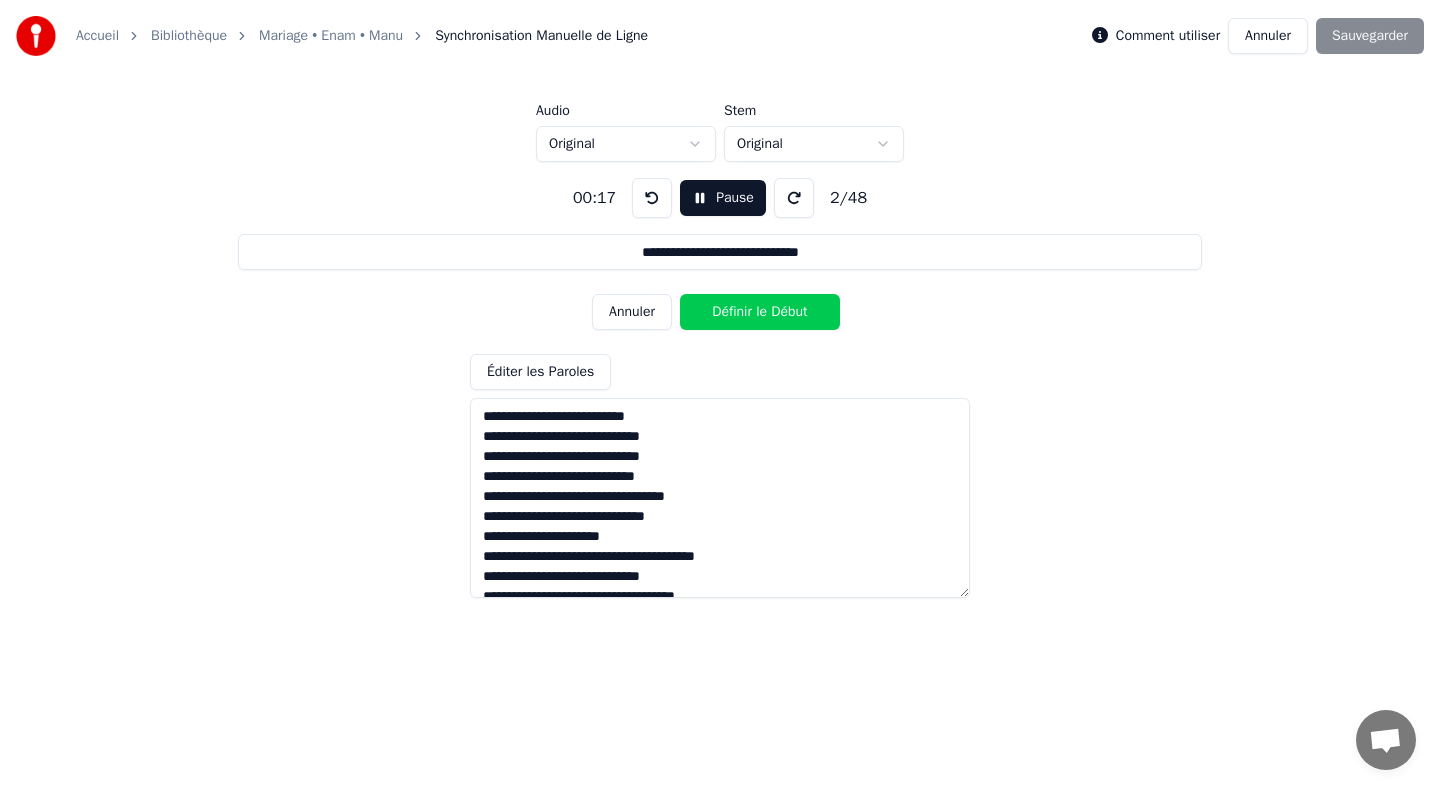 click on "Définir le Début" at bounding box center [760, 312] 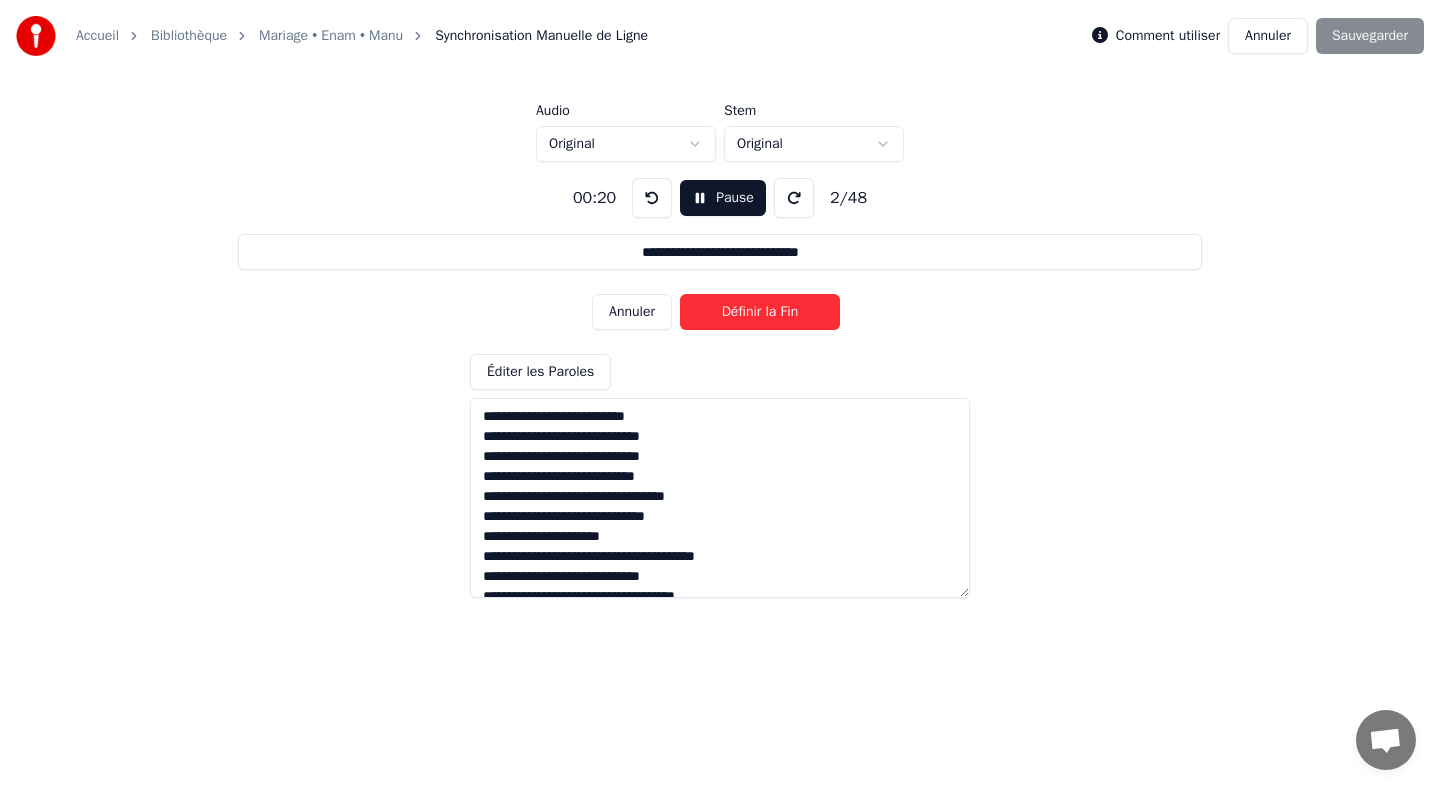 click on "Définir la Fin" at bounding box center (760, 312) 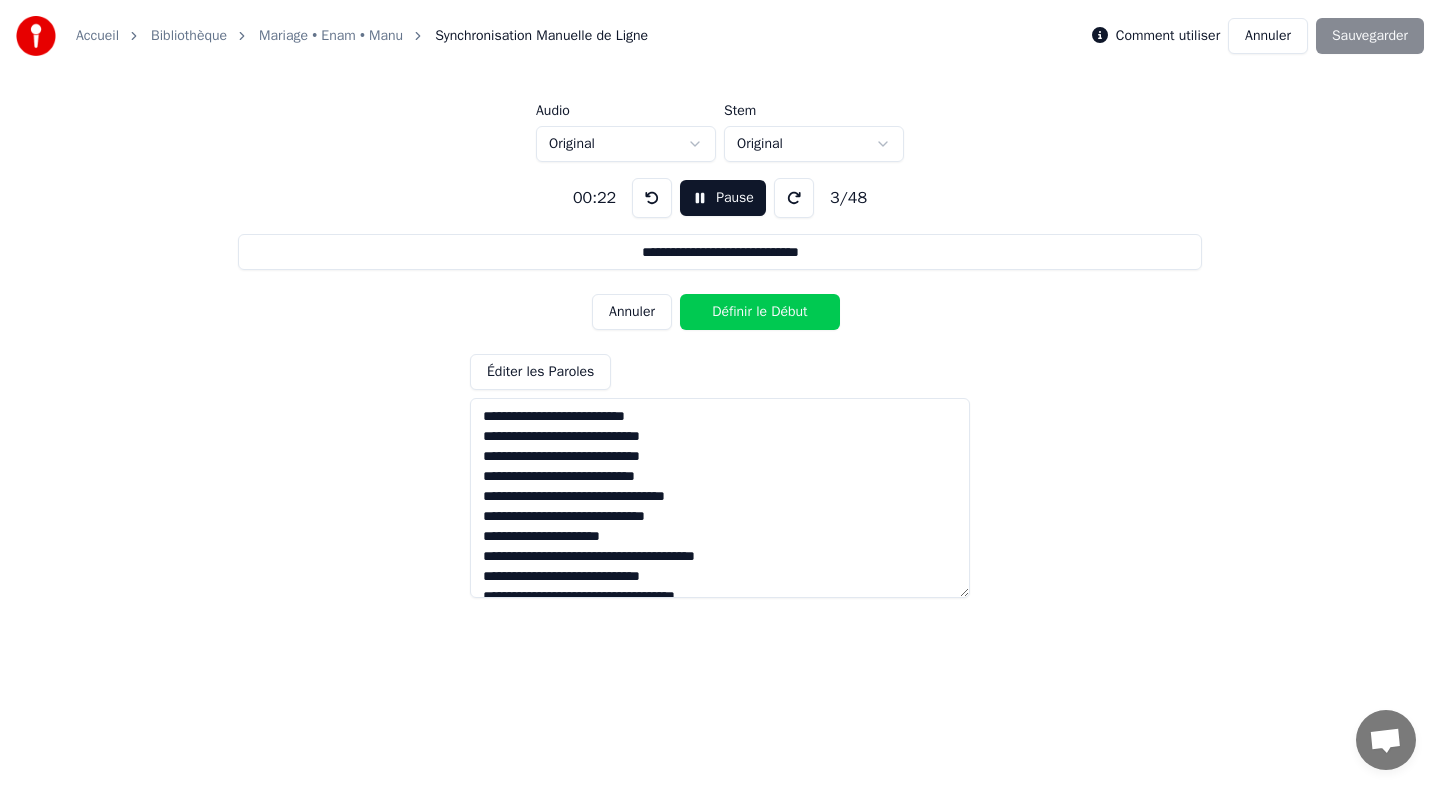 click on "Définir le Début" at bounding box center (760, 312) 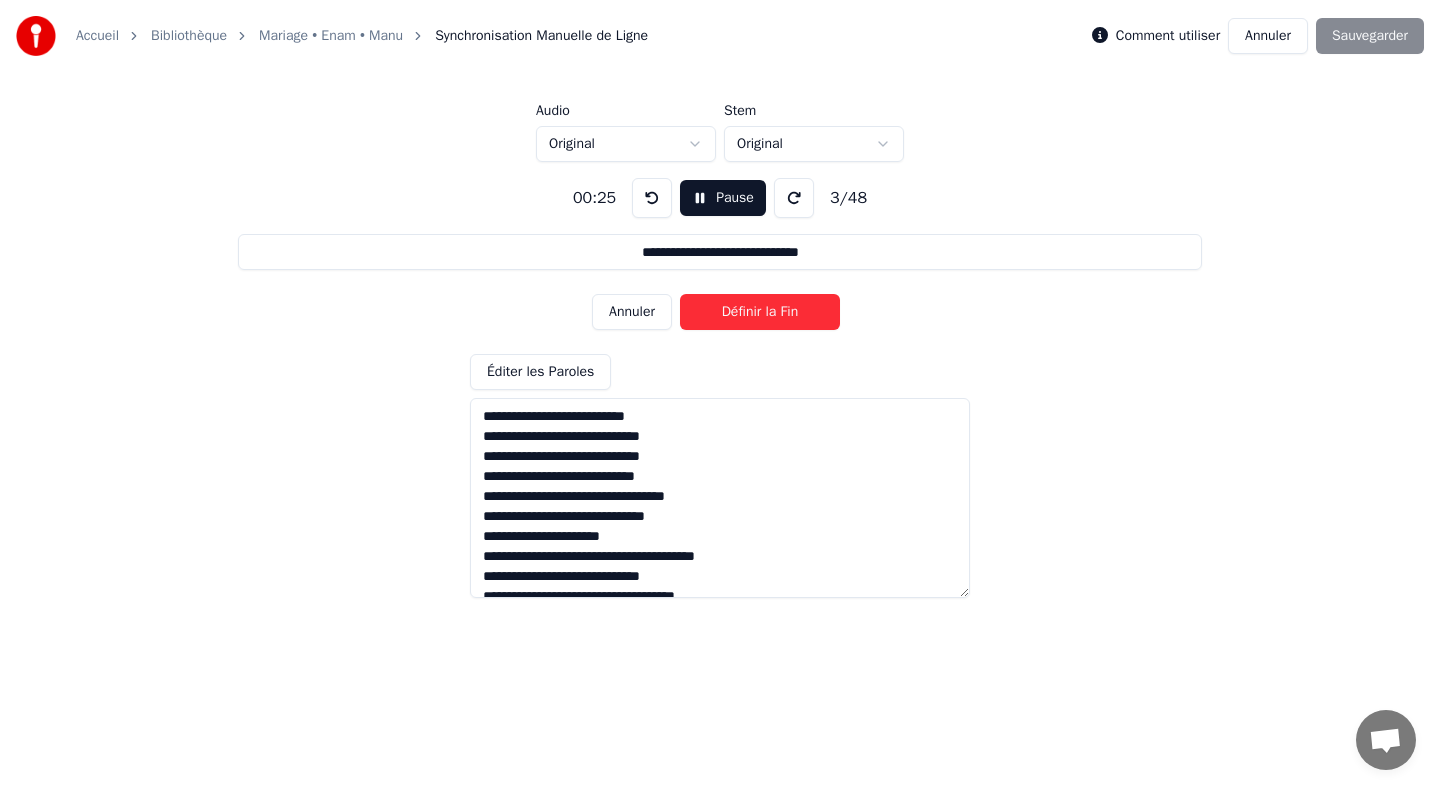 click on "Définir la Fin" at bounding box center (760, 312) 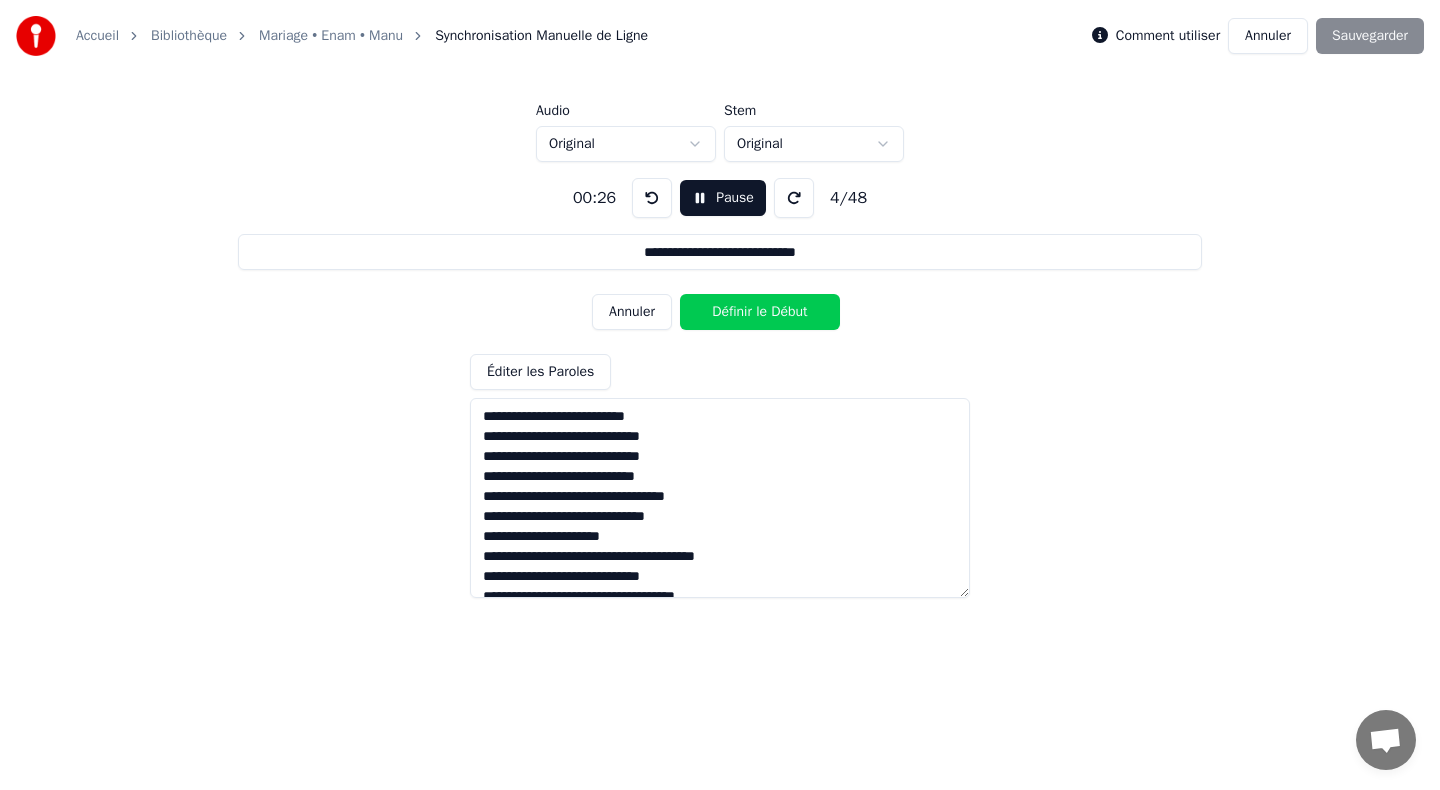 click on "Définir le Début" at bounding box center (760, 312) 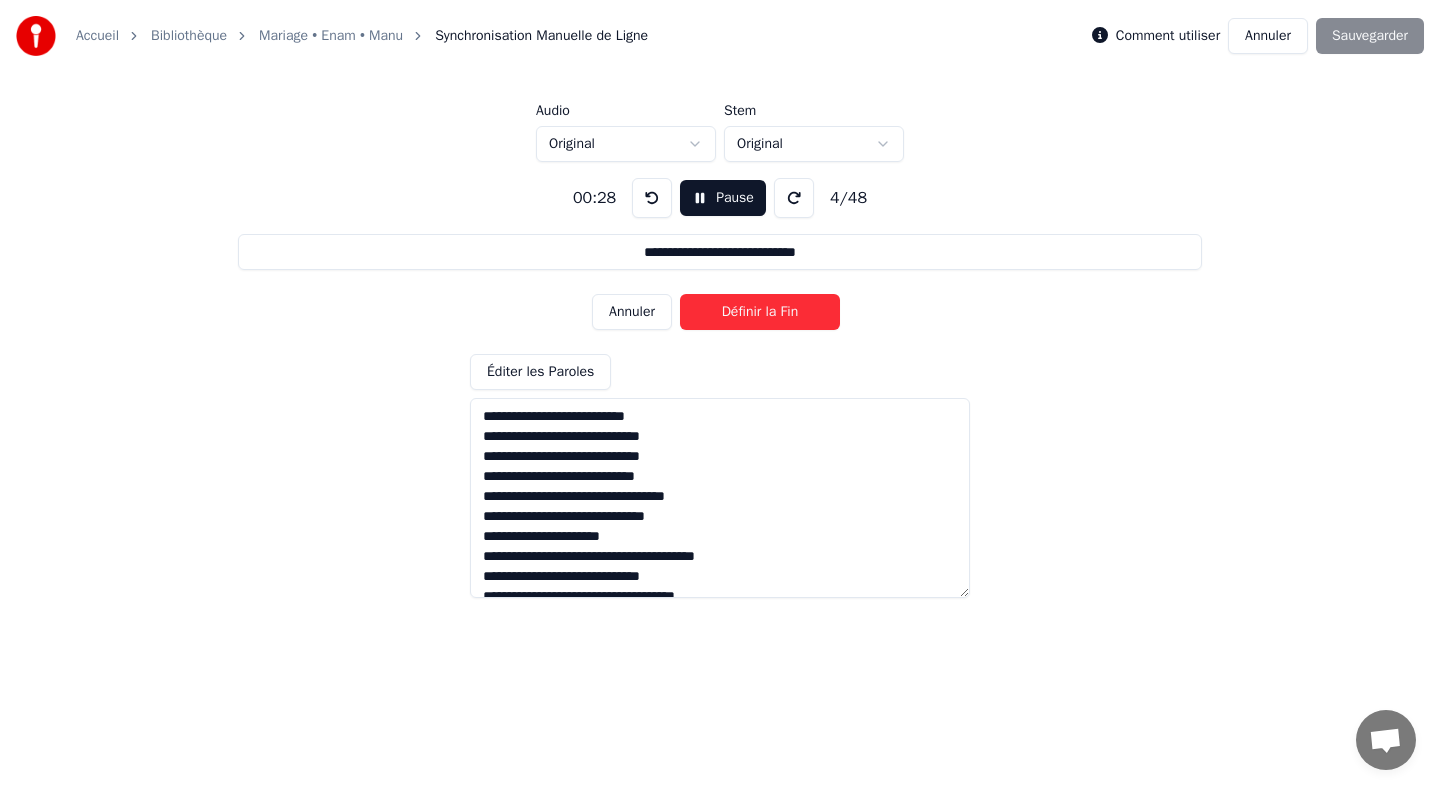 click on "Définir la Fin" at bounding box center (760, 312) 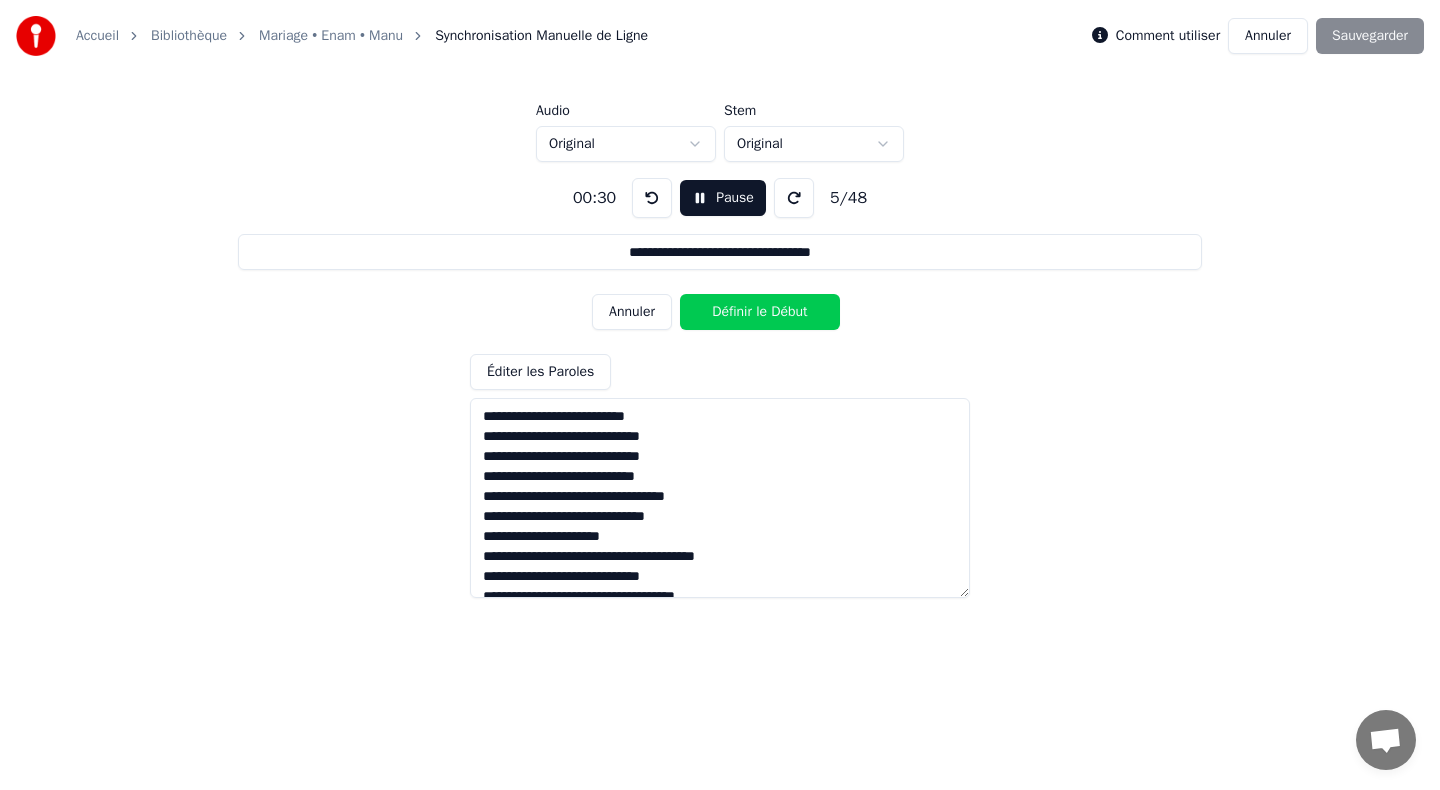 click on "Définir le Début" at bounding box center [760, 312] 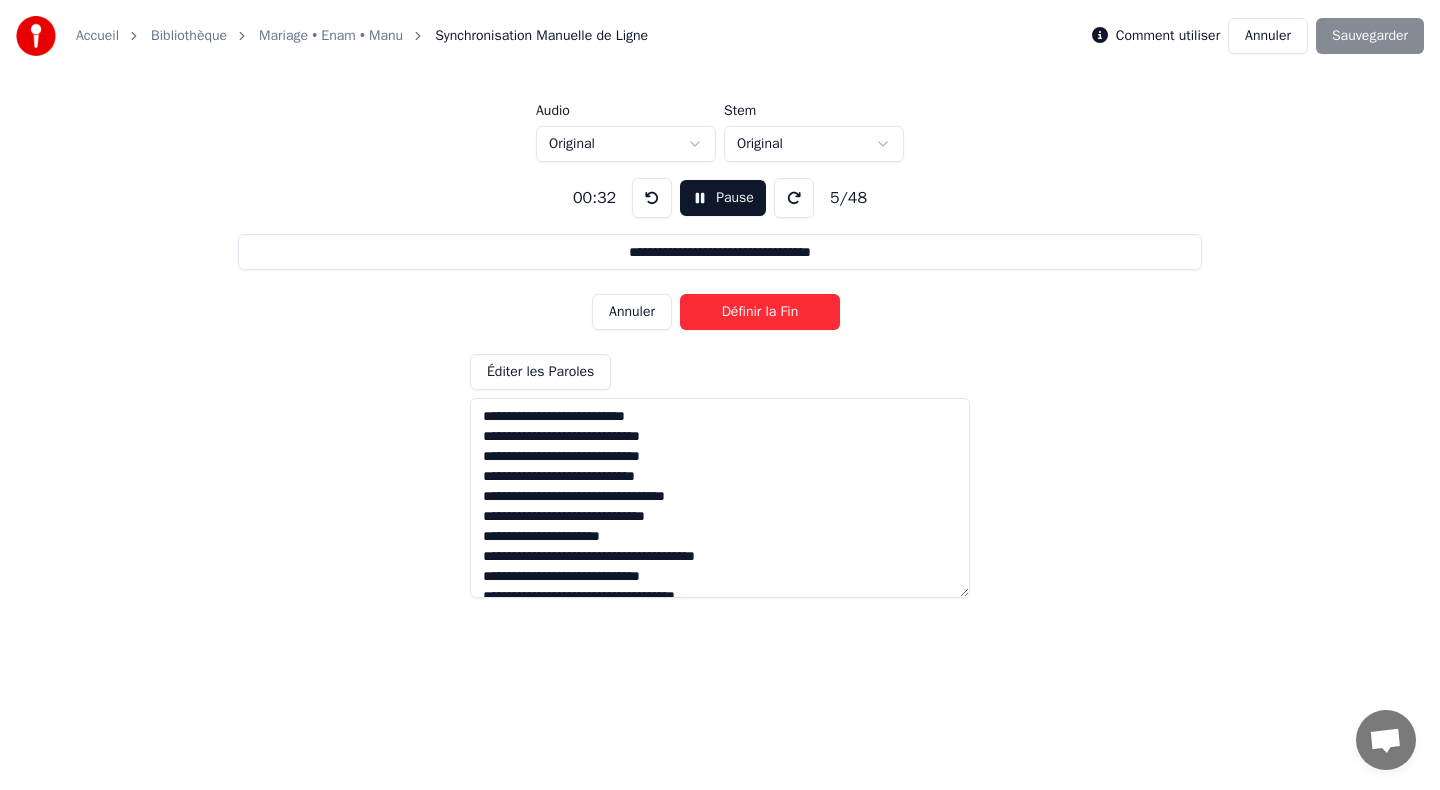 click on "Définir la Fin" at bounding box center [760, 312] 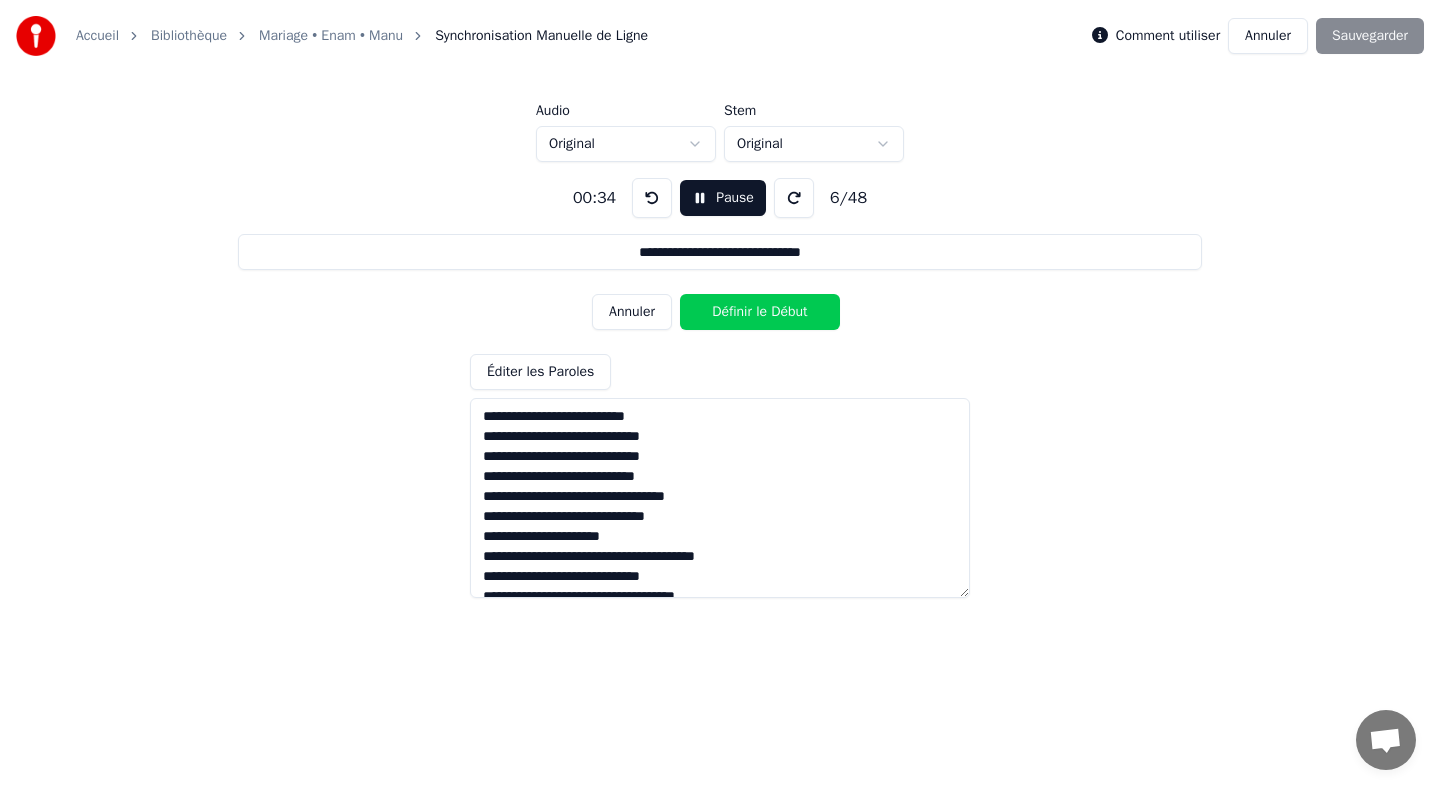 click on "Définir le Début" at bounding box center (760, 312) 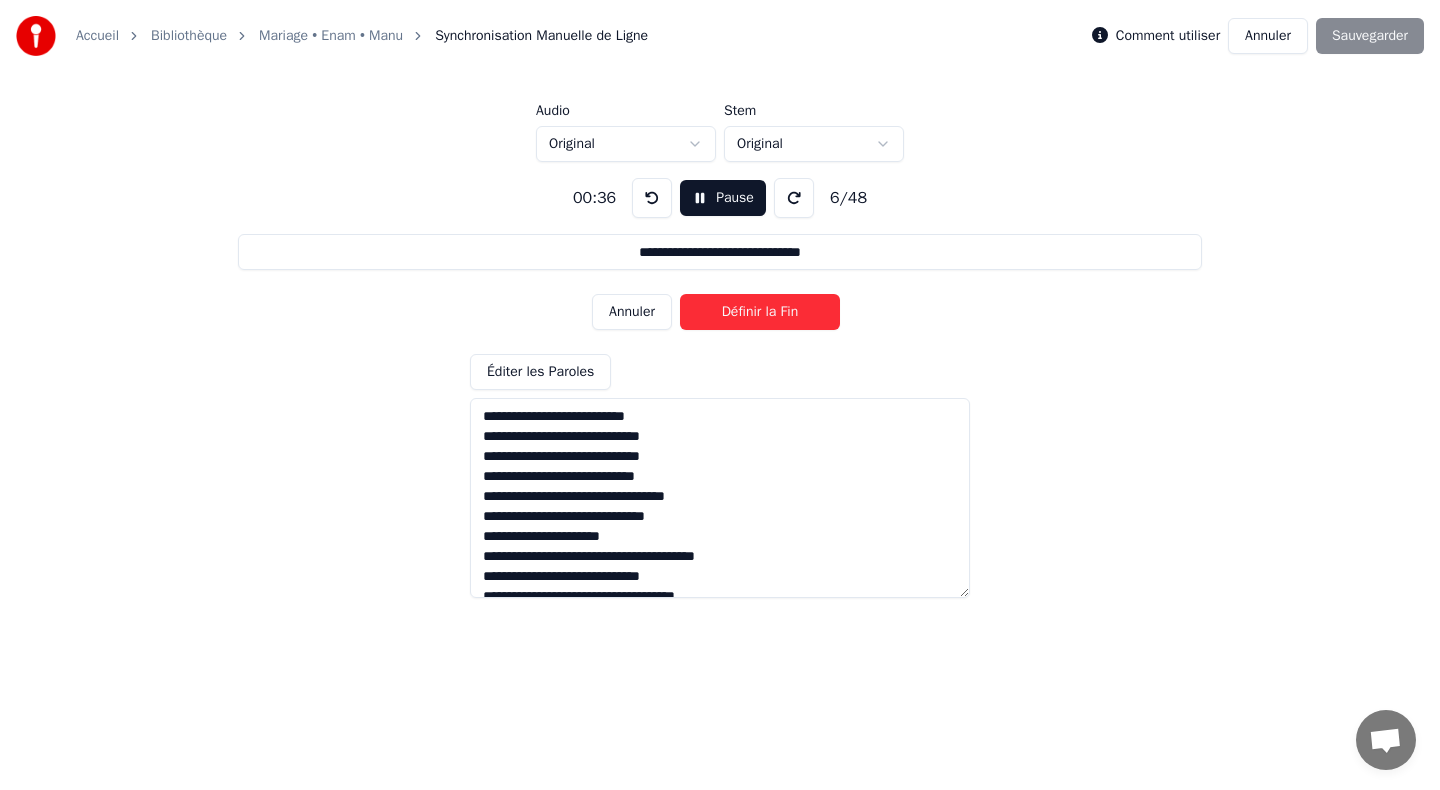 click on "Définir la Fin" at bounding box center (760, 312) 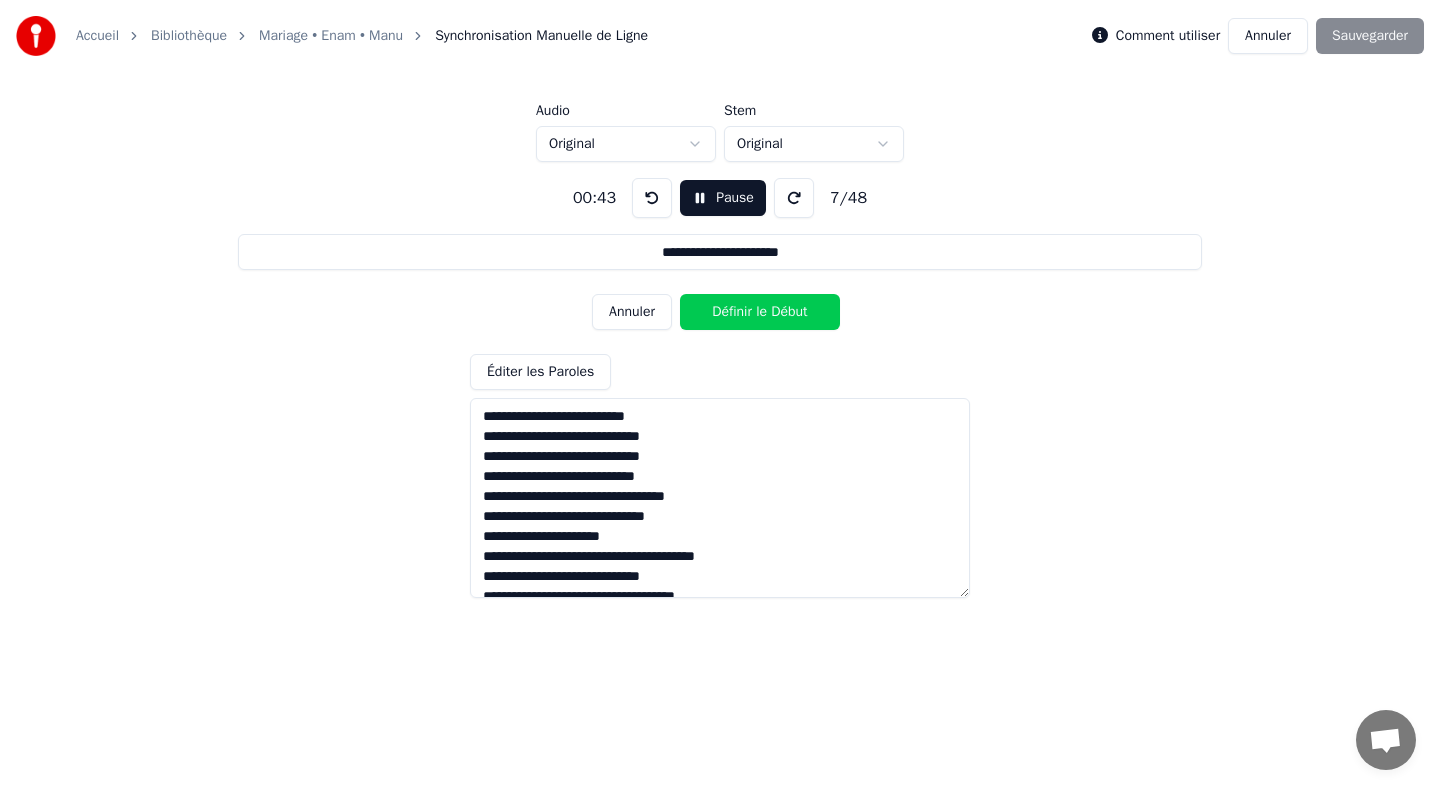 click on "Définir le Début" at bounding box center [760, 312] 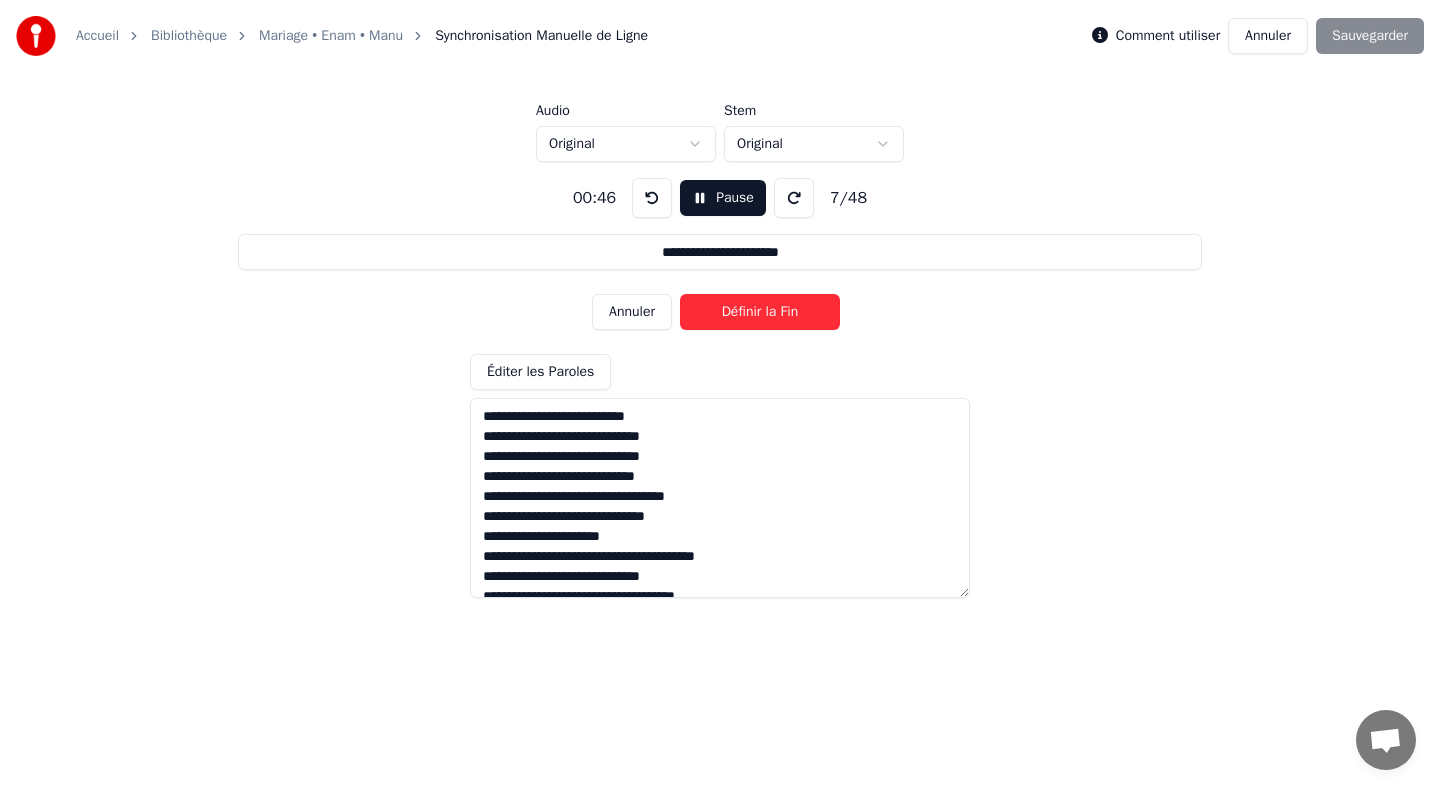 click on "Définir la Fin" at bounding box center [760, 312] 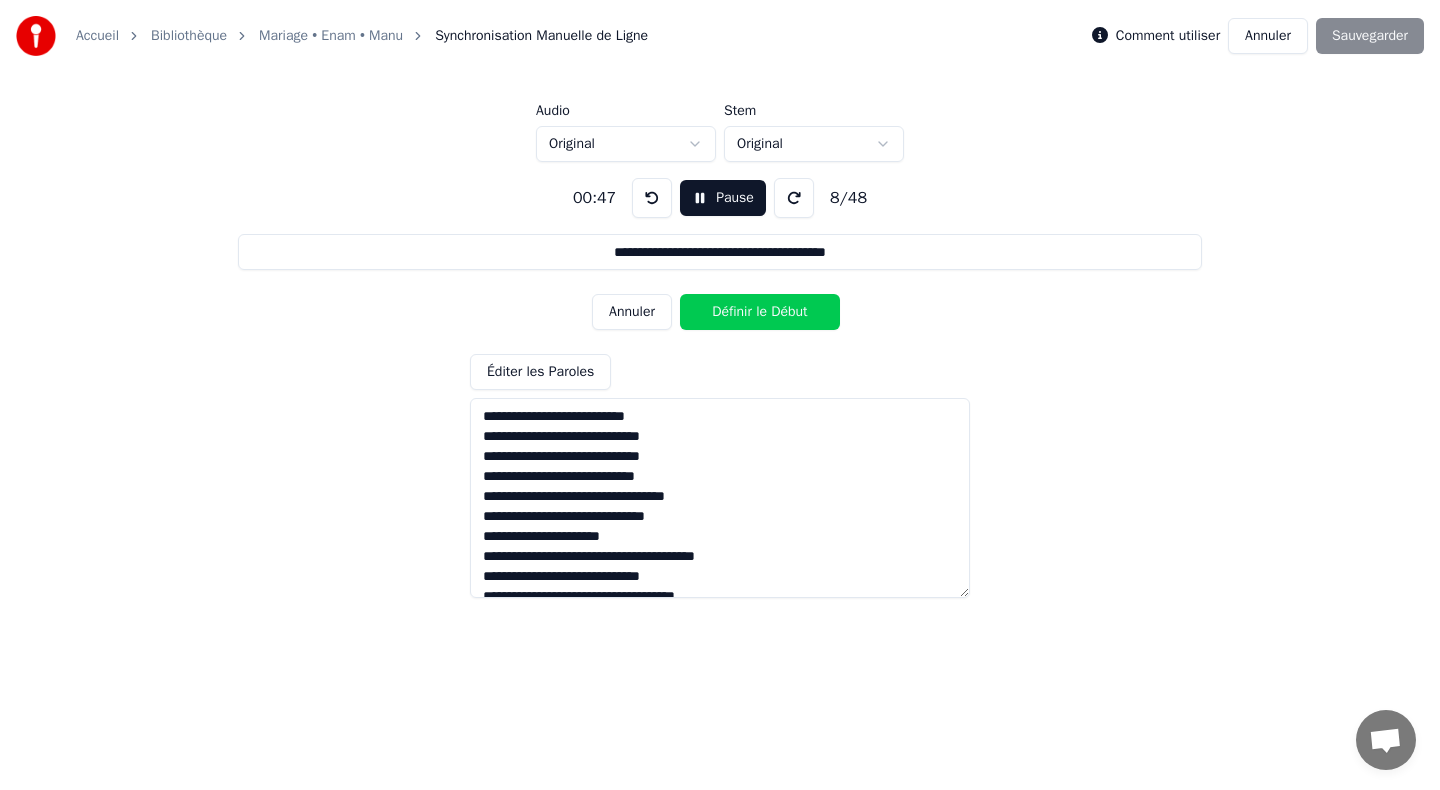 click on "Définir le Début" at bounding box center (760, 312) 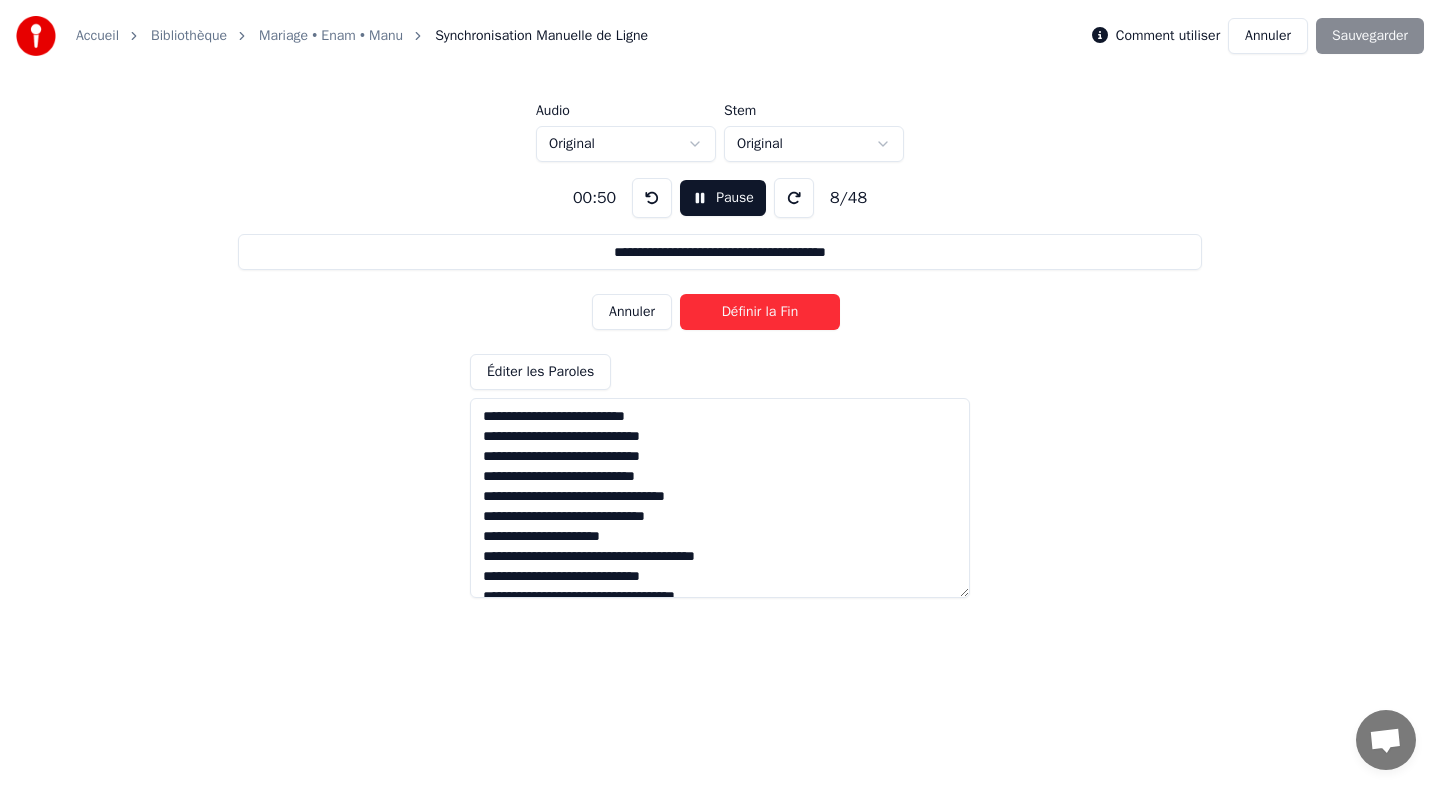 click on "Définir la Fin" at bounding box center [760, 312] 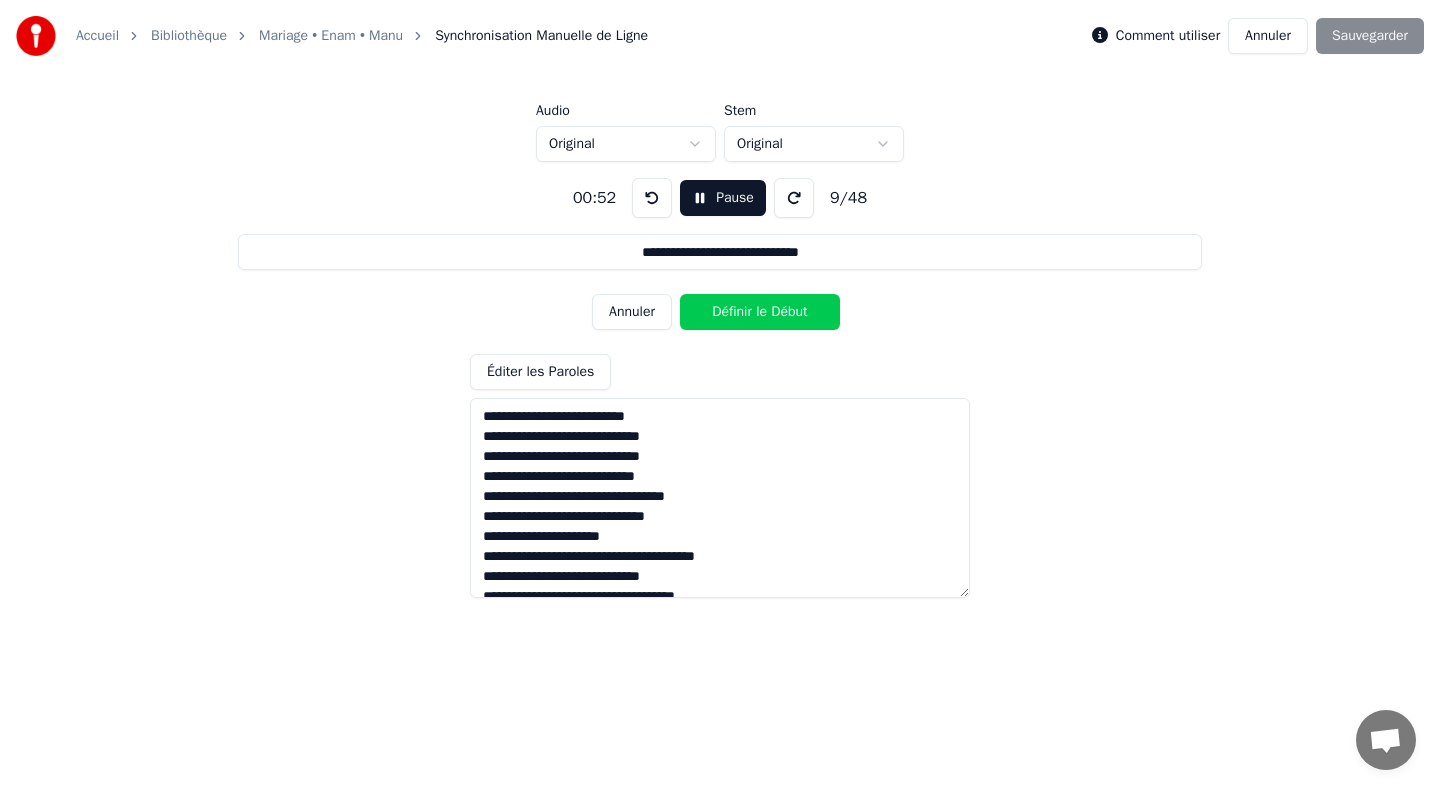 click on "Définir le Début" at bounding box center [760, 312] 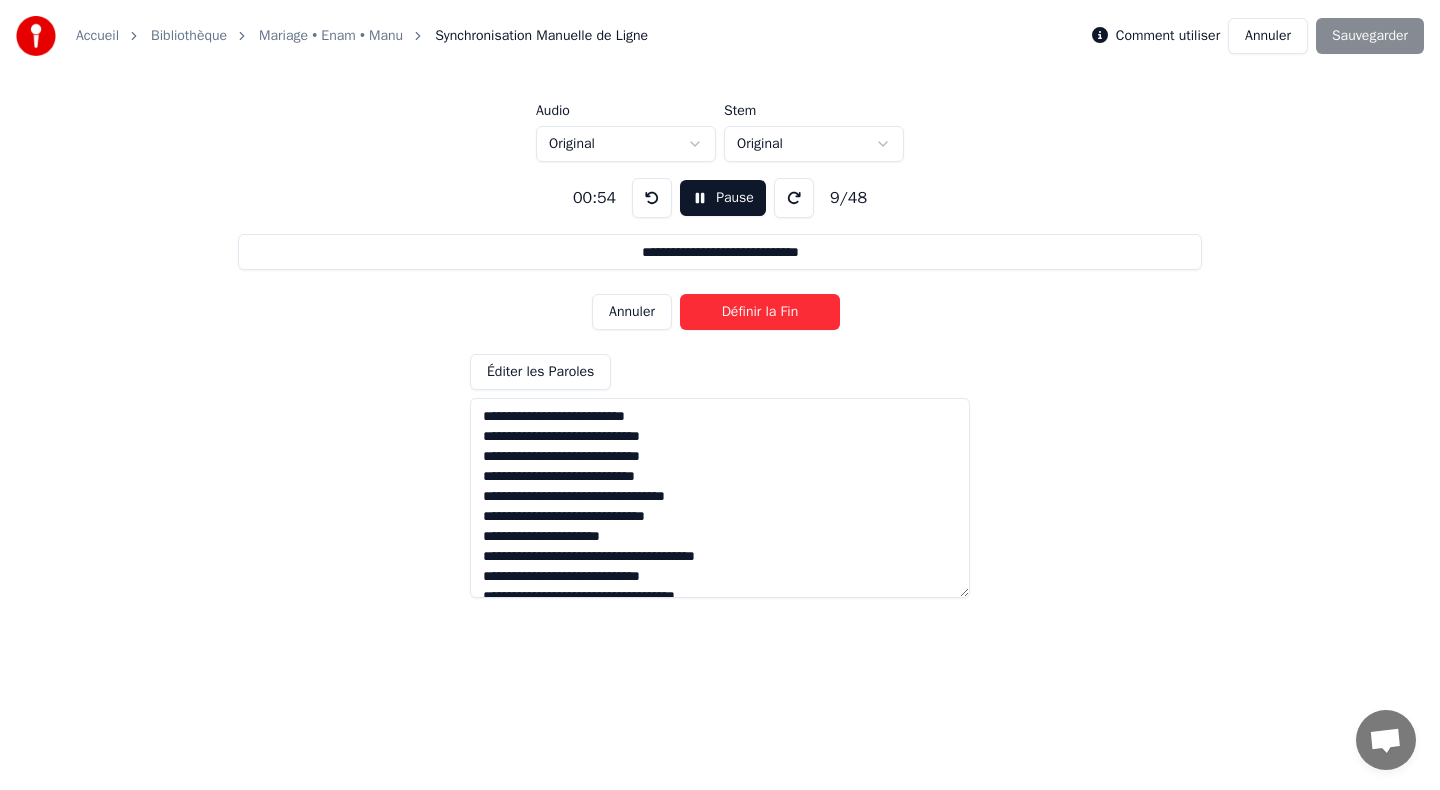 click on "Définir la Fin" at bounding box center (760, 312) 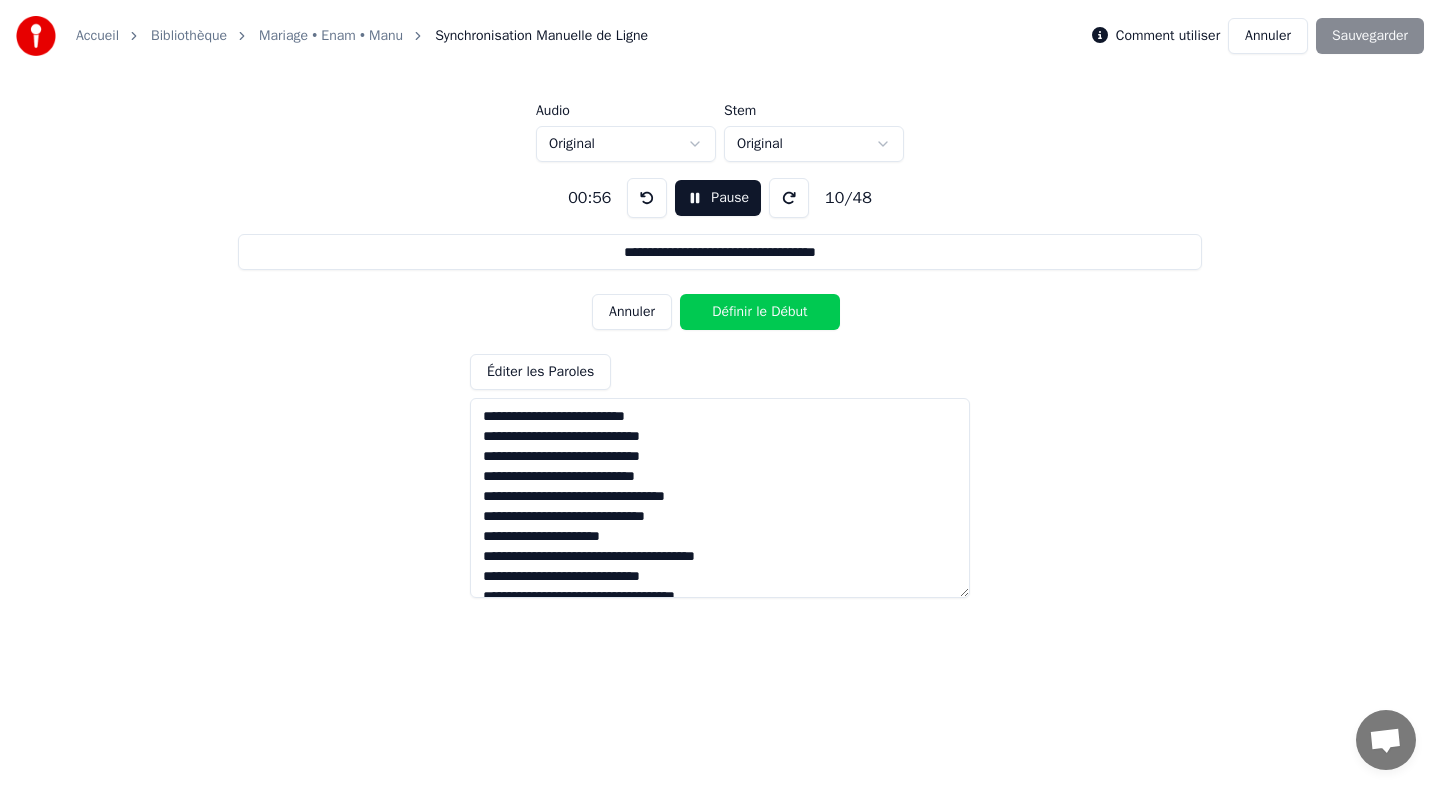 click on "Définir le Début" at bounding box center (760, 312) 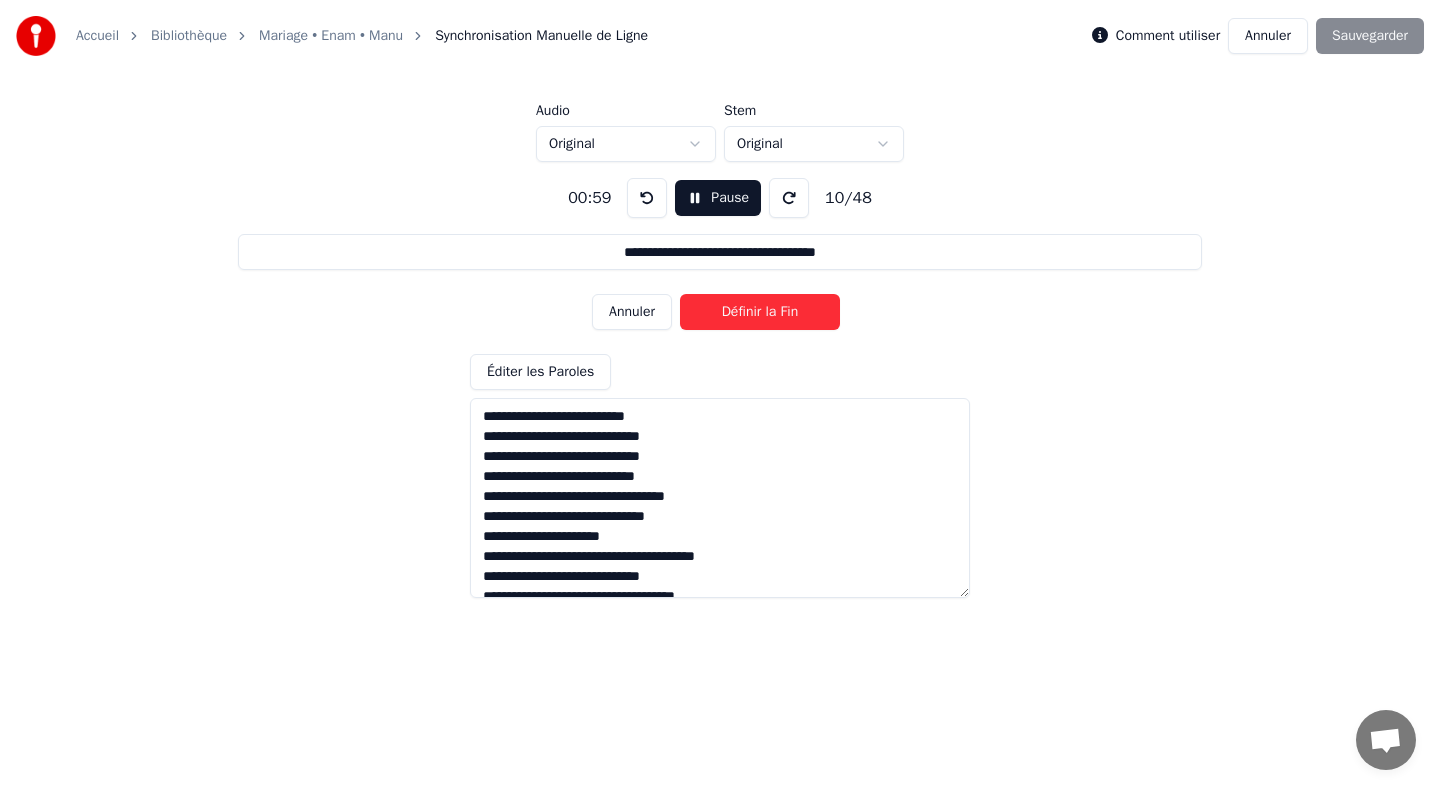 click on "Définir la Fin" at bounding box center (760, 312) 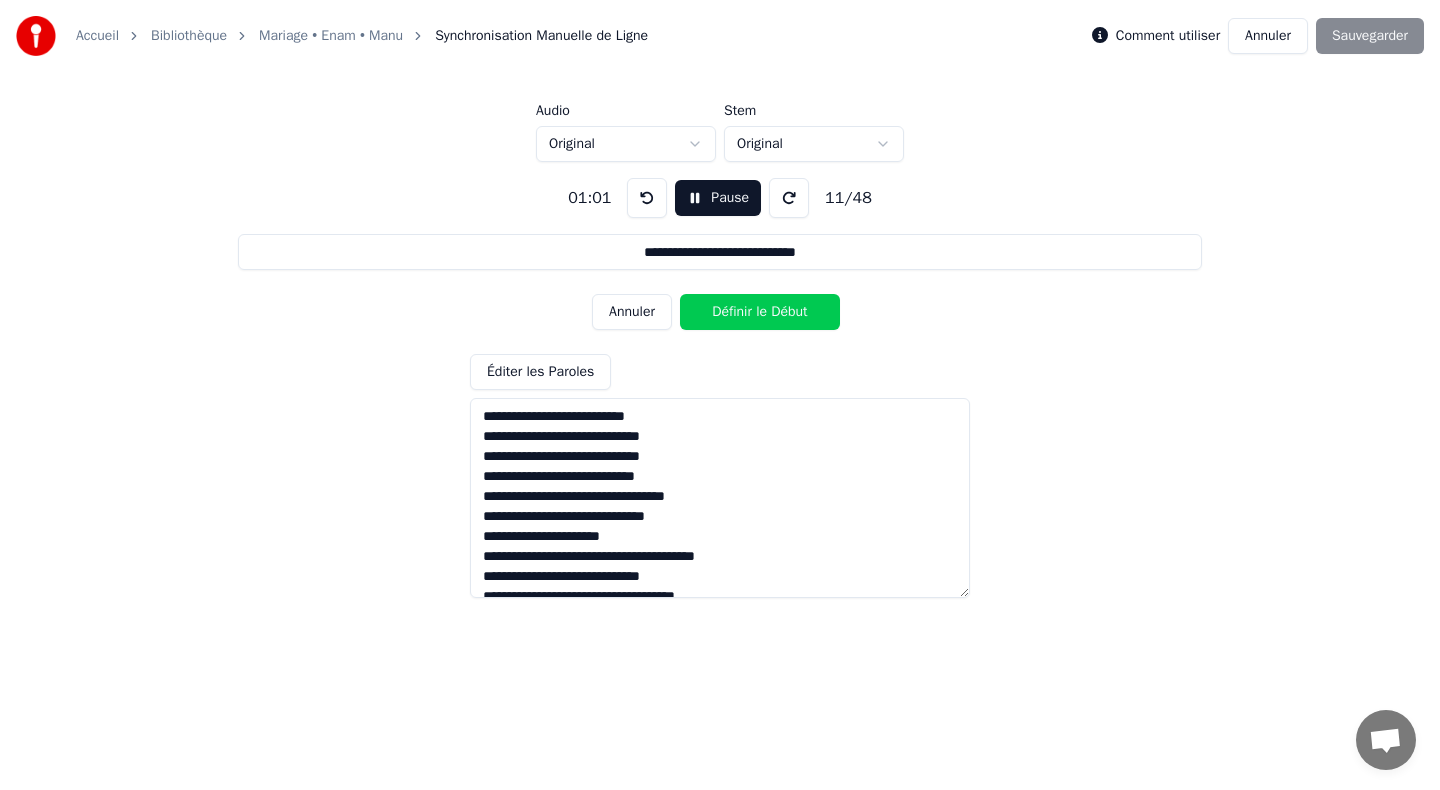 click on "Définir le Début" at bounding box center [760, 312] 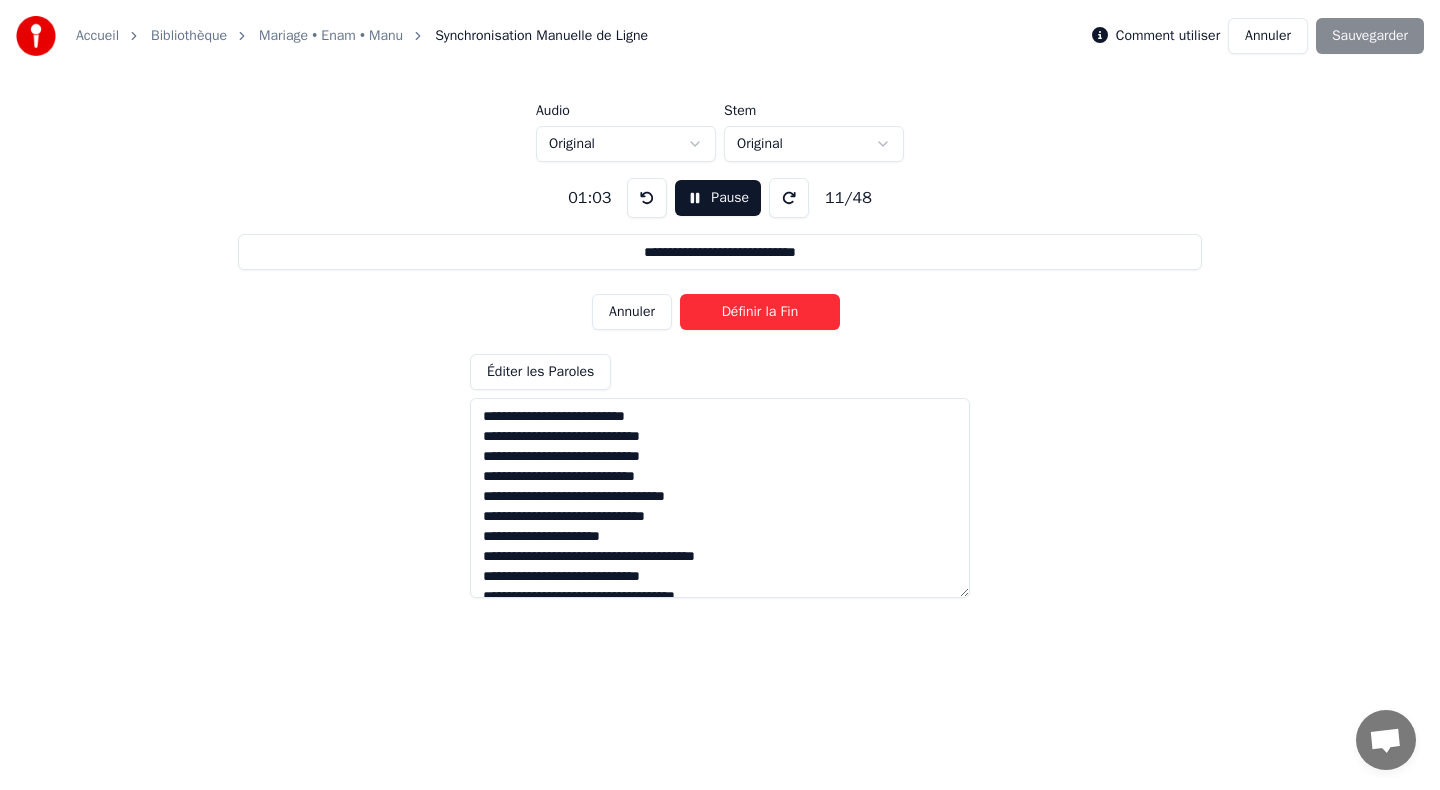 click on "Définir la Fin" at bounding box center (760, 312) 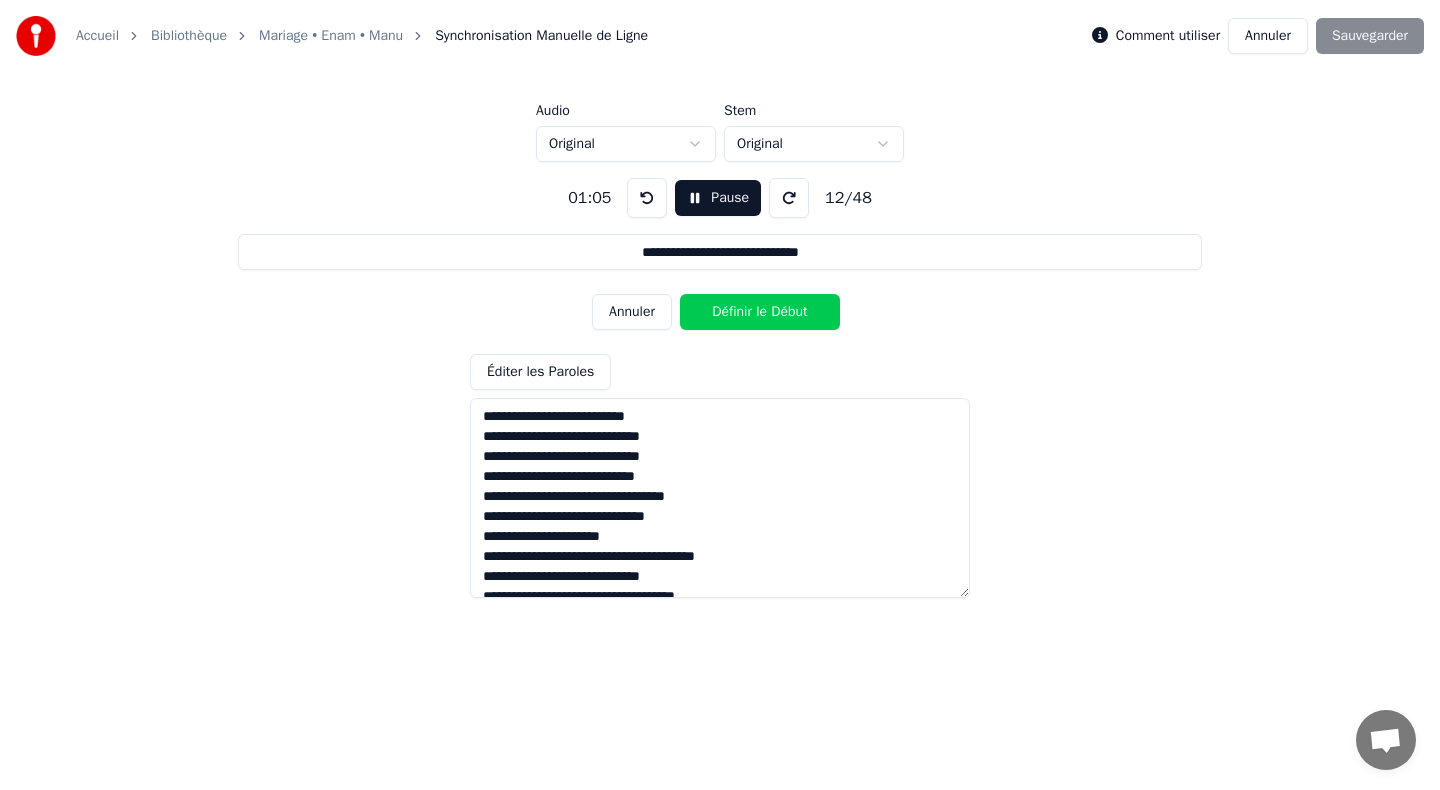 click on "Définir le Début" at bounding box center (760, 312) 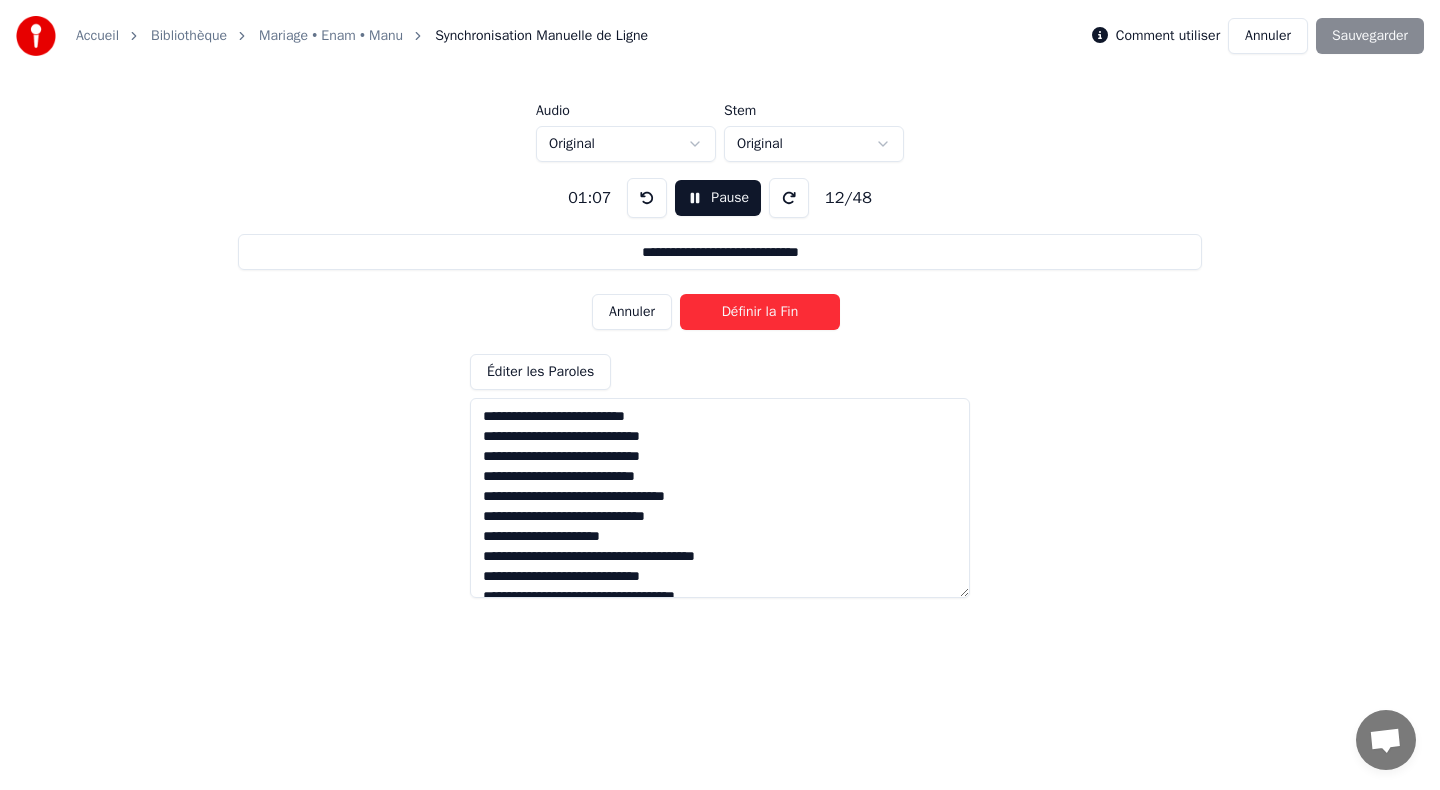 click on "Définir la Fin" at bounding box center [760, 312] 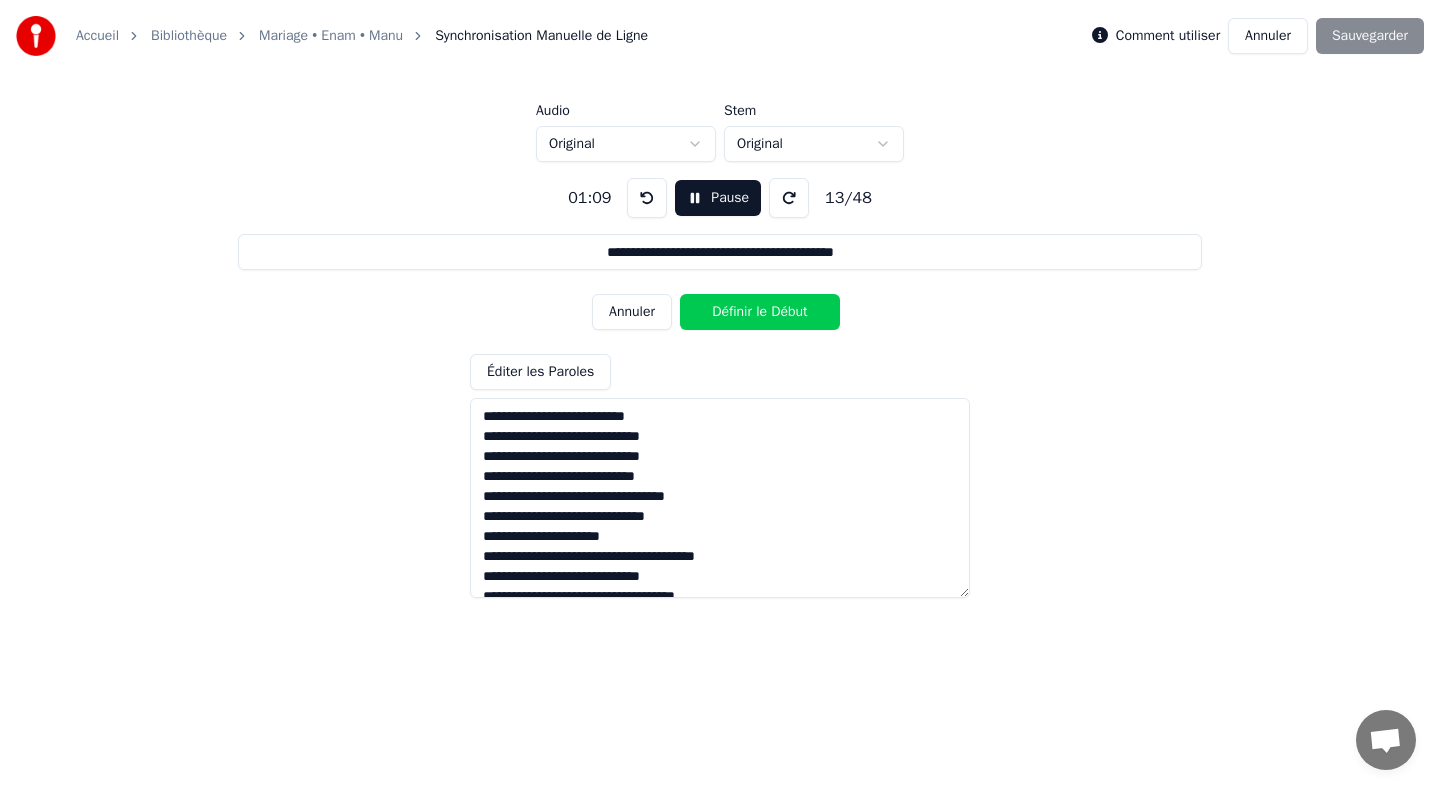 click on "Définir le Début" at bounding box center (760, 312) 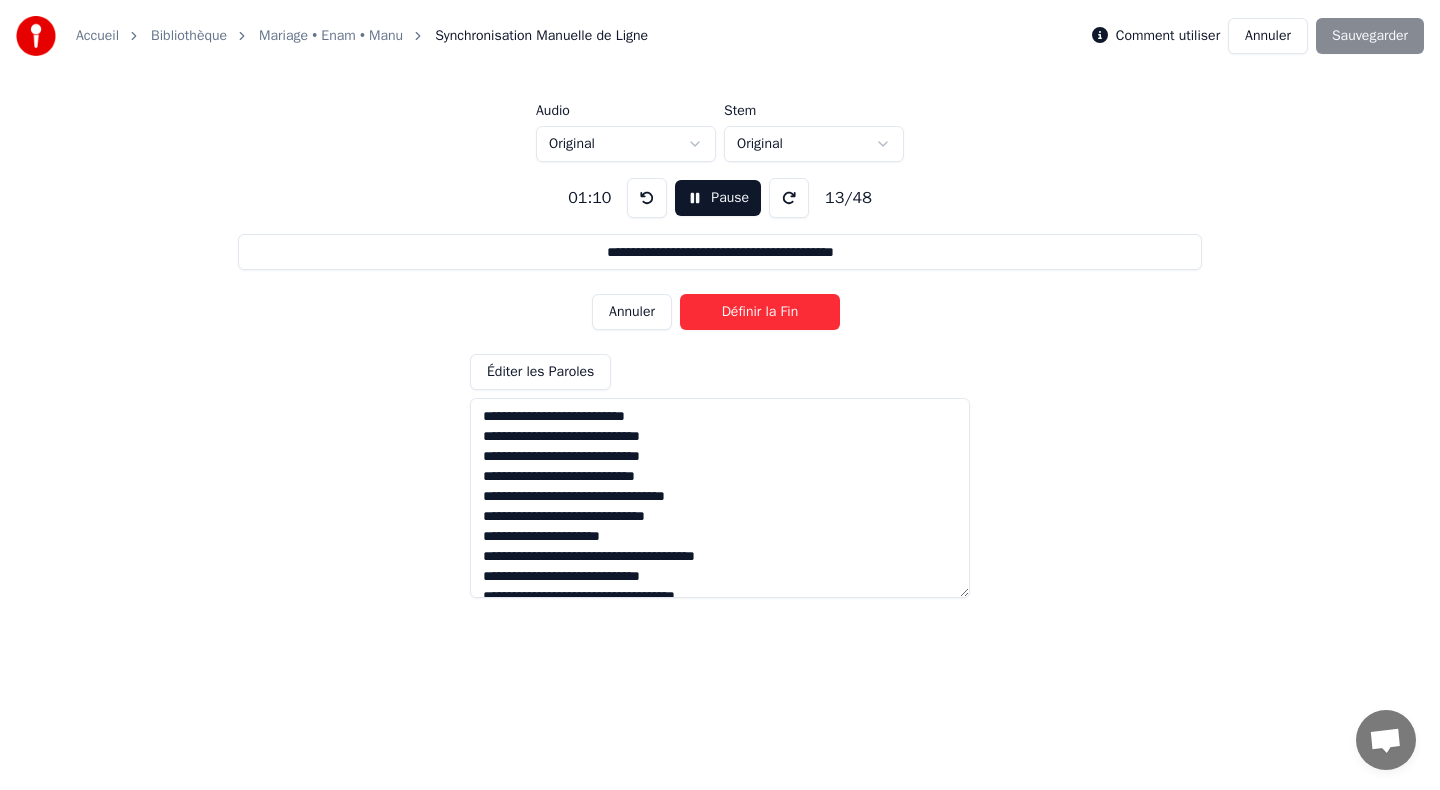 click on "Définir la Fin" at bounding box center [760, 312] 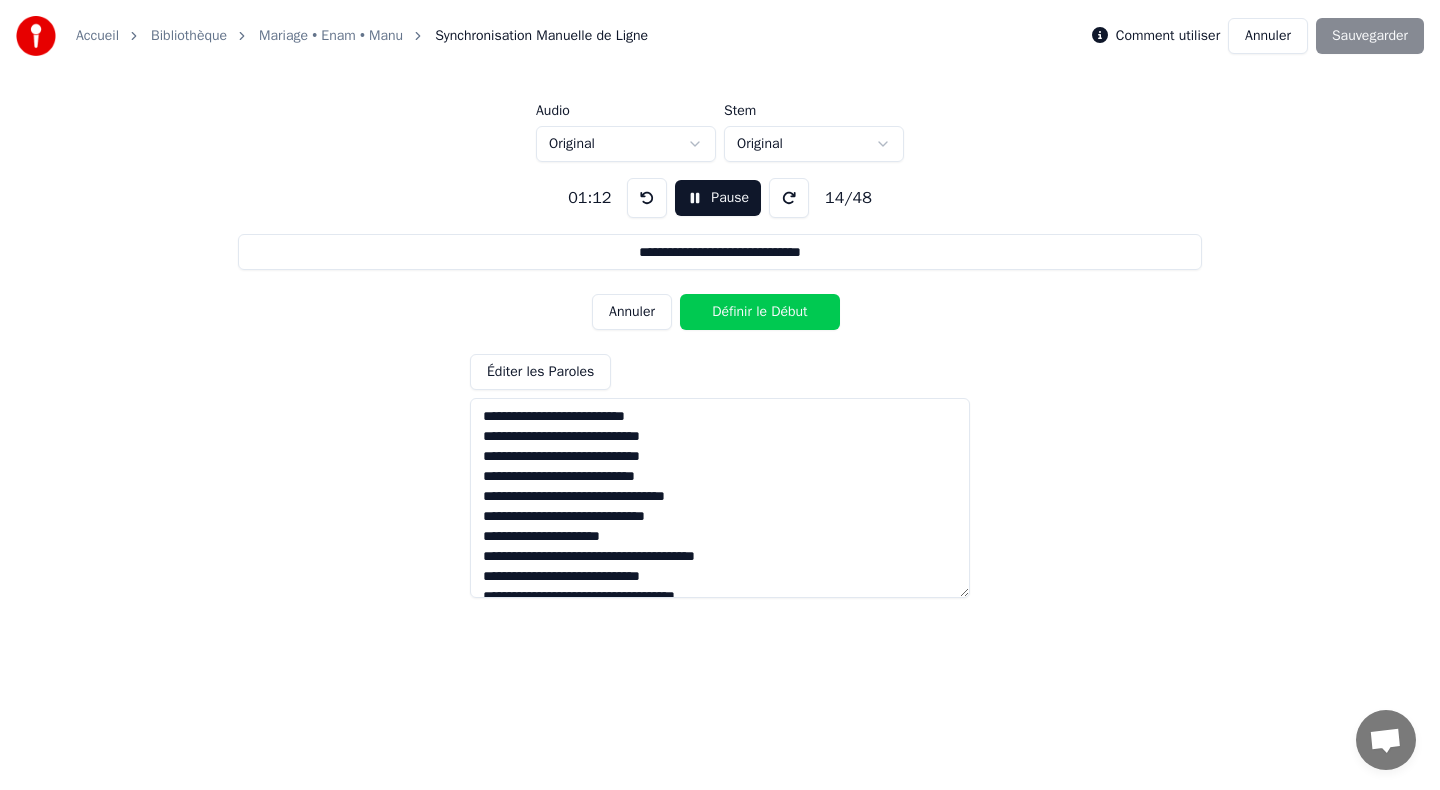 click on "Définir le Début" at bounding box center [760, 312] 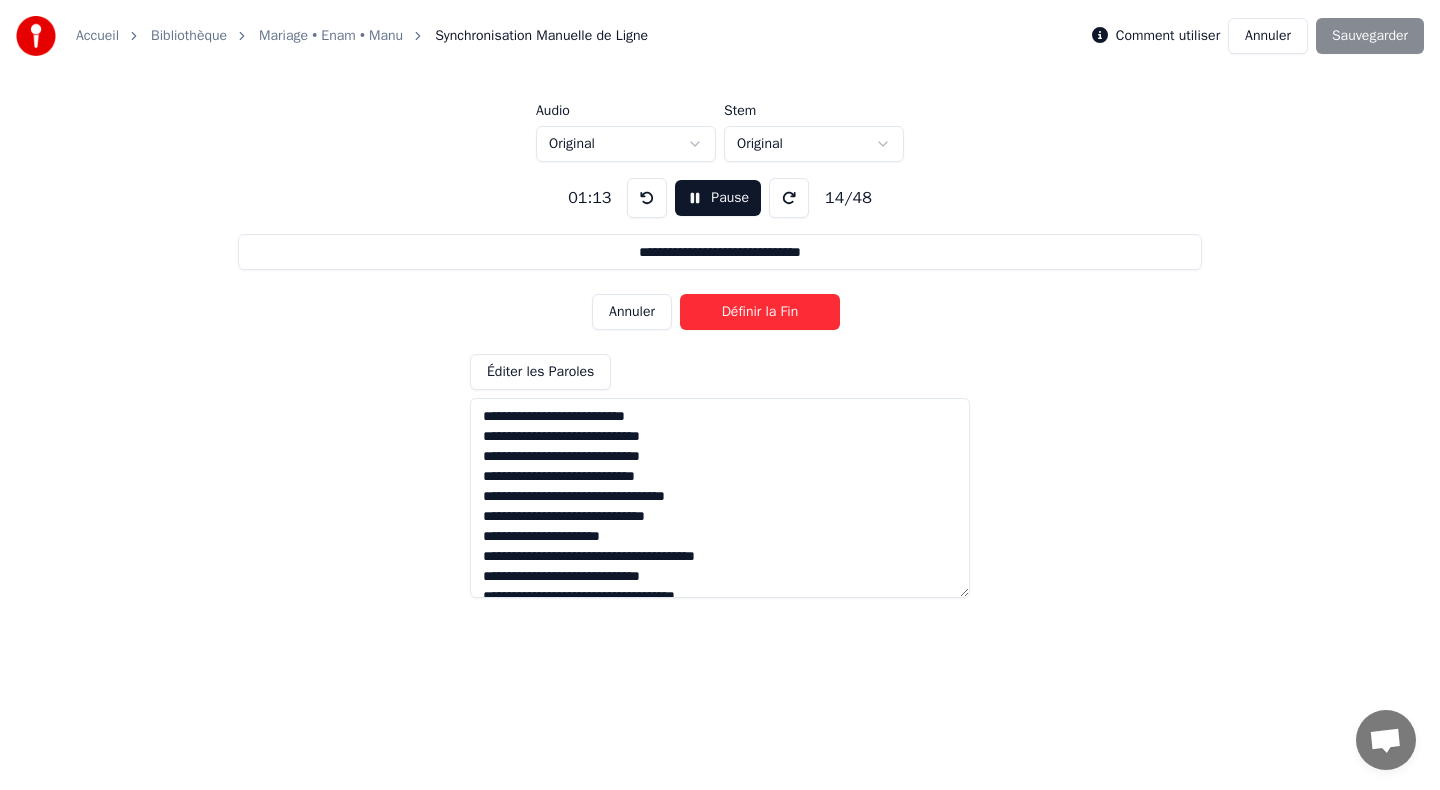 click on "Définir la Fin" at bounding box center (760, 312) 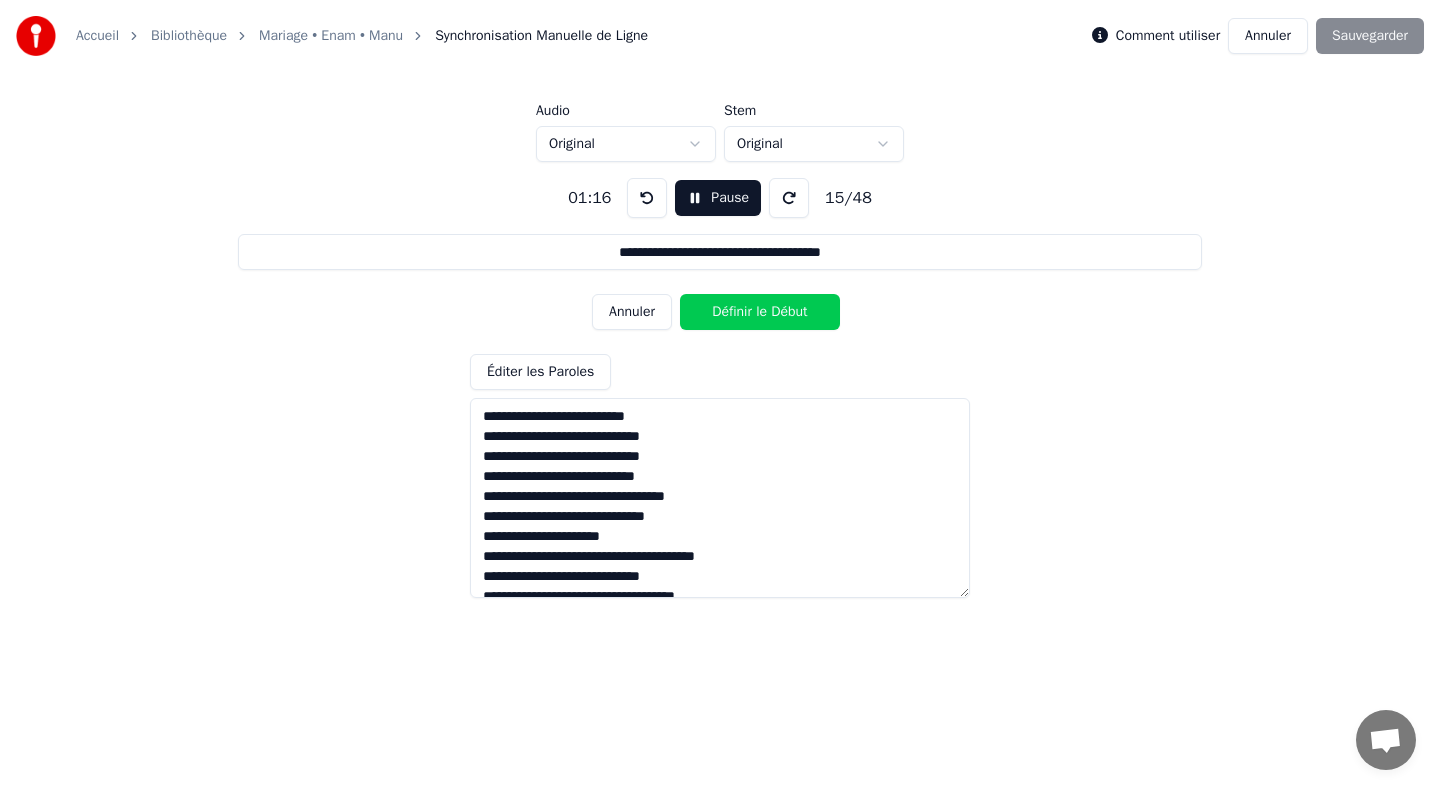 click on "Annuler Définir le Début" at bounding box center (720, 312) 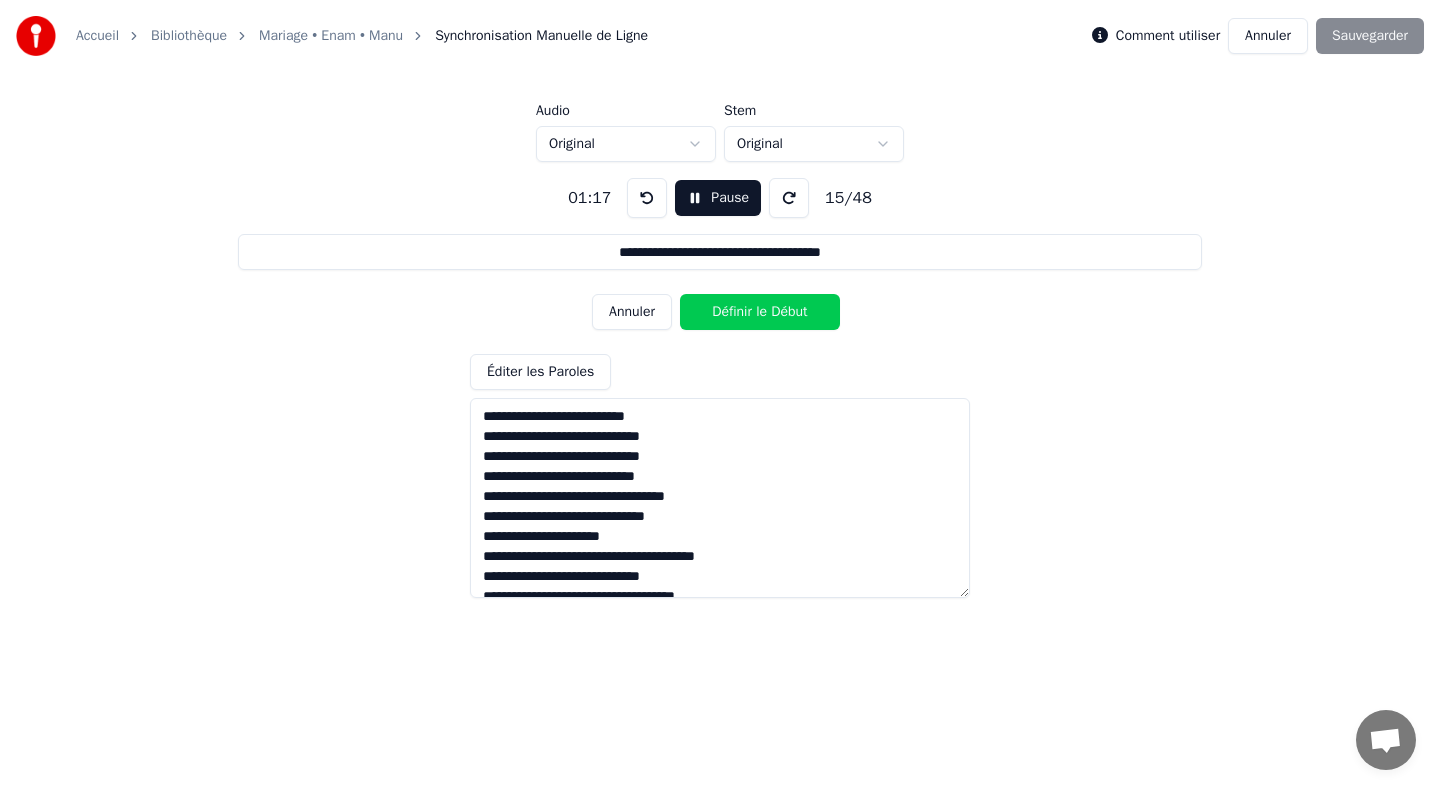 click on "Définir le Début" at bounding box center (760, 312) 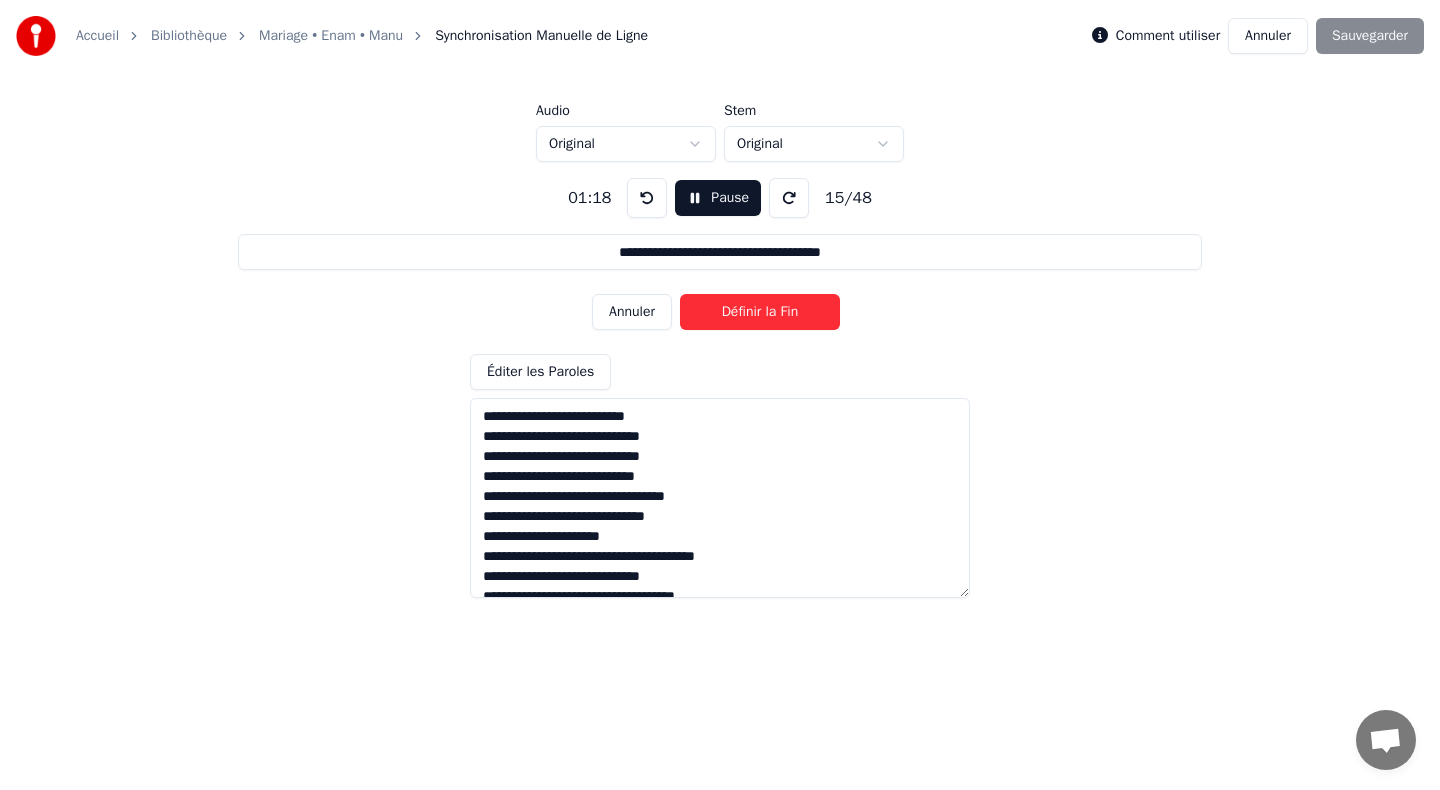 click on "Définir la Fin" at bounding box center [760, 312] 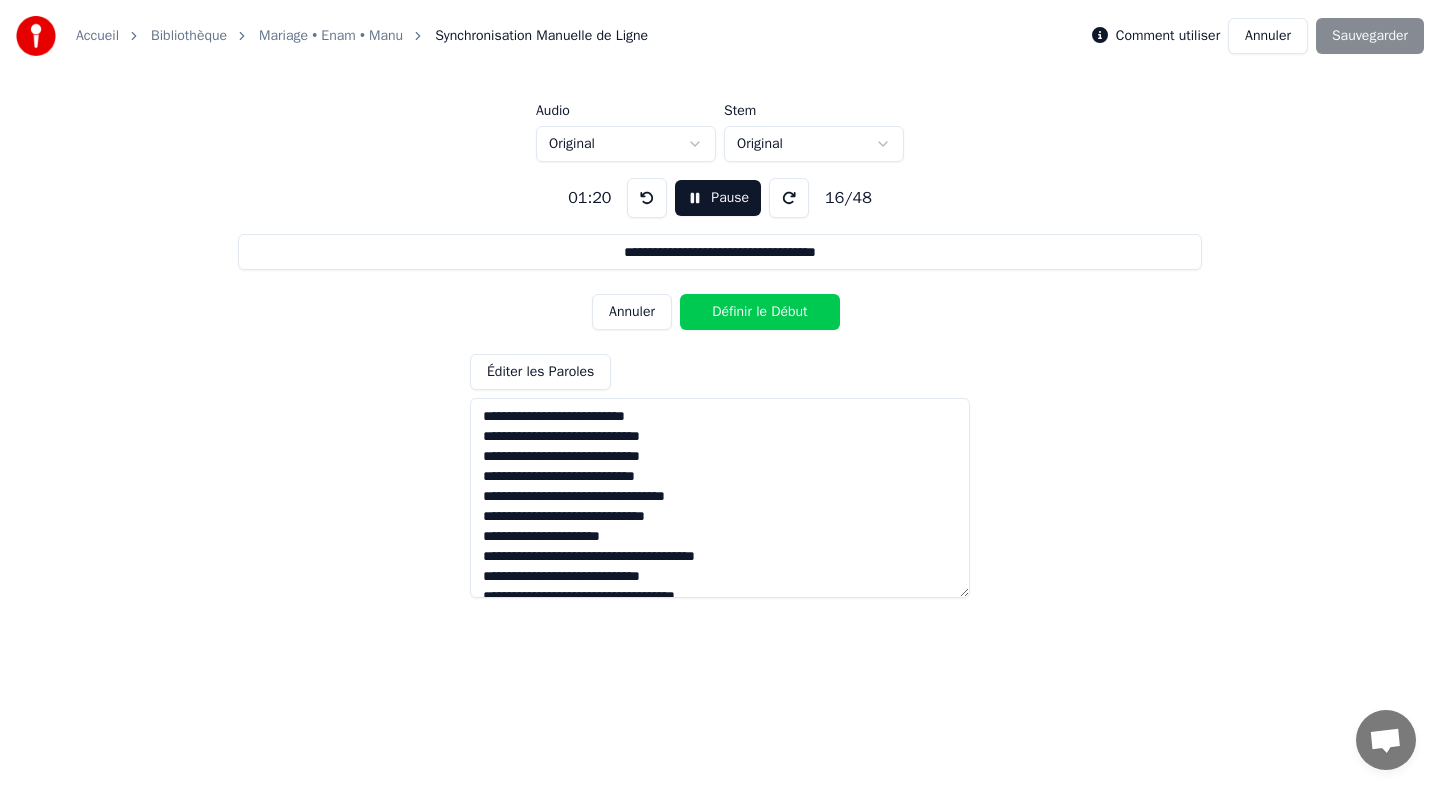 click on "Définir le Début" at bounding box center [760, 312] 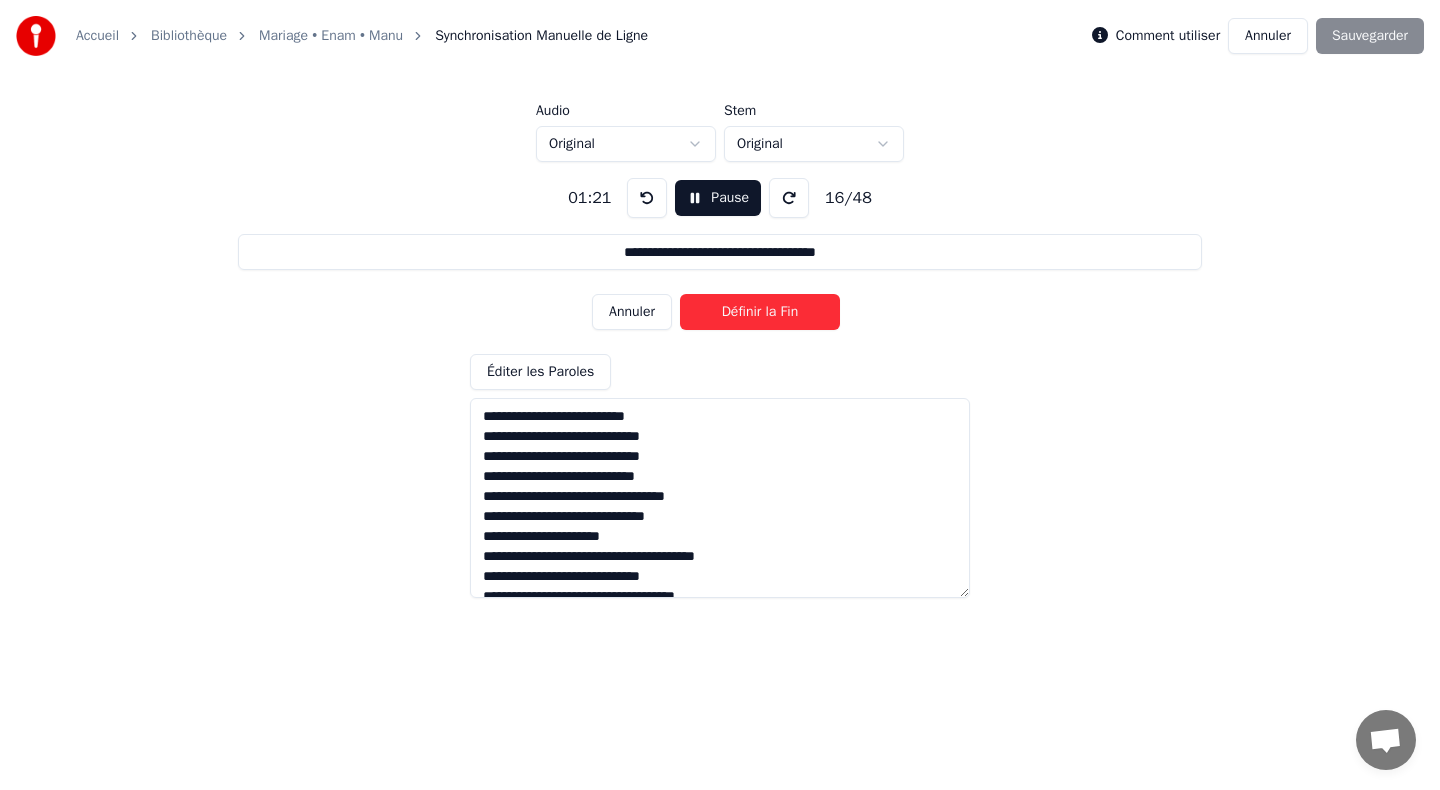 click on "Définir la Fin" at bounding box center [760, 312] 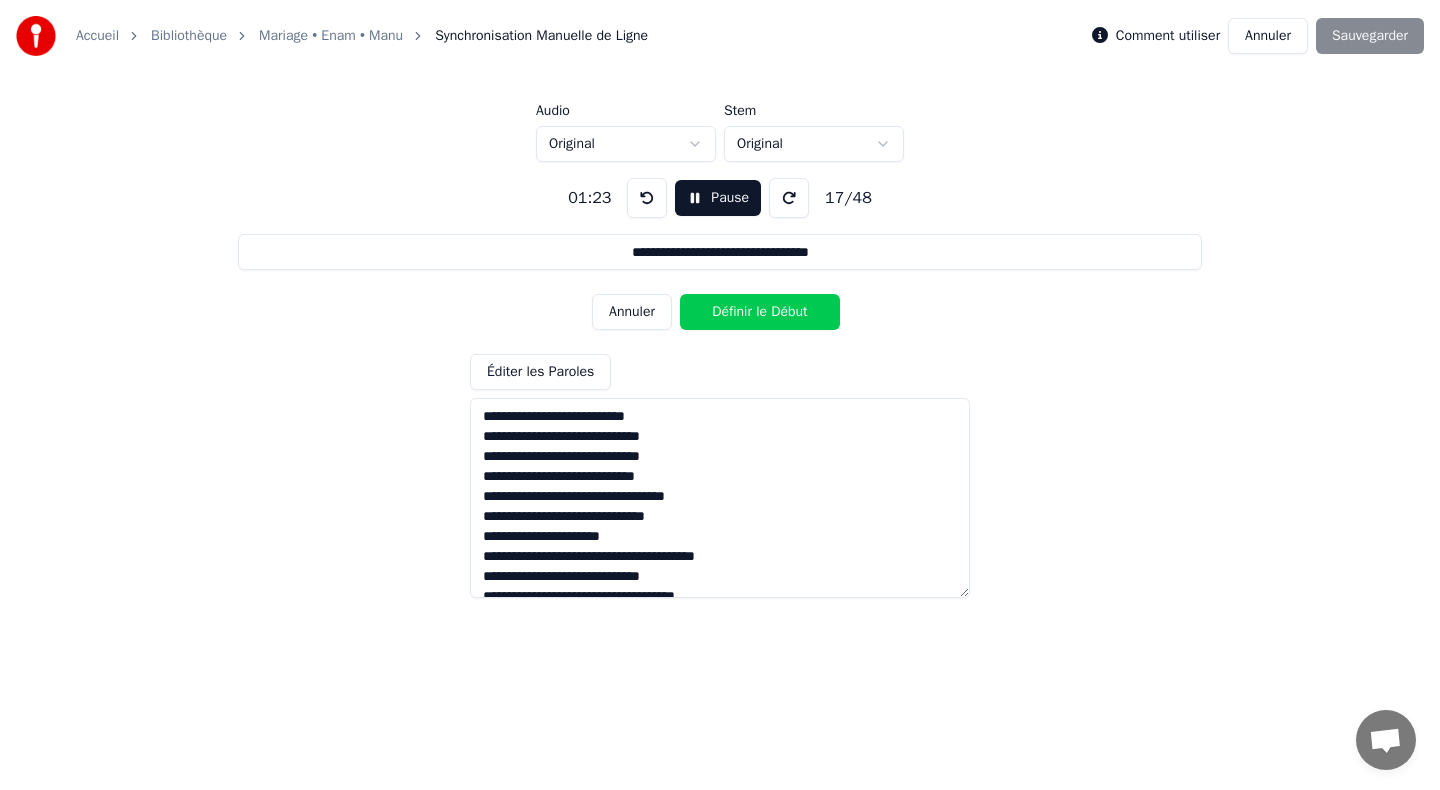 click on "Définir le Début" at bounding box center (760, 312) 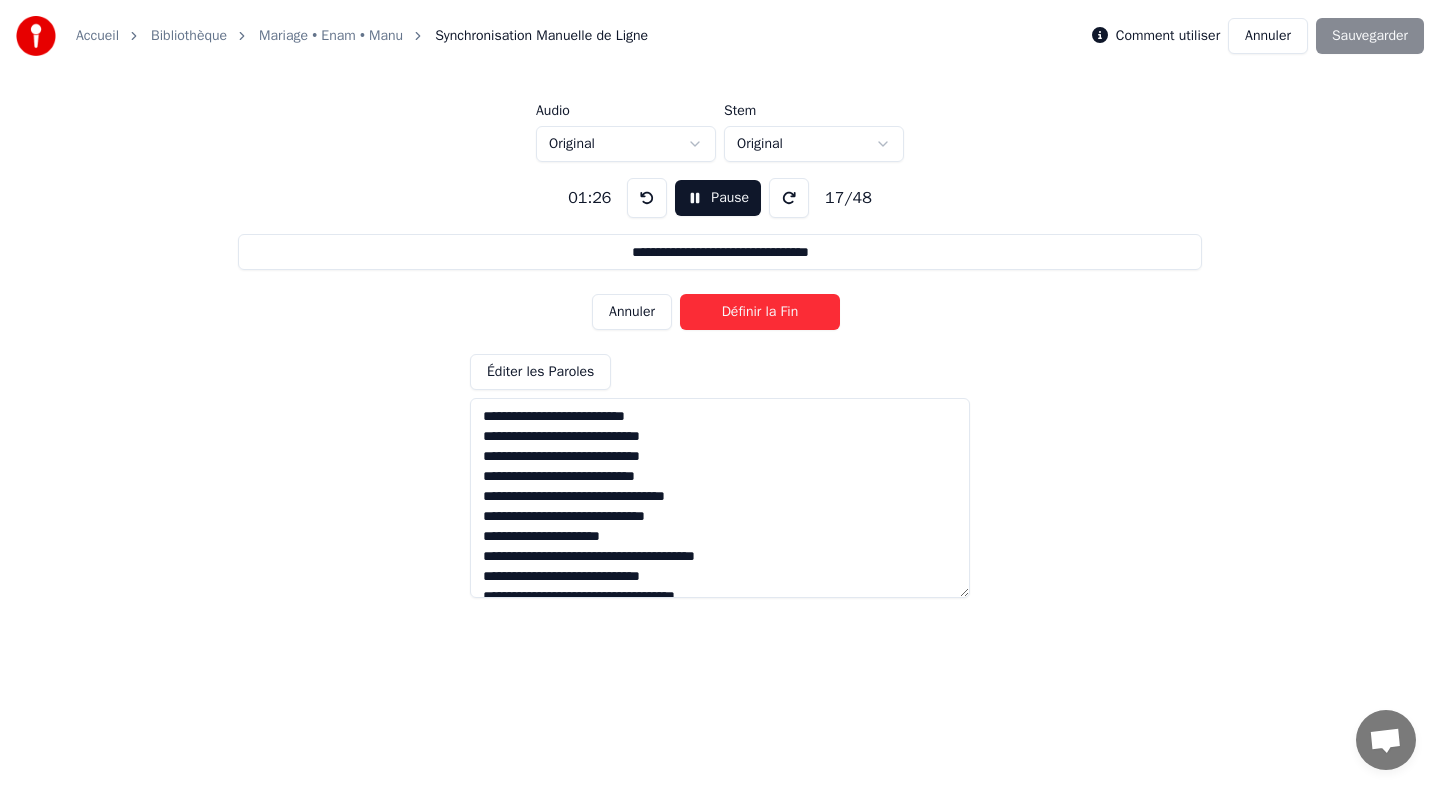 click on "Définir la Fin" at bounding box center (760, 312) 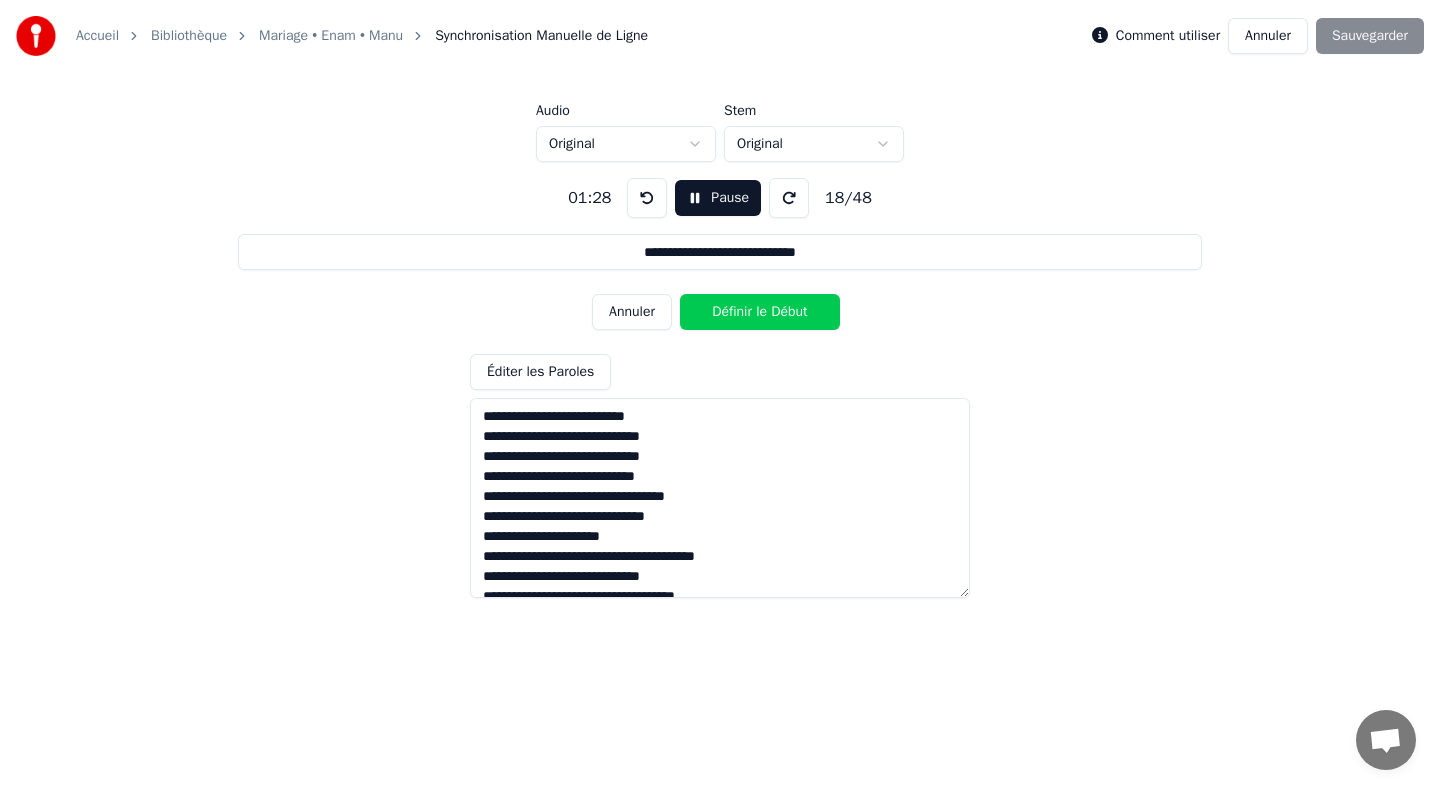 click on "Définir le Début" at bounding box center [760, 312] 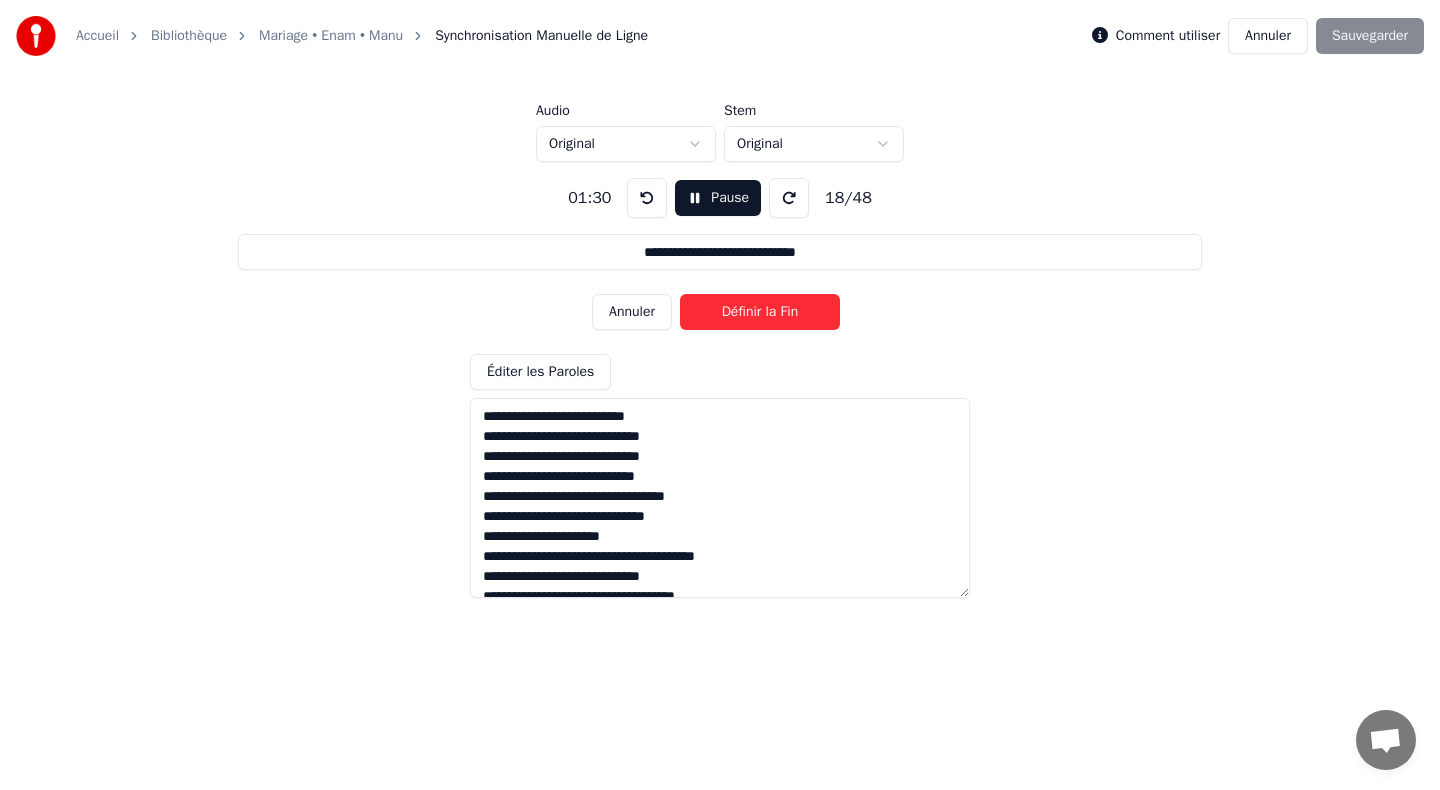 click on "Définir la Fin" at bounding box center (760, 312) 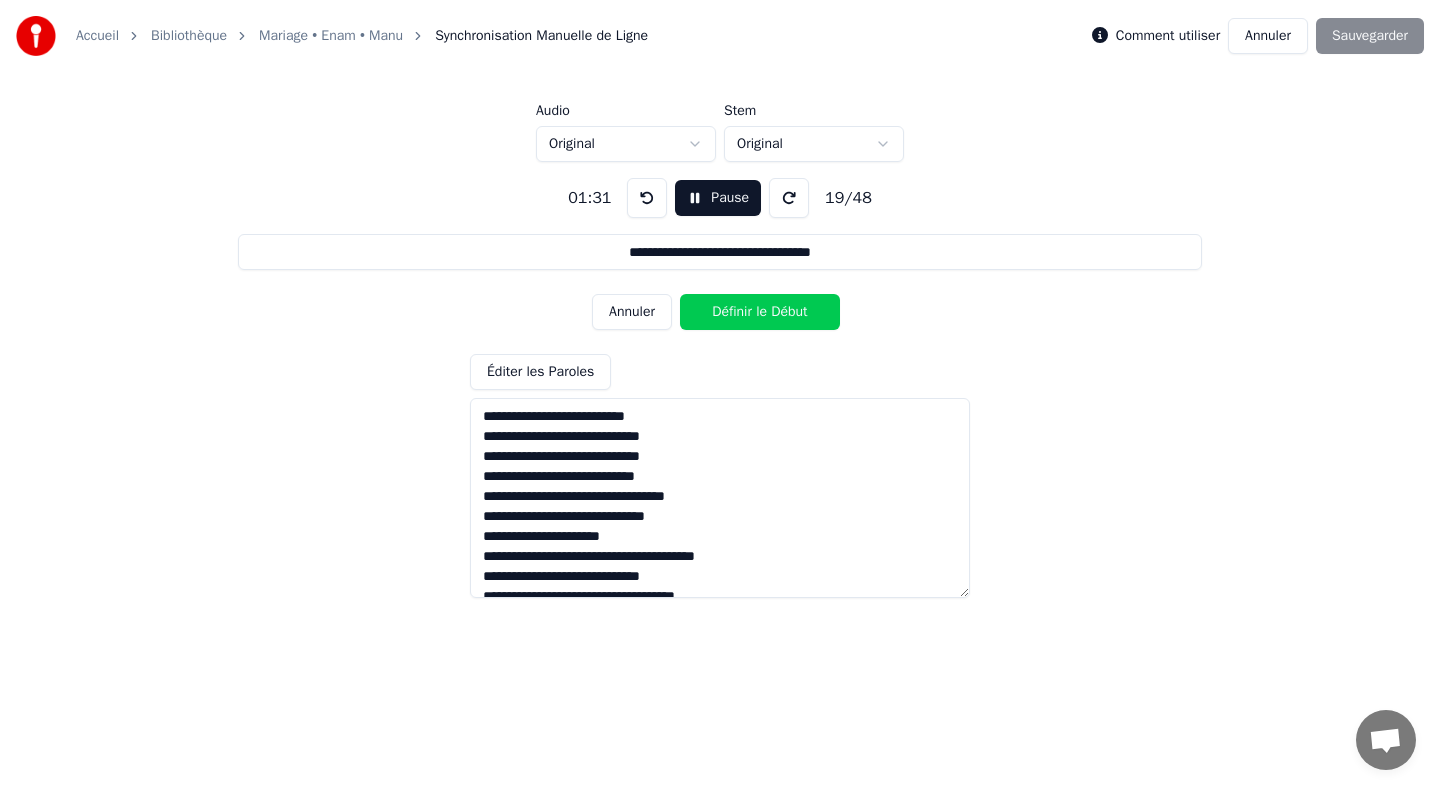 click on "Définir le Début" at bounding box center (760, 312) 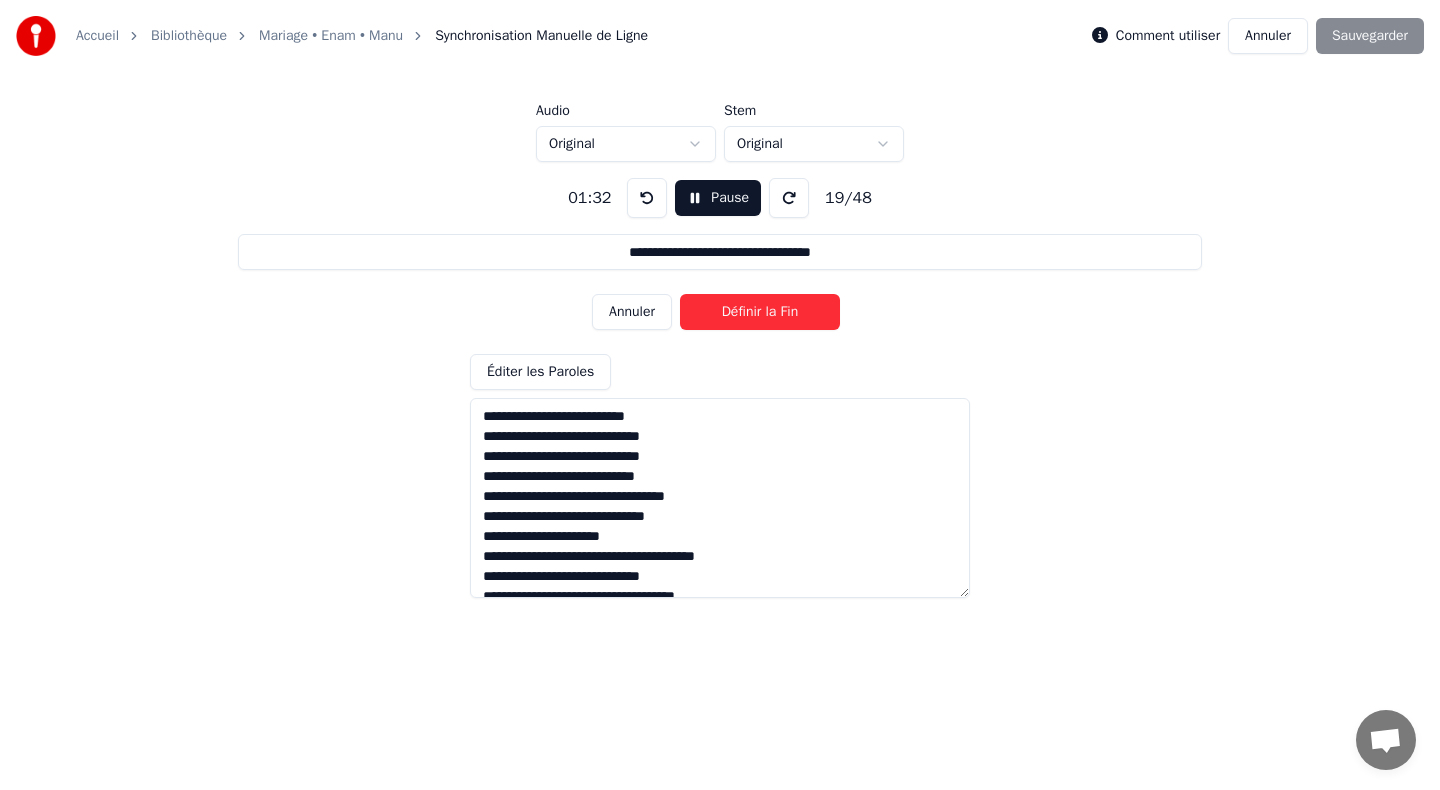 click on "Définir la Fin" at bounding box center (760, 312) 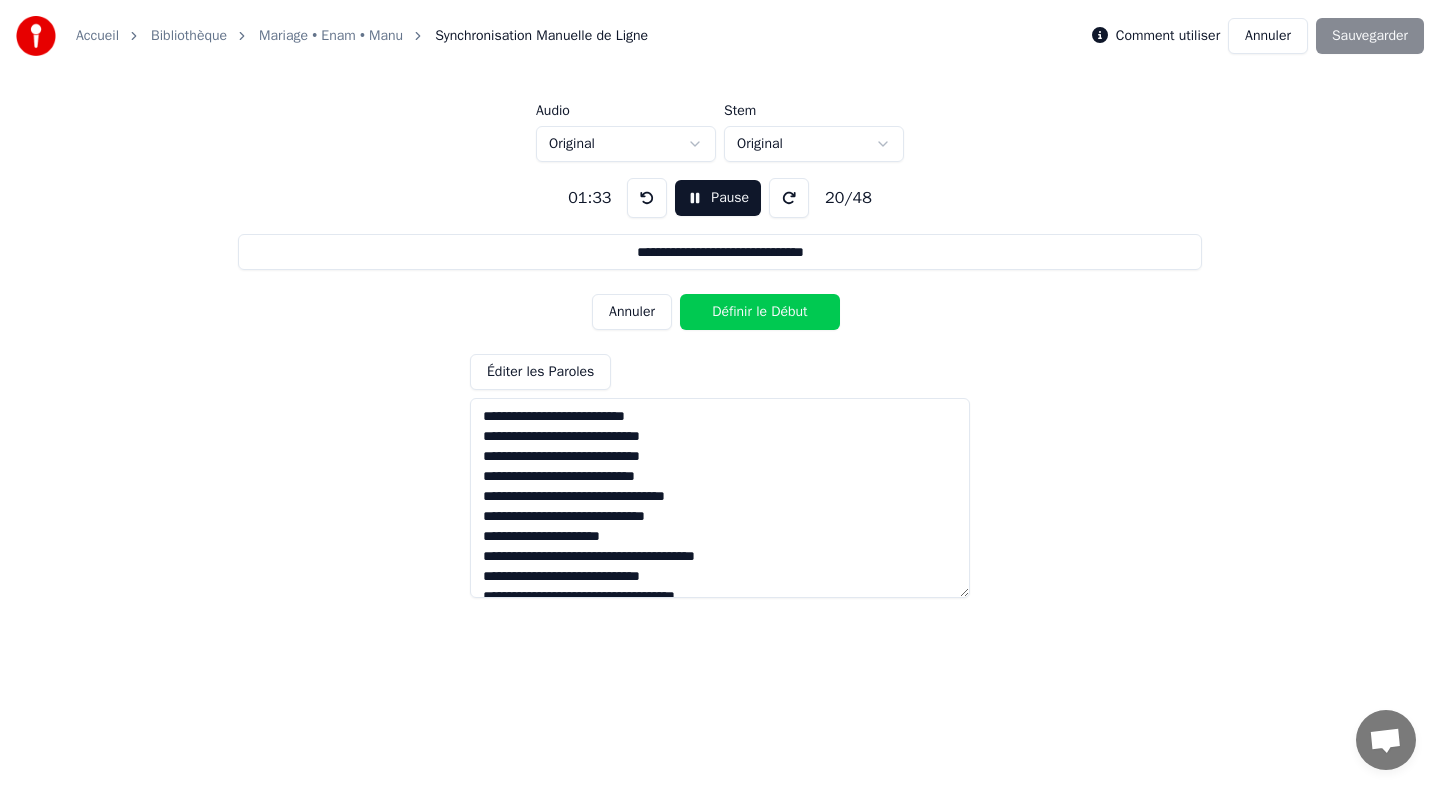 click on "Définir le Début" at bounding box center (760, 312) 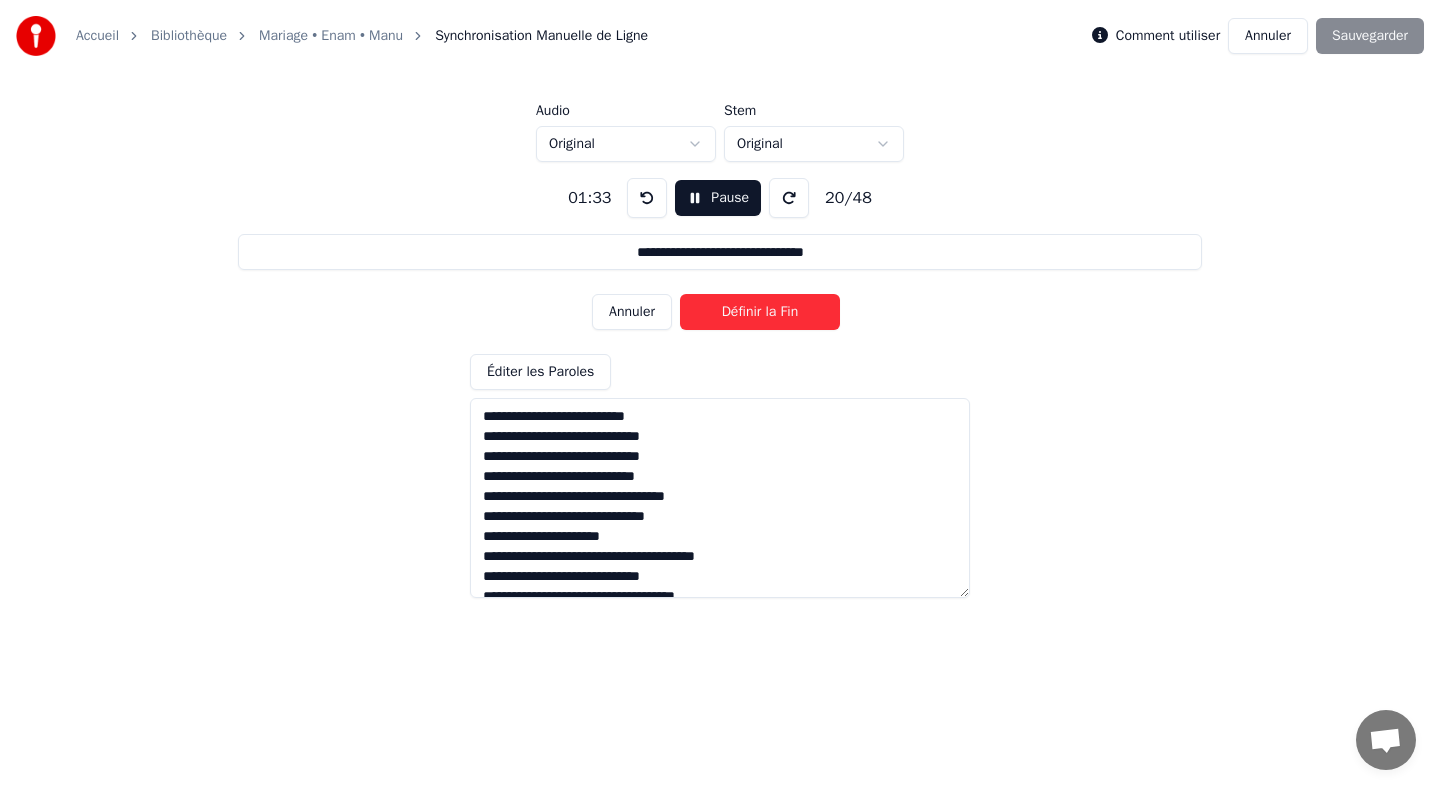 click on "Définir la Fin" at bounding box center (760, 312) 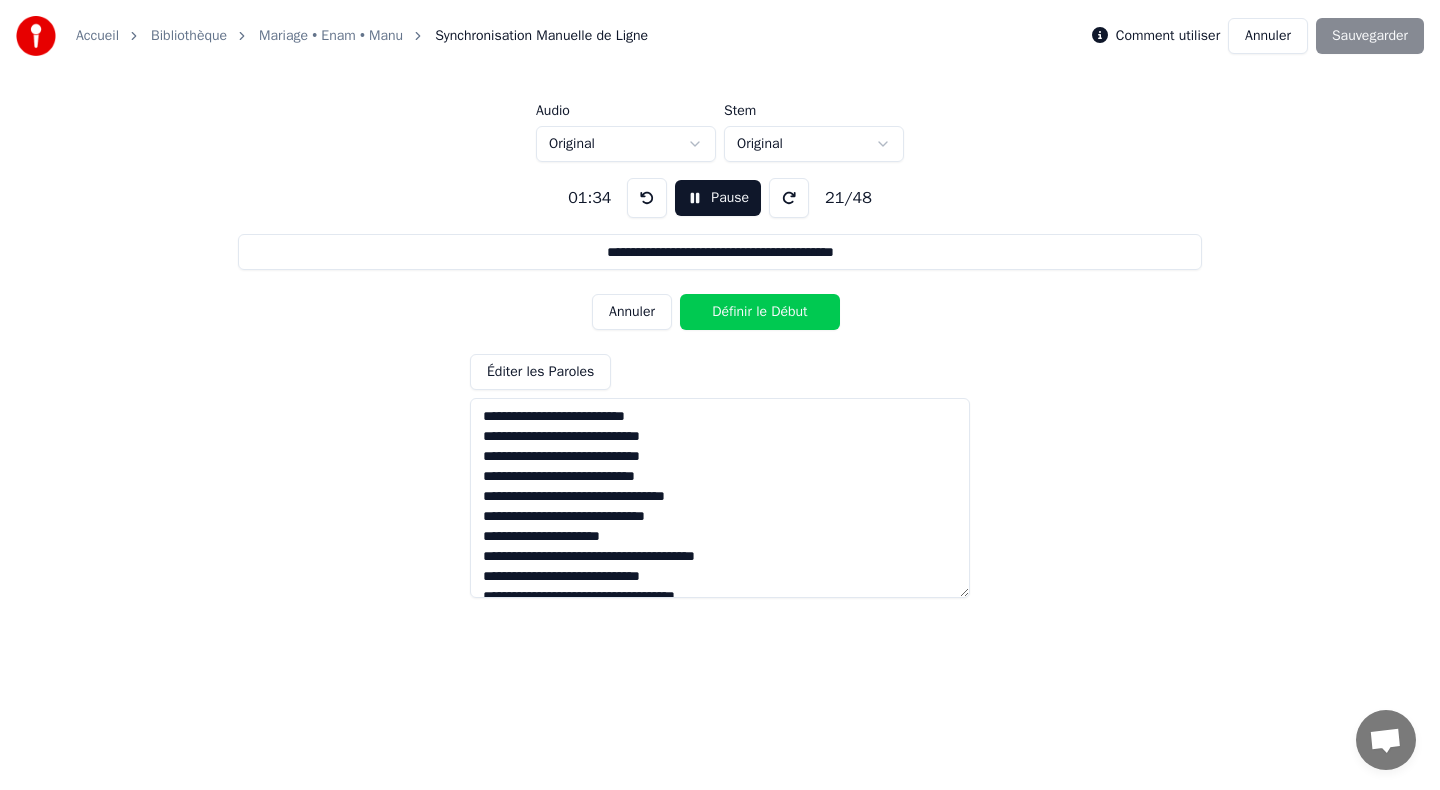click on "Définir le Début" at bounding box center [760, 312] 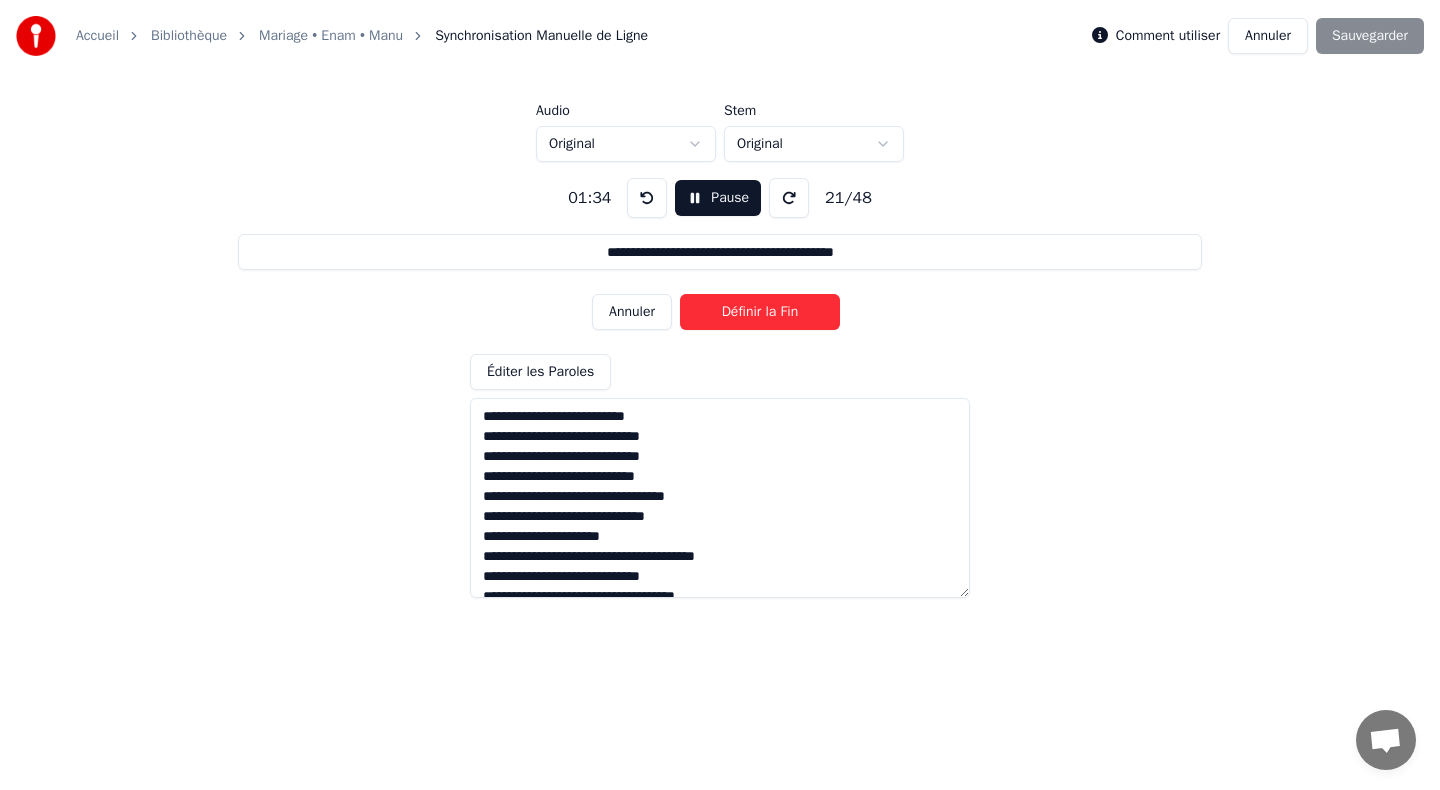 click on "Définir la Fin" at bounding box center [760, 312] 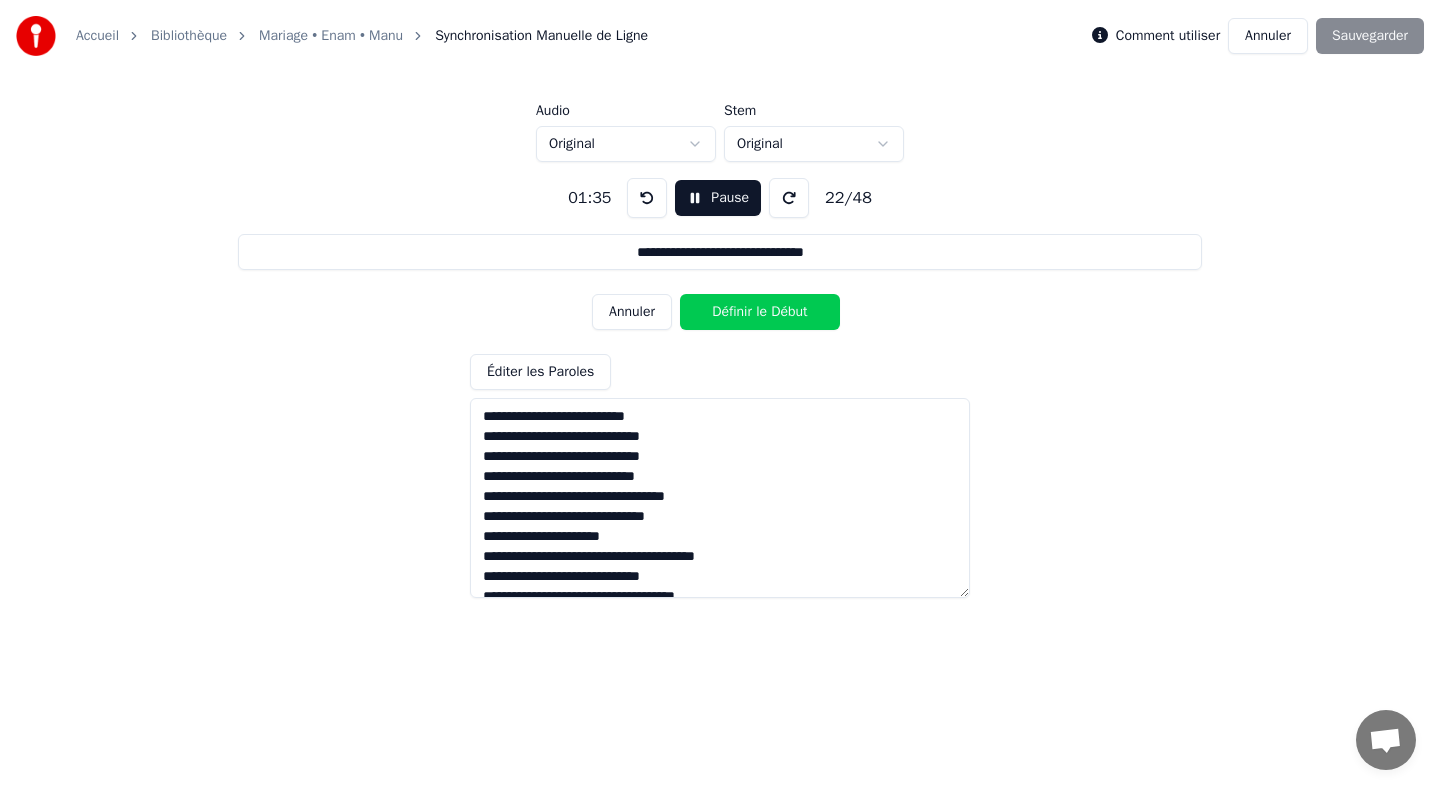 click on "Définir le Début" at bounding box center (760, 312) 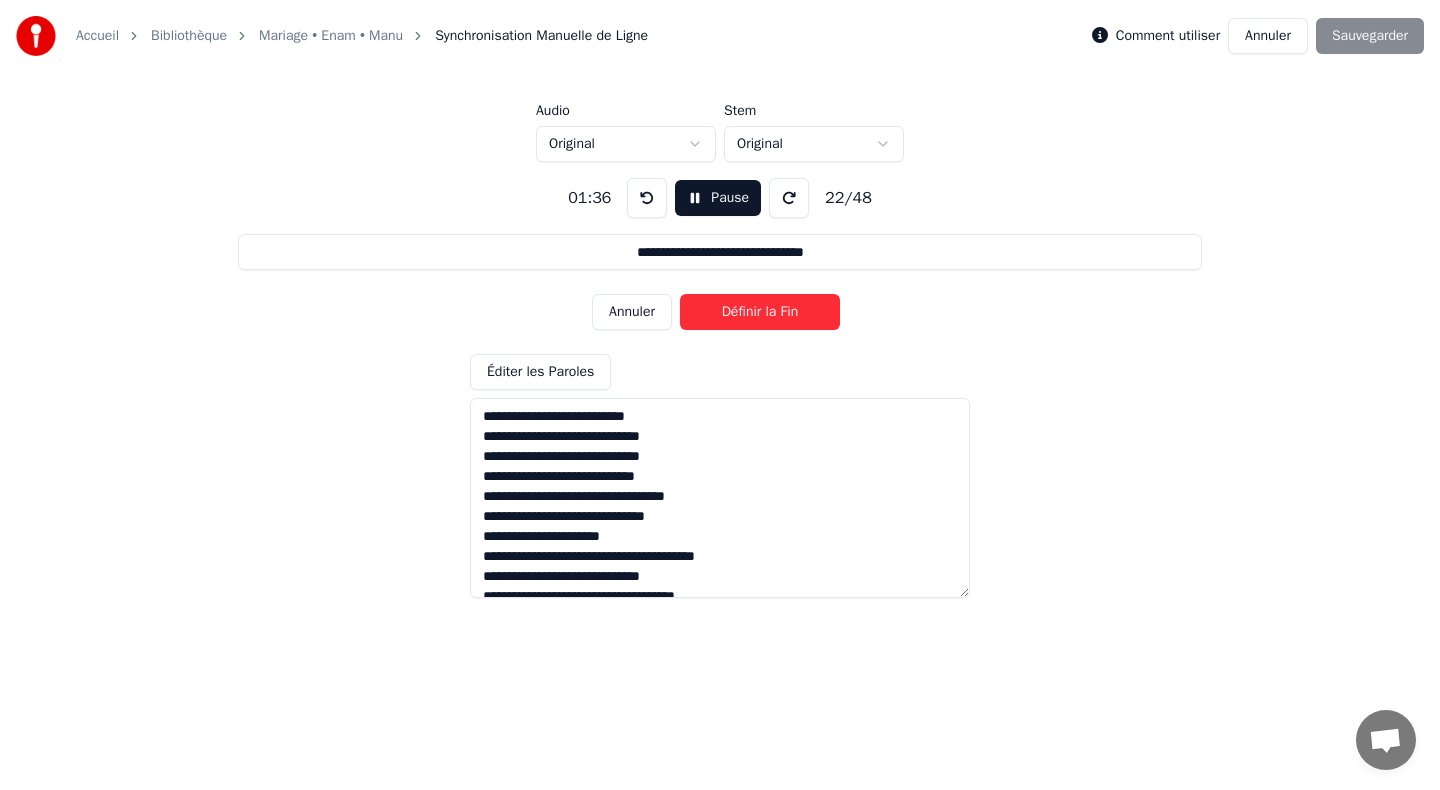 click on "Définir la Fin" at bounding box center (760, 312) 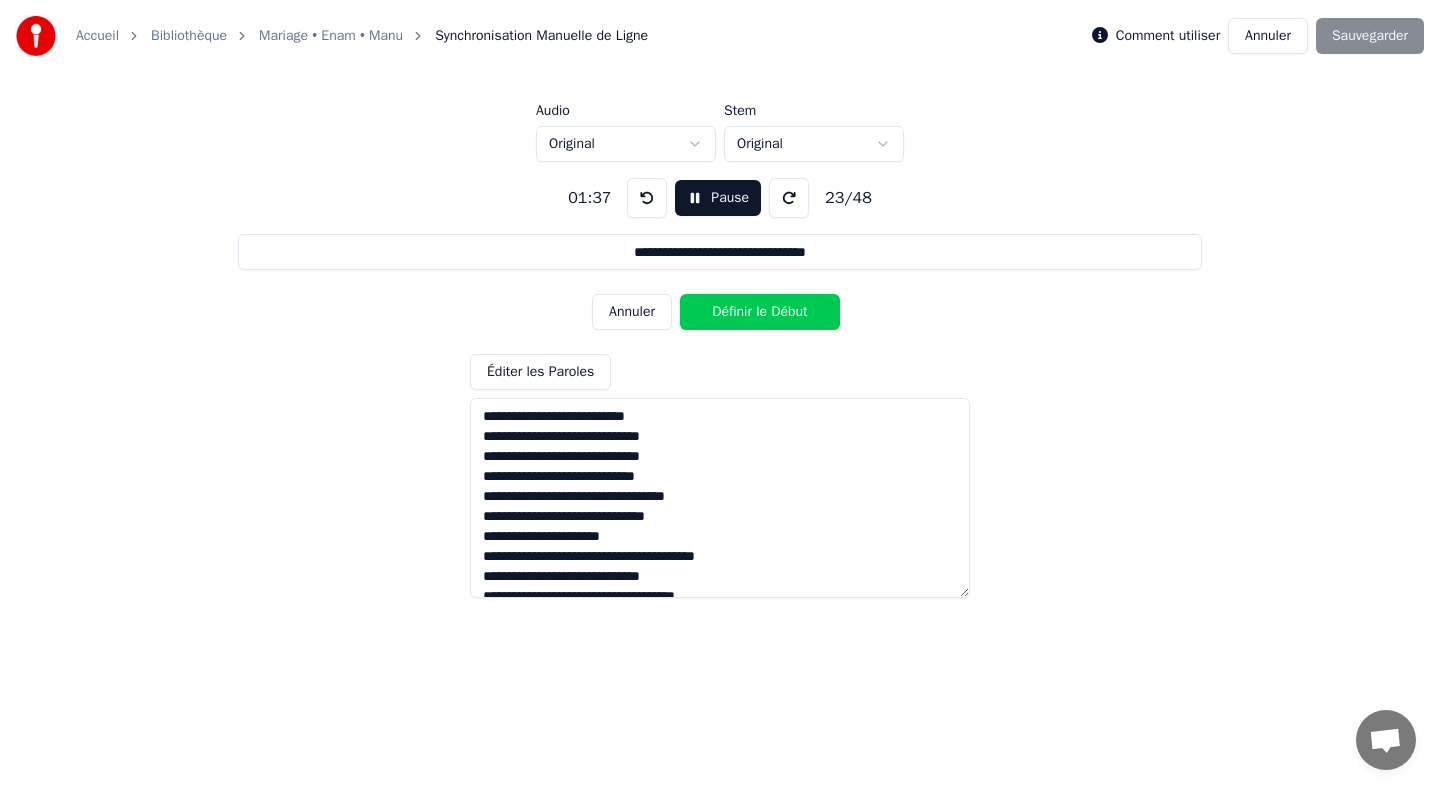 click on "Définir le Début" at bounding box center [760, 312] 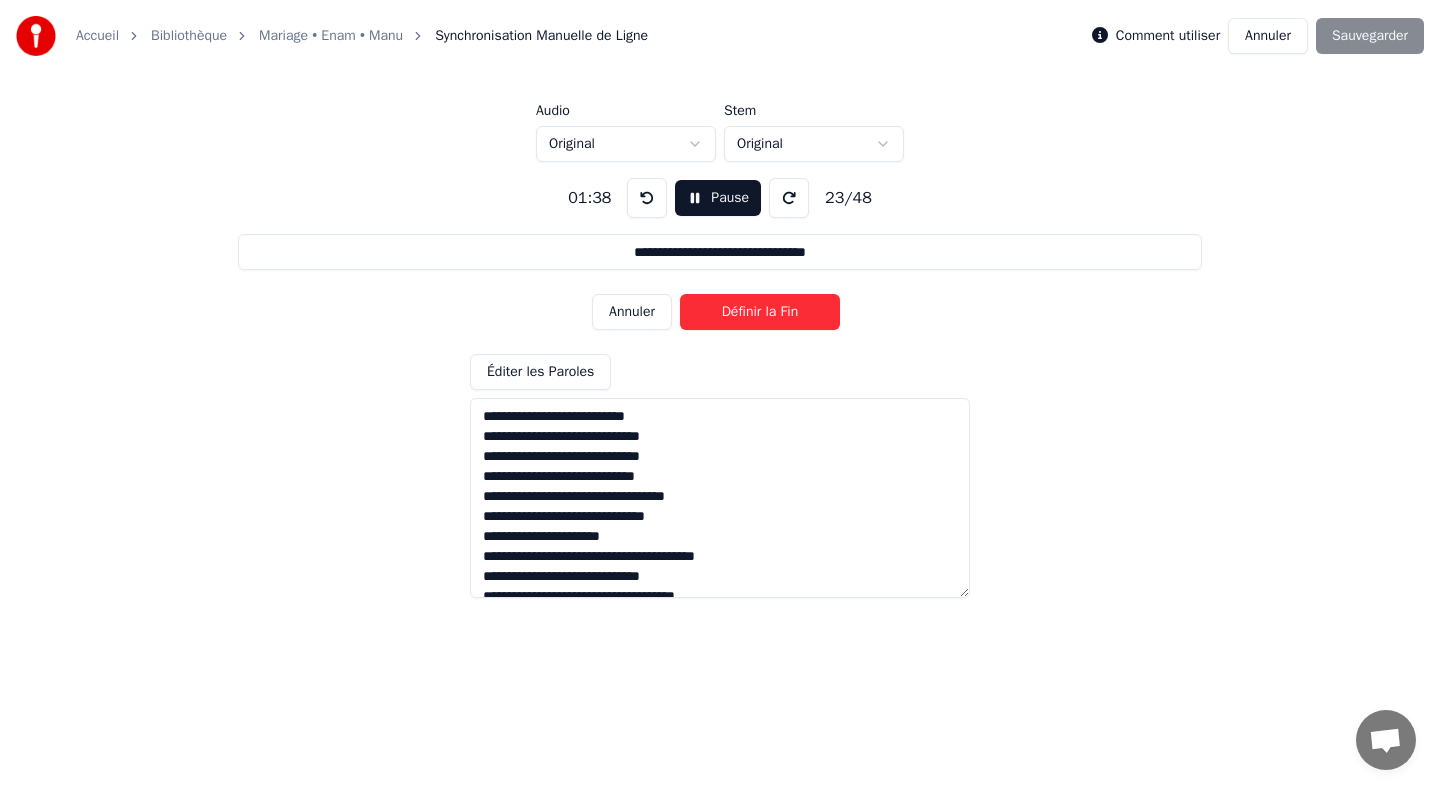 click on "Définir la Fin" at bounding box center [760, 312] 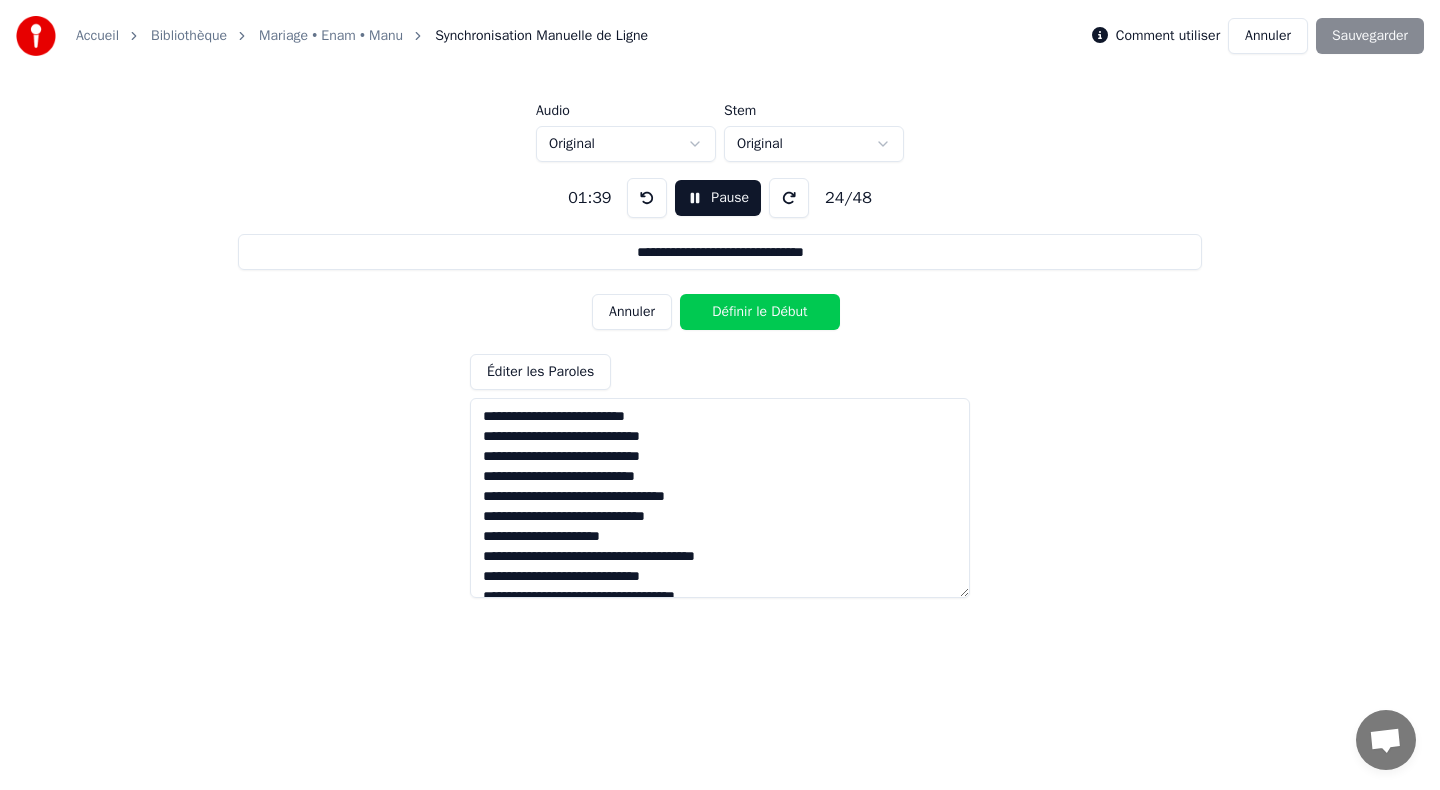 click on "Définir le Début" at bounding box center (760, 312) 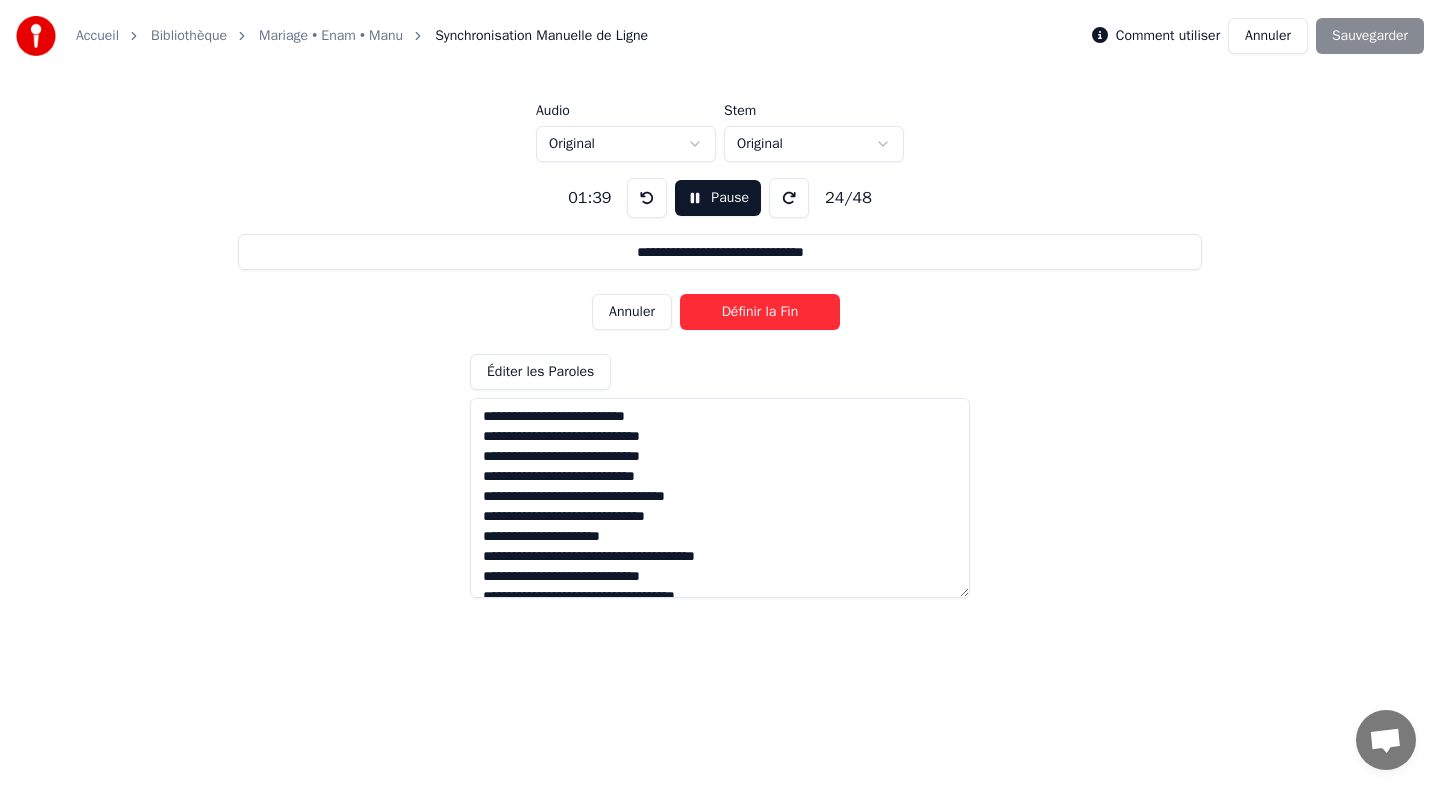 click on "Définir la Fin" at bounding box center (760, 312) 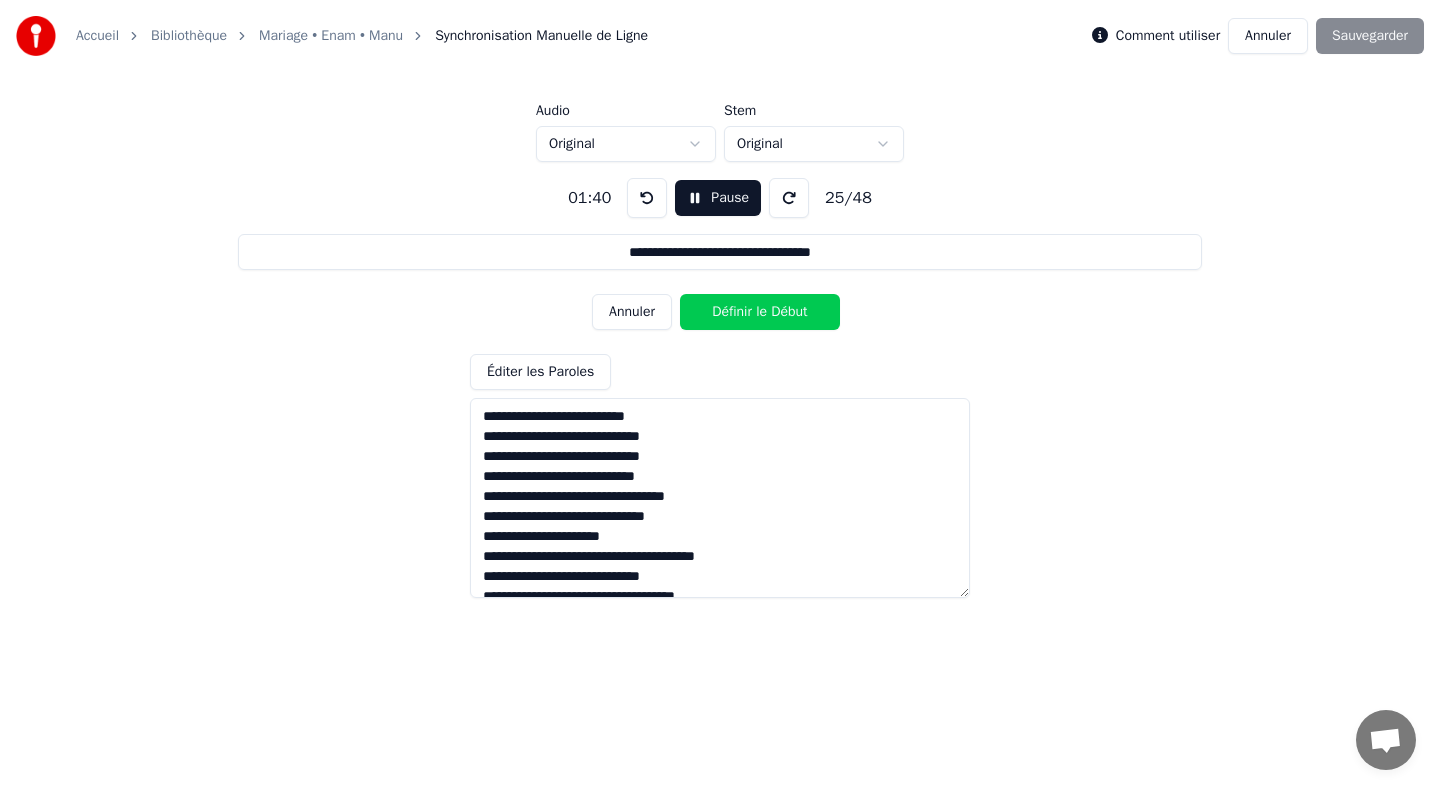 click on "Définir le Début" at bounding box center (760, 312) 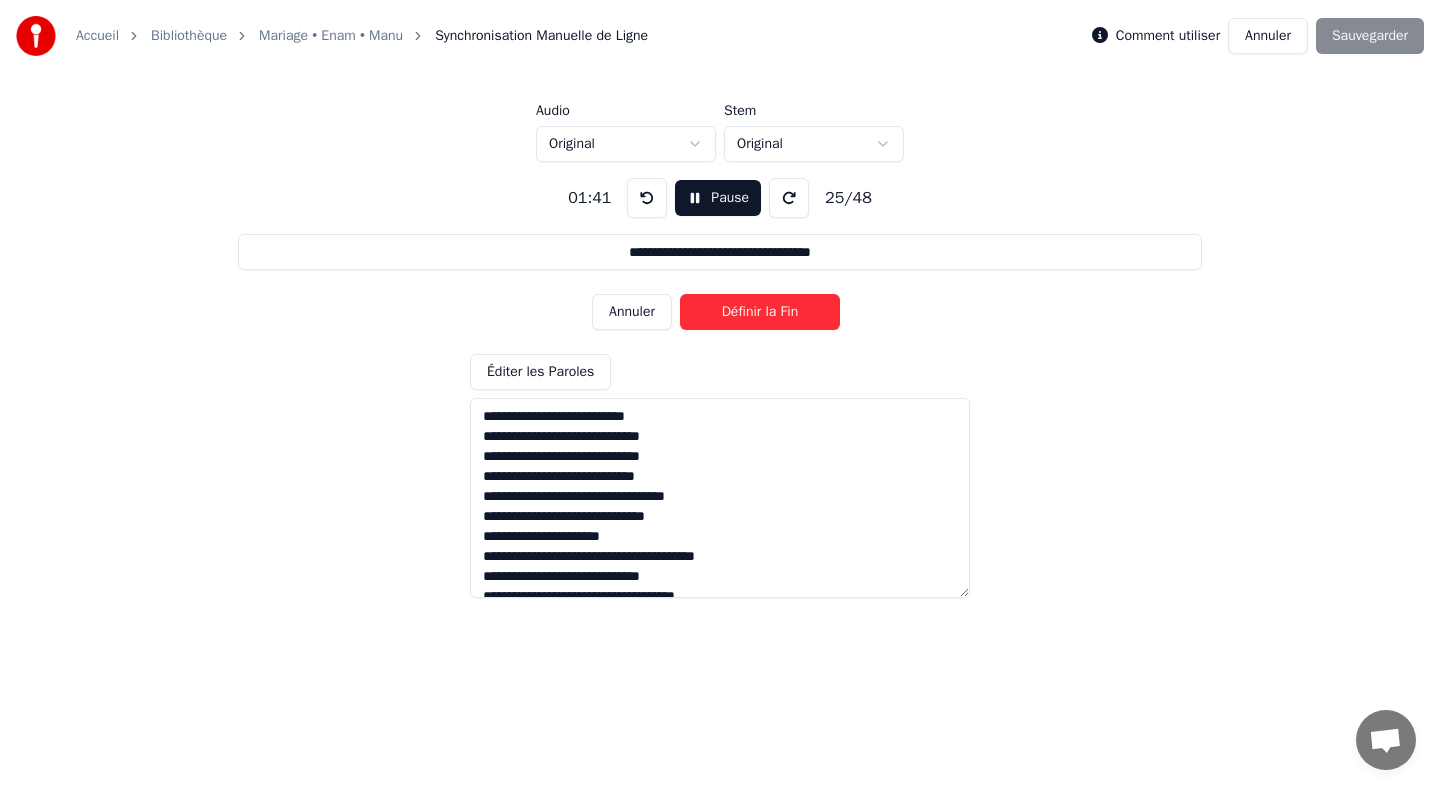 click on "Définir la Fin" at bounding box center (760, 312) 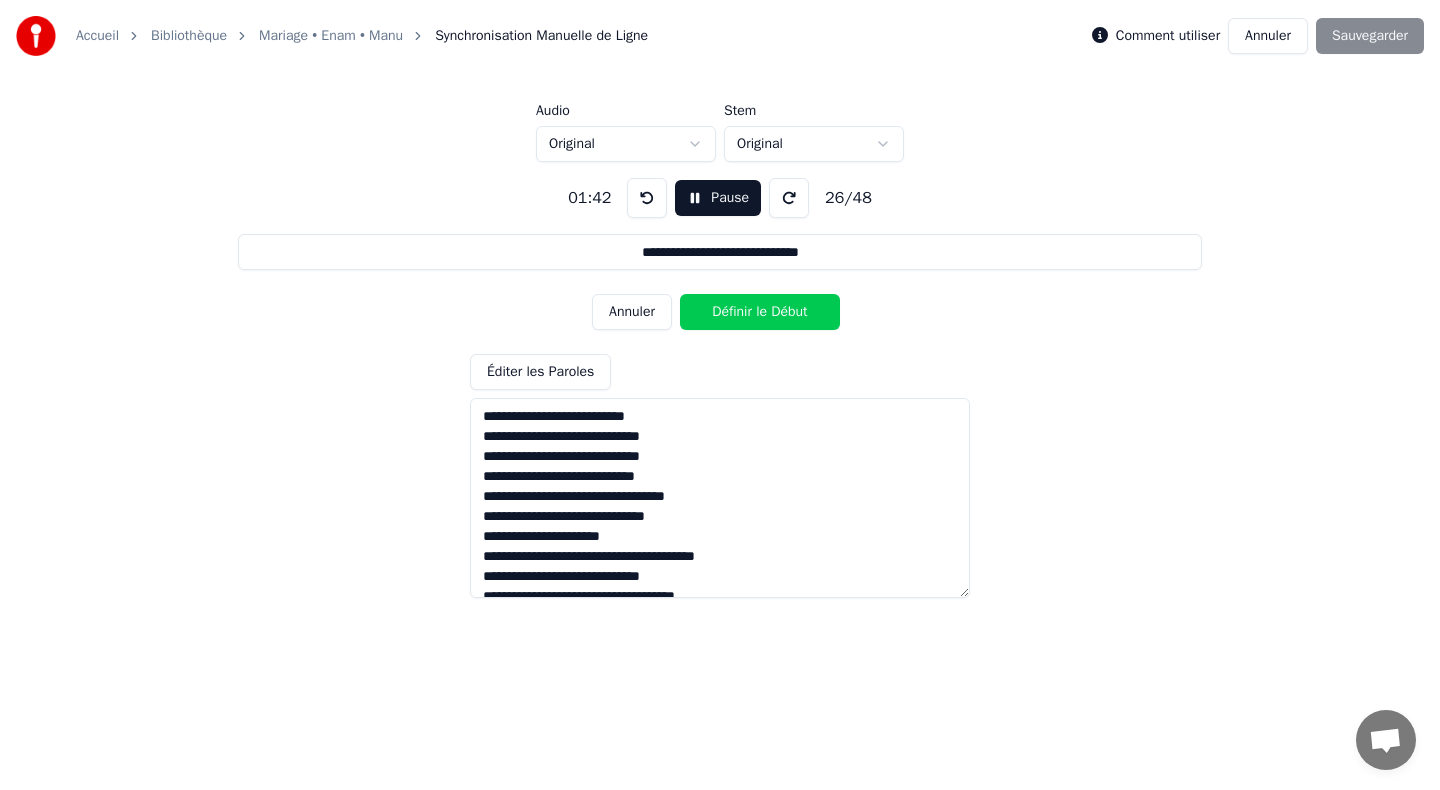 click on "Définir le Début" at bounding box center [760, 312] 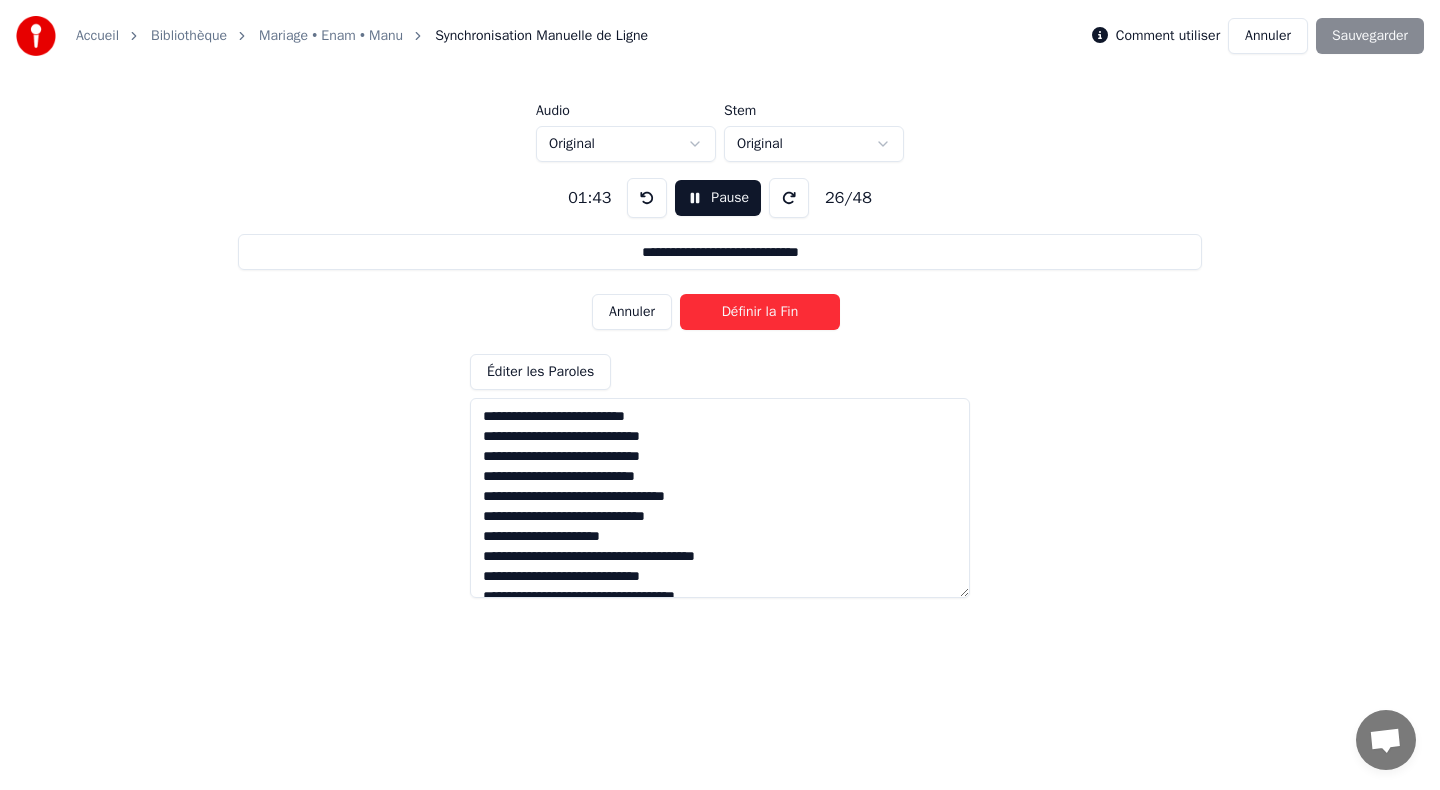 click on "Définir la Fin" at bounding box center (760, 312) 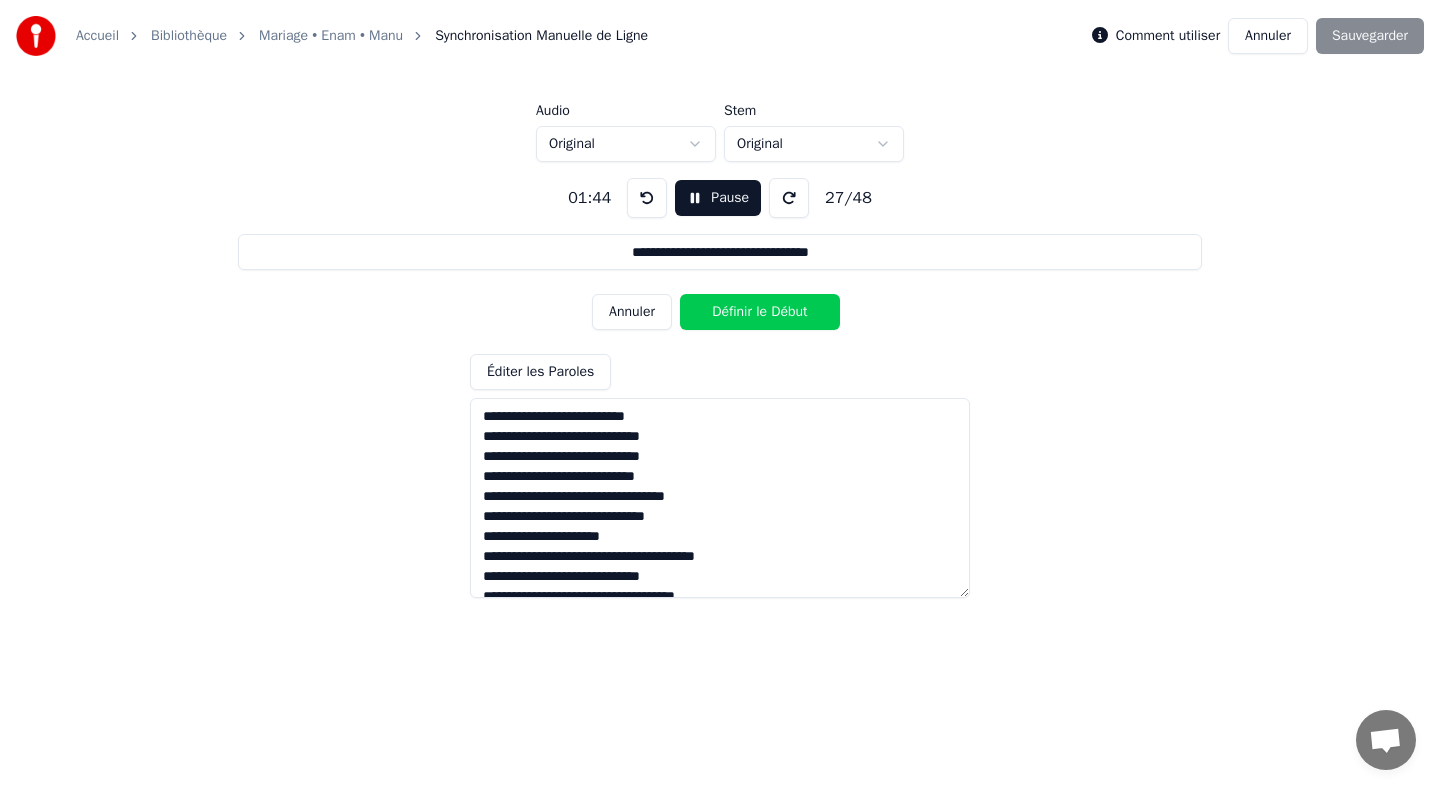 click on "Définir le Début" at bounding box center [760, 312] 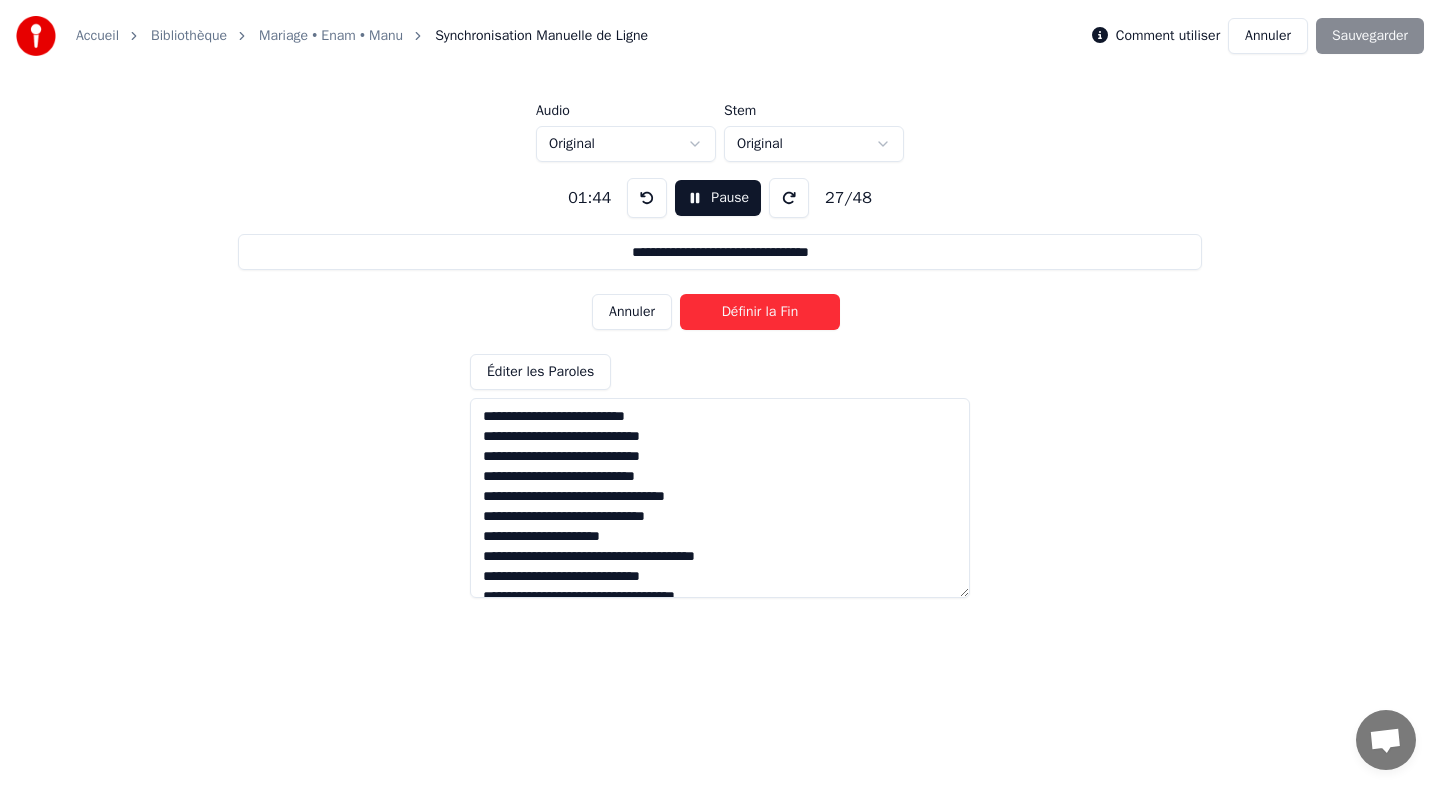 click on "Définir la Fin" at bounding box center [760, 312] 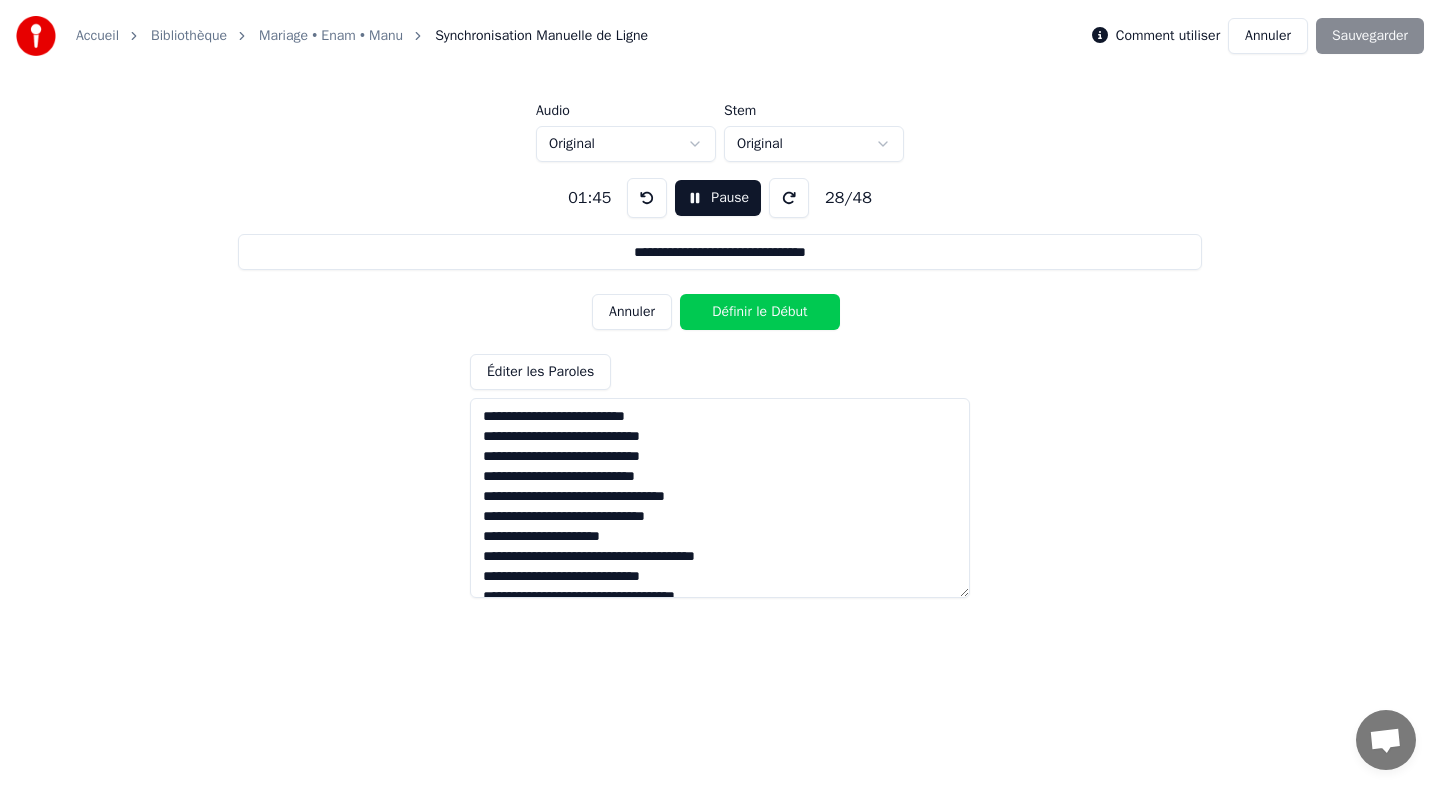 click on "Définir le Début" at bounding box center [760, 312] 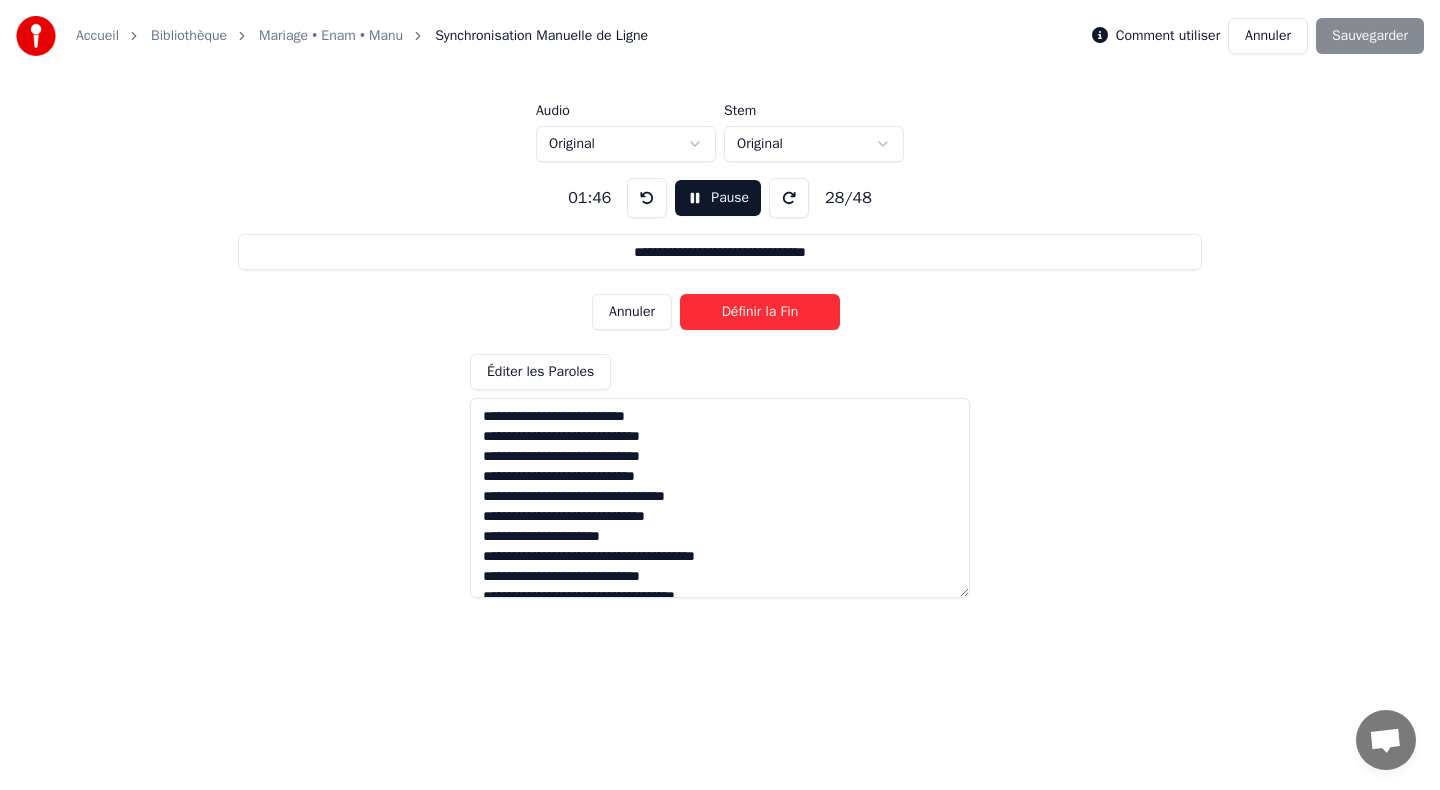 click on "Définir la Fin" at bounding box center [760, 312] 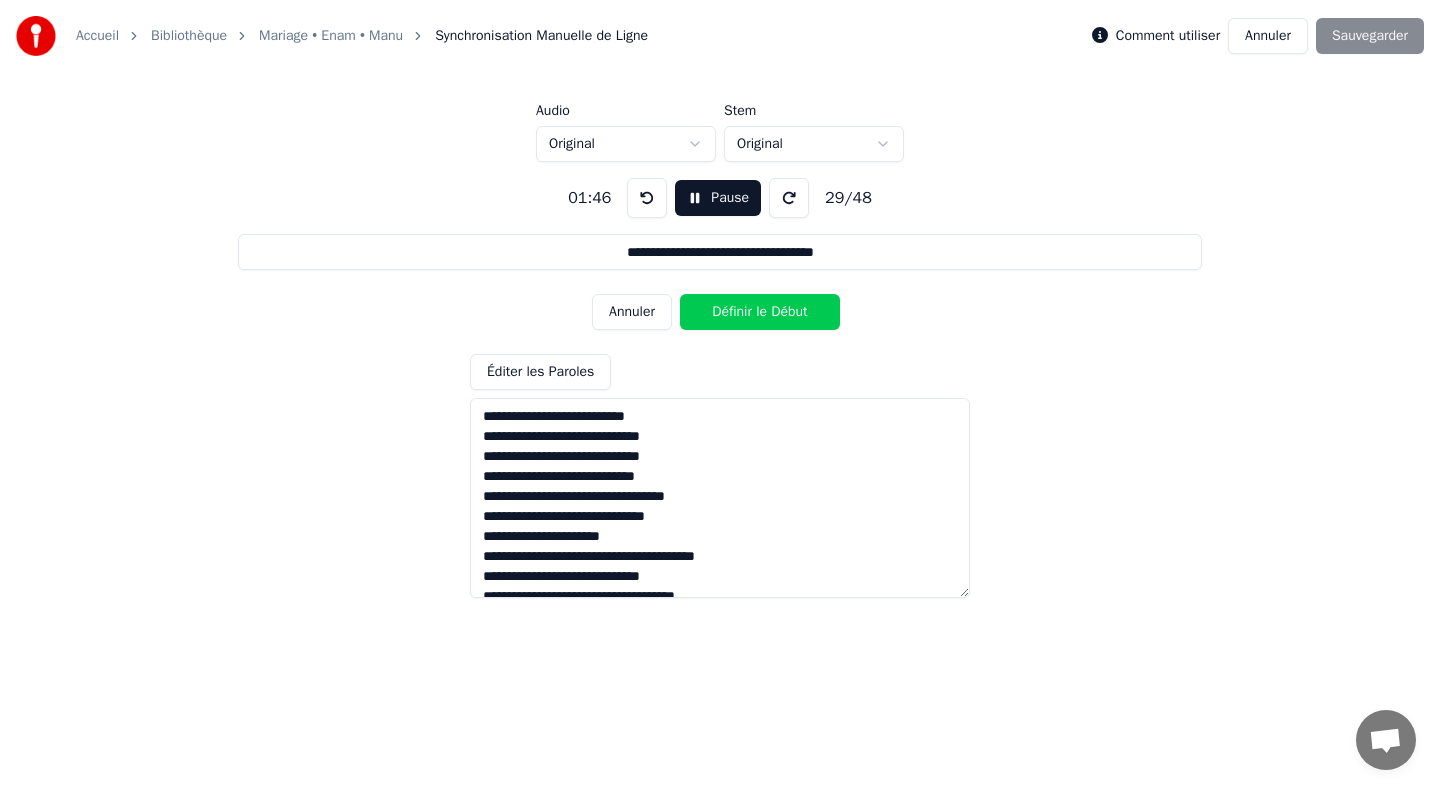 click on "Définir le Début" at bounding box center (760, 312) 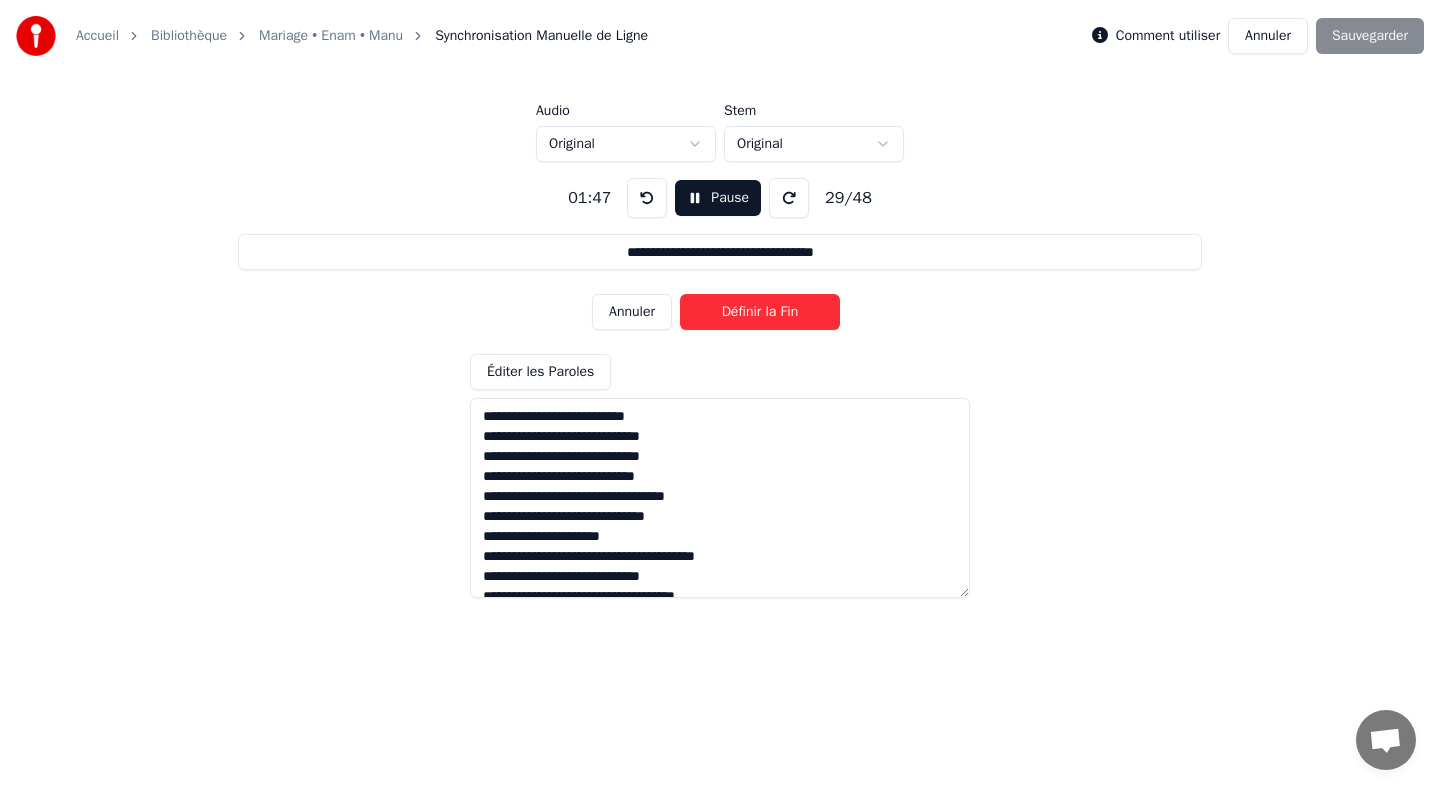 click on "Définir la Fin" at bounding box center [760, 312] 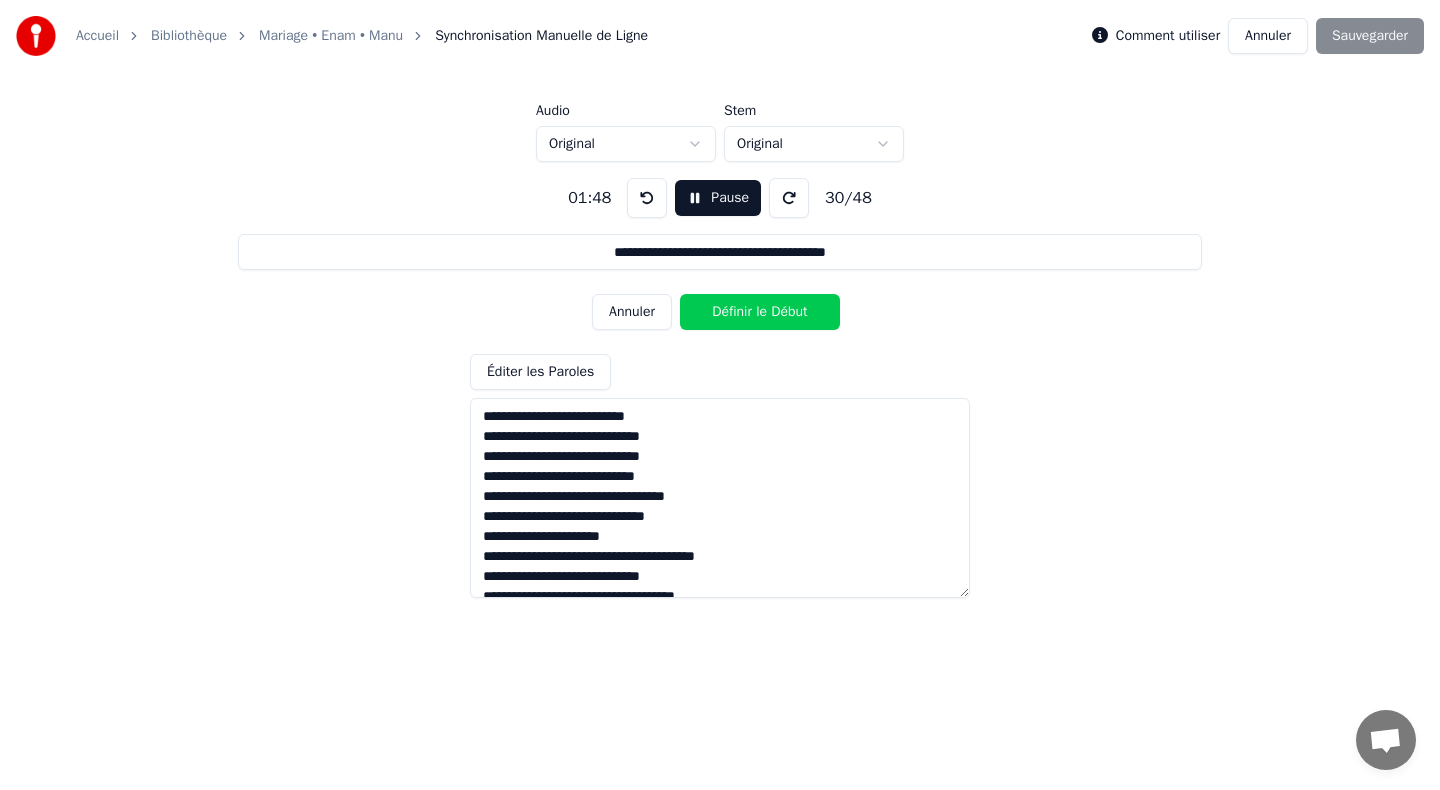 click on "Définir le Début" at bounding box center (760, 312) 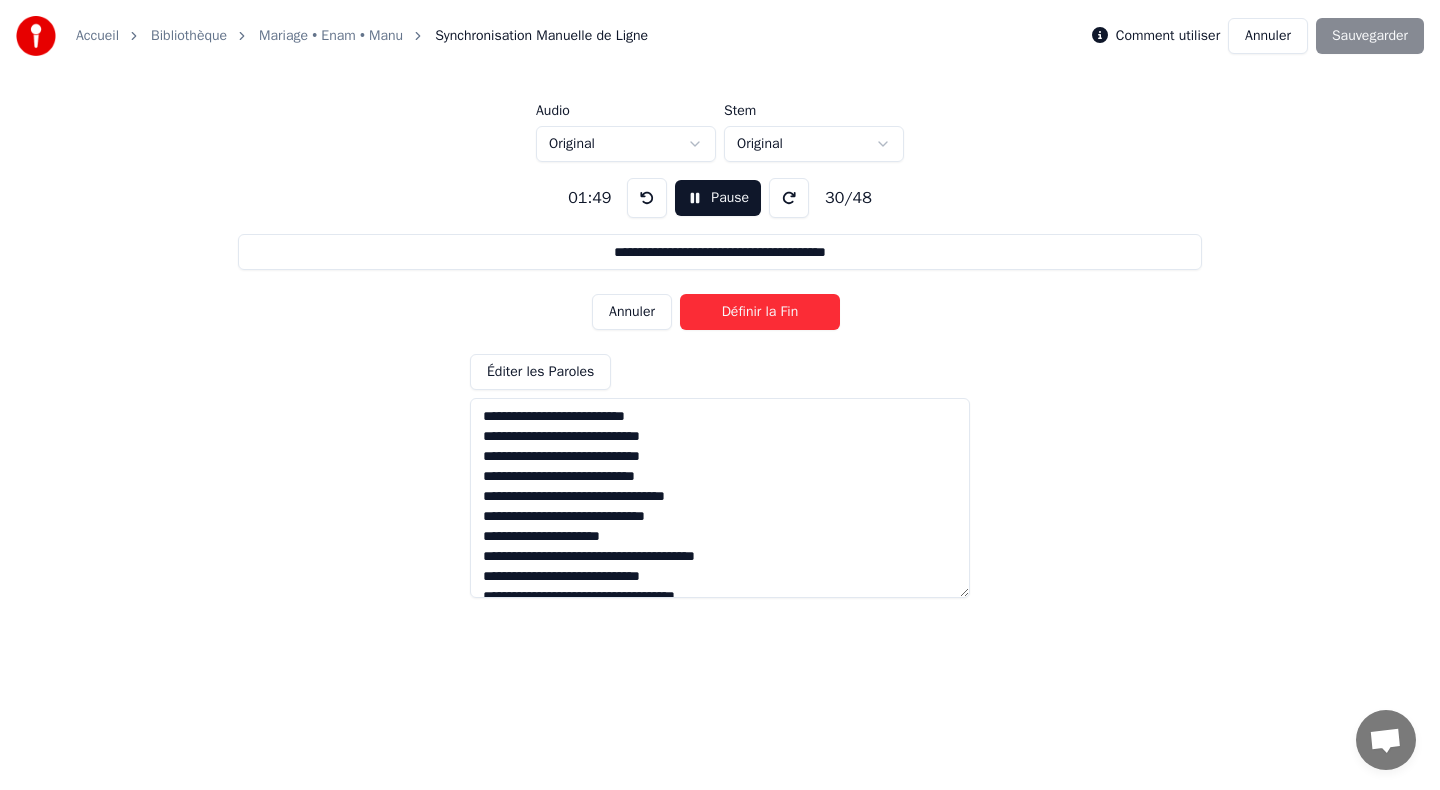 click on "Définir la Fin" at bounding box center [760, 312] 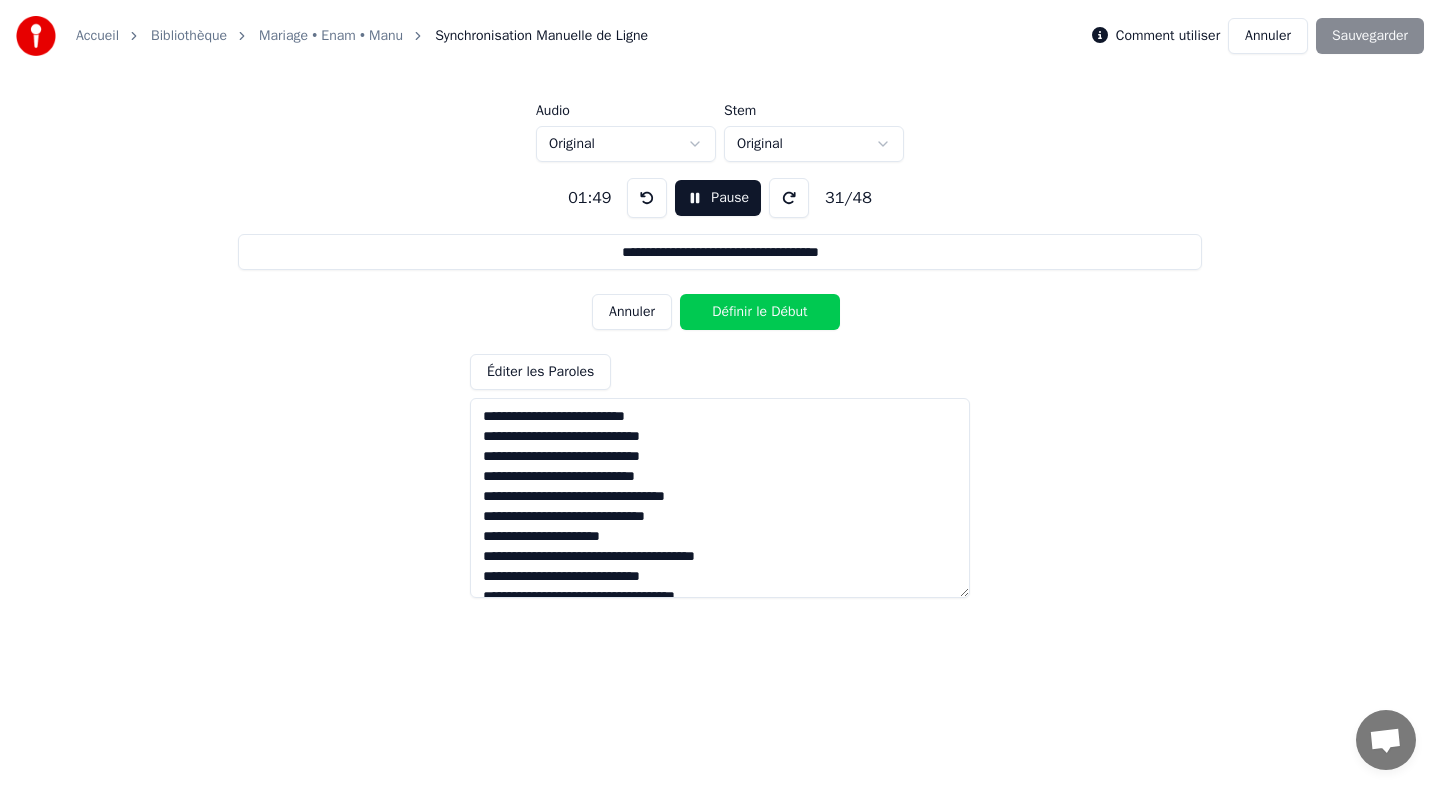 click on "Définir le Début" at bounding box center (760, 312) 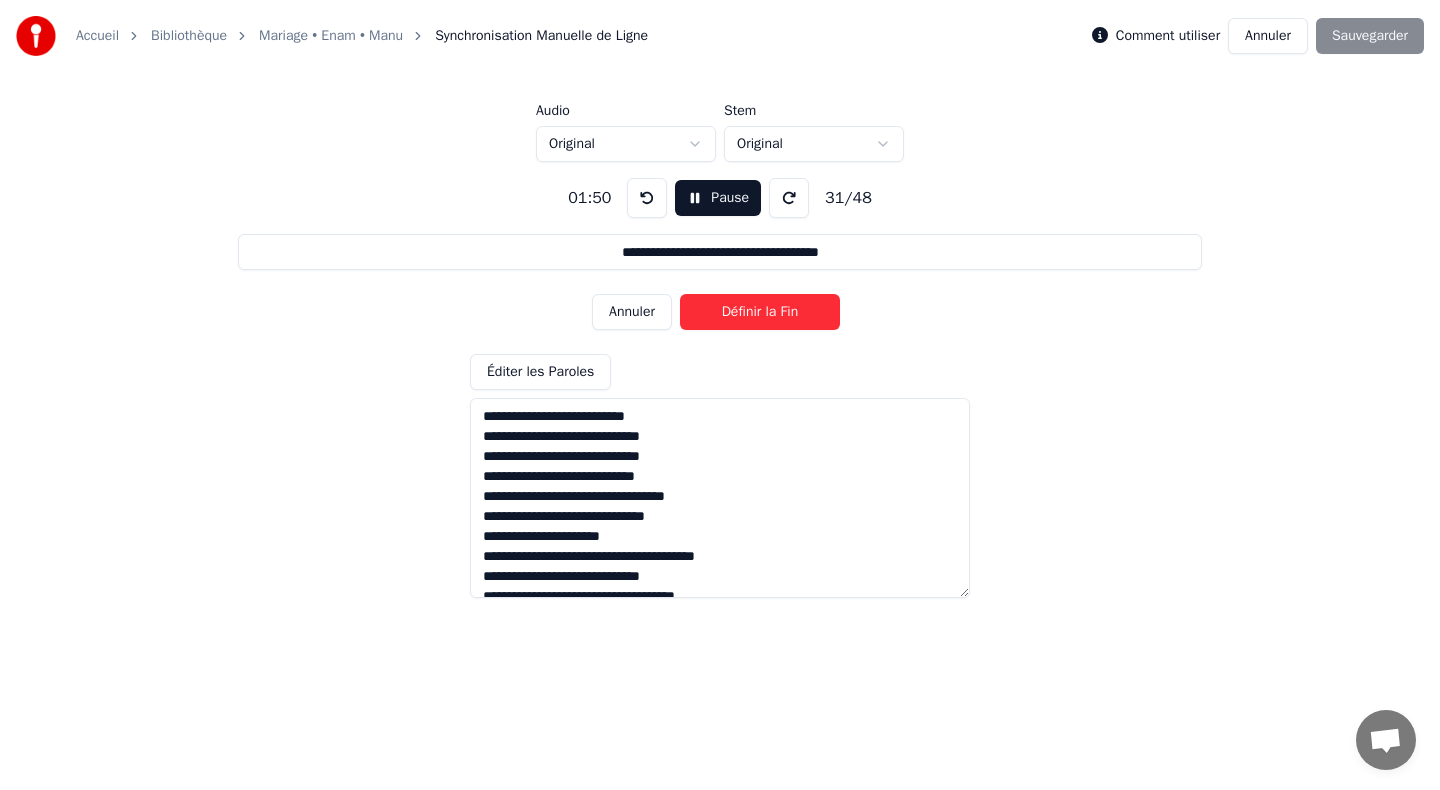 click on "Définir la Fin" at bounding box center (760, 312) 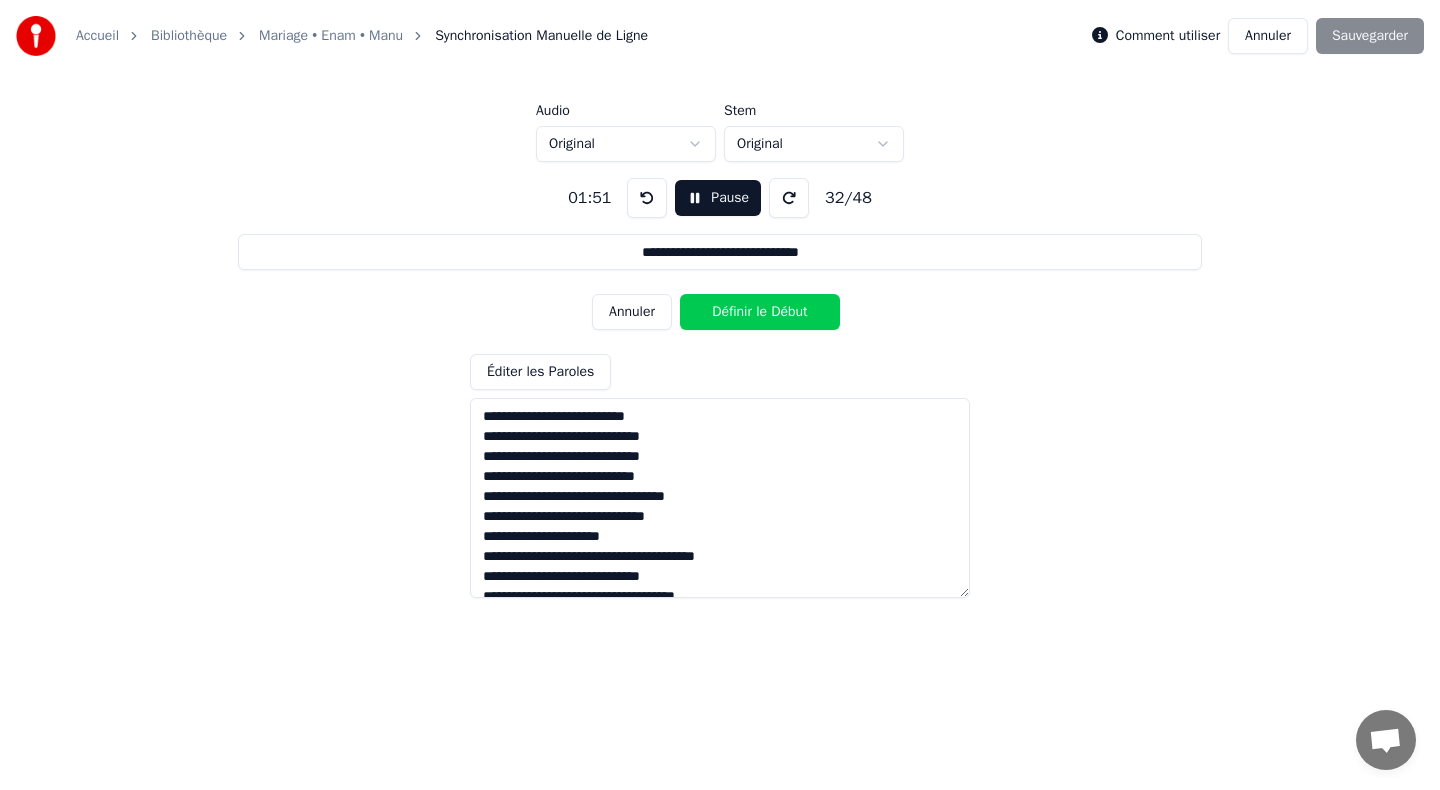 click on "Définir le Début" at bounding box center (760, 312) 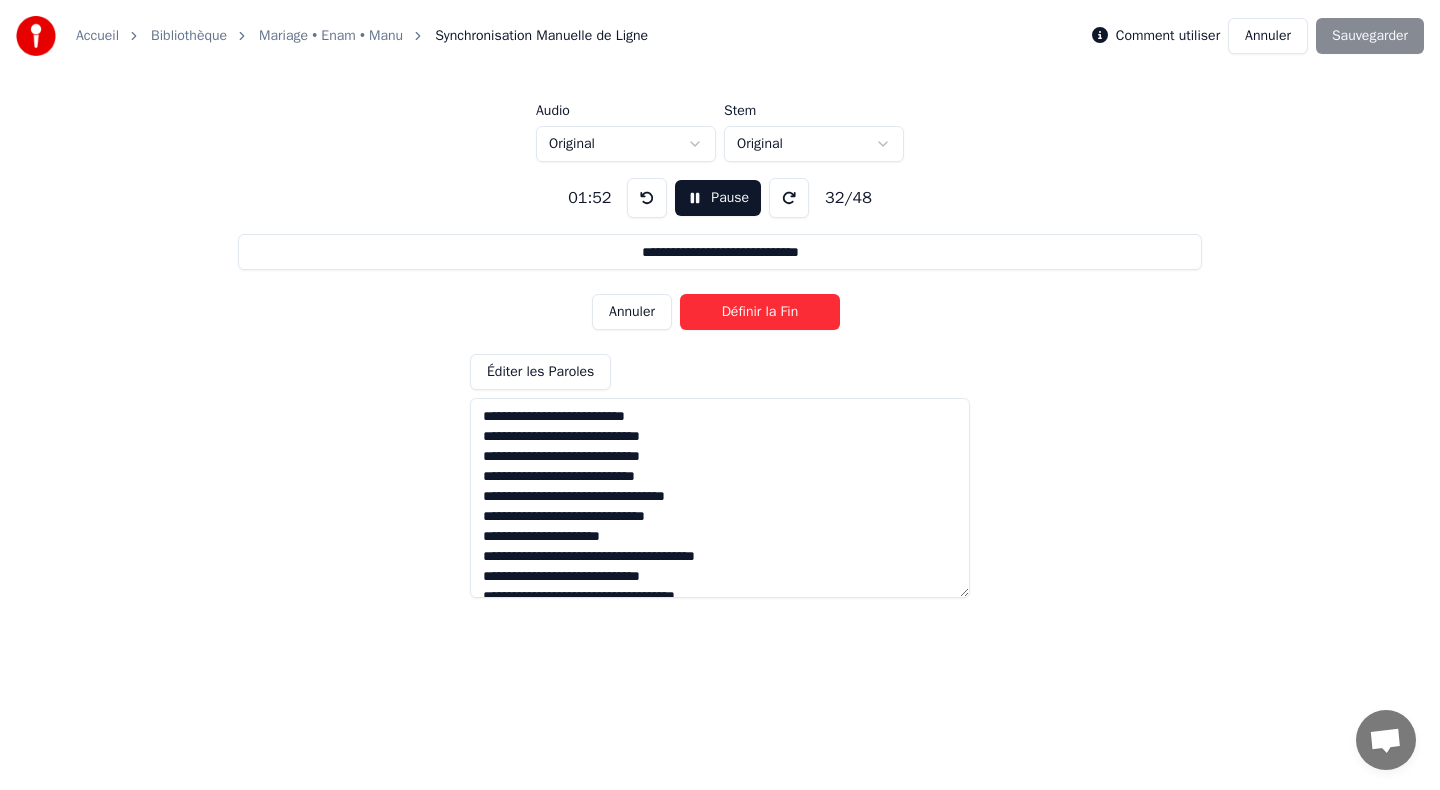 click on "Définir la Fin" at bounding box center (760, 312) 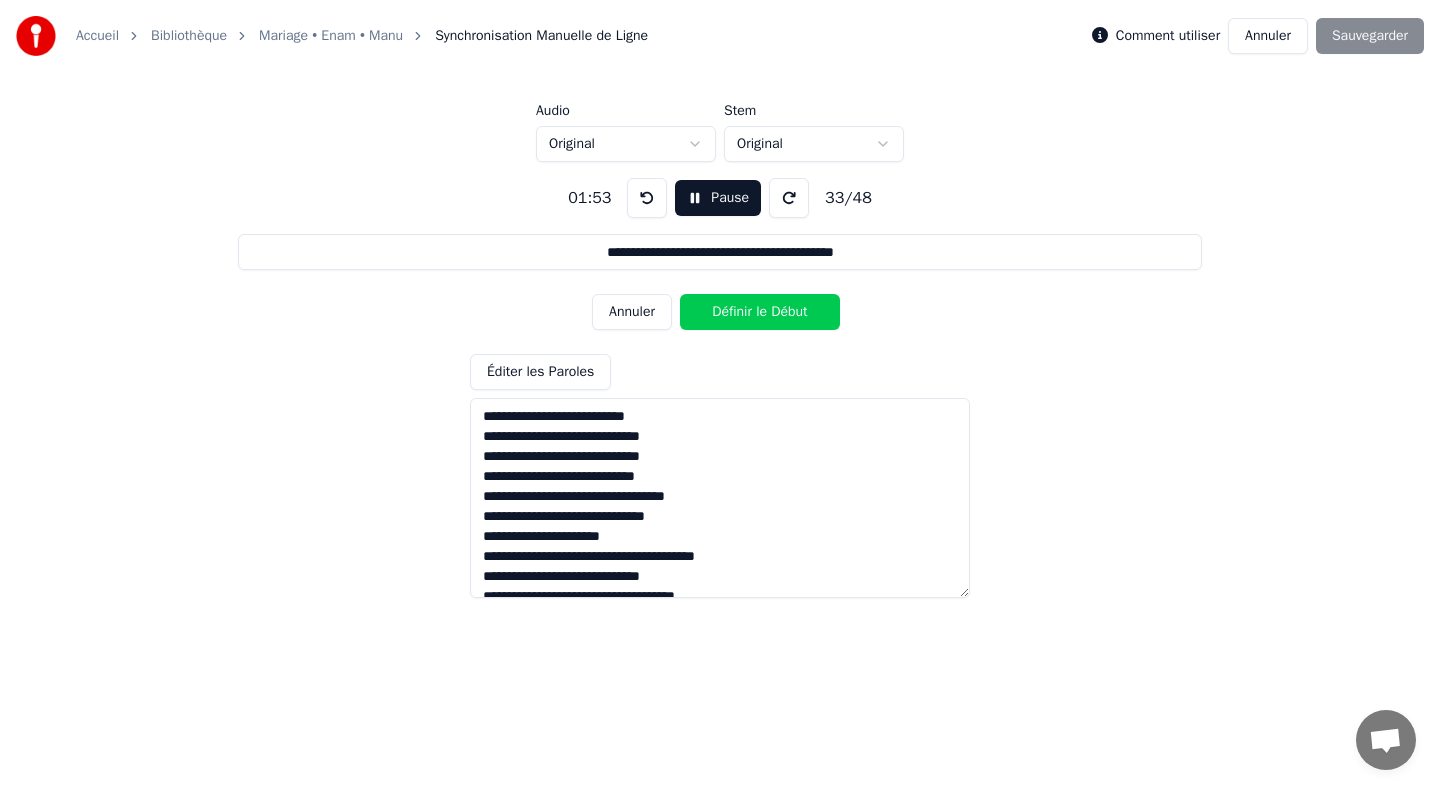 click on "Définir le Début" at bounding box center (760, 312) 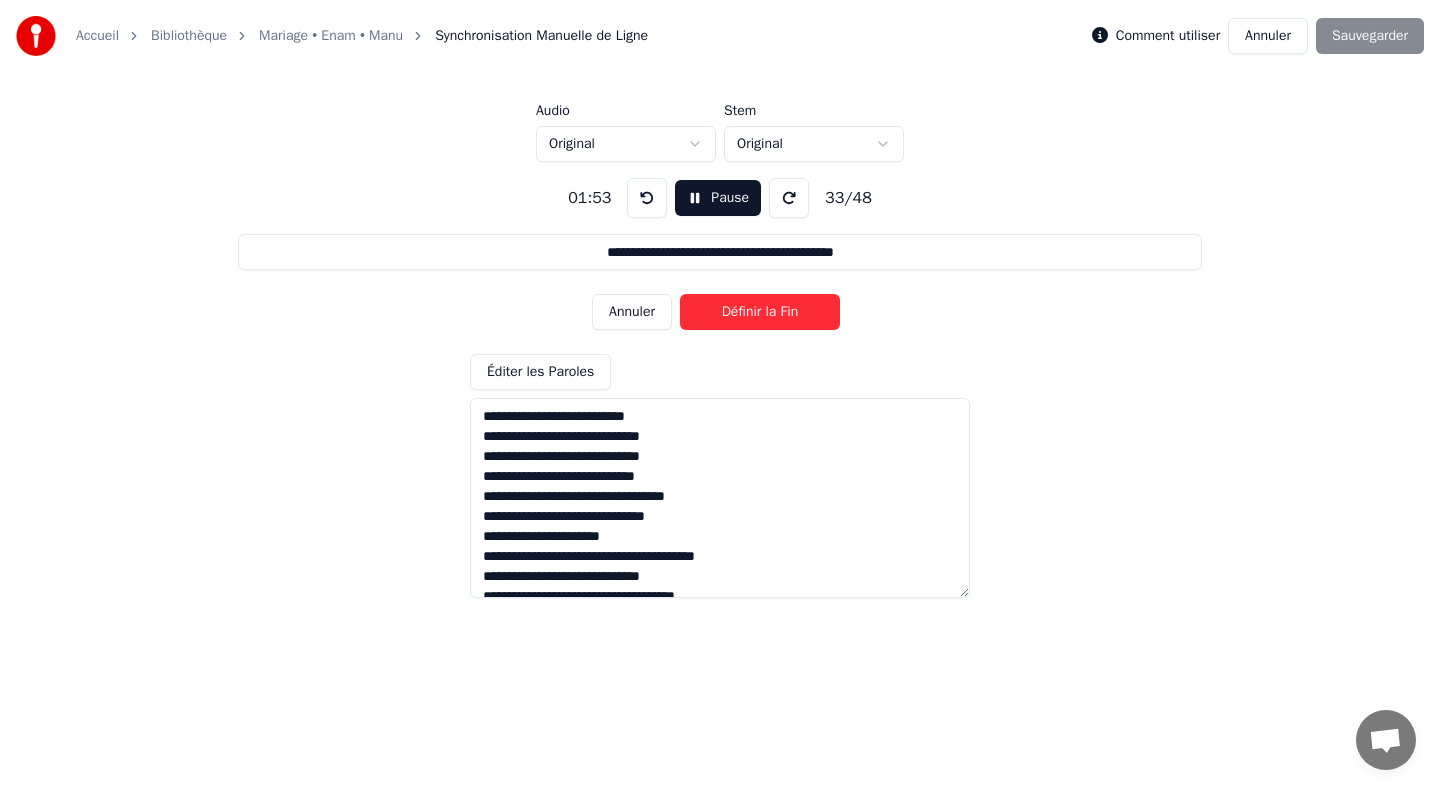 click on "Définir la Fin" at bounding box center [760, 312] 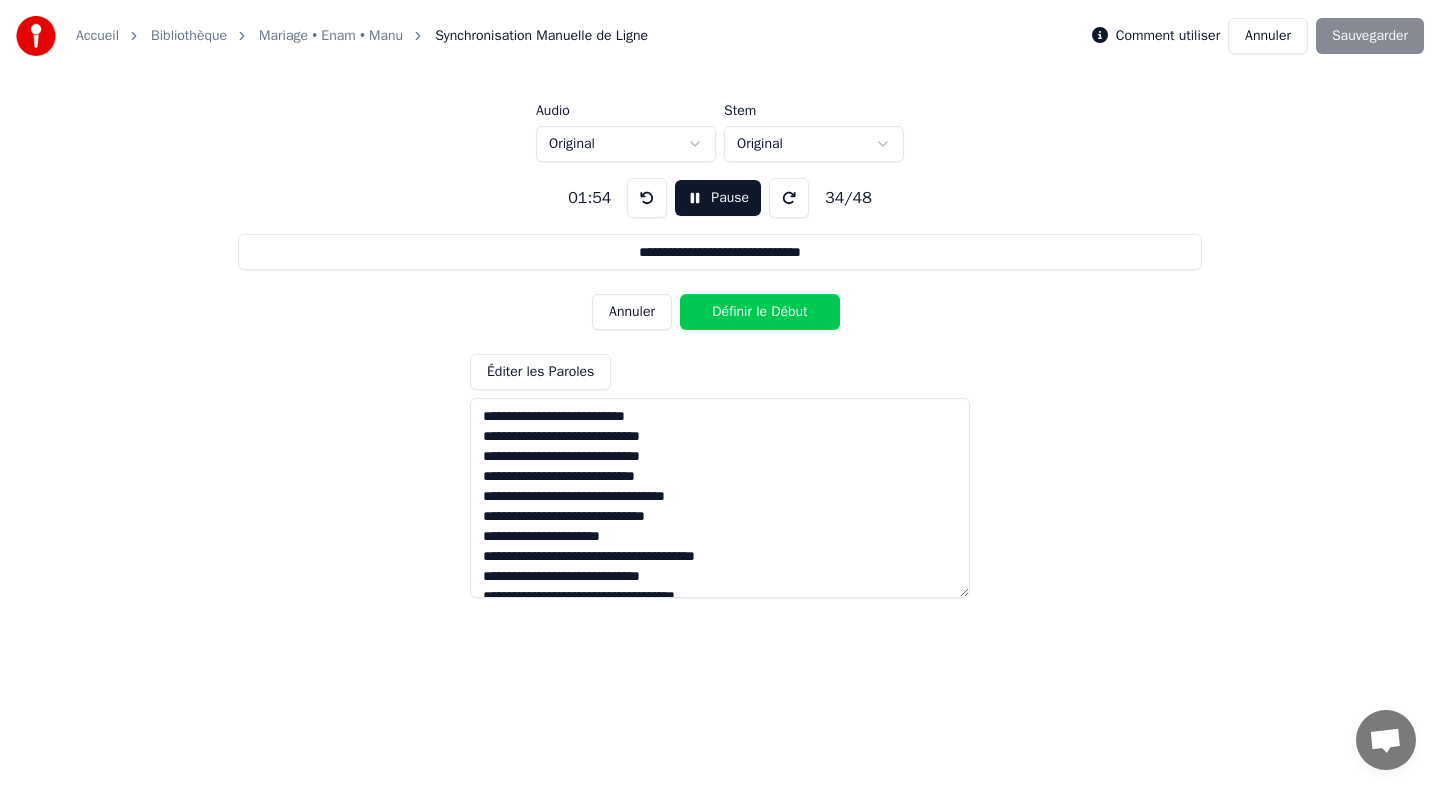 click on "Définir le Début" at bounding box center (760, 312) 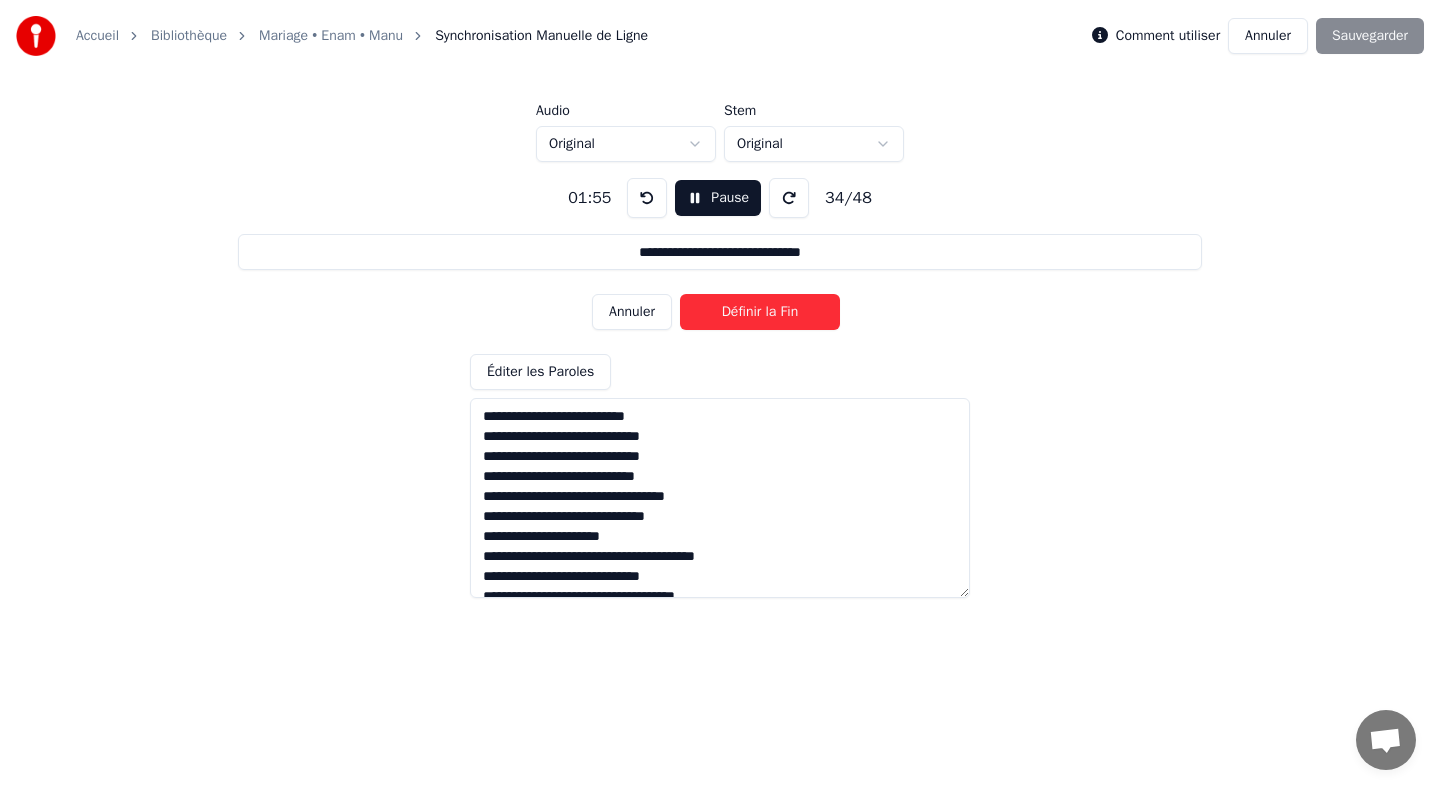 click on "Définir la Fin" at bounding box center (760, 312) 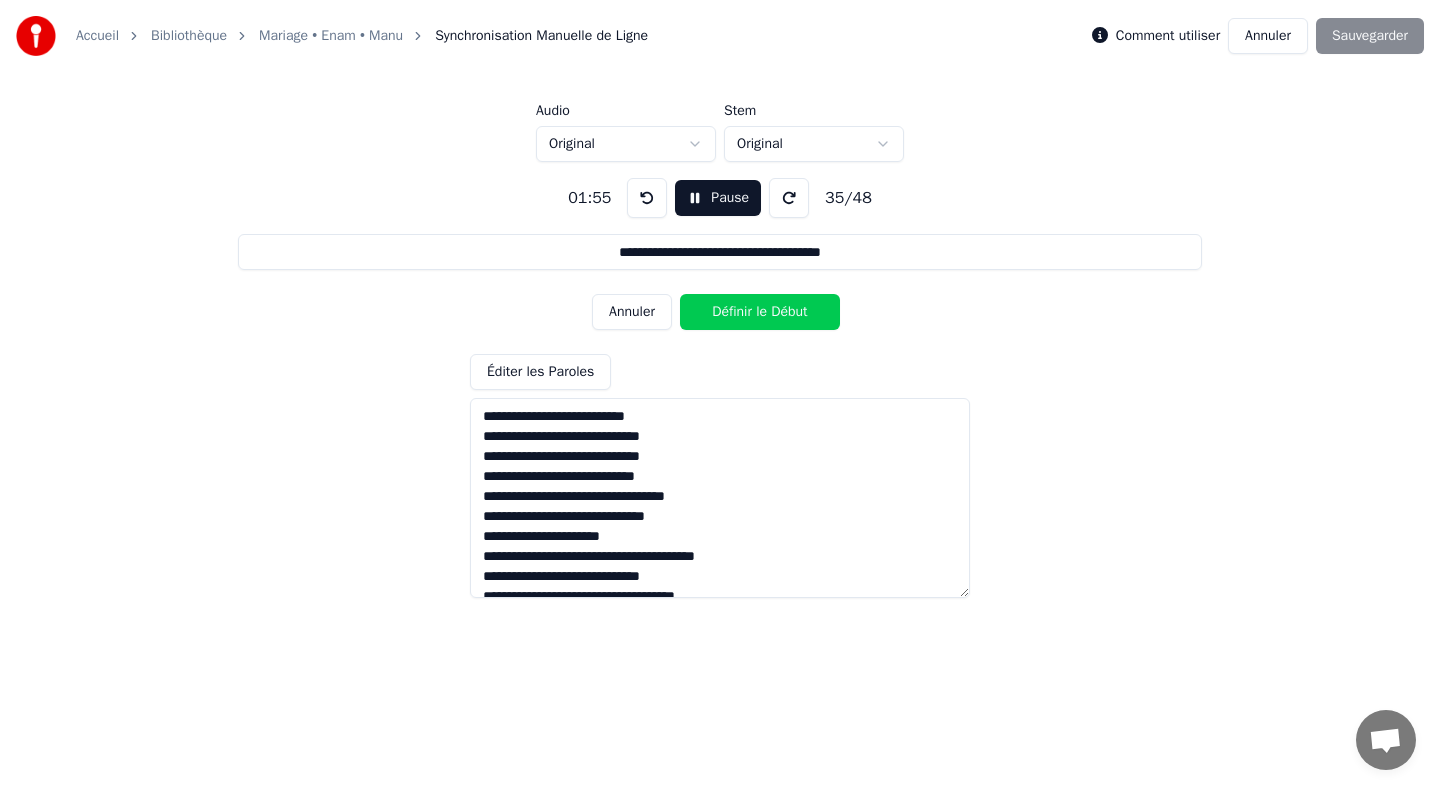 click on "Définir le Début" at bounding box center [760, 312] 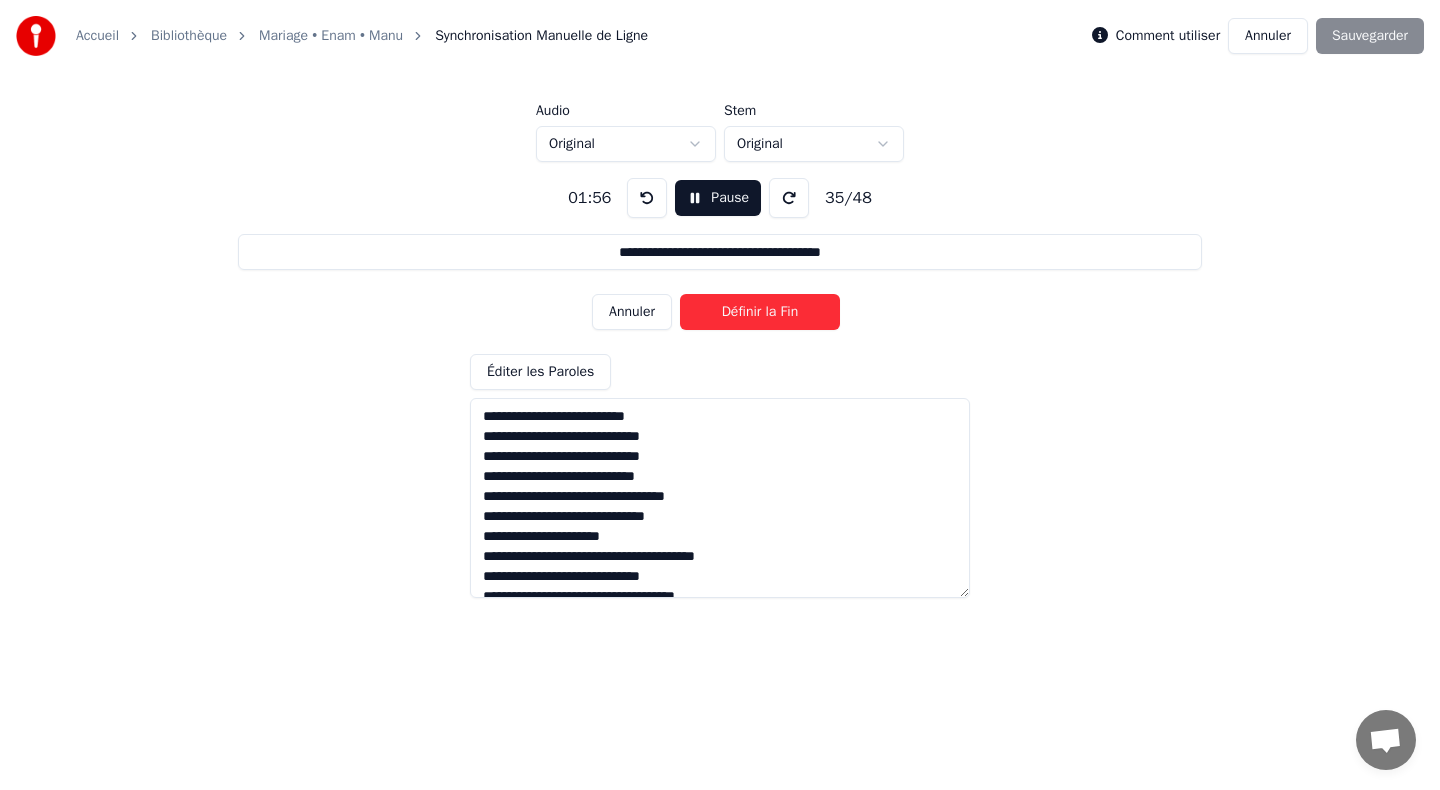 click on "Définir la Fin" at bounding box center (760, 312) 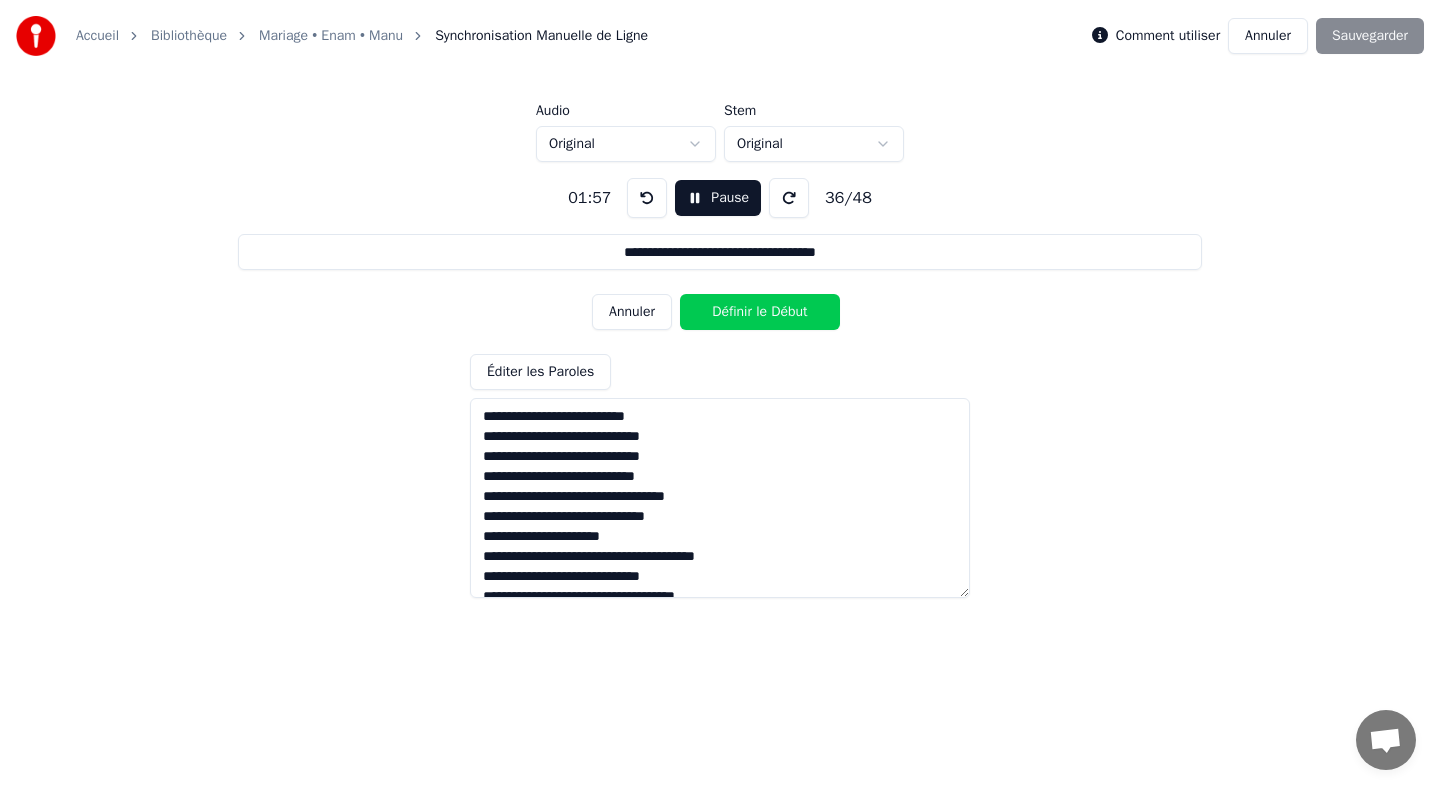 click on "Définir le Début" at bounding box center (760, 312) 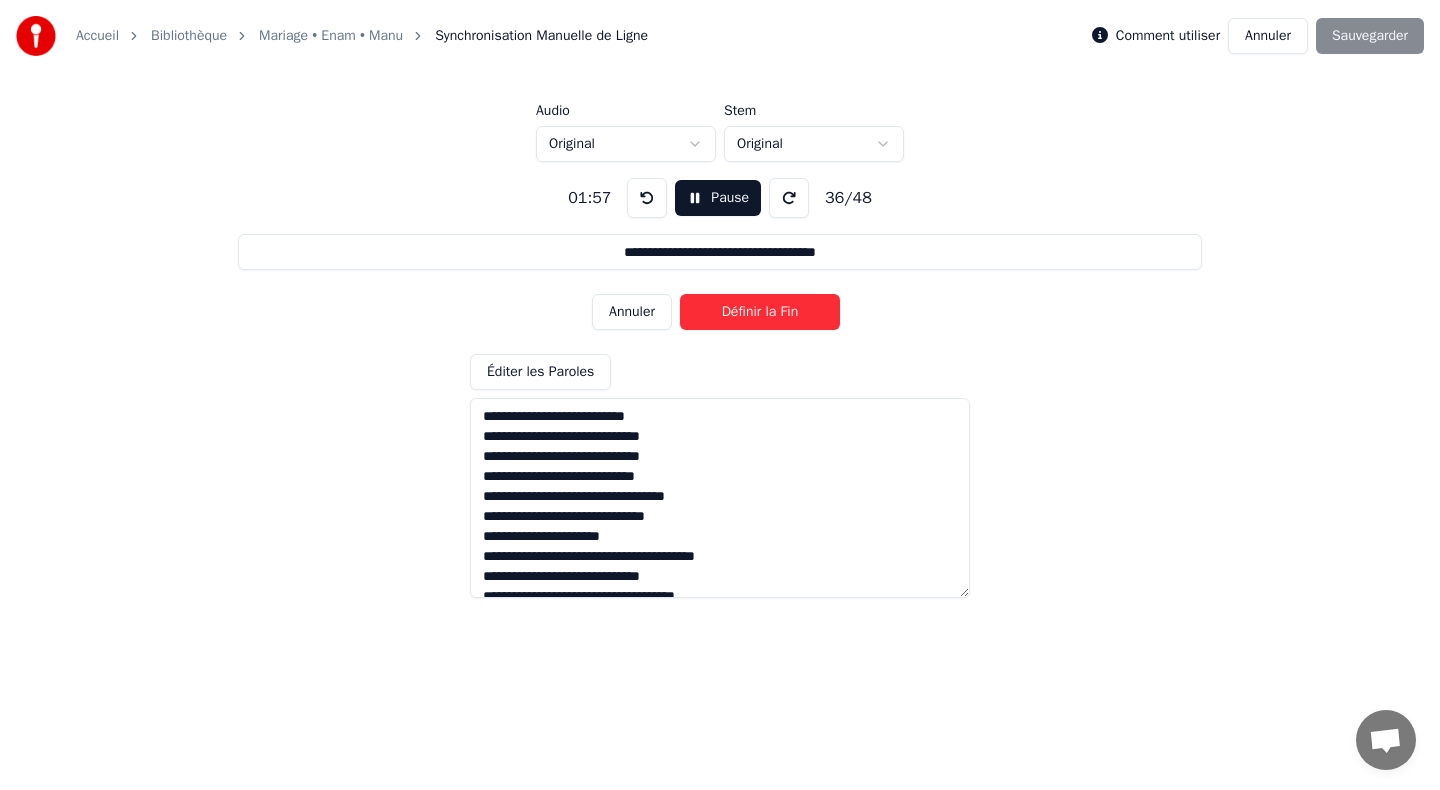 click on "Définir la Fin" at bounding box center [760, 312] 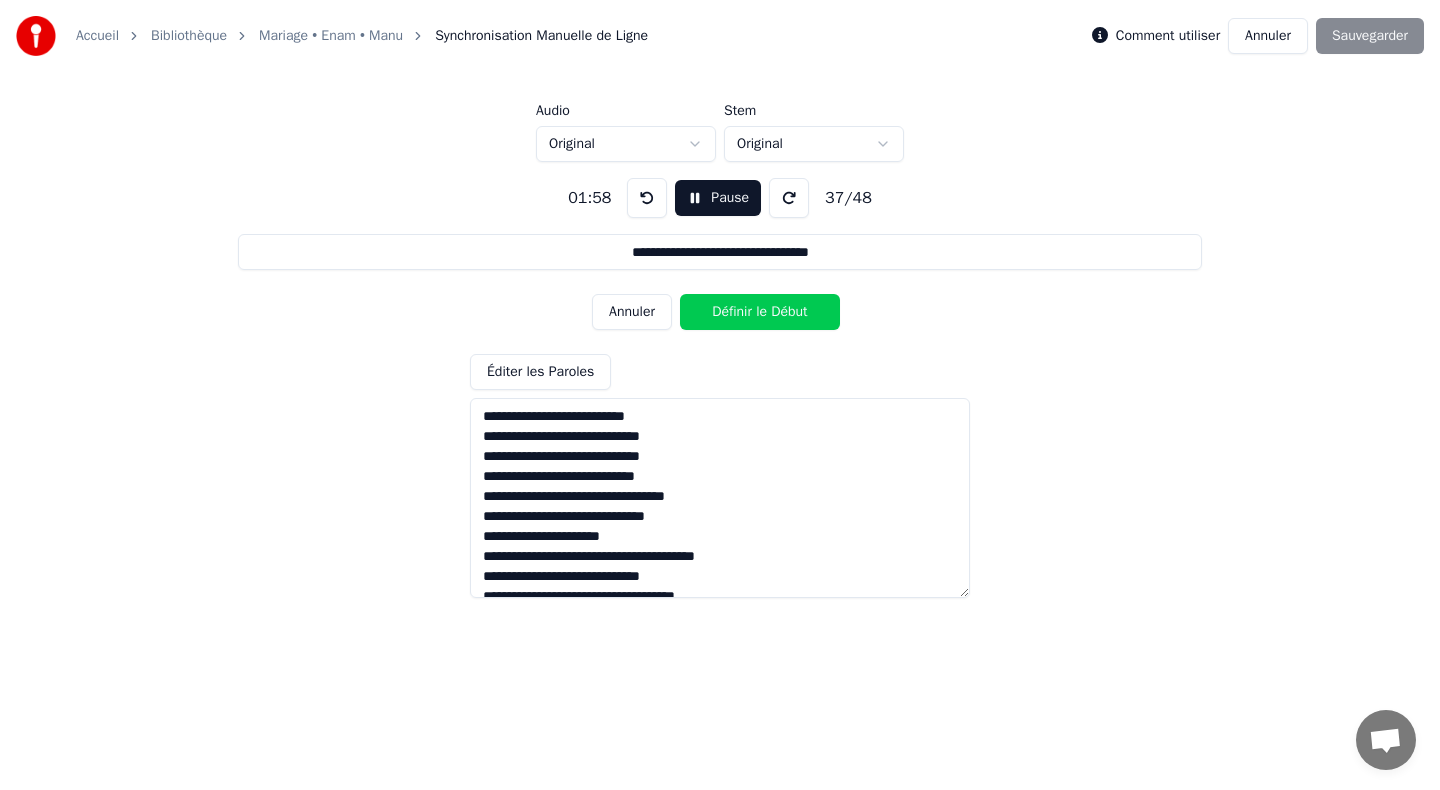 click on "Définir le Début" at bounding box center [760, 312] 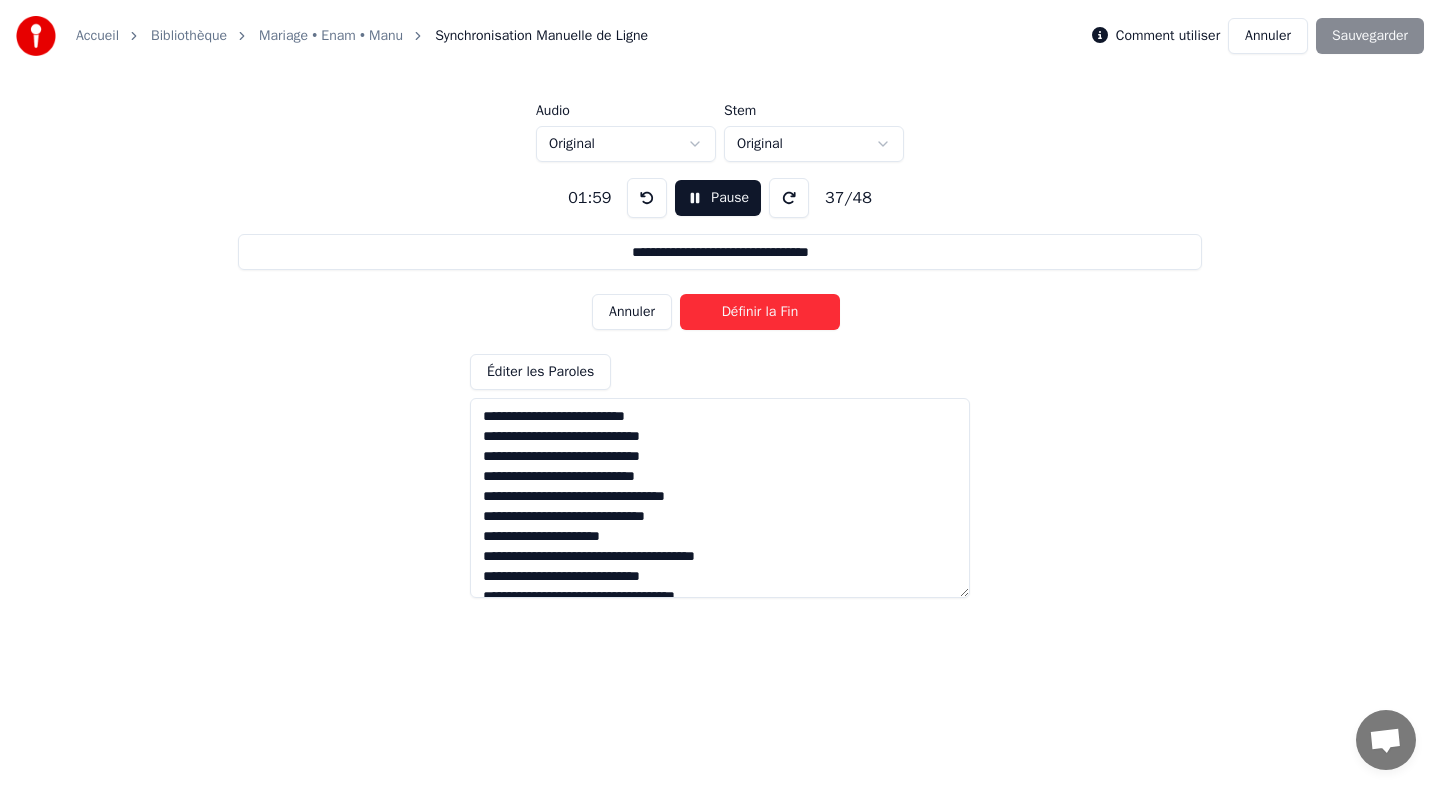 click on "Définir la Fin" at bounding box center [760, 312] 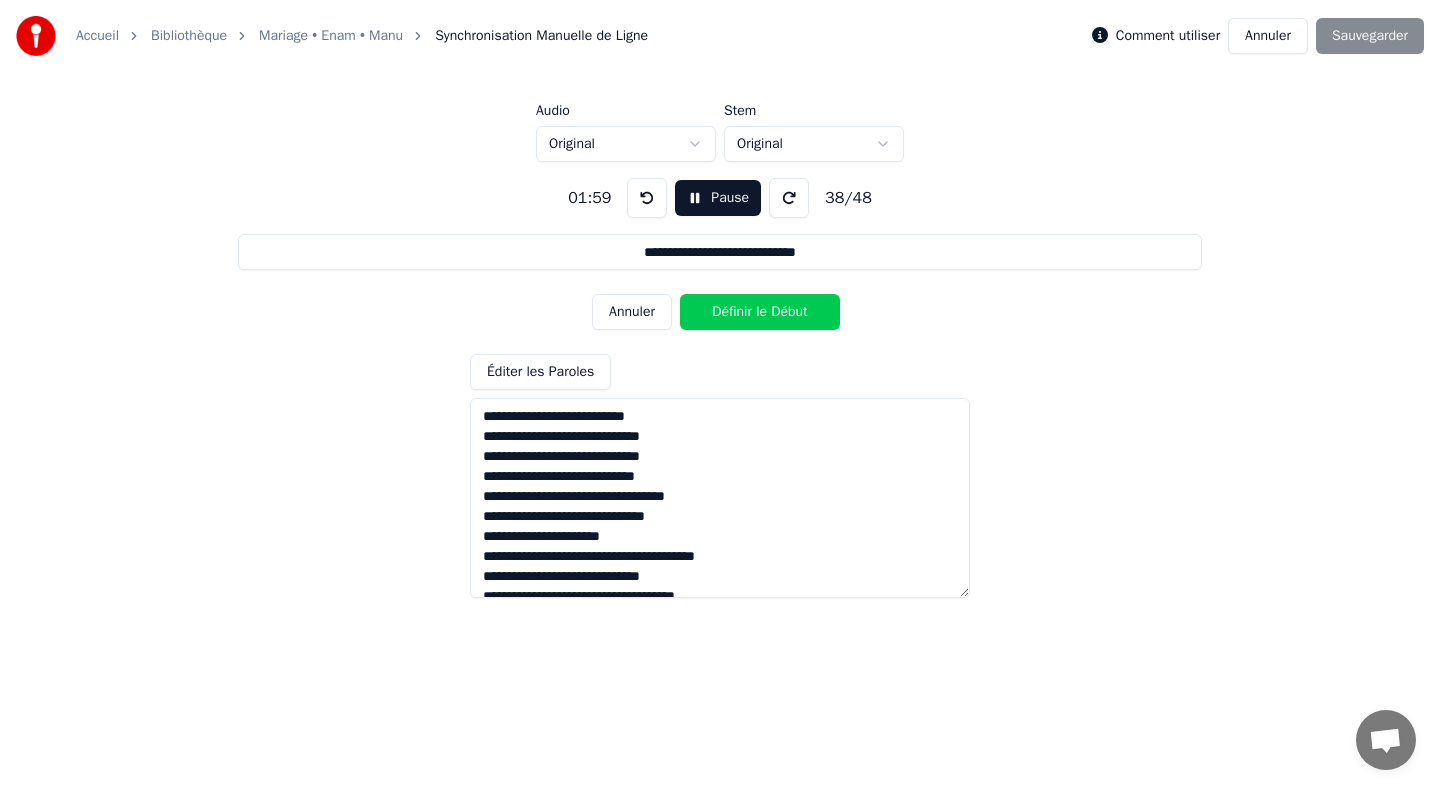 click on "Définir le Début" at bounding box center [760, 312] 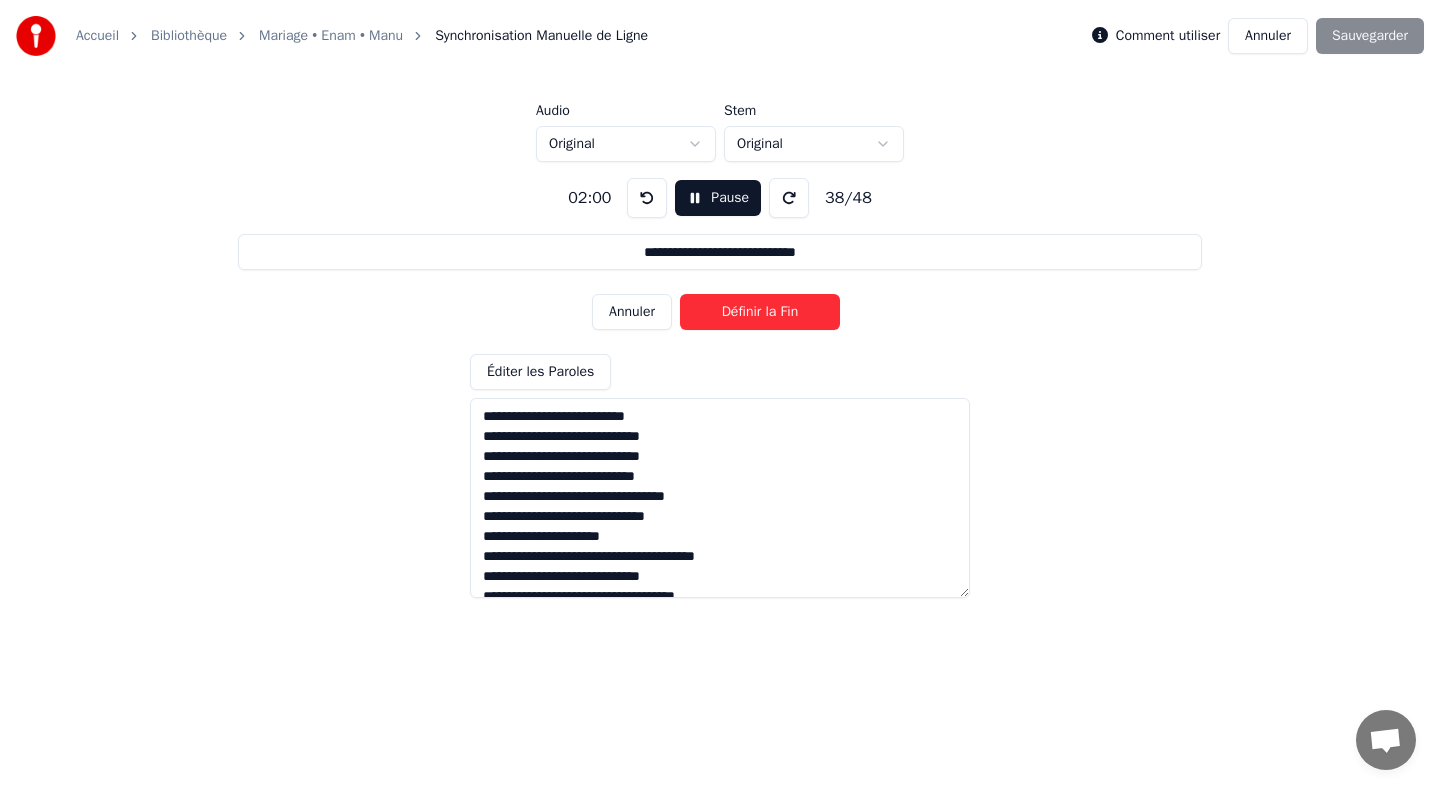 click on "Définir la Fin" at bounding box center [760, 312] 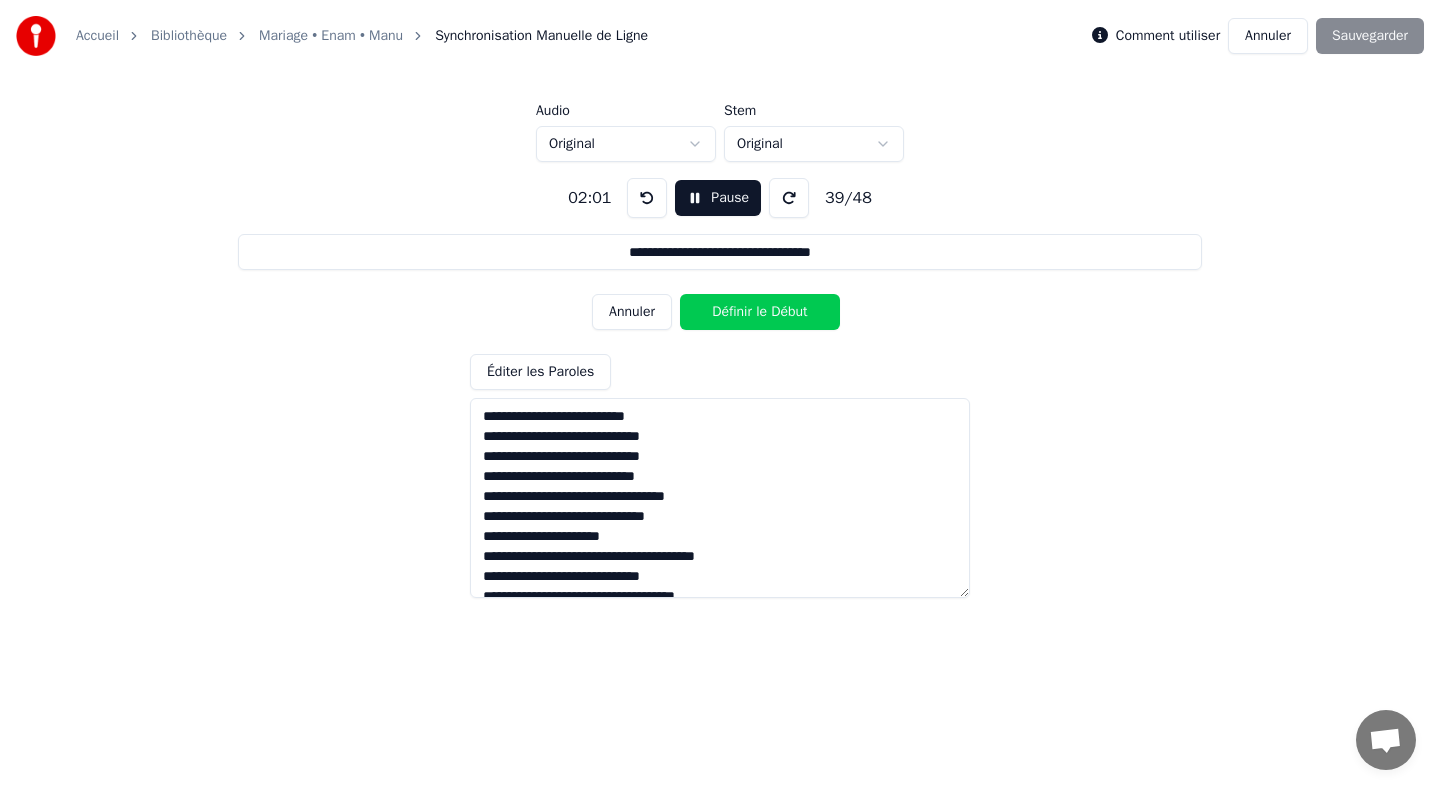 click on "Définir le Début" at bounding box center [760, 312] 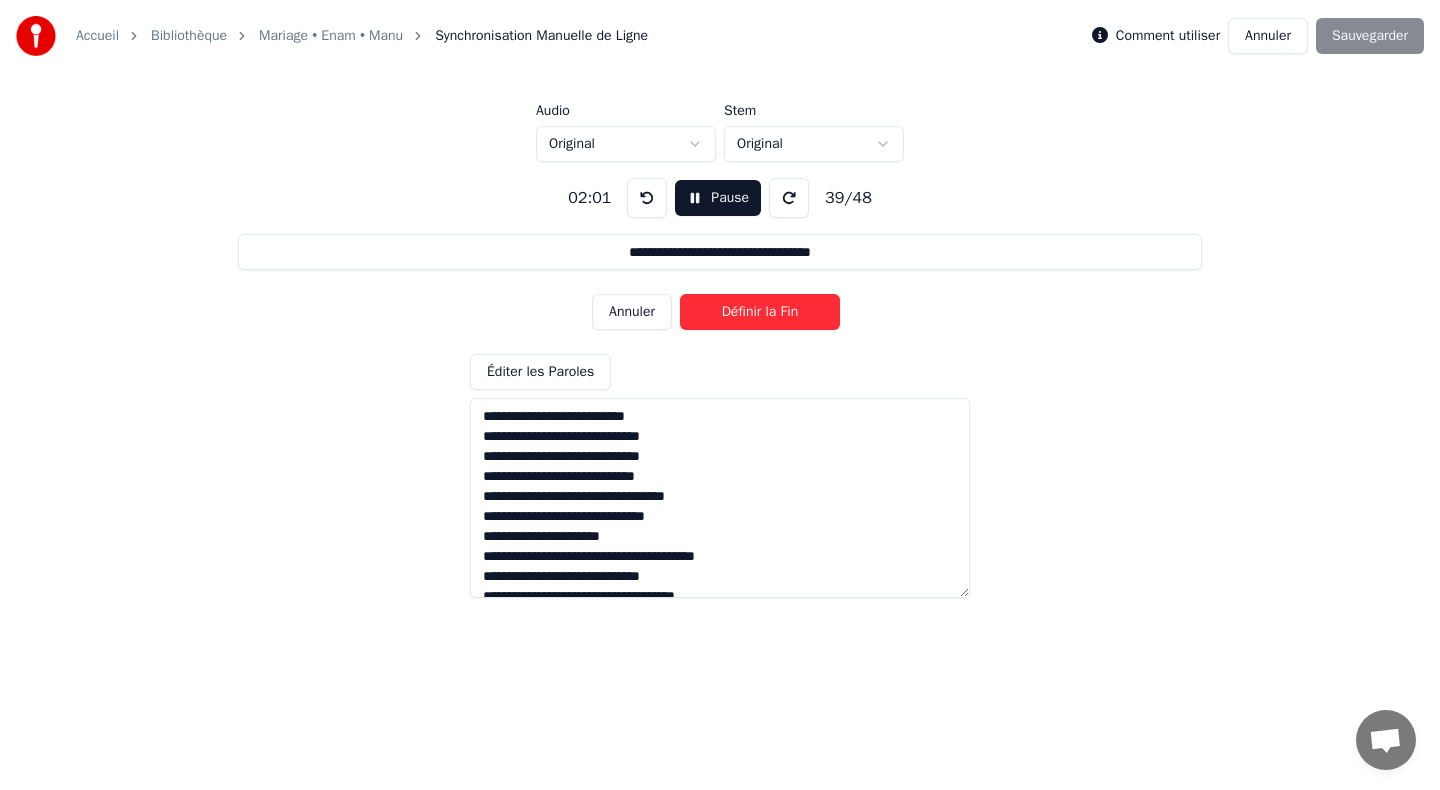 click on "Définir la Fin" at bounding box center [760, 312] 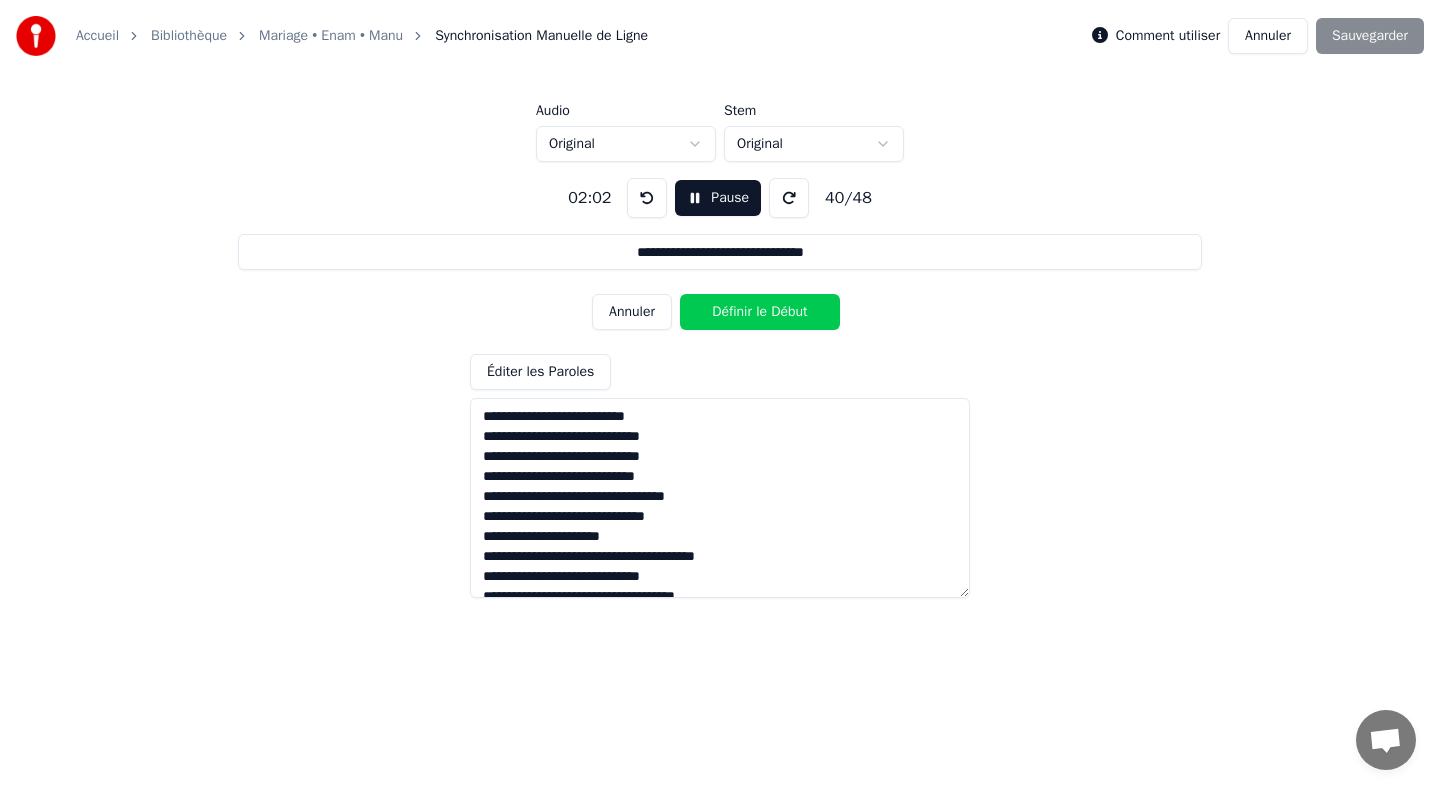 click on "Définir le Début" at bounding box center (760, 312) 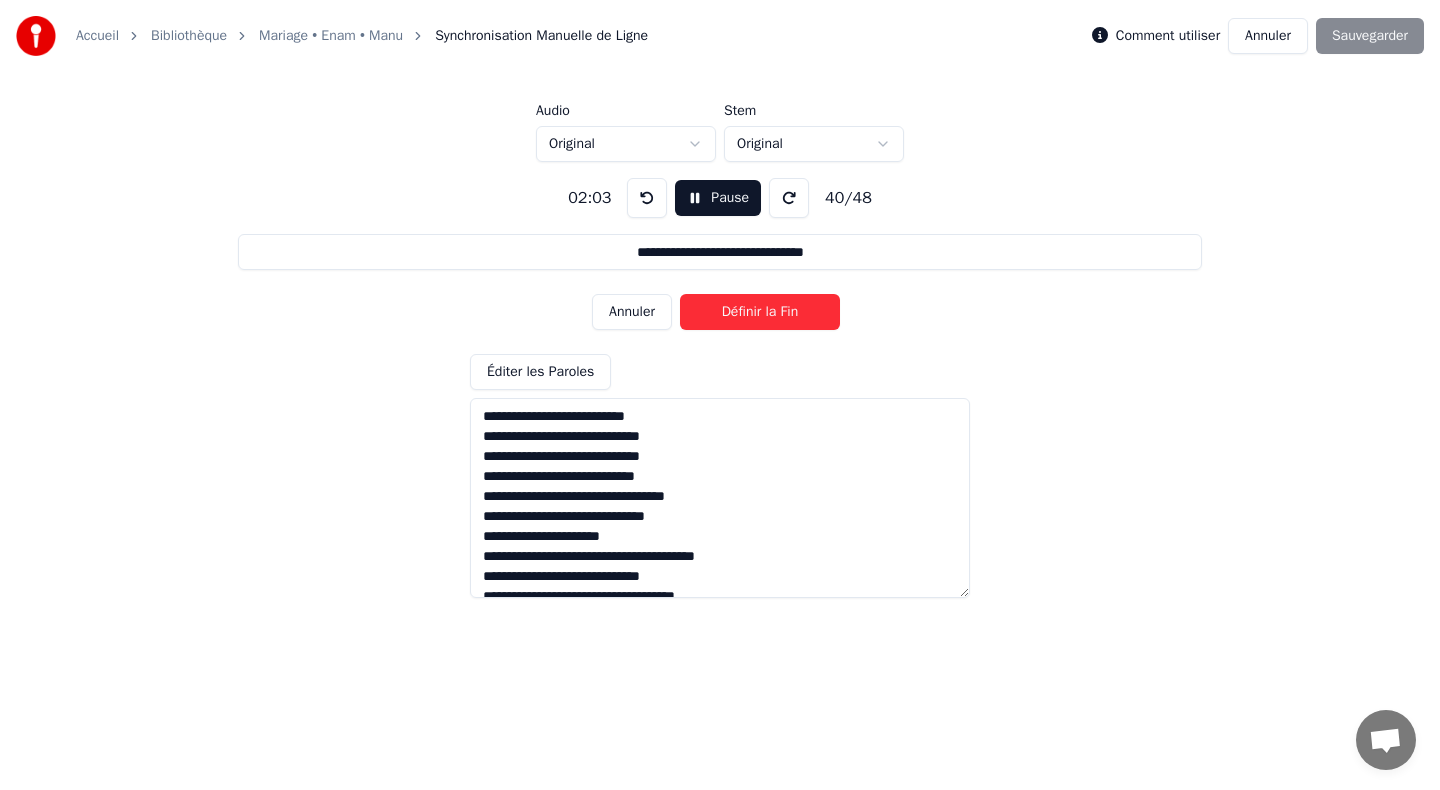 click on "Définir la Fin" at bounding box center [760, 312] 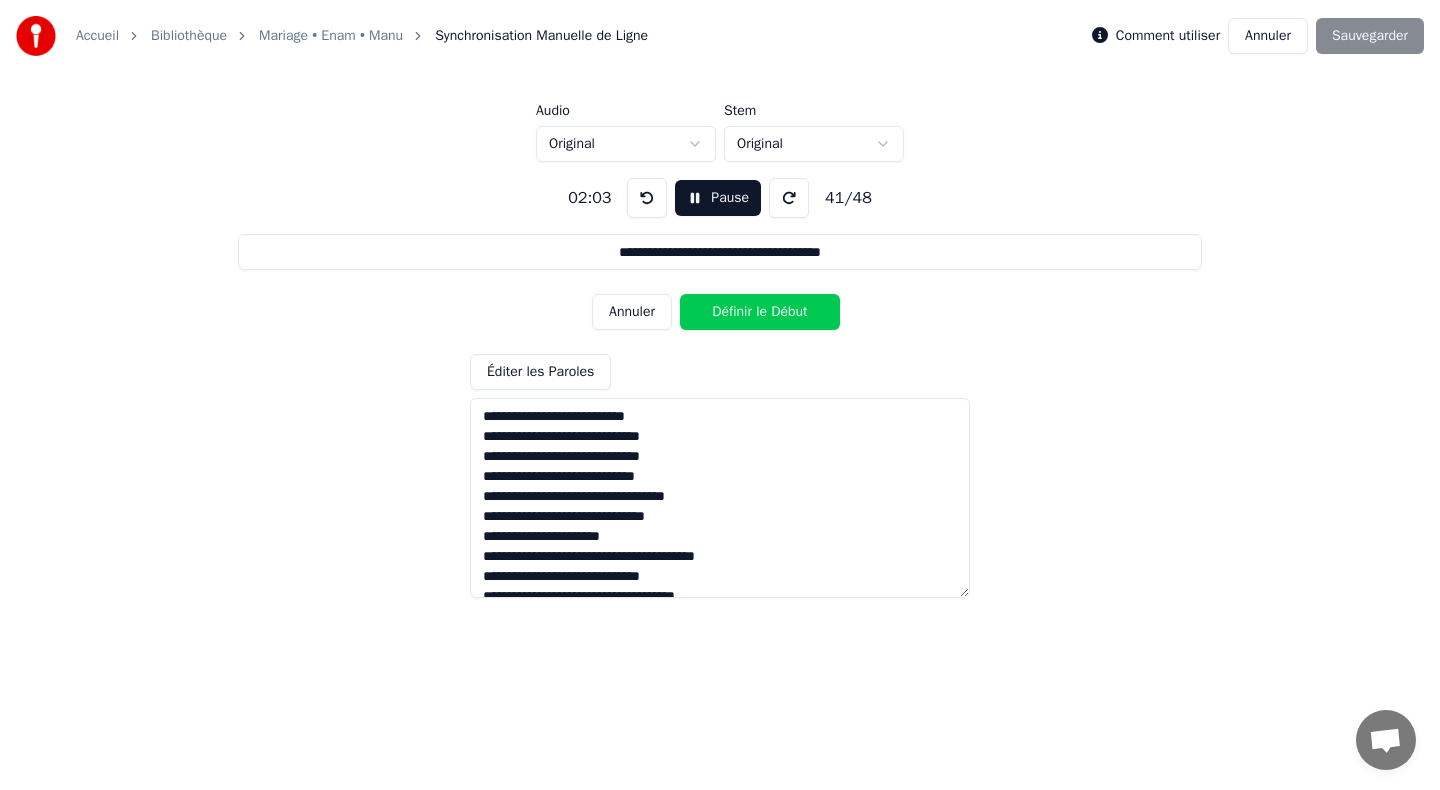 click on "Définir le Début" at bounding box center (760, 312) 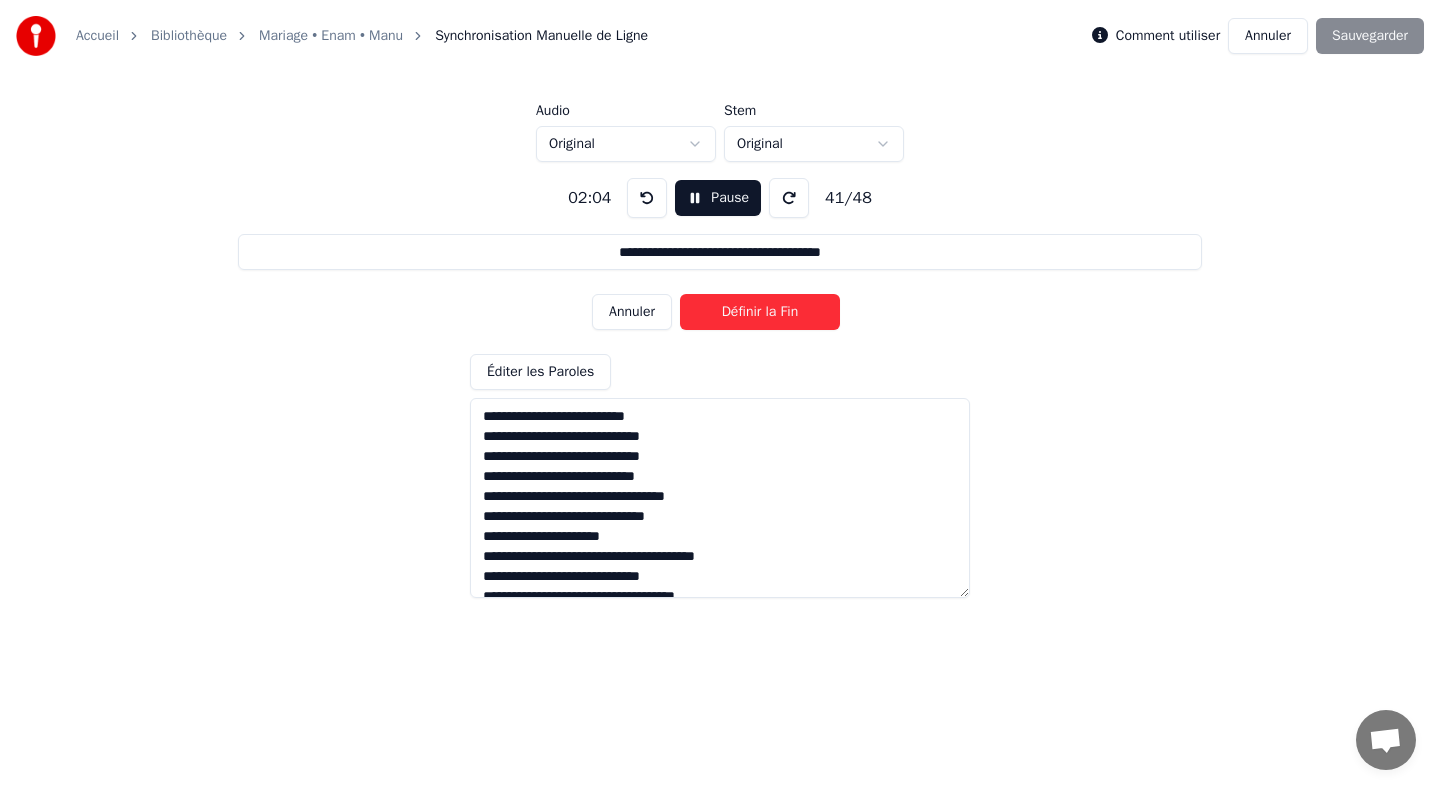 click on "Définir la Fin" at bounding box center (760, 312) 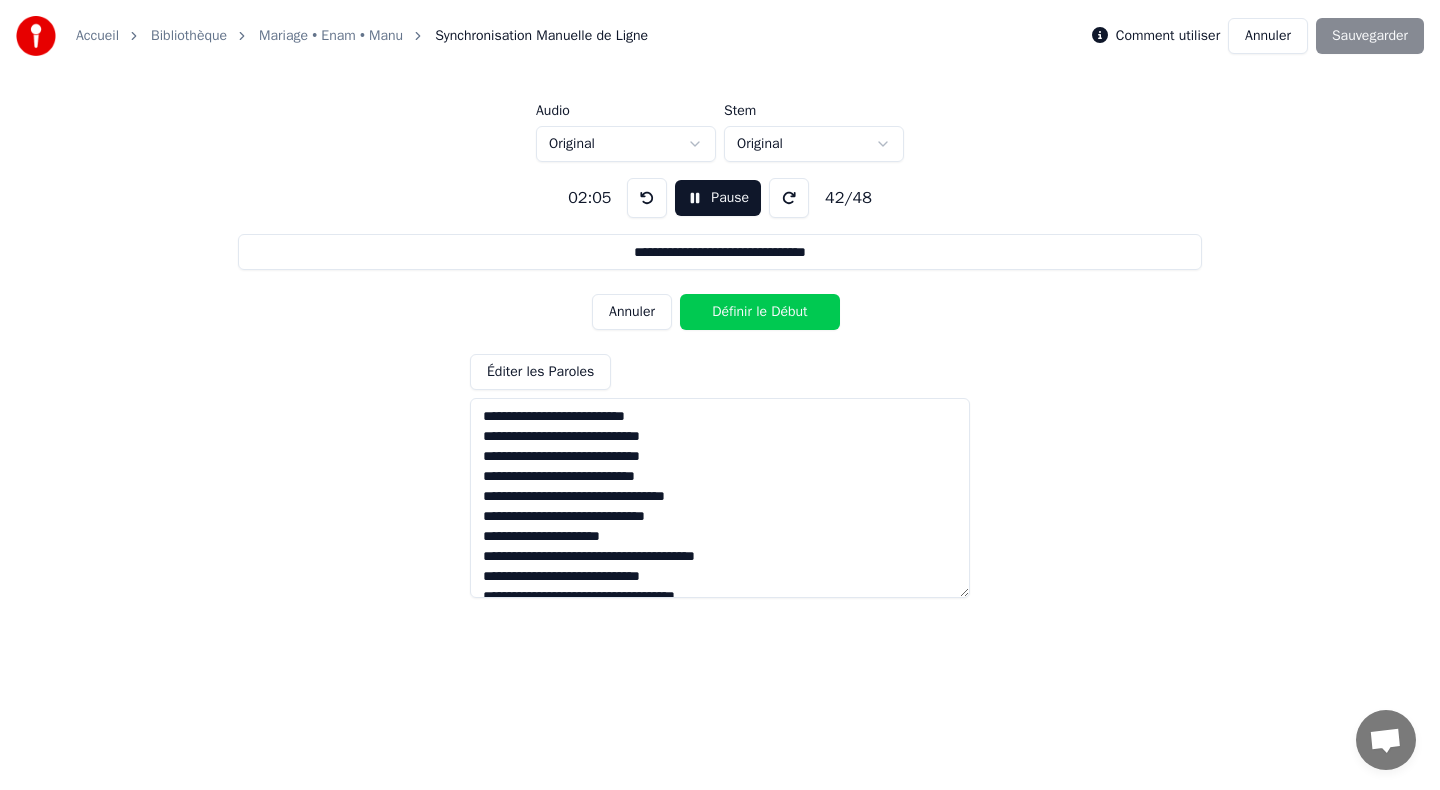 click on "Définir le Début" at bounding box center [760, 312] 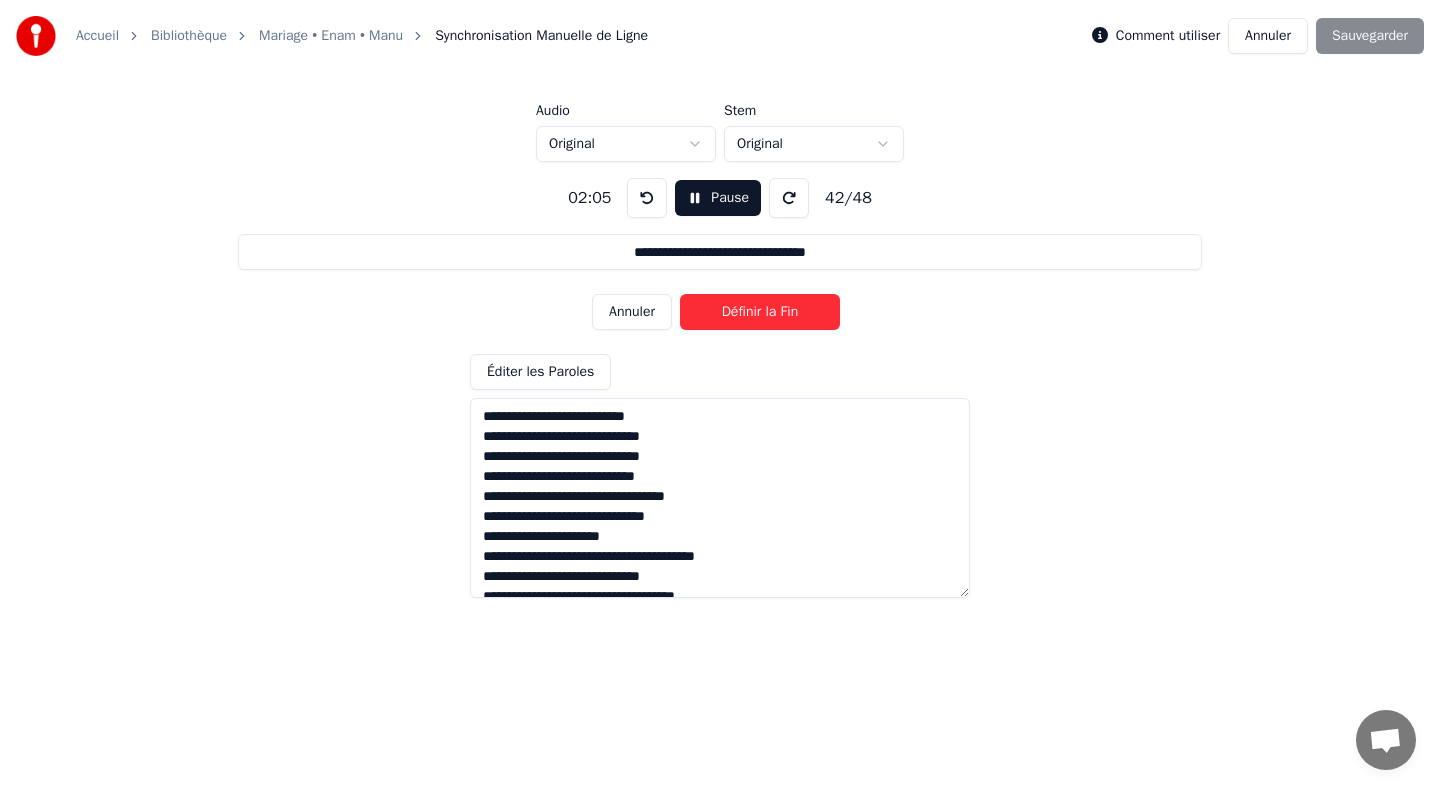 click on "Définir la Fin" at bounding box center [760, 312] 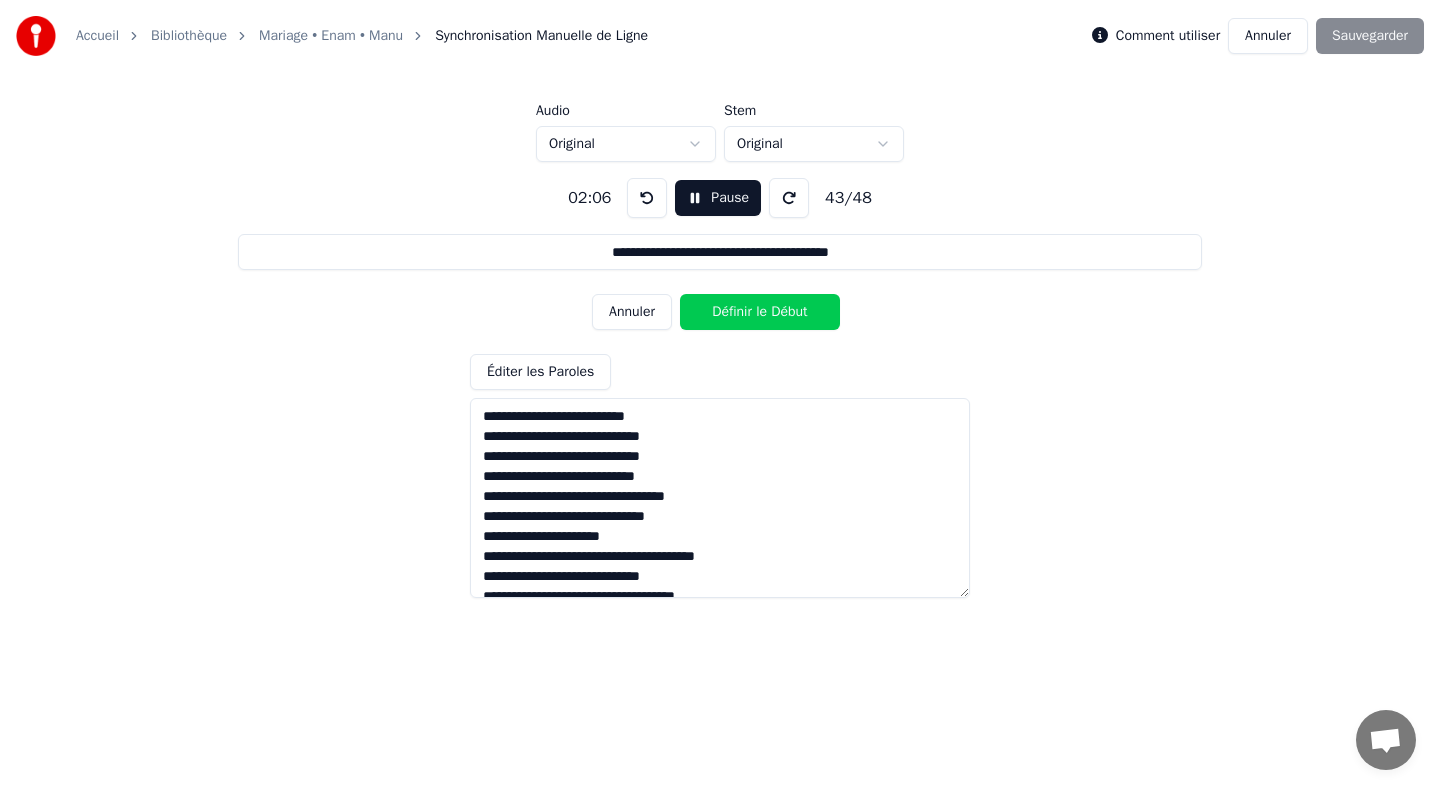 click on "Définir le Début" at bounding box center [760, 312] 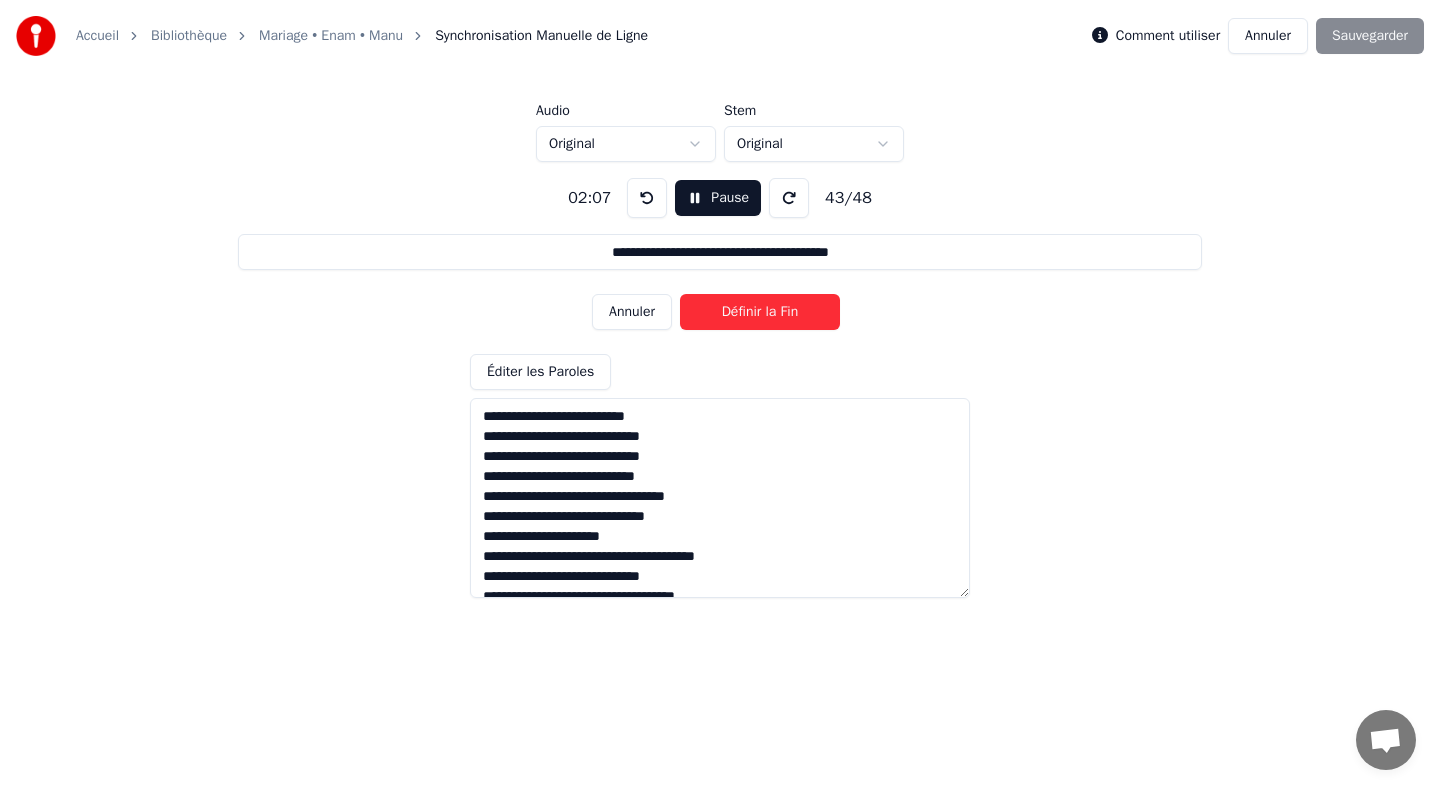 click on "Définir la Fin" at bounding box center (760, 312) 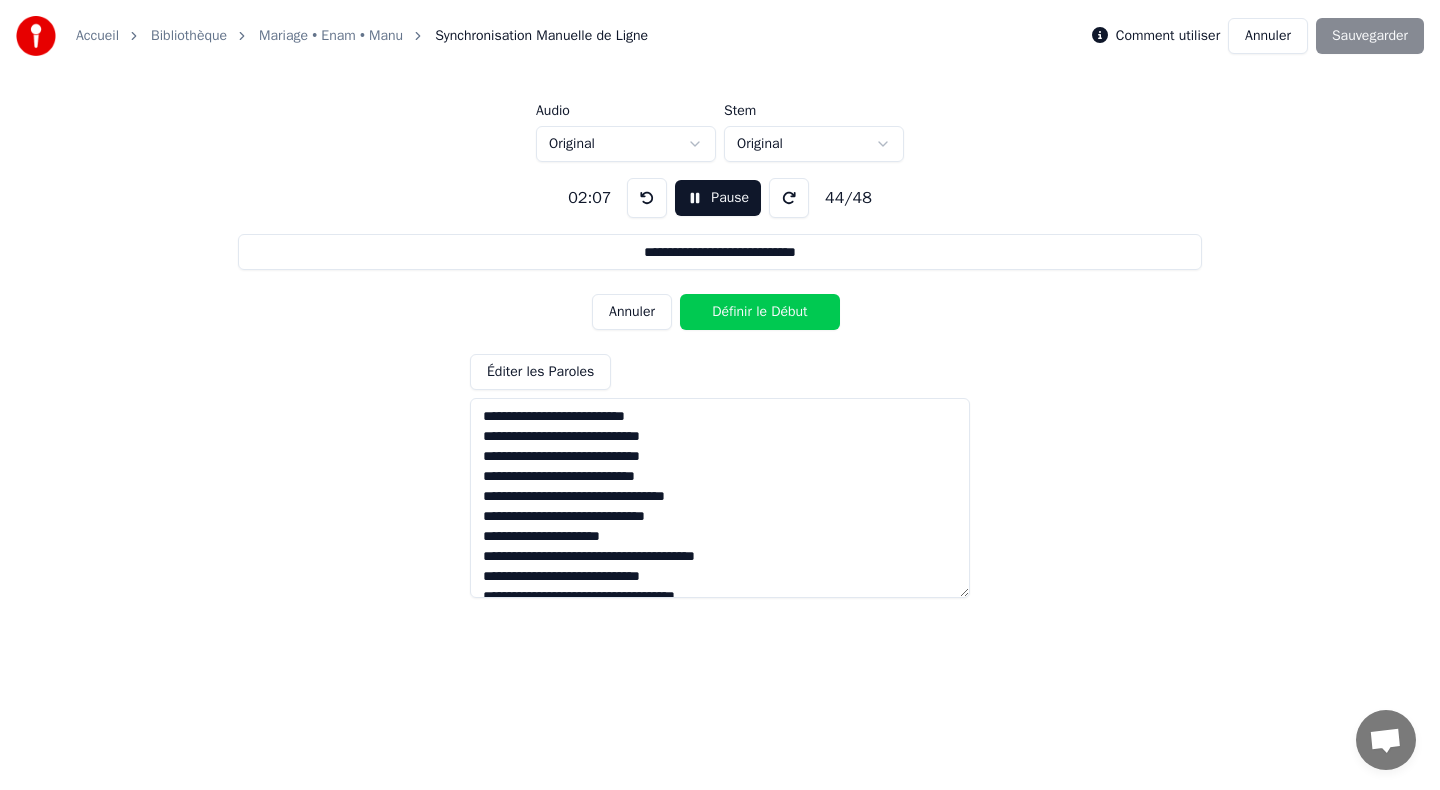 click on "Définir le Début" at bounding box center [760, 312] 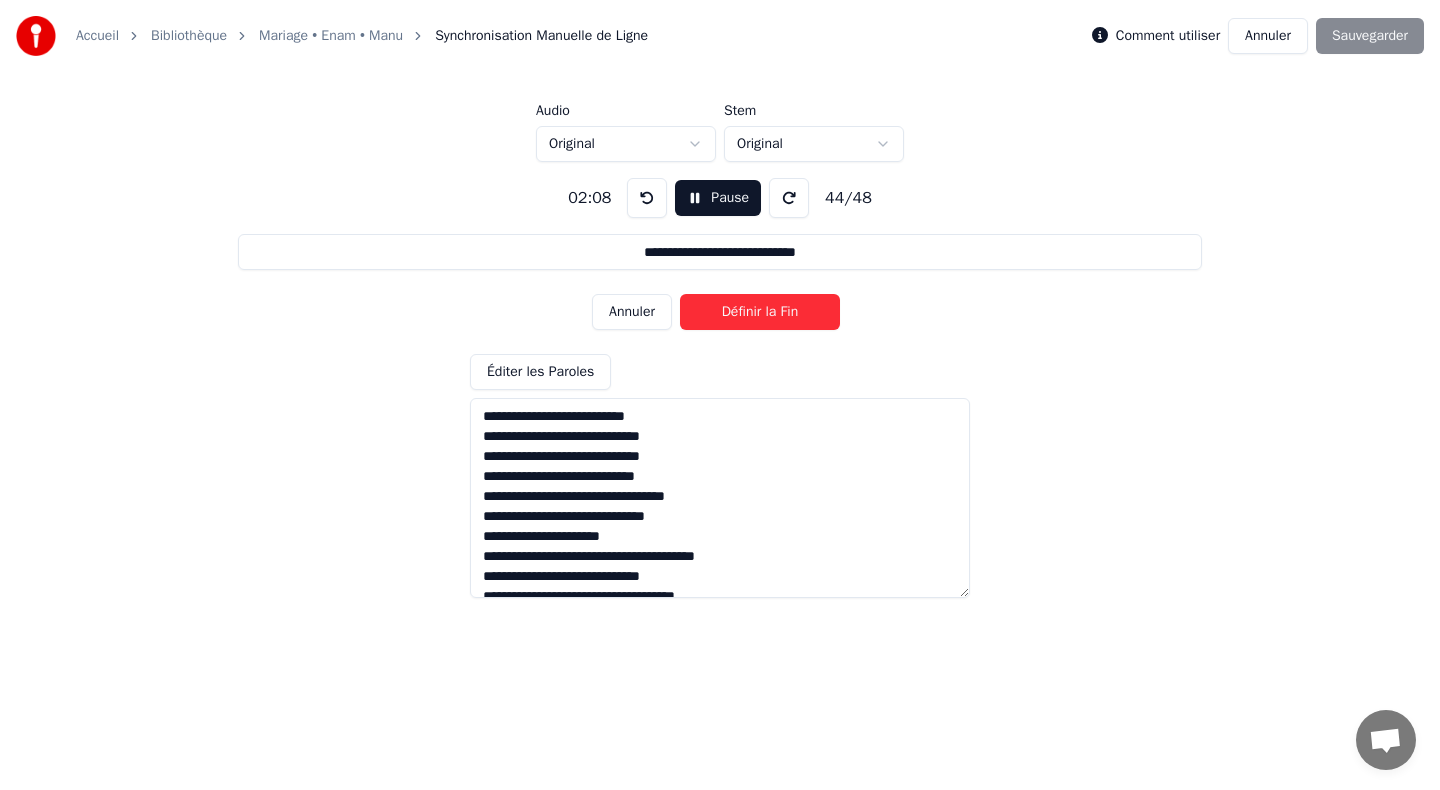 click on "Définir la Fin" at bounding box center [760, 312] 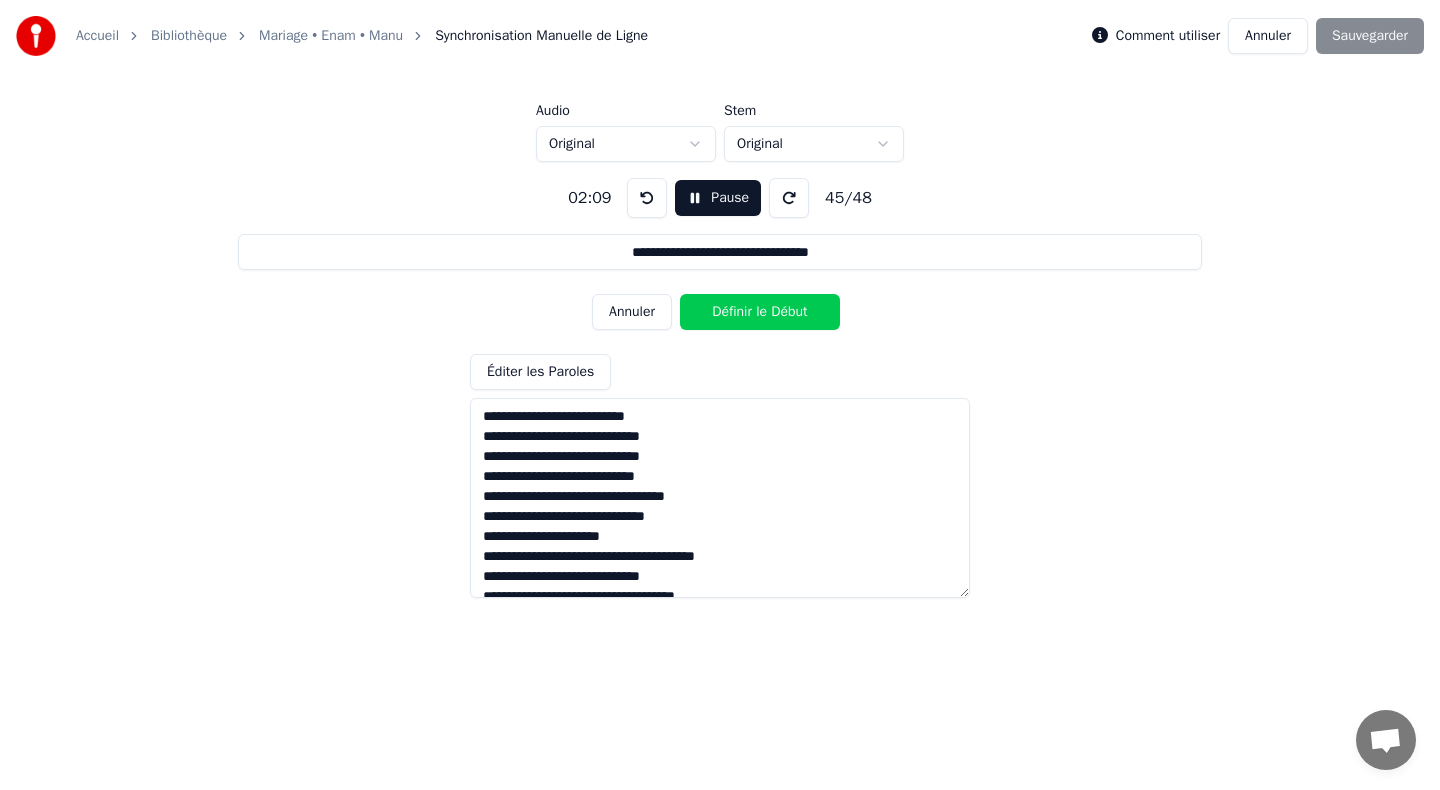 click on "Définir le Début" at bounding box center [760, 312] 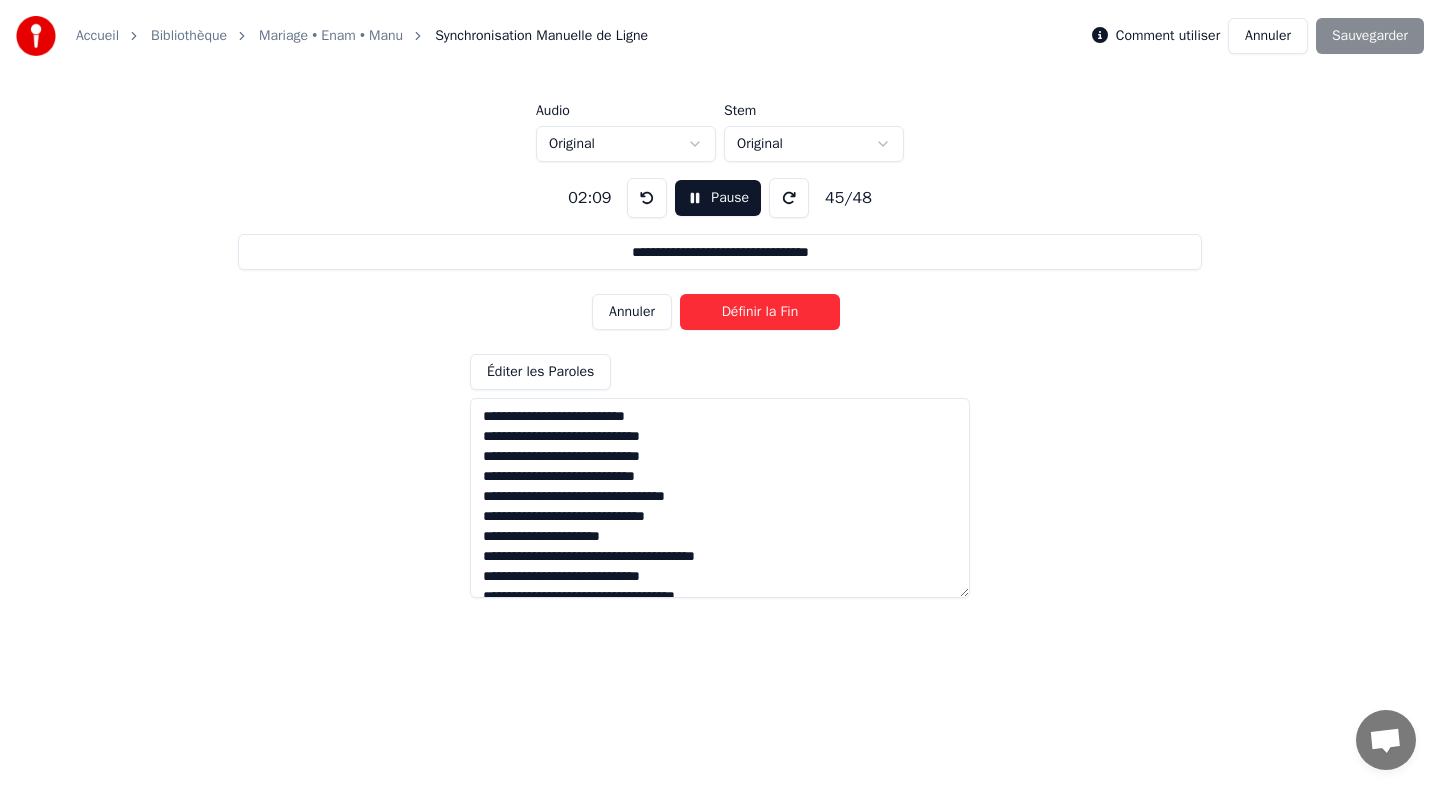 click on "Définir la Fin" at bounding box center [760, 312] 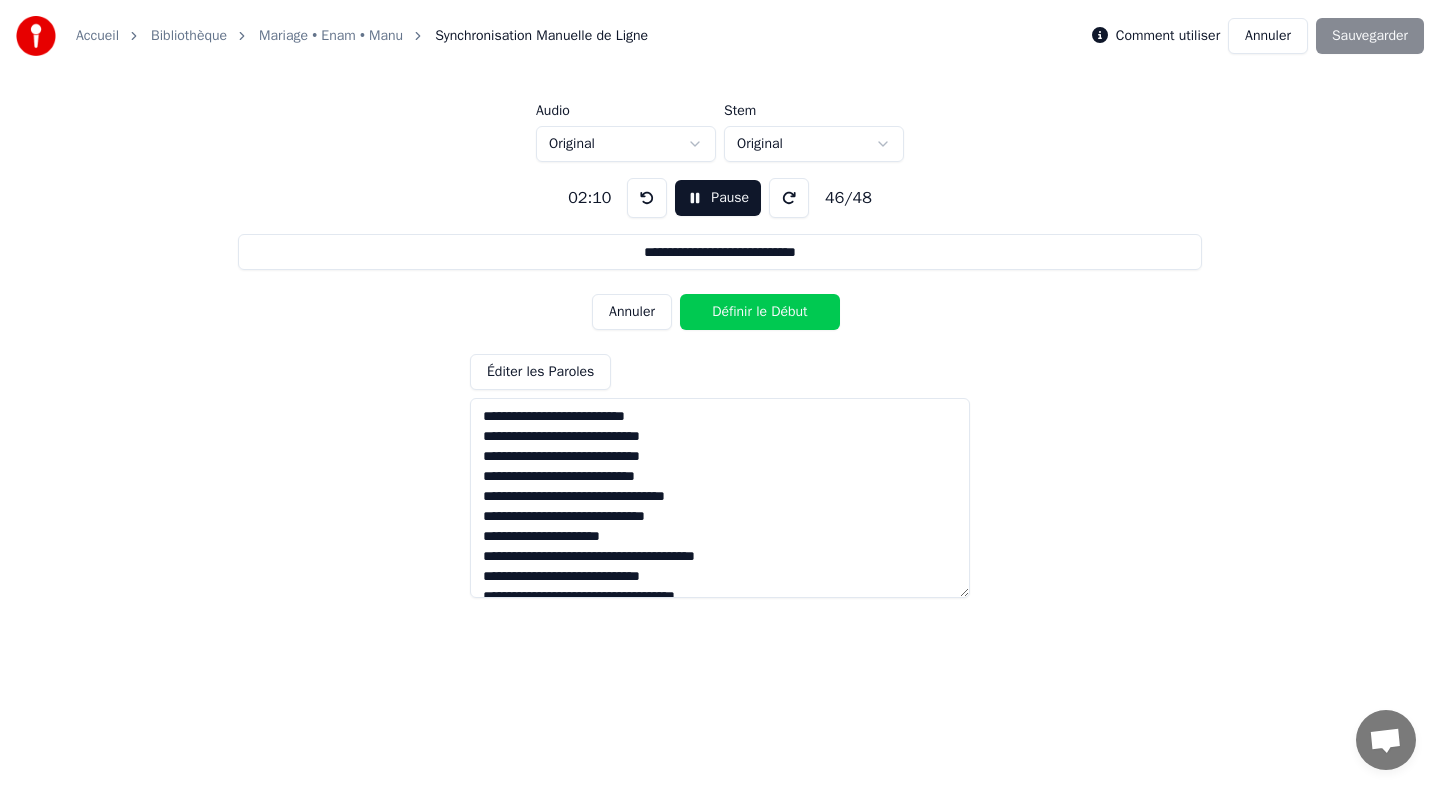 click on "Définir le Début" at bounding box center [760, 312] 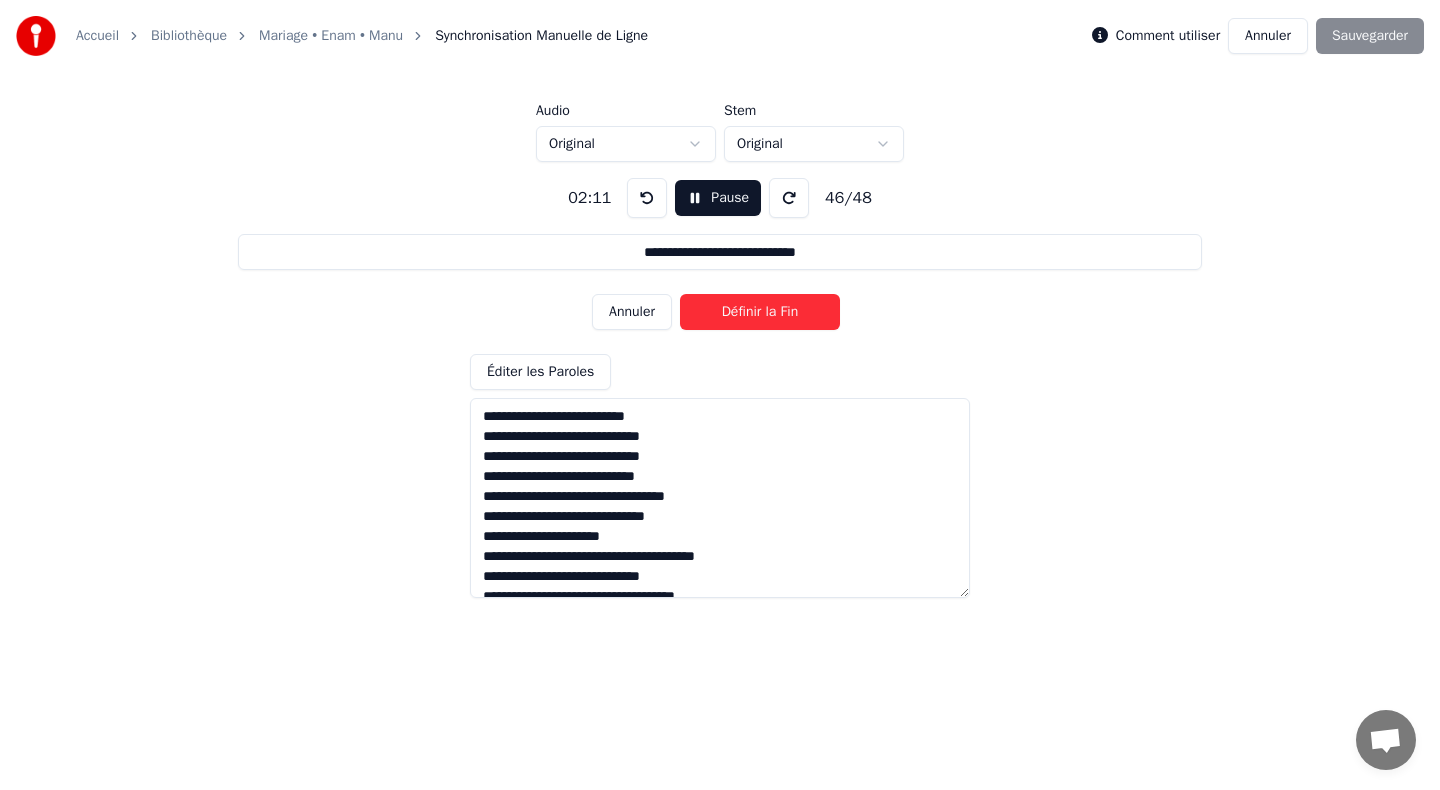 click on "Définir la Fin" at bounding box center (760, 312) 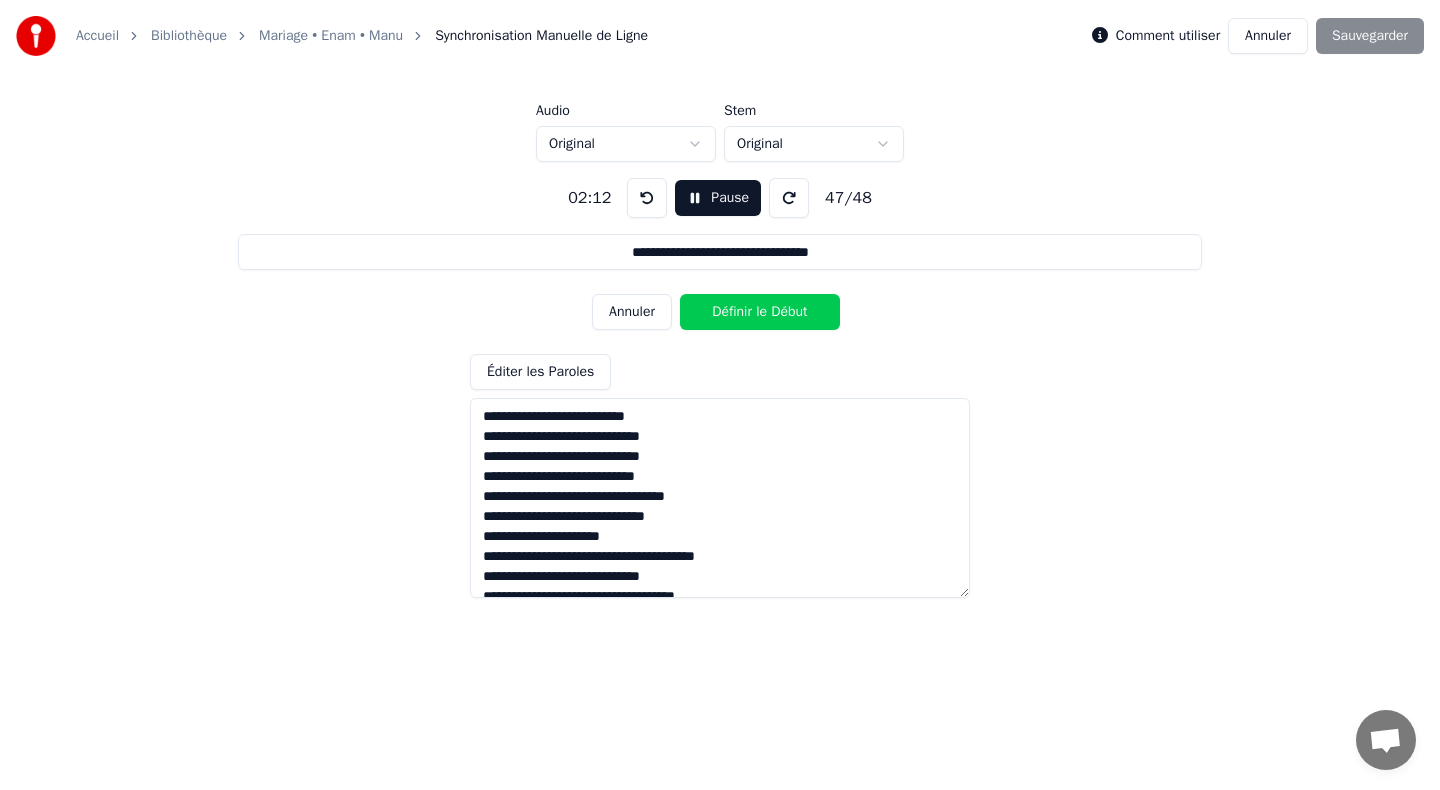 click on "Définir le Début" at bounding box center [760, 312] 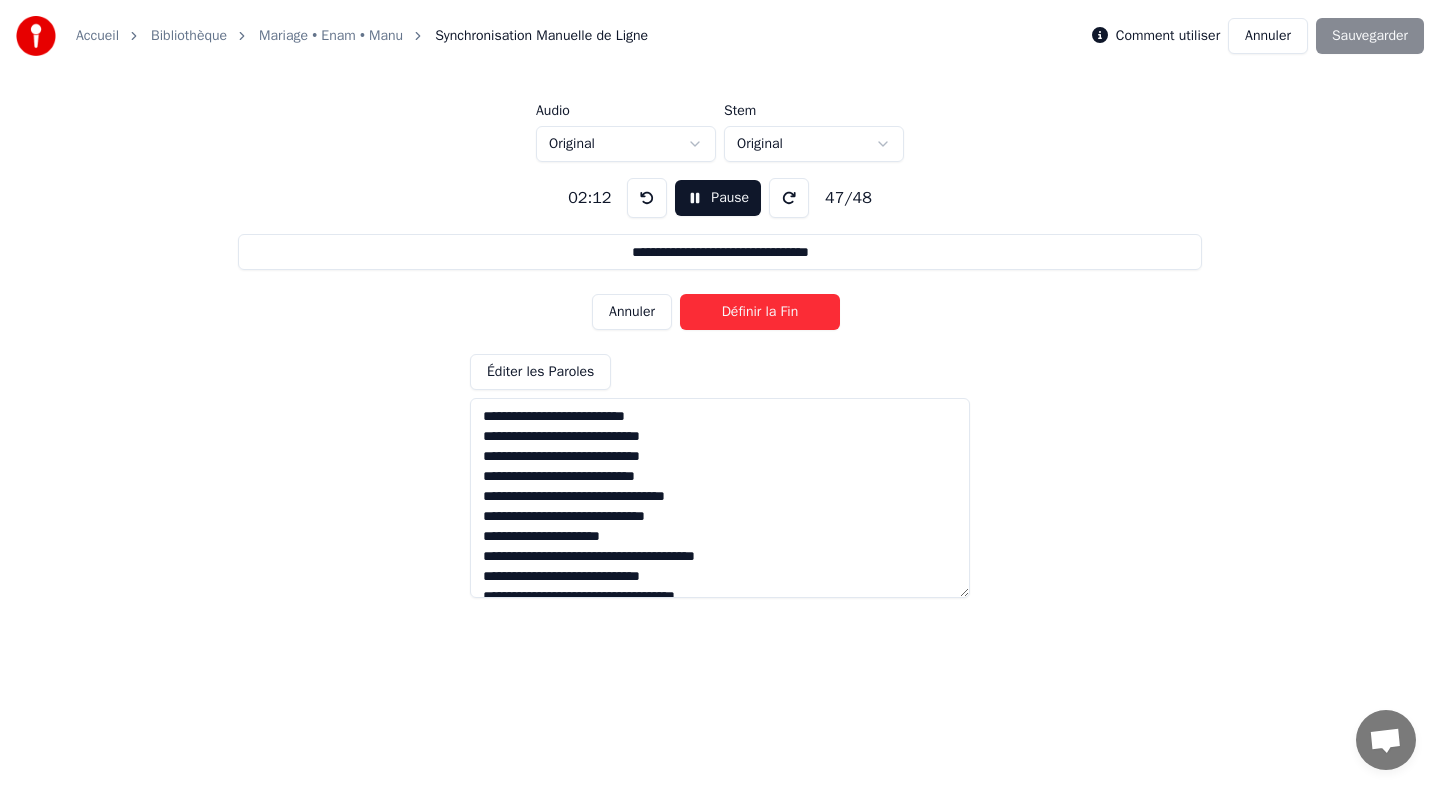 click on "Définir la Fin" at bounding box center [760, 312] 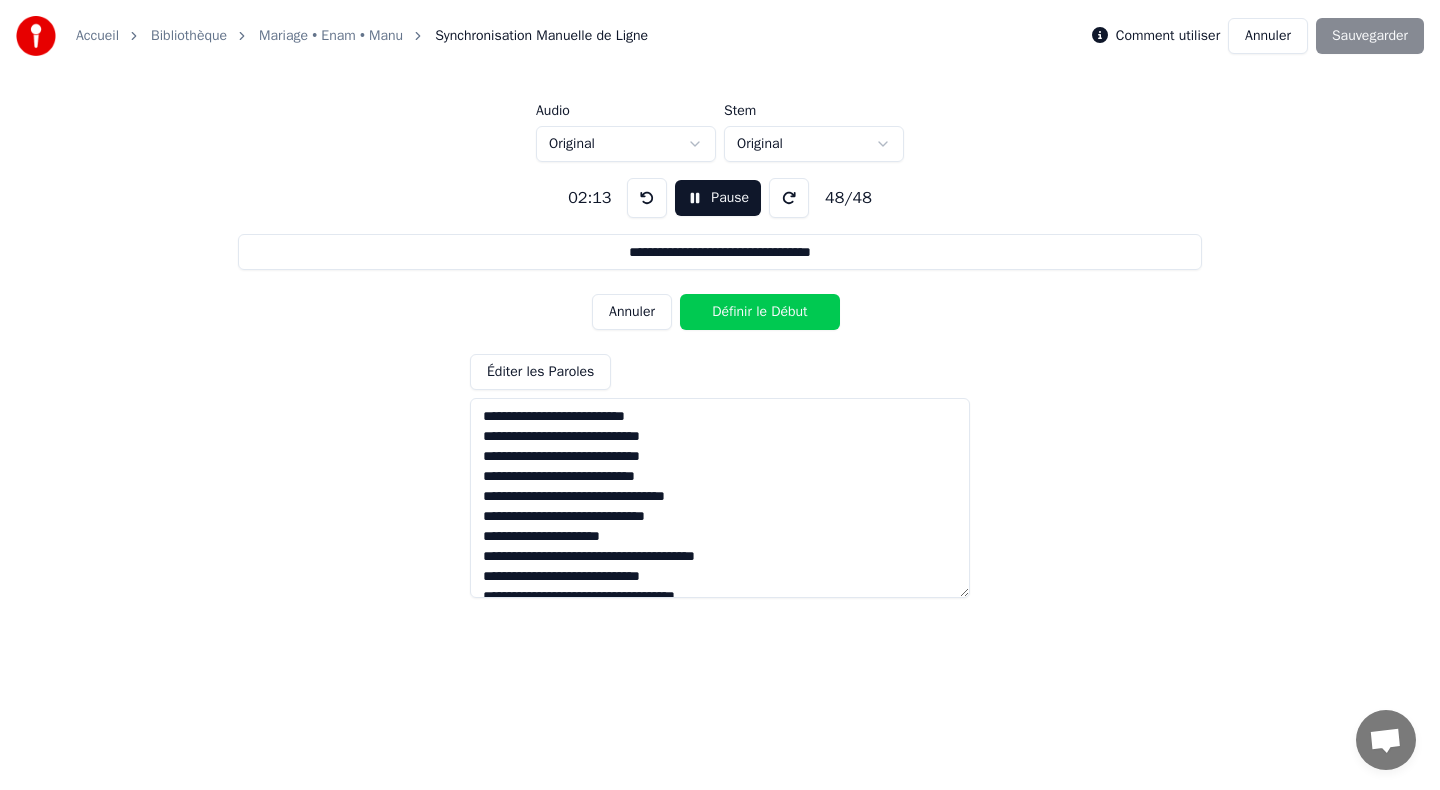 click on "Définir le Début" at bounding box center (760, 312) 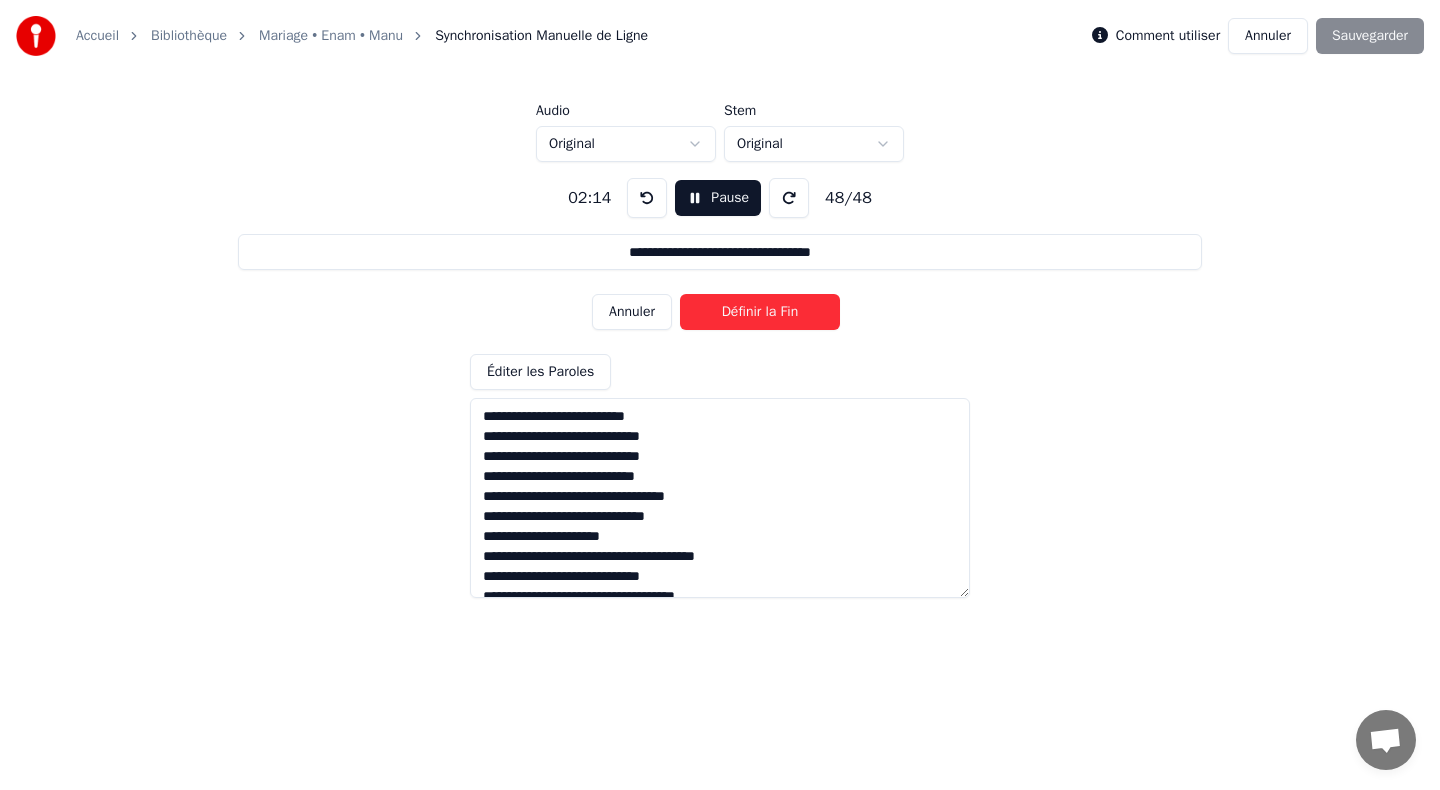 click on "Définir la Fin" at bounding box center [760, 312] 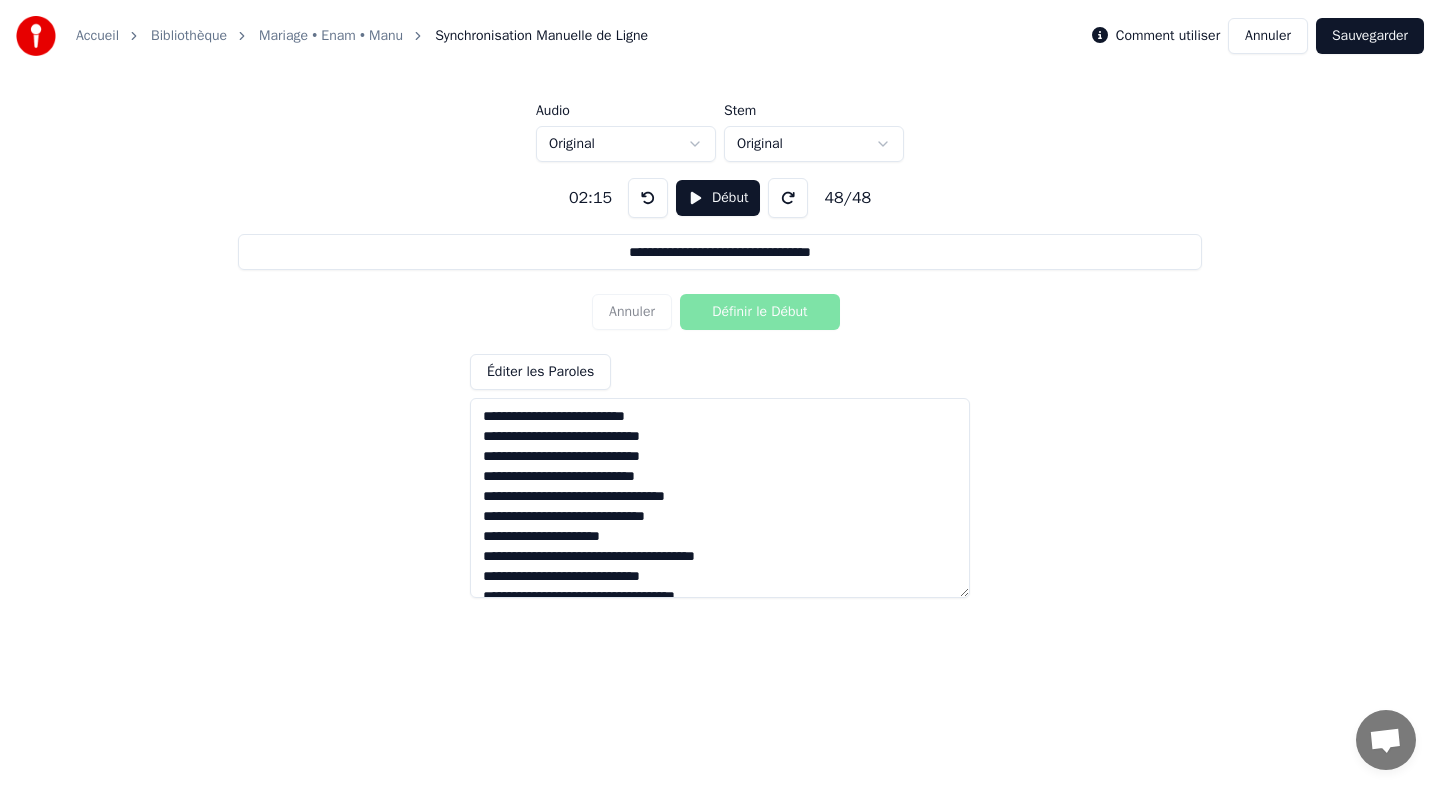 click on "Sauvegarder" at bounding box center [1370, 36] 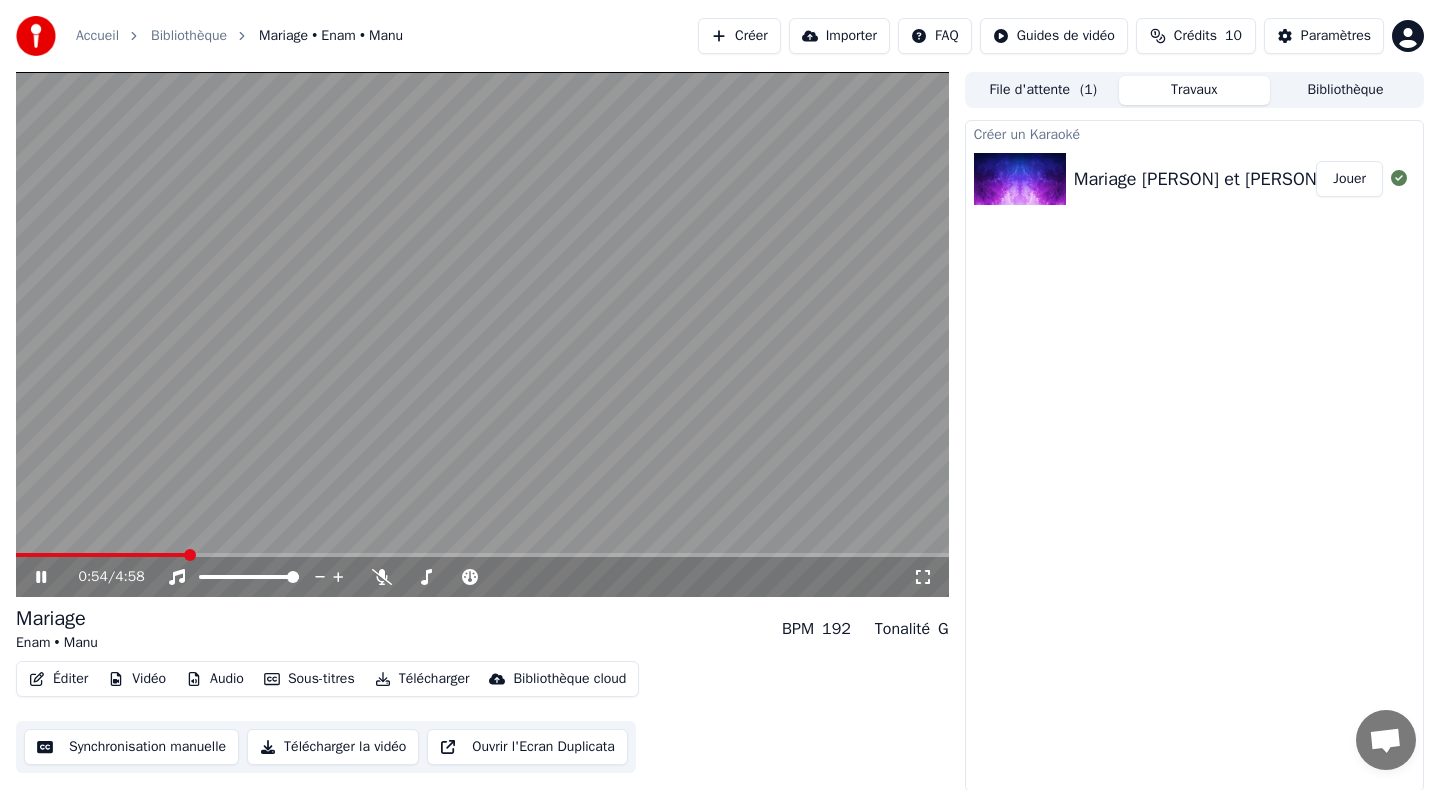click 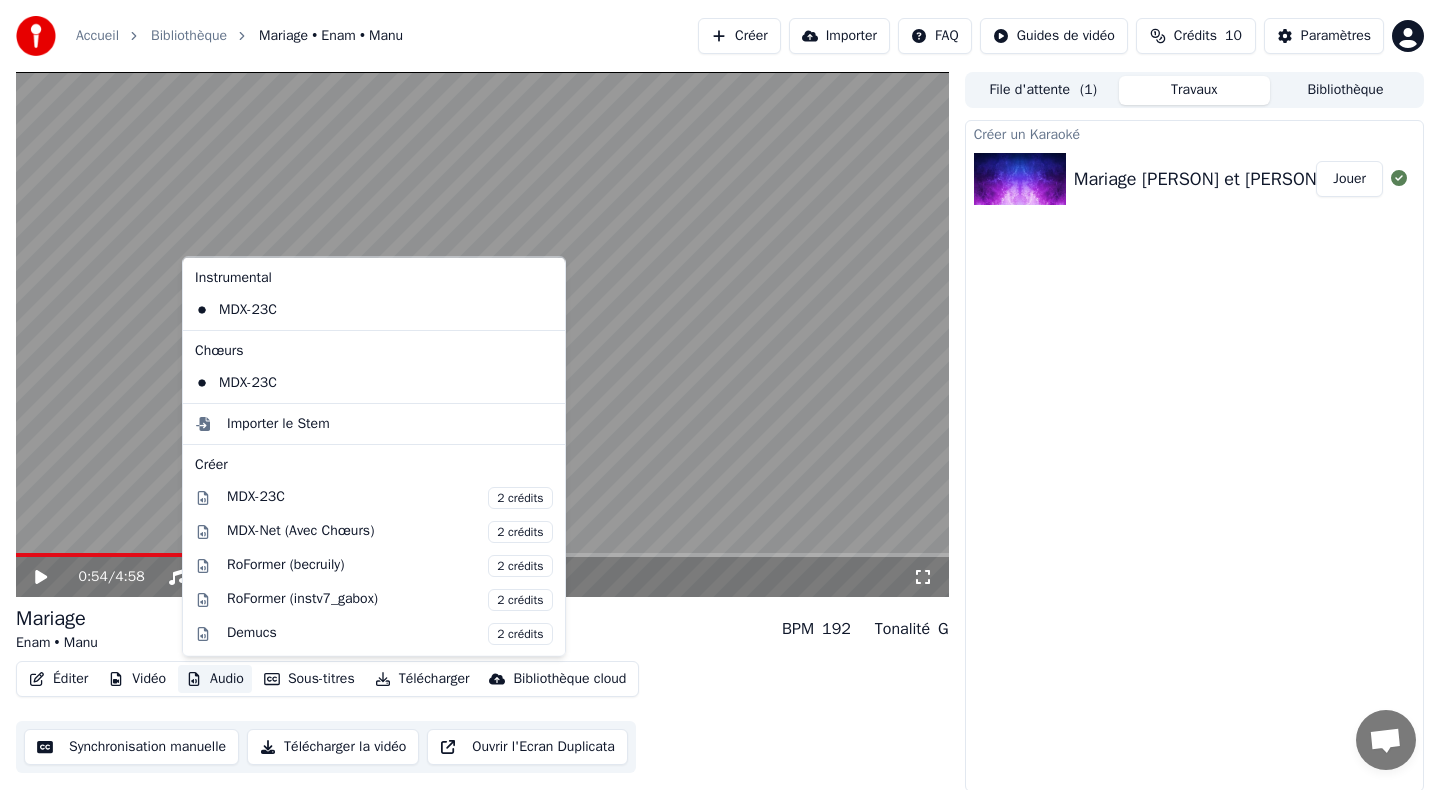 click on "Audio" at bounding box center (215, 679) 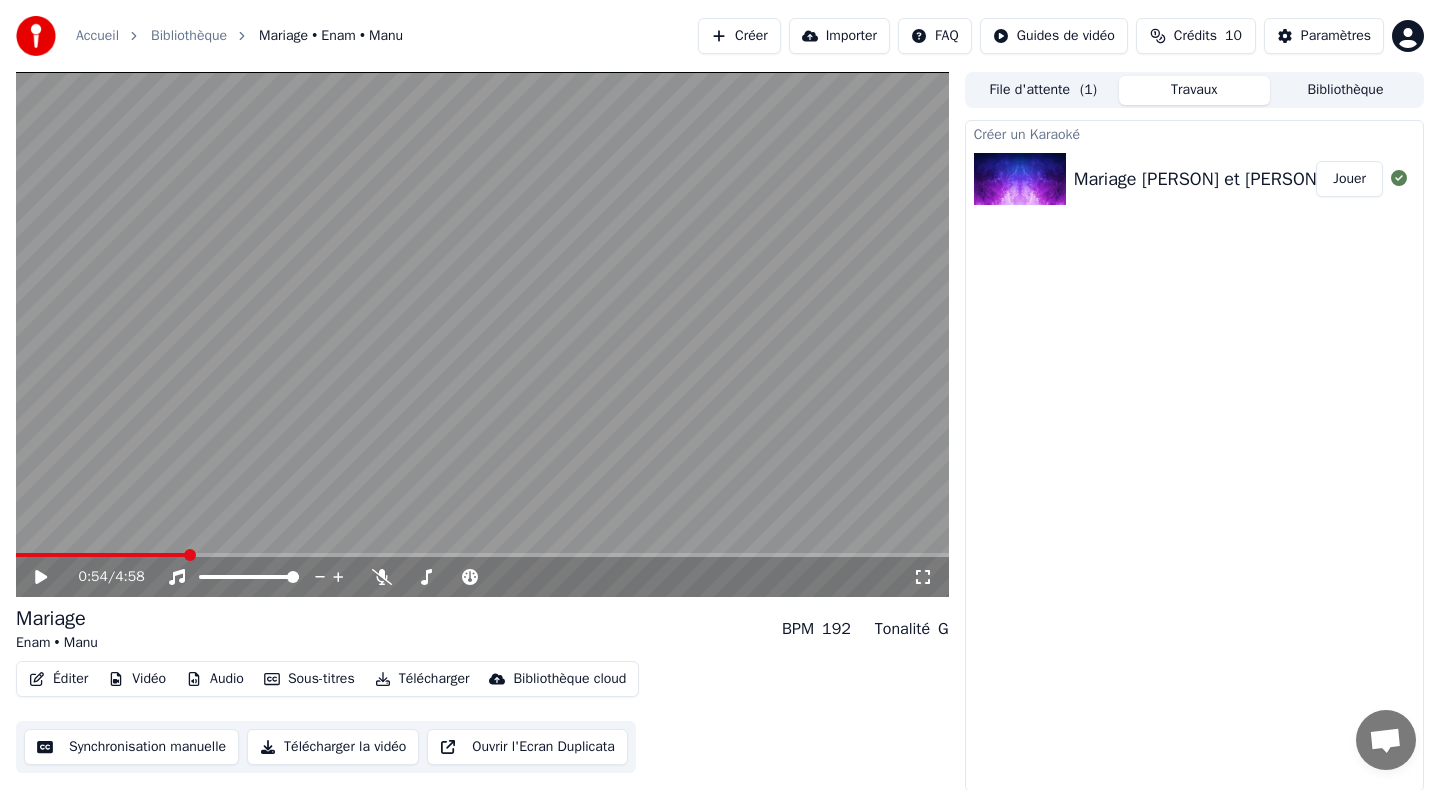 click on "Éditer" at bounding box center (58, 679) 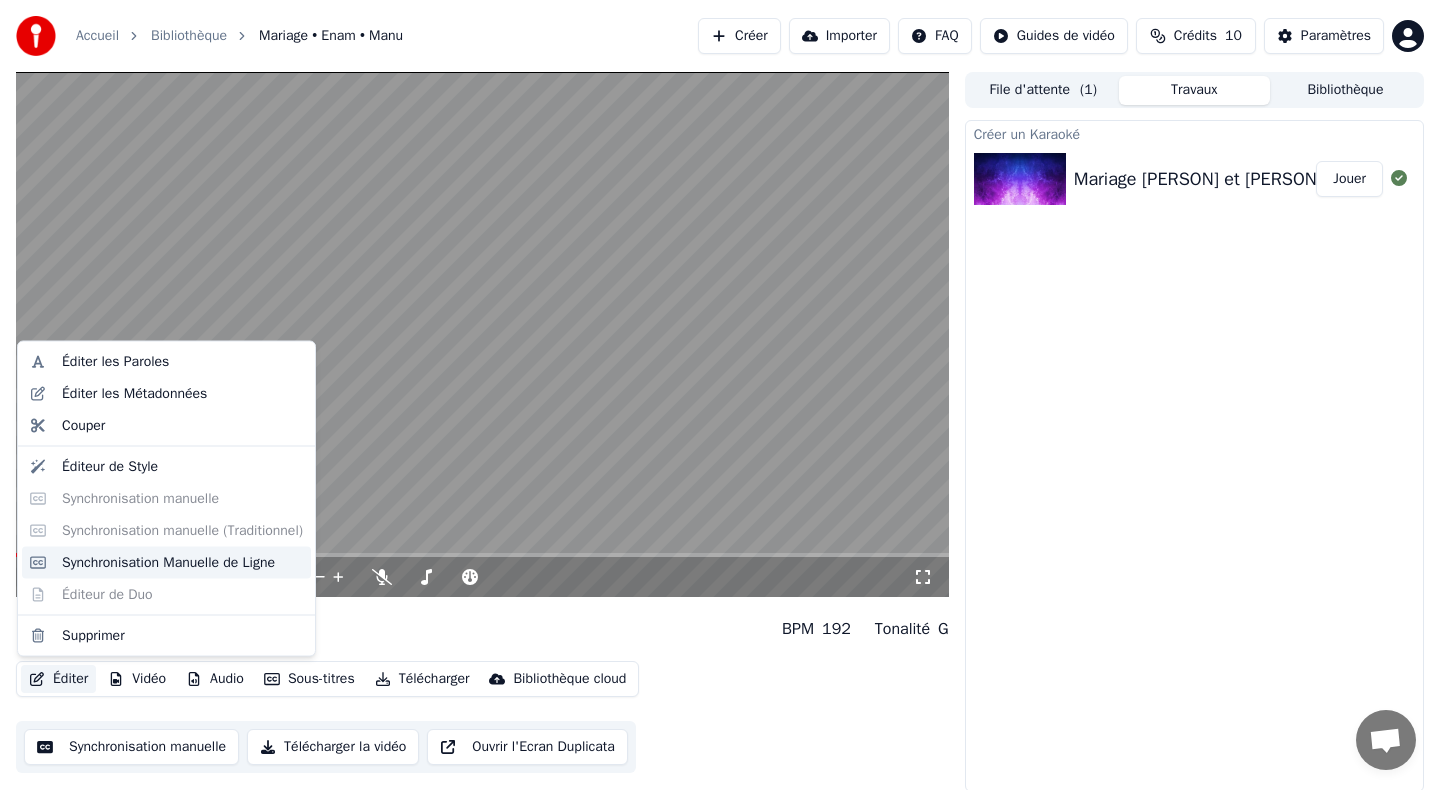 click on "Synchronisation Manuelle de Ligne" at bounding box center (168, 562) 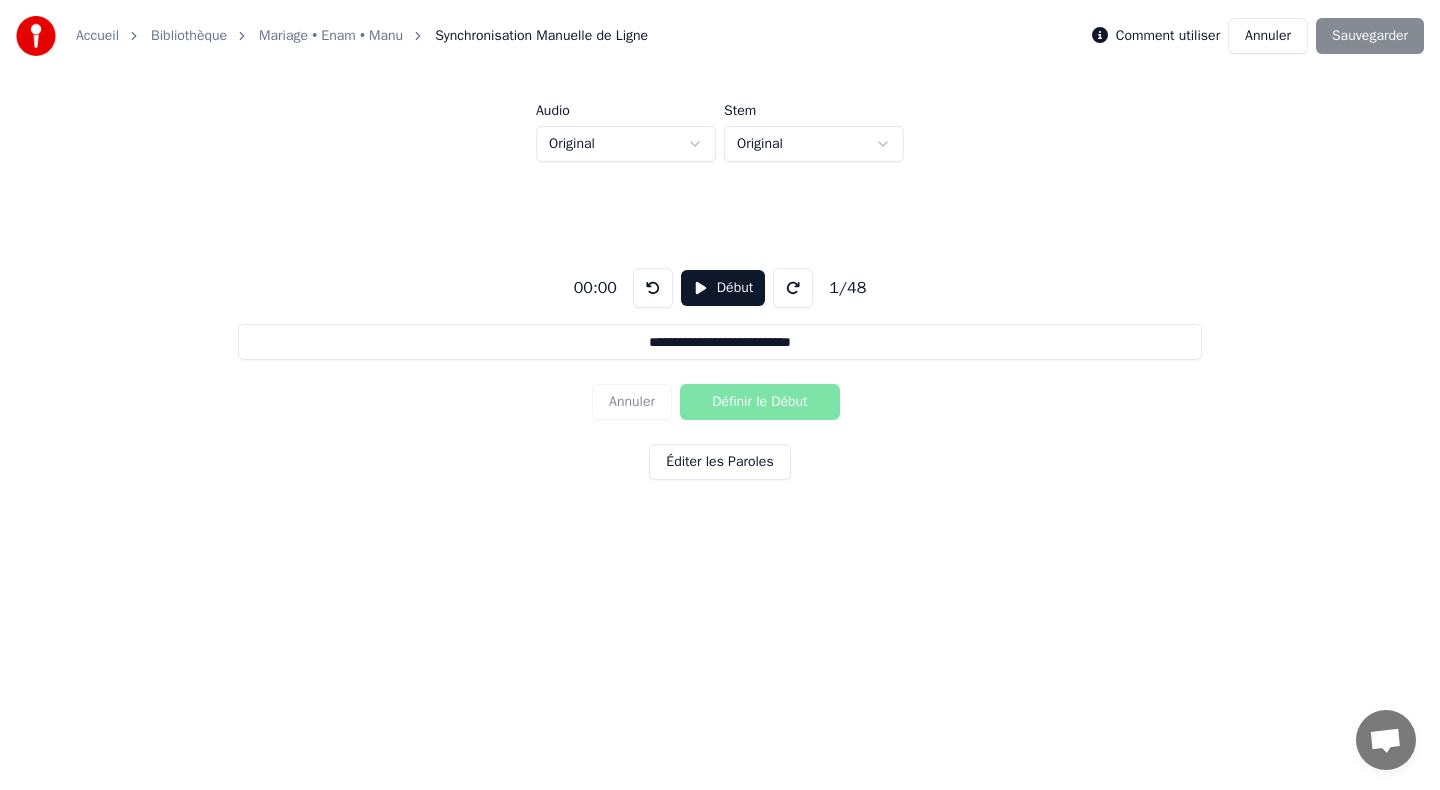 click on "Début" at bounding box center [723, 288] 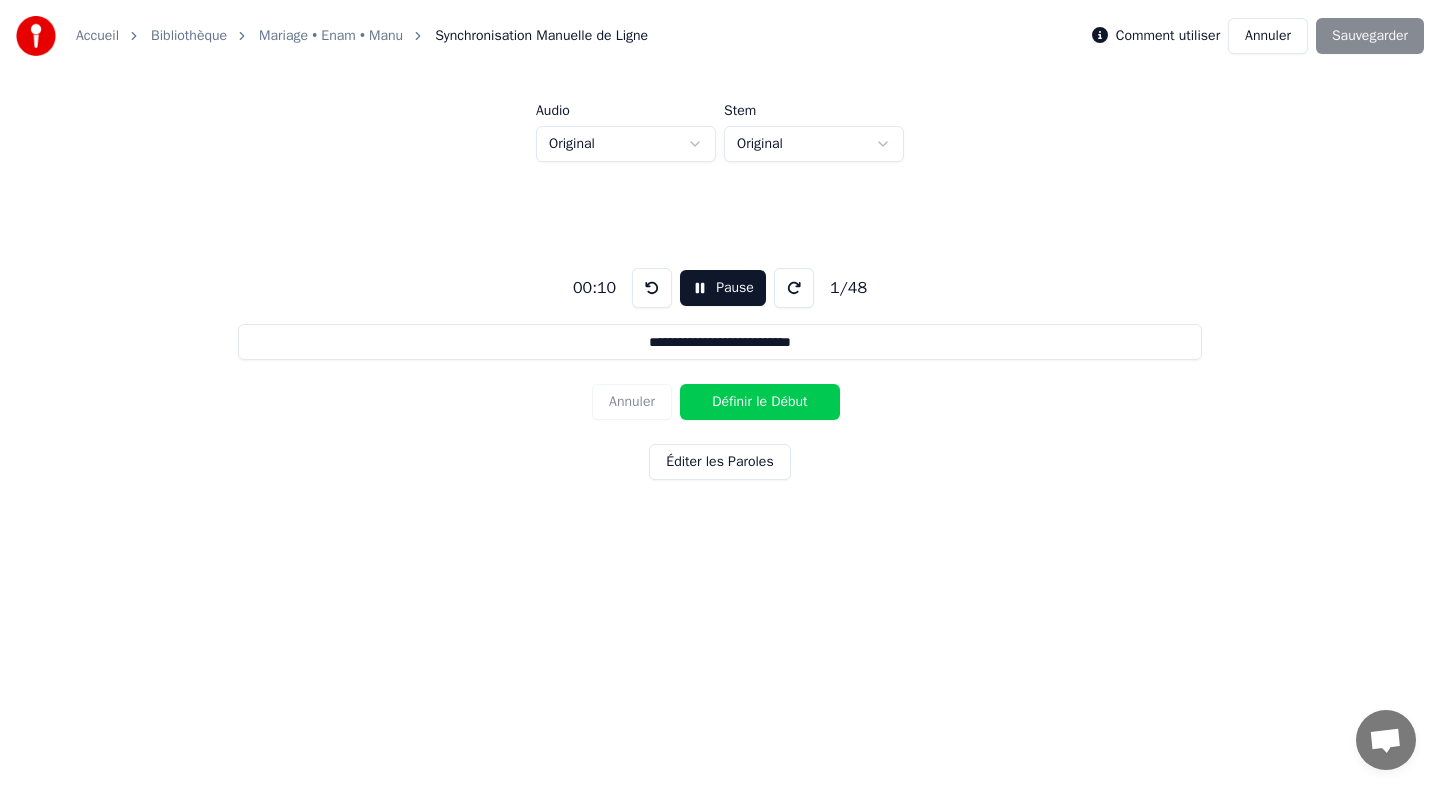 click on "Définir le Début" at bounding box center [760, 402] 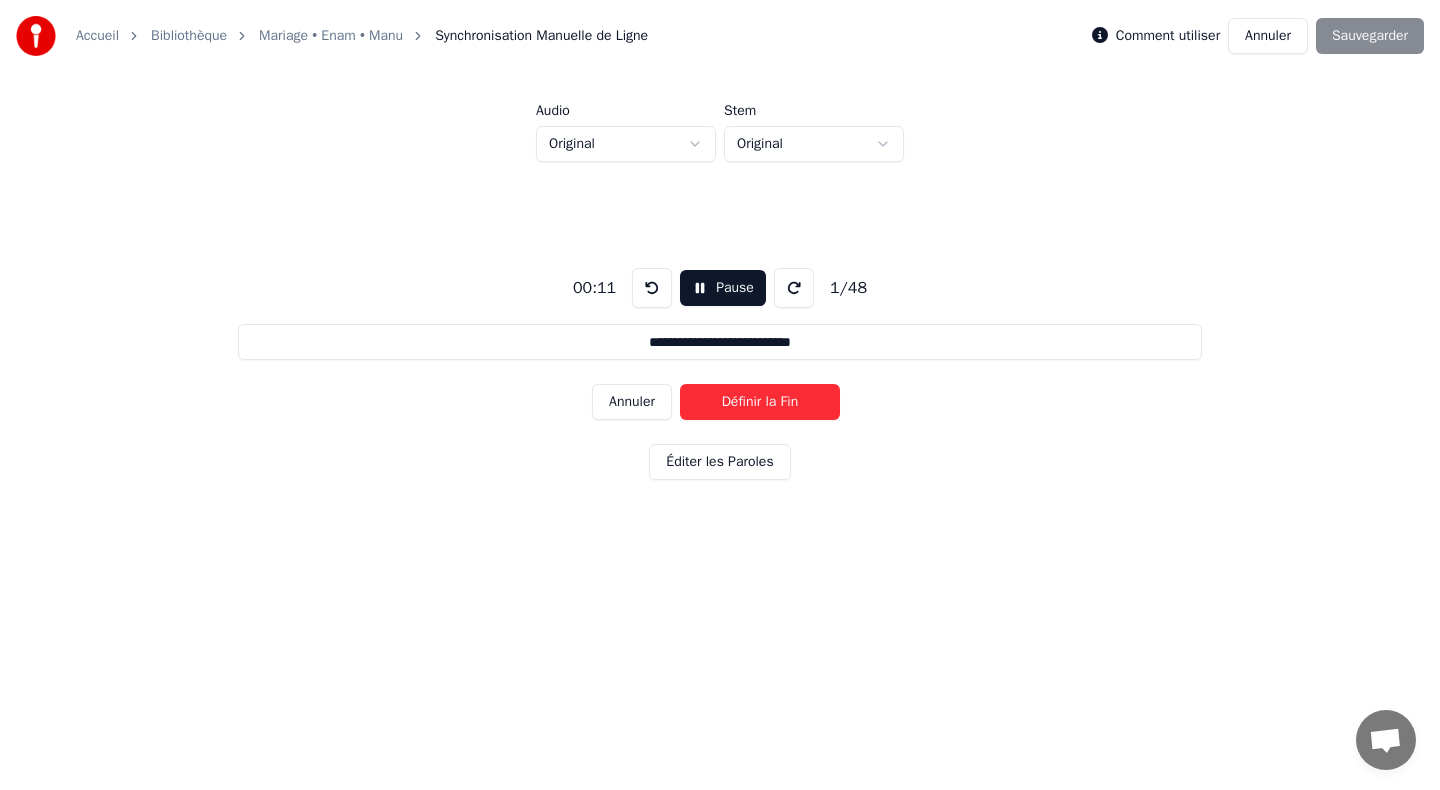 click on "**********" at bounding box center [720, 370] 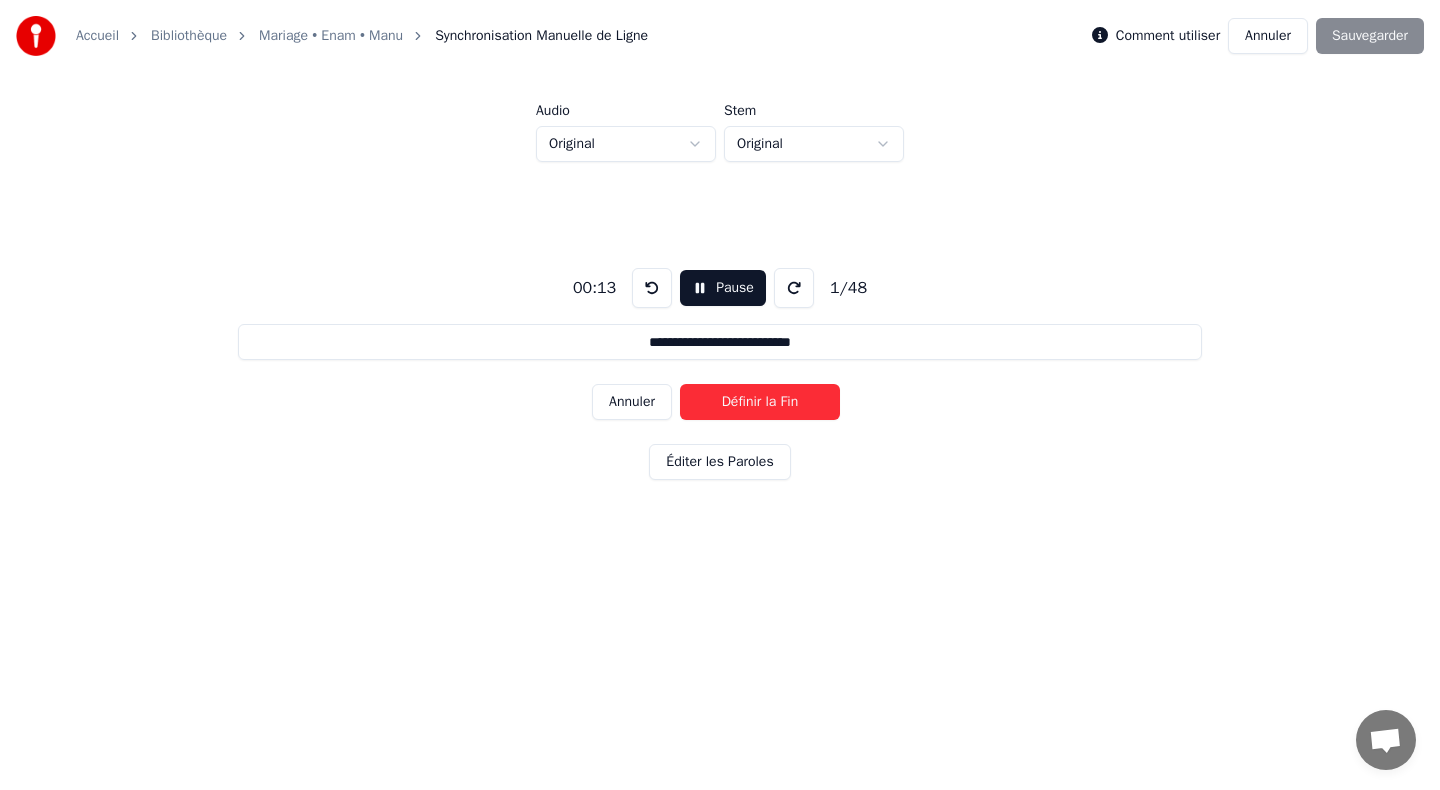 click on "Définir la Fin" at bounding box center [760, 402] 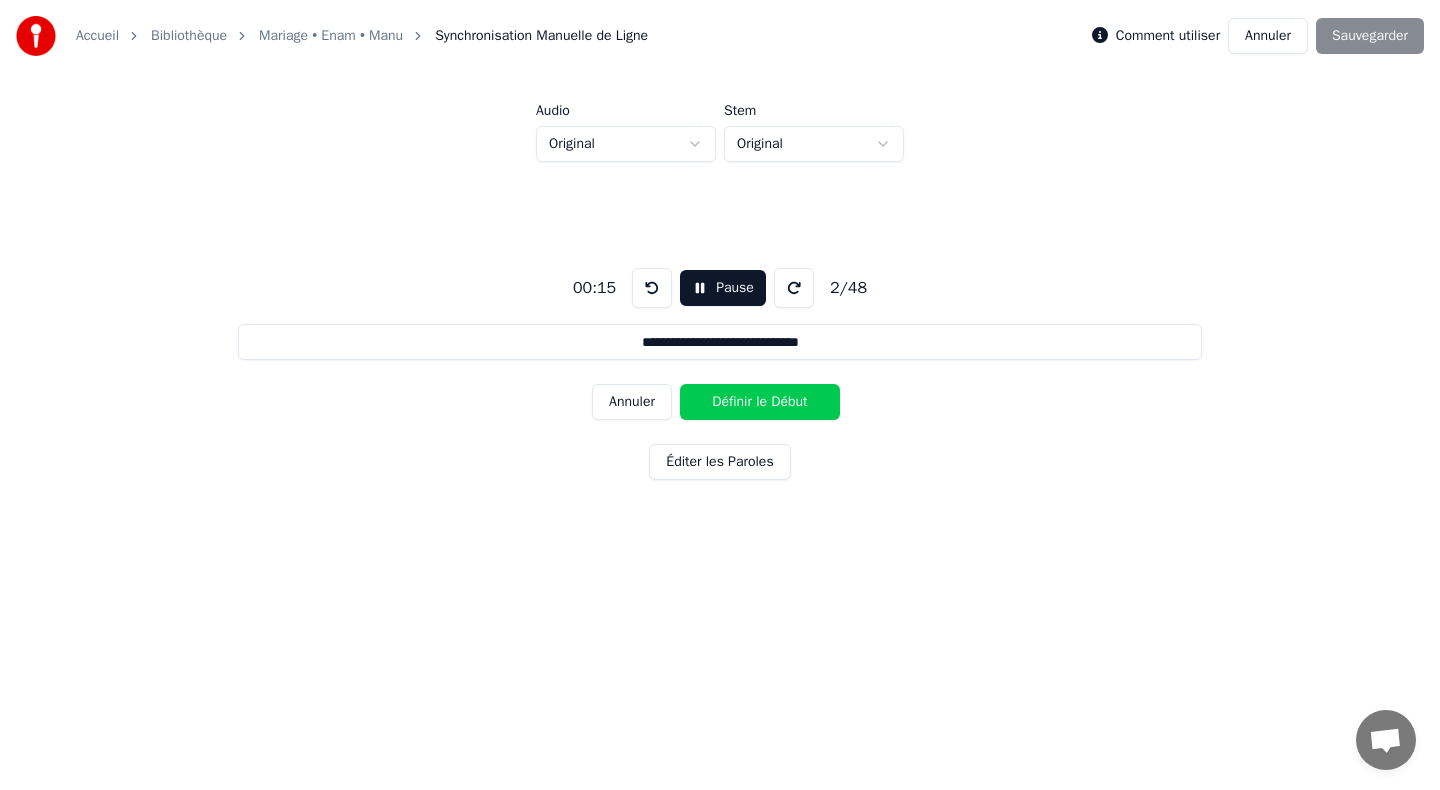click on "Pause" at bounding box center [723, 288] 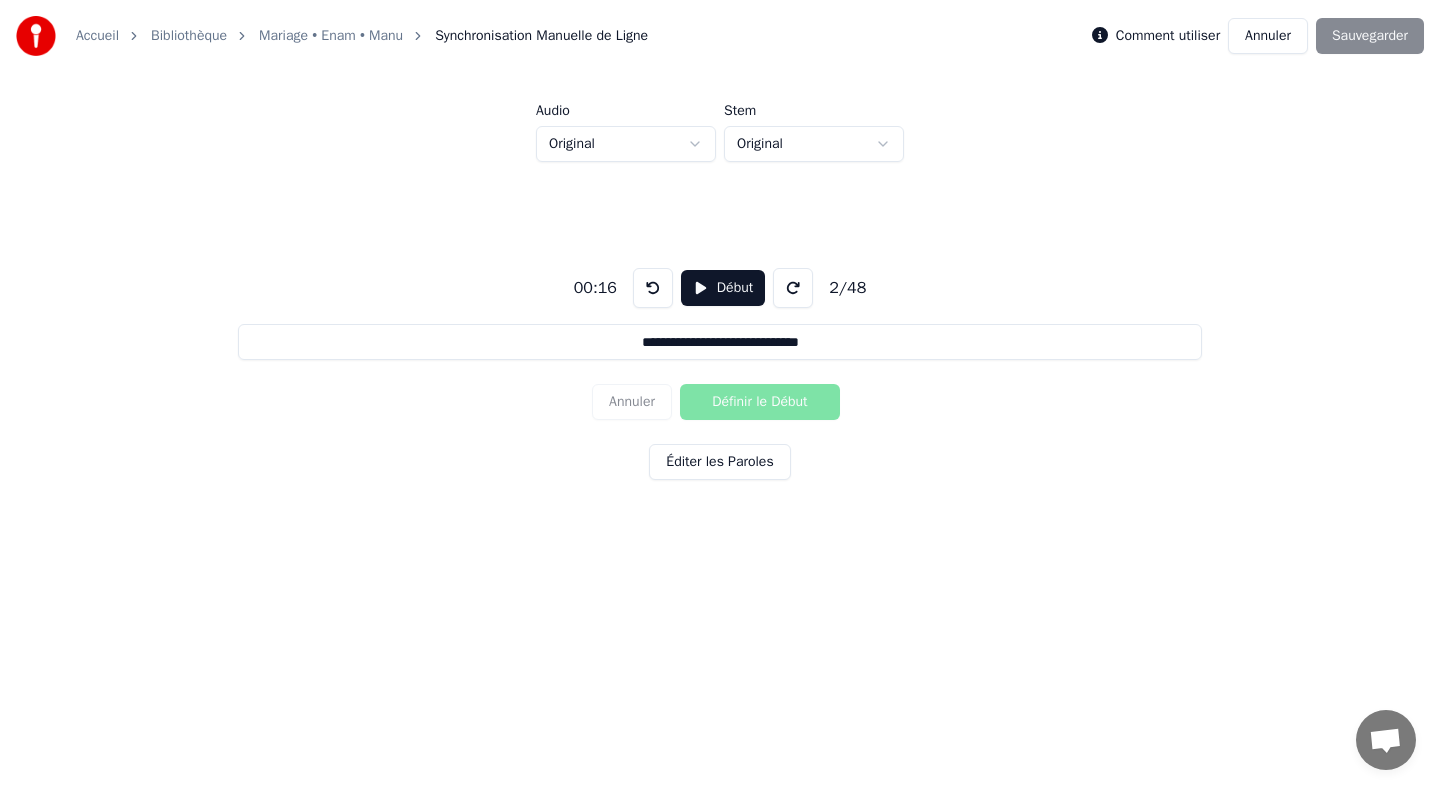click at bounding box center (653, 288) 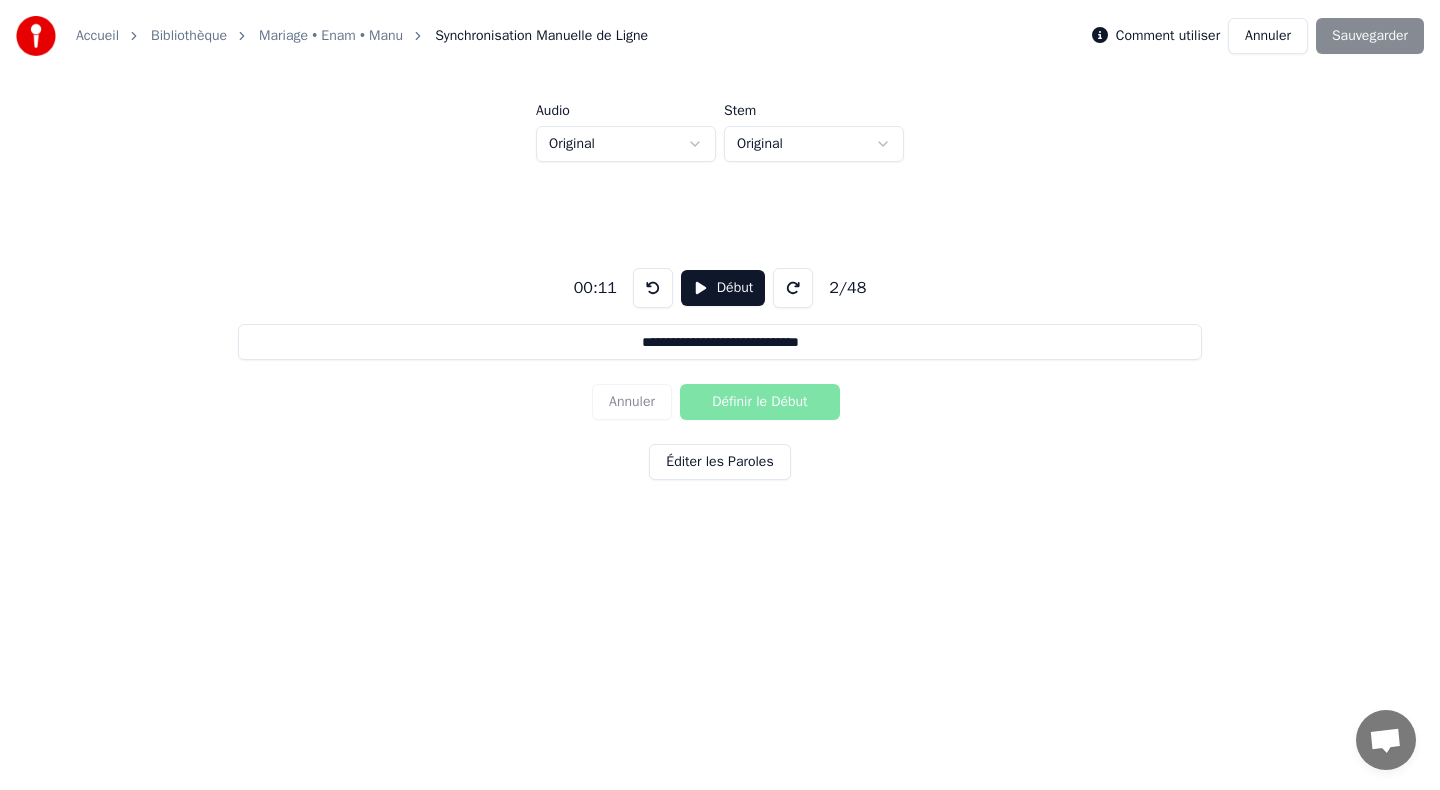 click at bounding box center [653, 288] 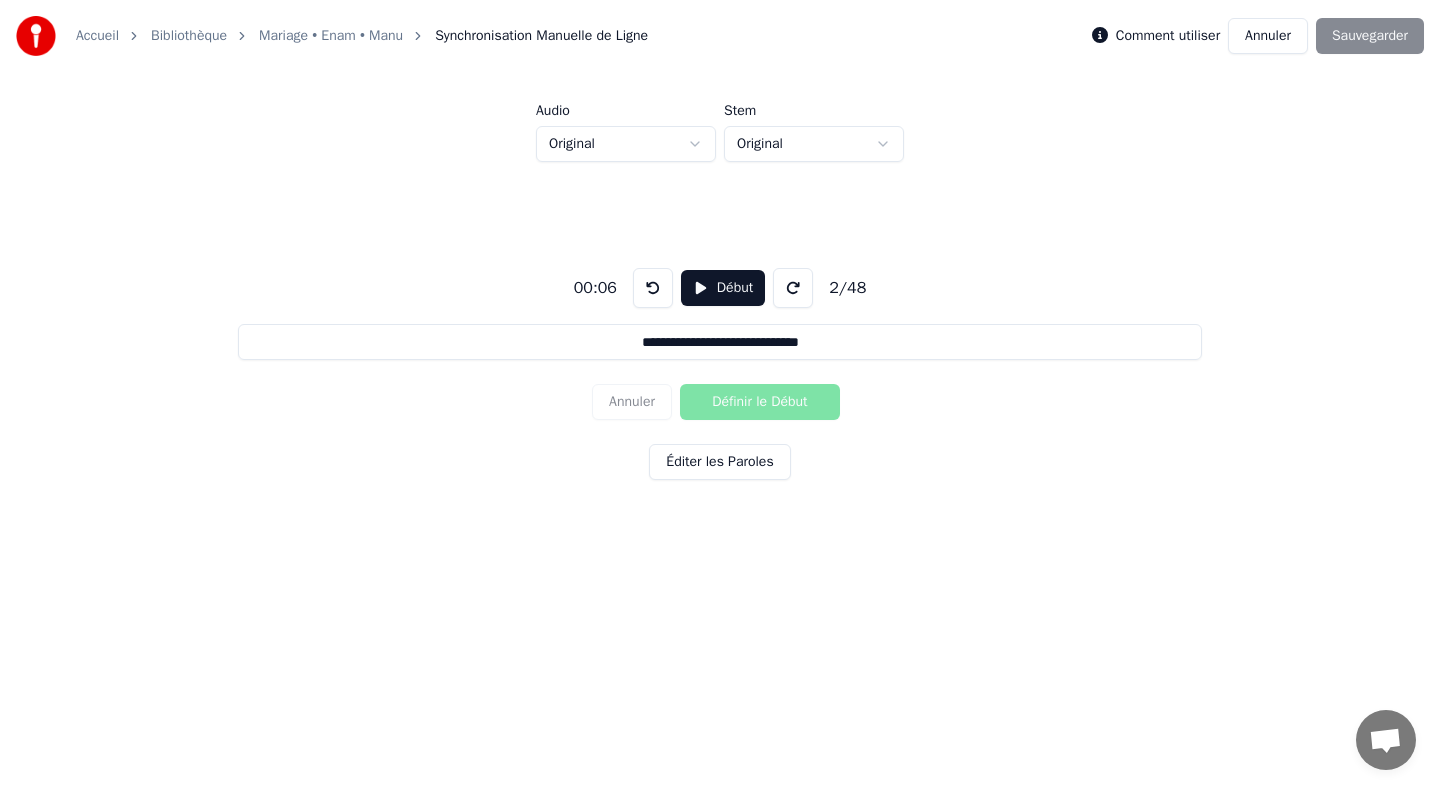 click at bounding box center [653, 288] 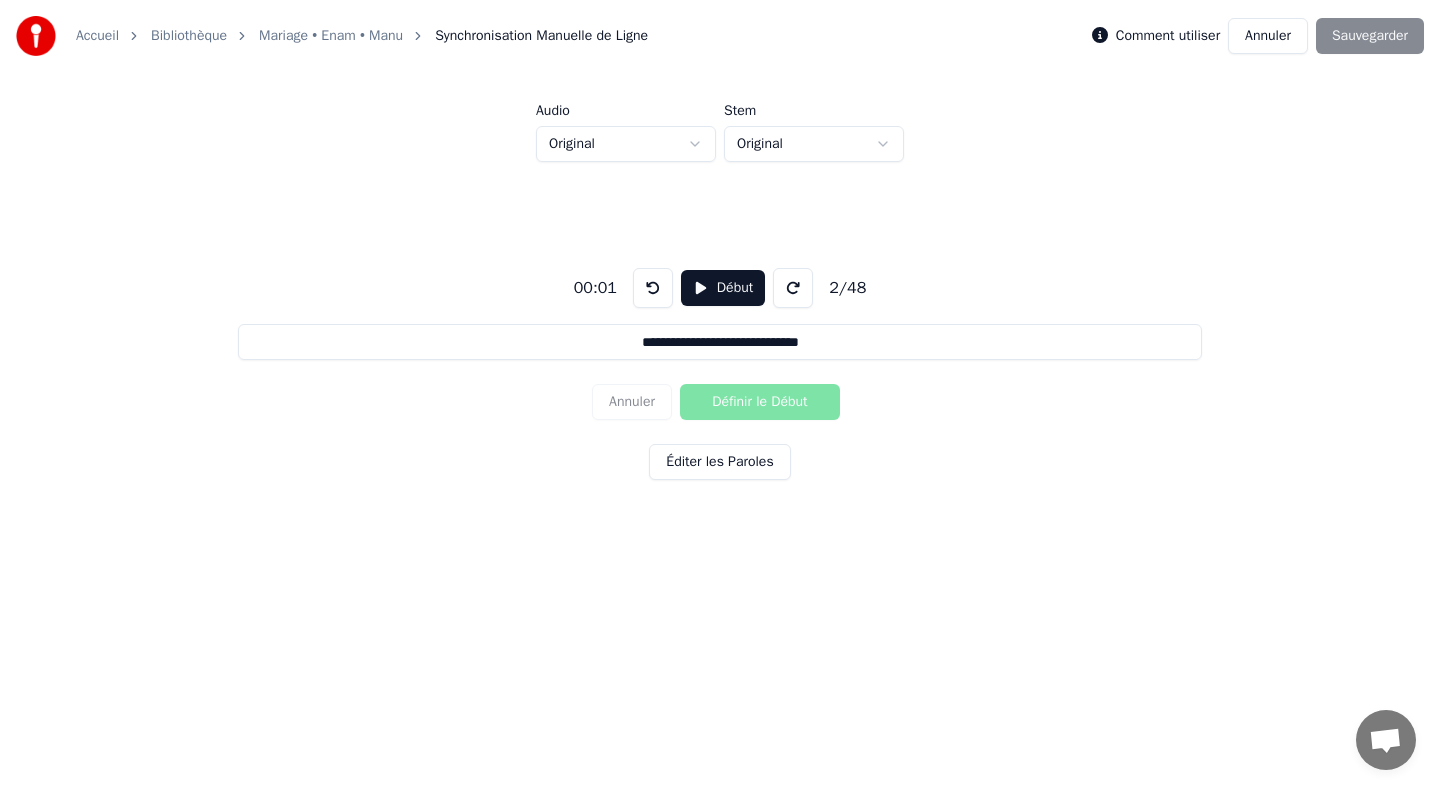 click at bounding box center [653, 288] 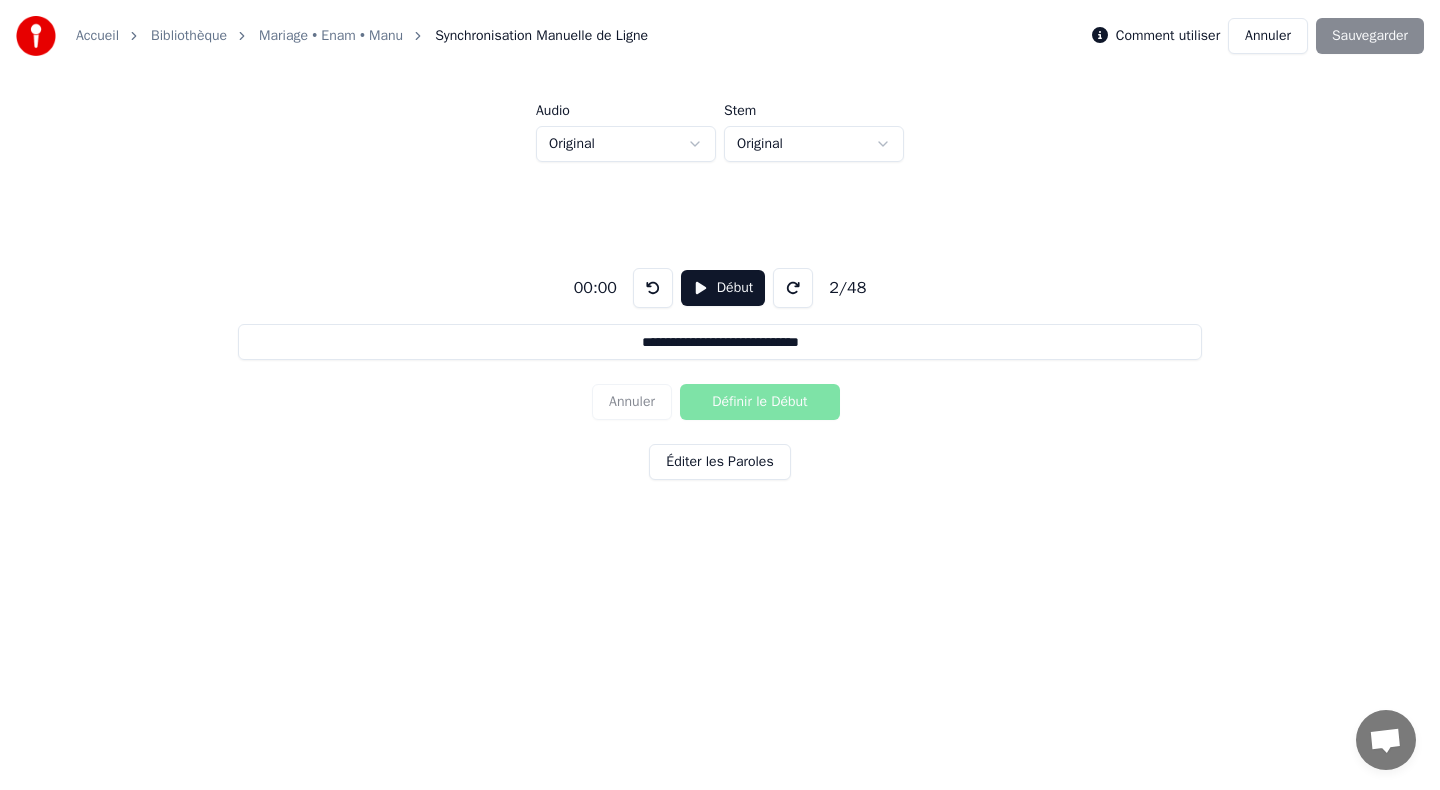 click on "Début" at bounding box center [723, 288] 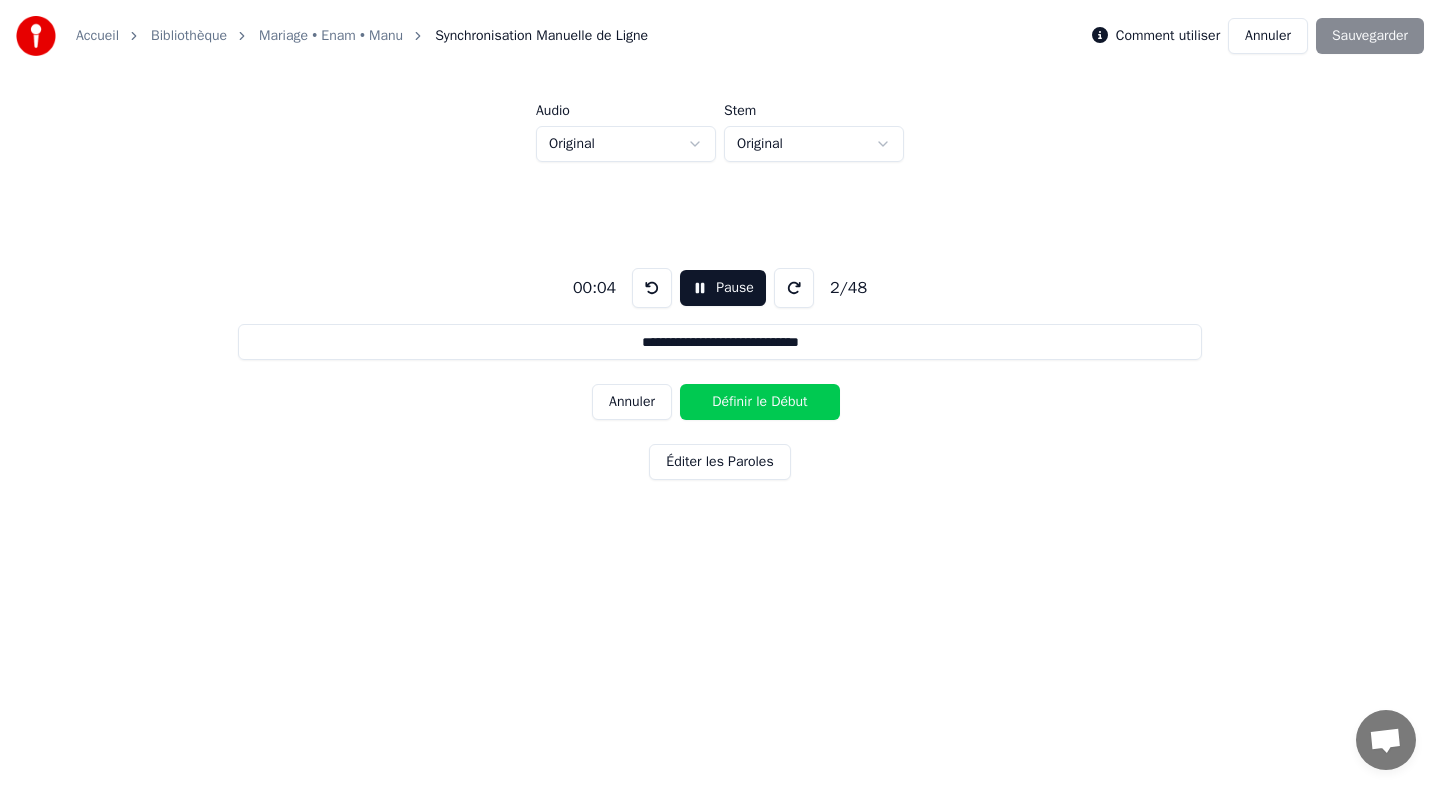 click on "Annuler" at bounding box center (632, 402) 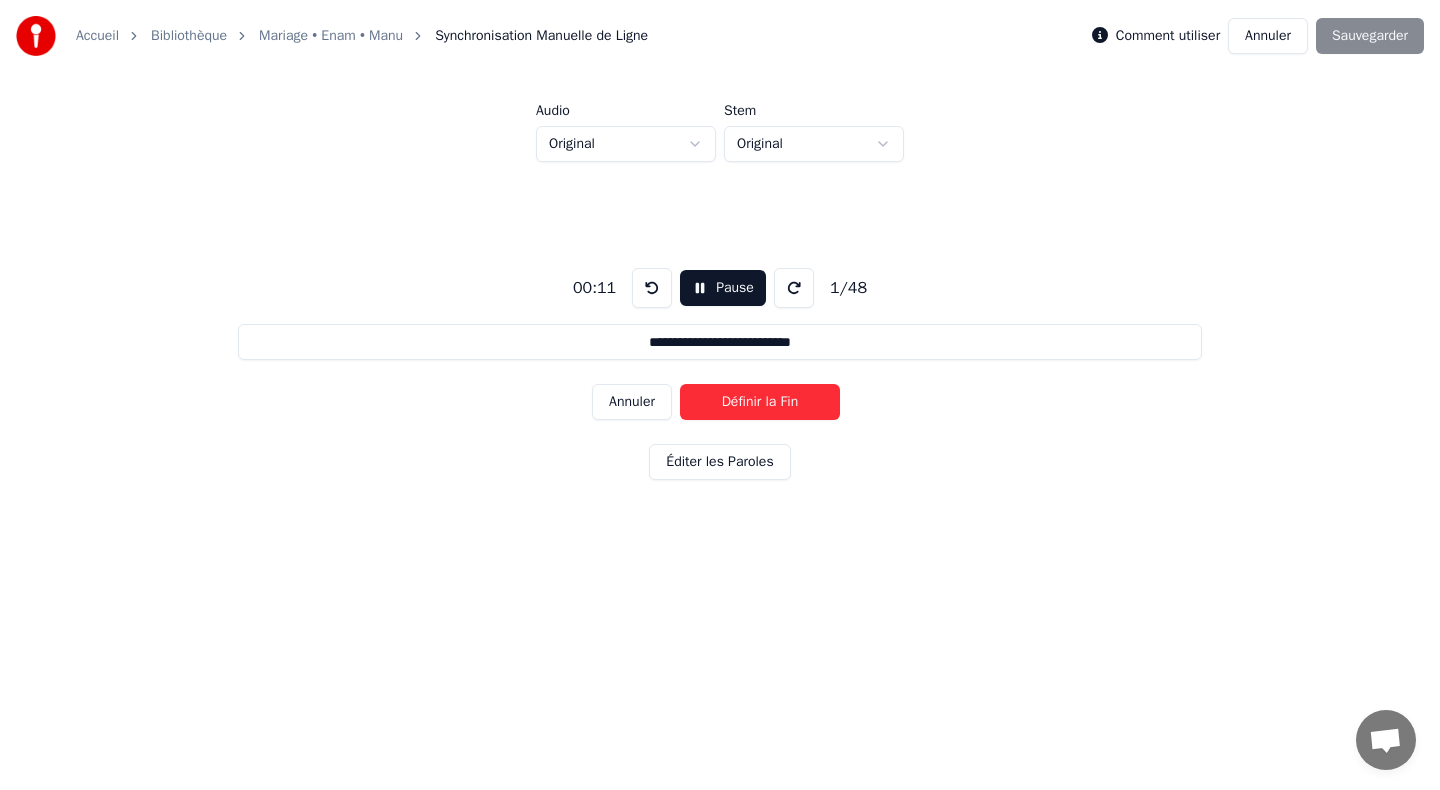 click at bounding box center (652, 288) 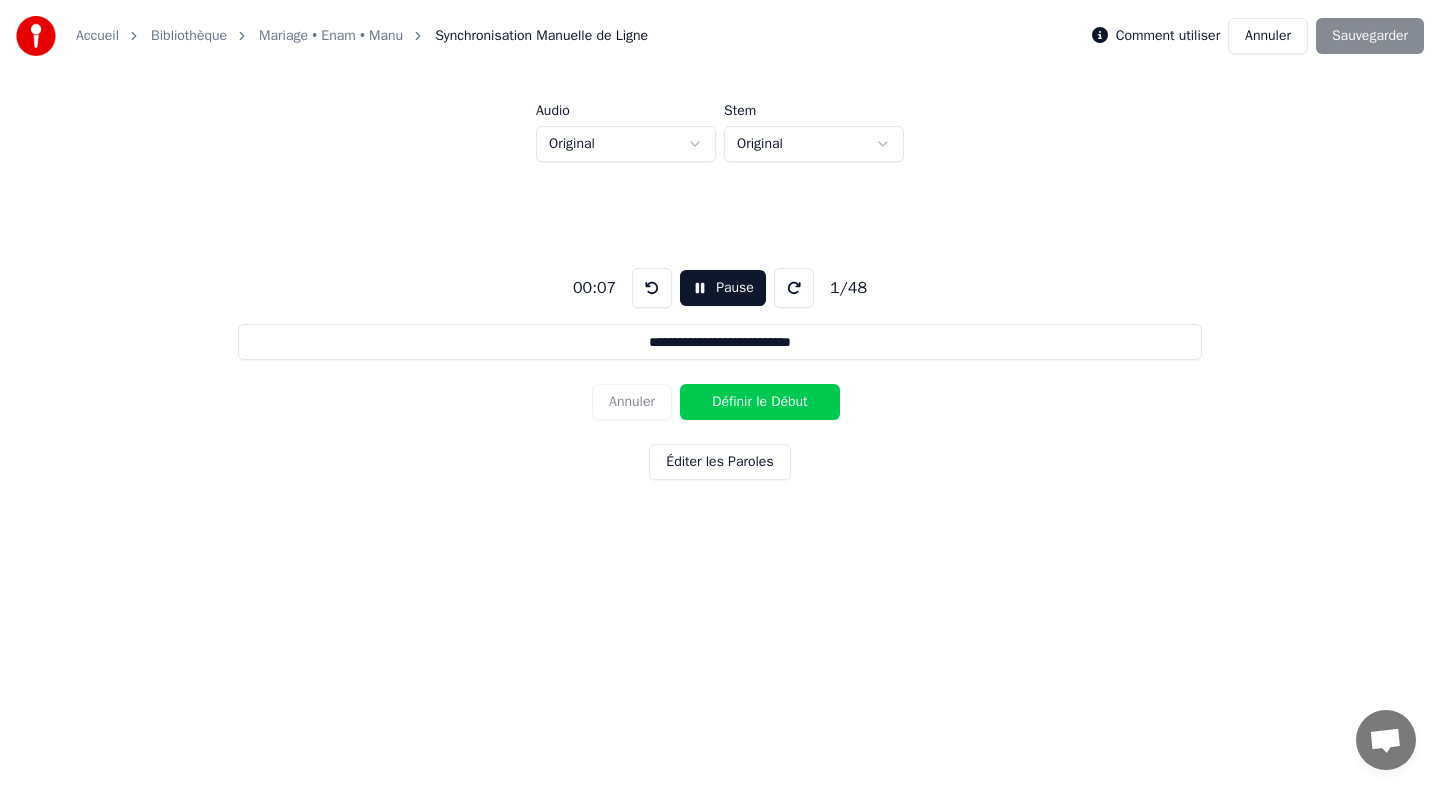 click at bounding box center (652, 288) 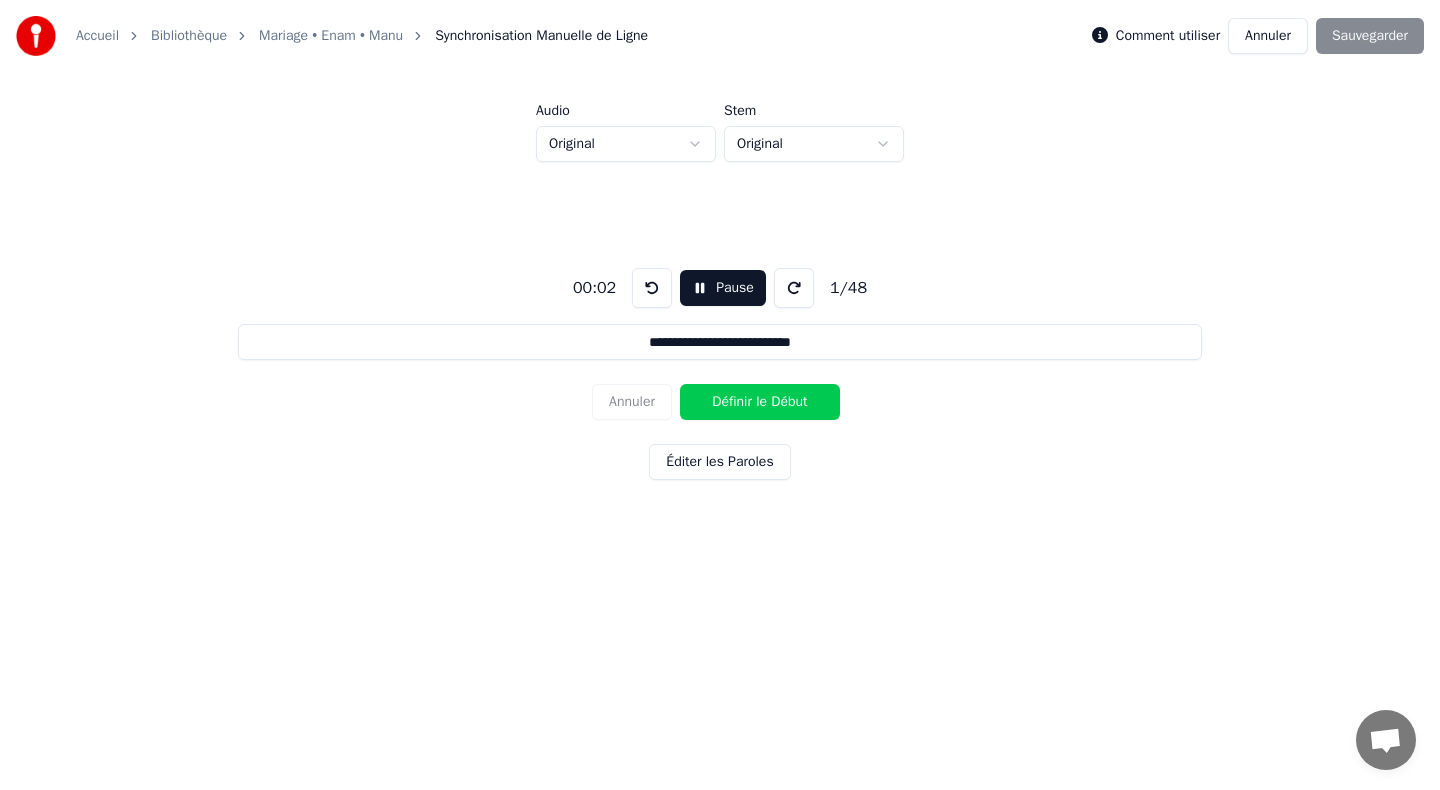 click at bounding box center [652, 288] 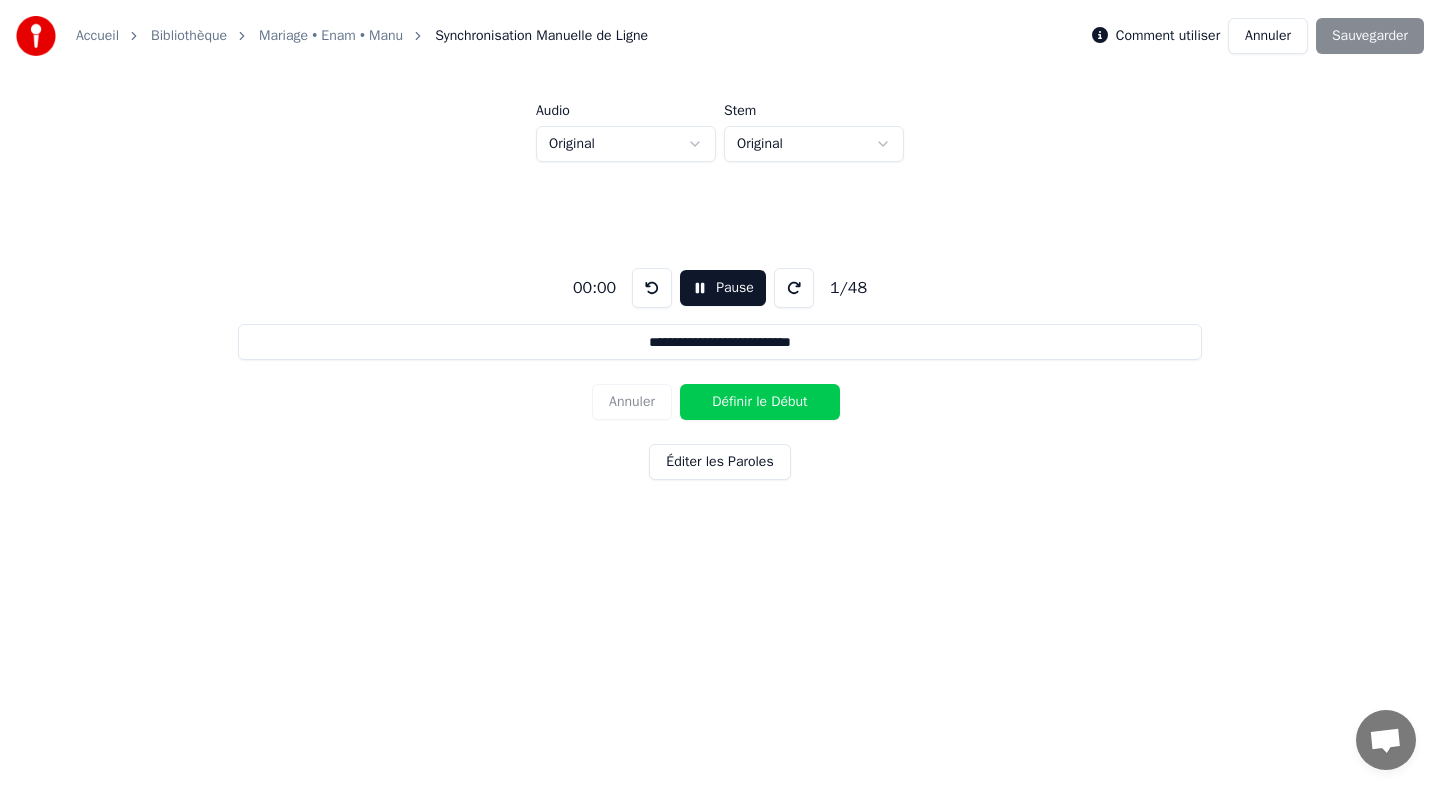 click at bounding box center (652, 288) 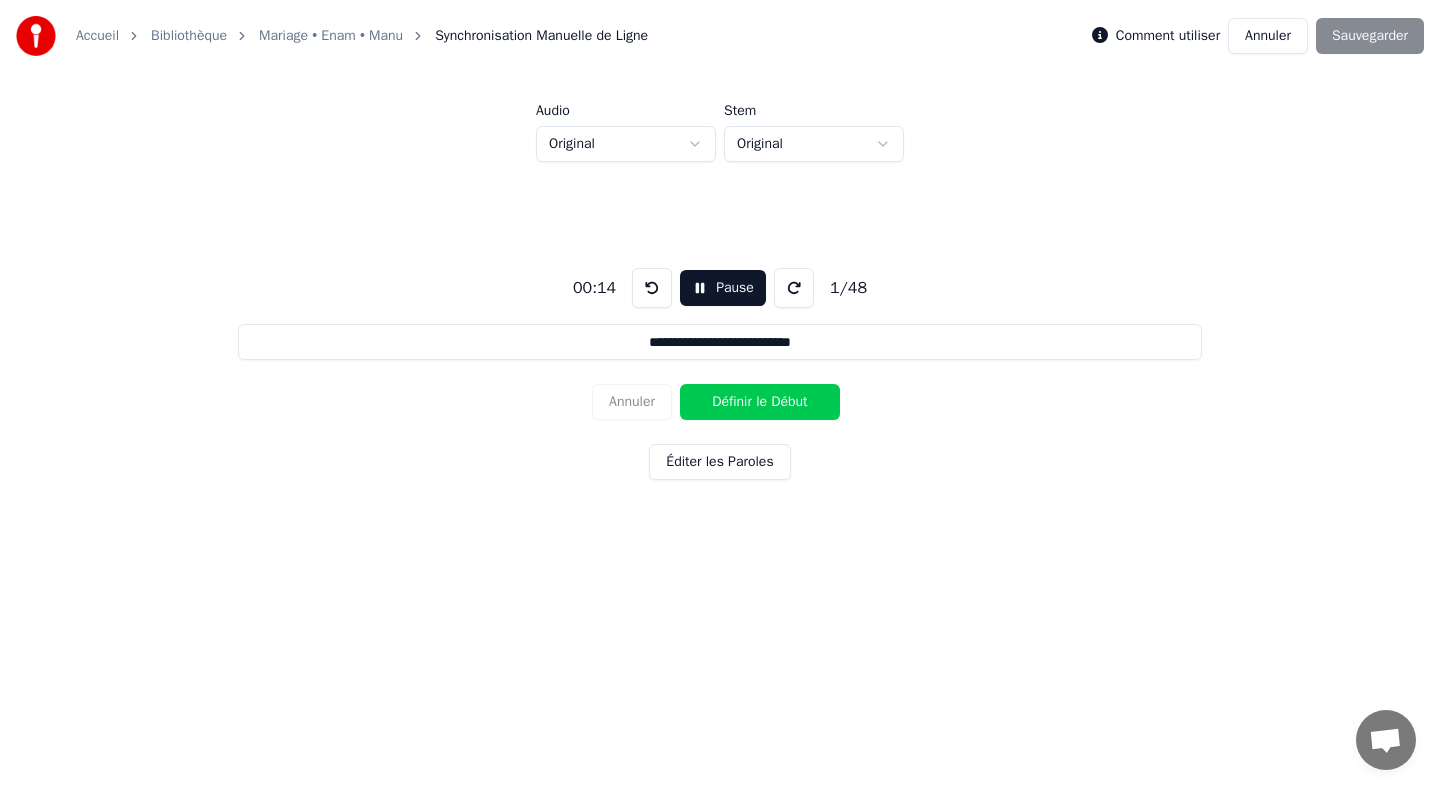 click at bounding box center [652, 288] 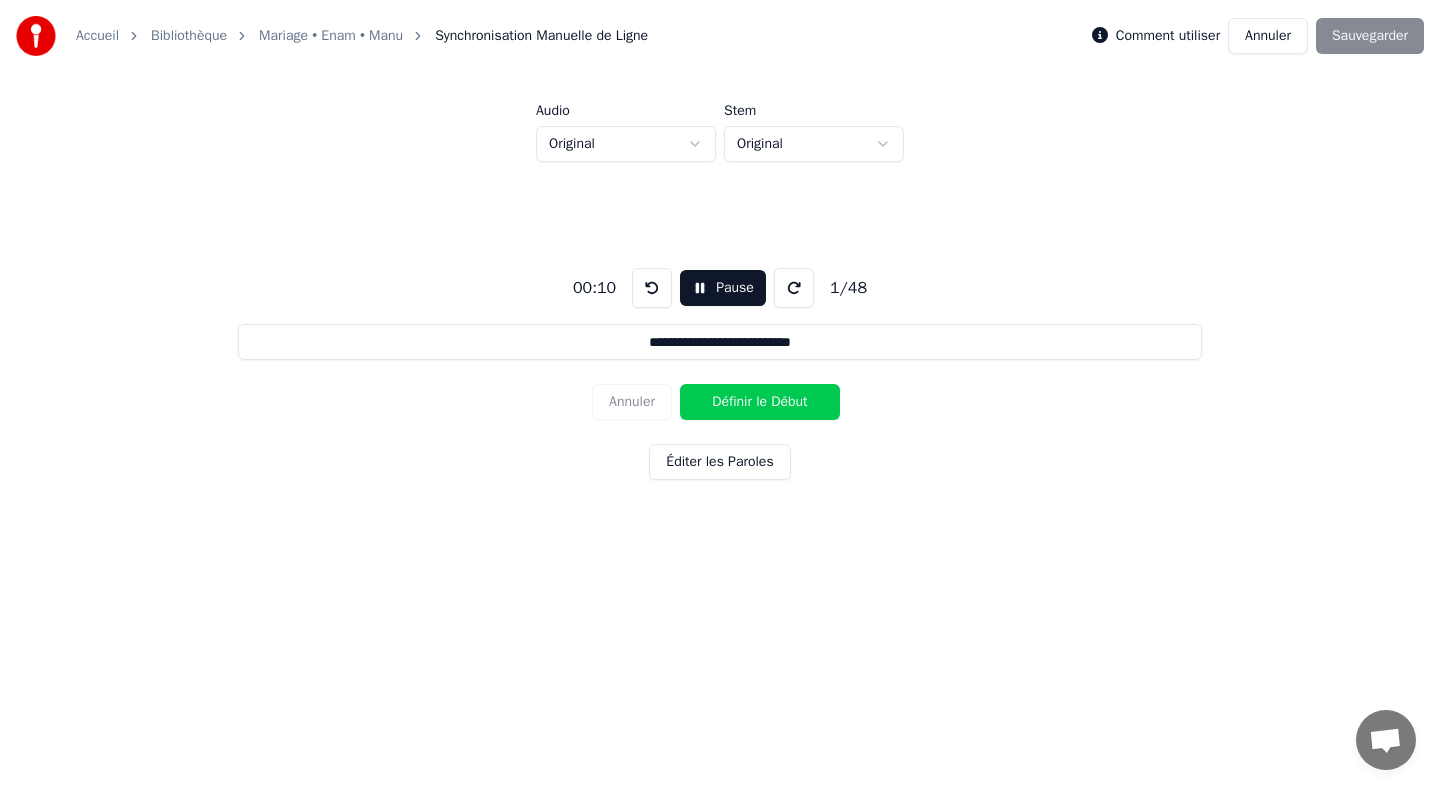 click at bounding box center (652, 288) 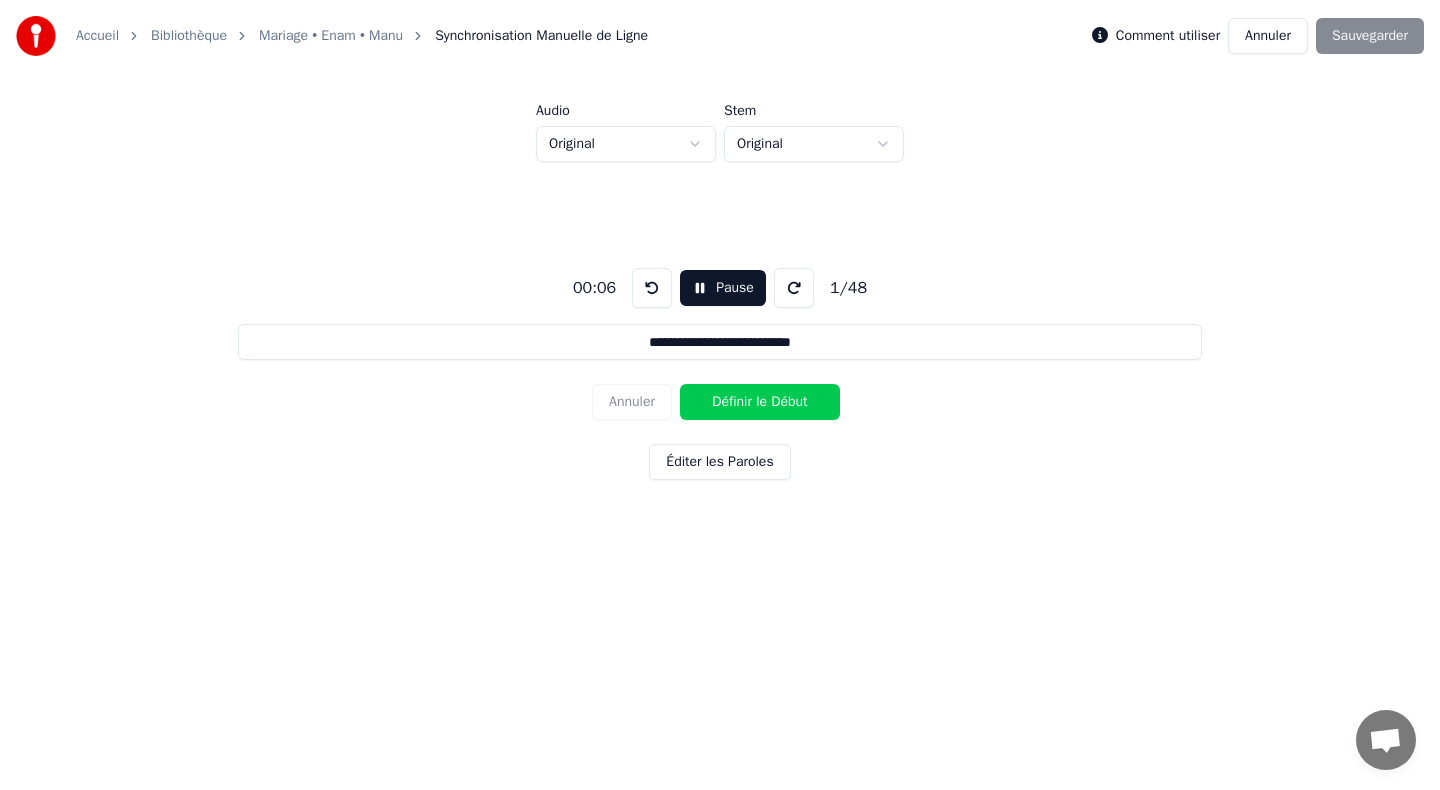 click at bounding box center [652, 288] 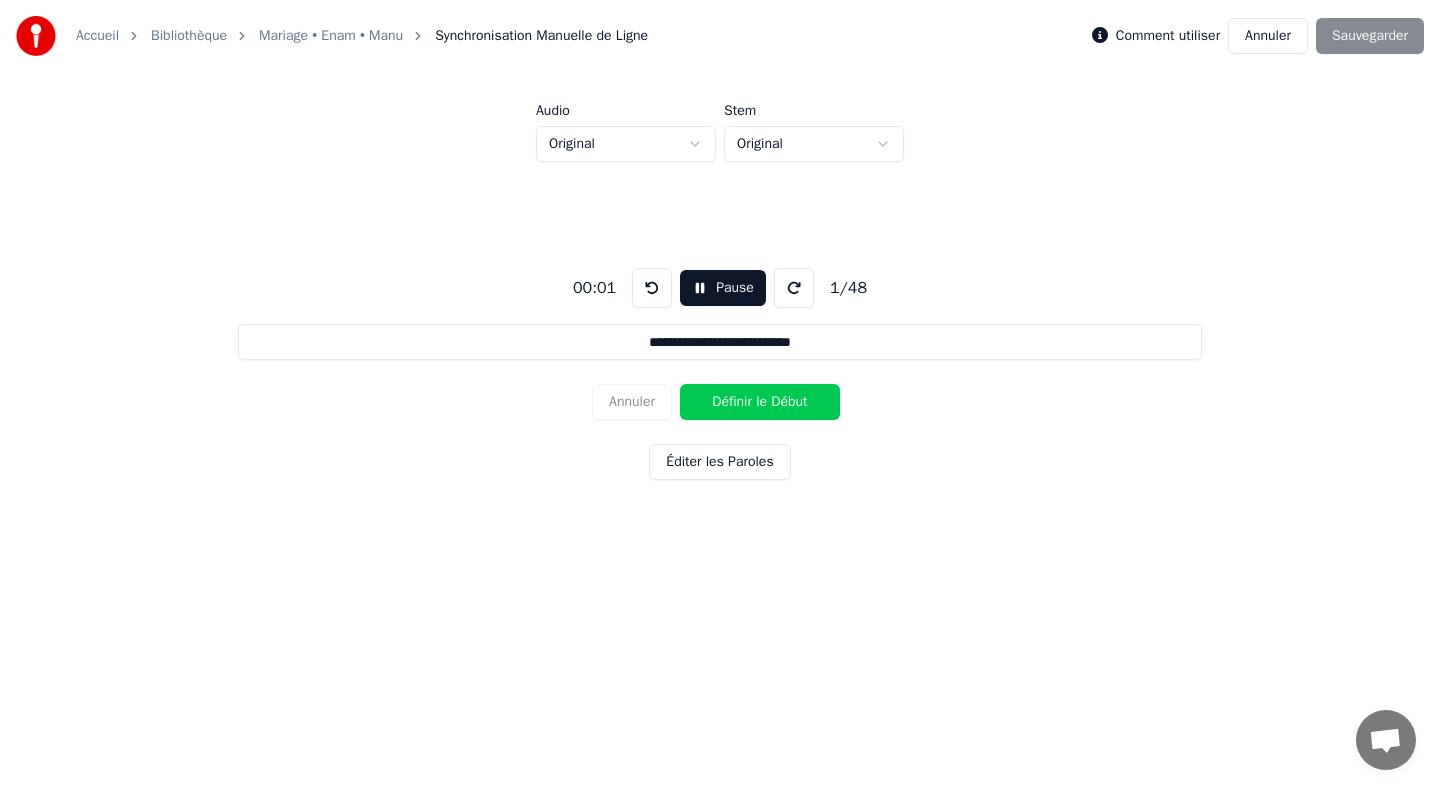 click at bounding box center [652, 288] 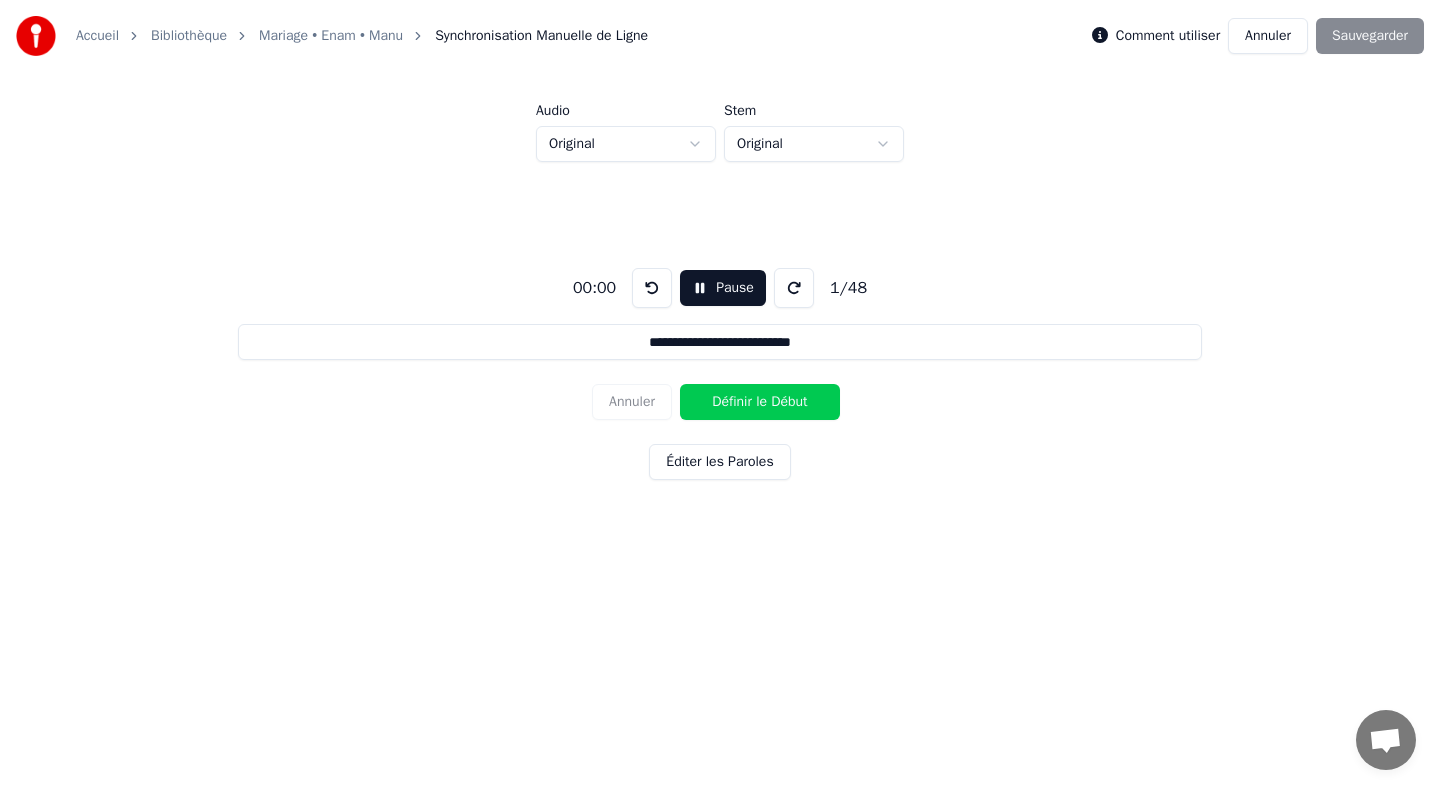 click at bounding box center (652, 288) 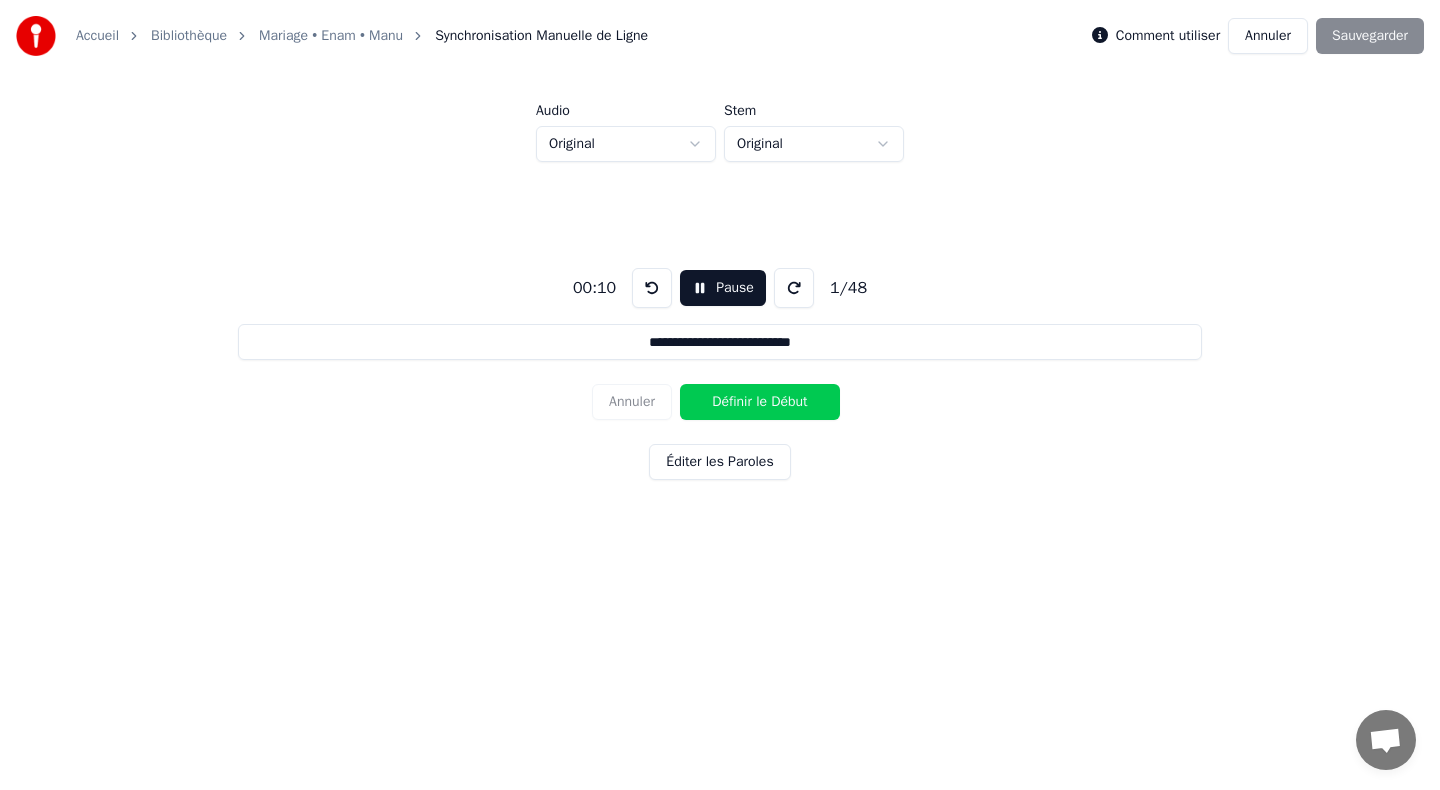click on "Définir le Début" at bounding box center [760, 402] 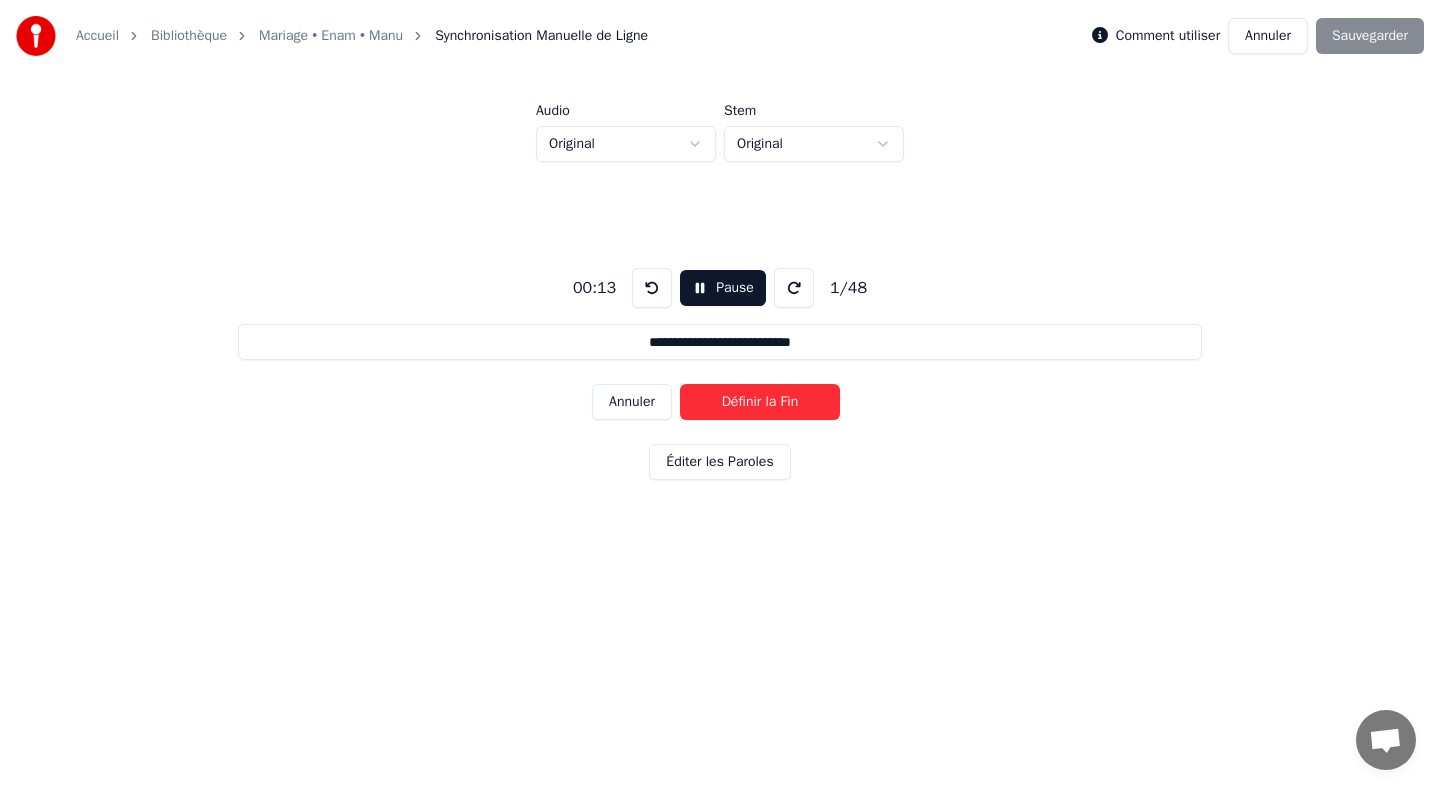 click on "Définir la Fin" at bounding box center (760, 402) 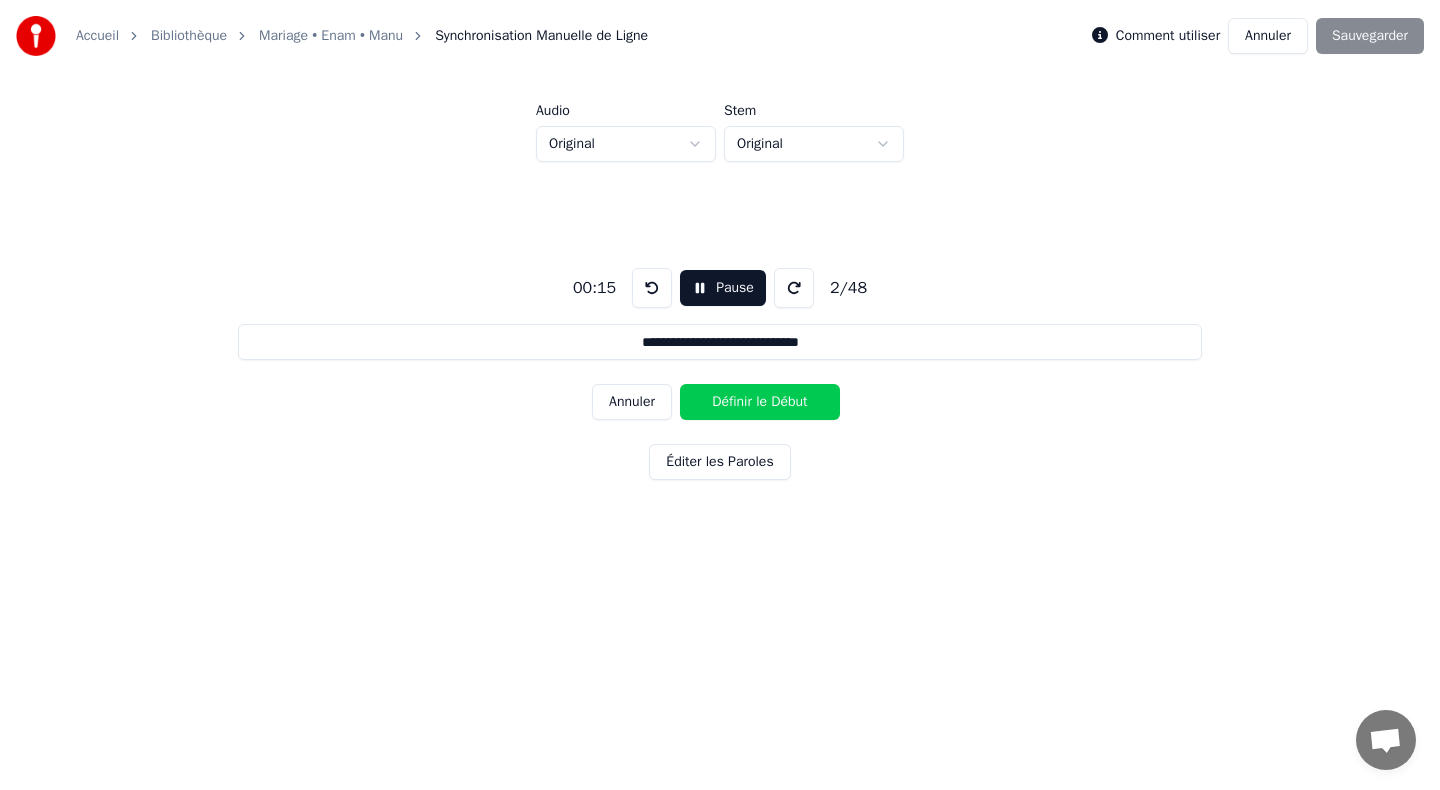 click on "Définir le Début" at bounding box center (760, 402) 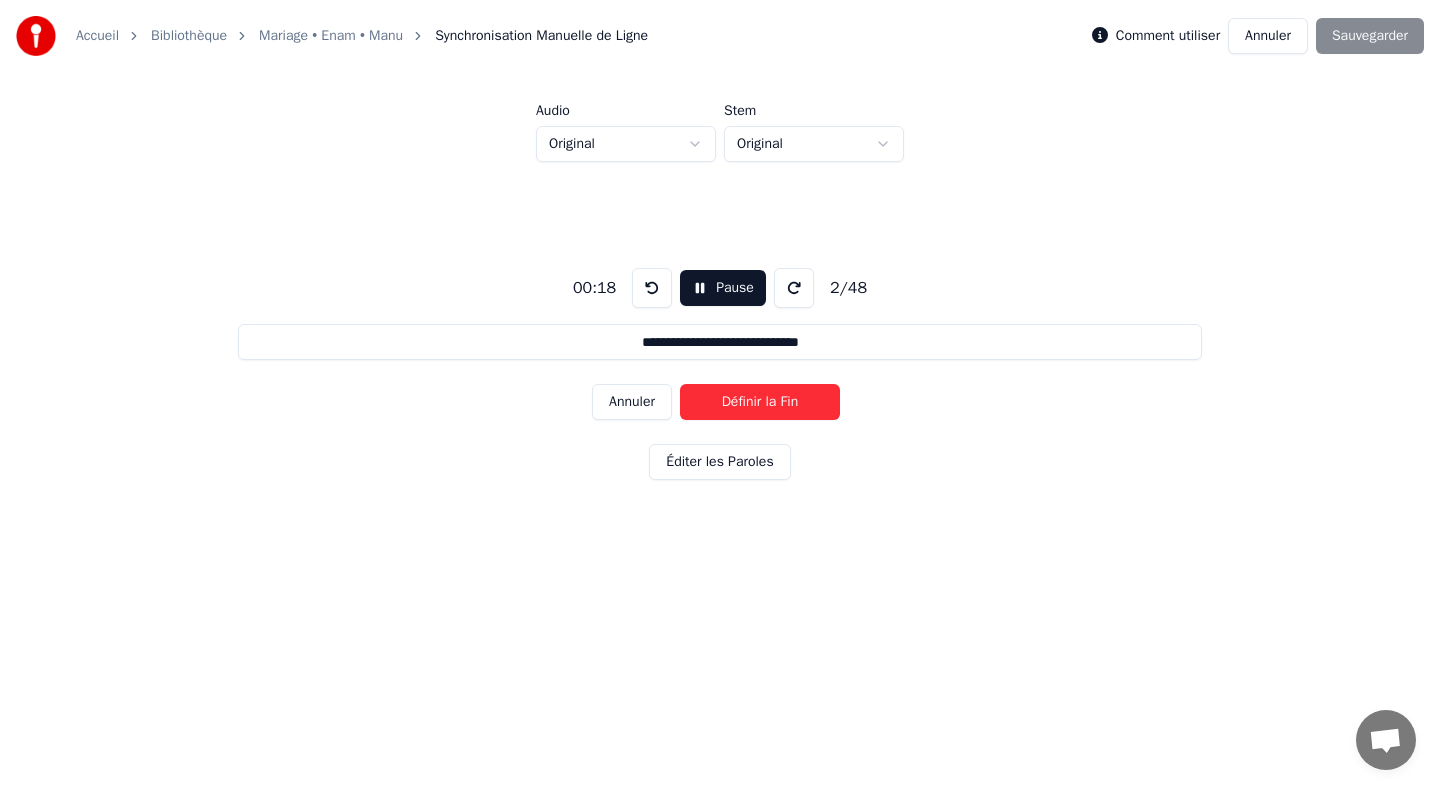 click on "Définir la Fin" at bounding box center [760, 402] 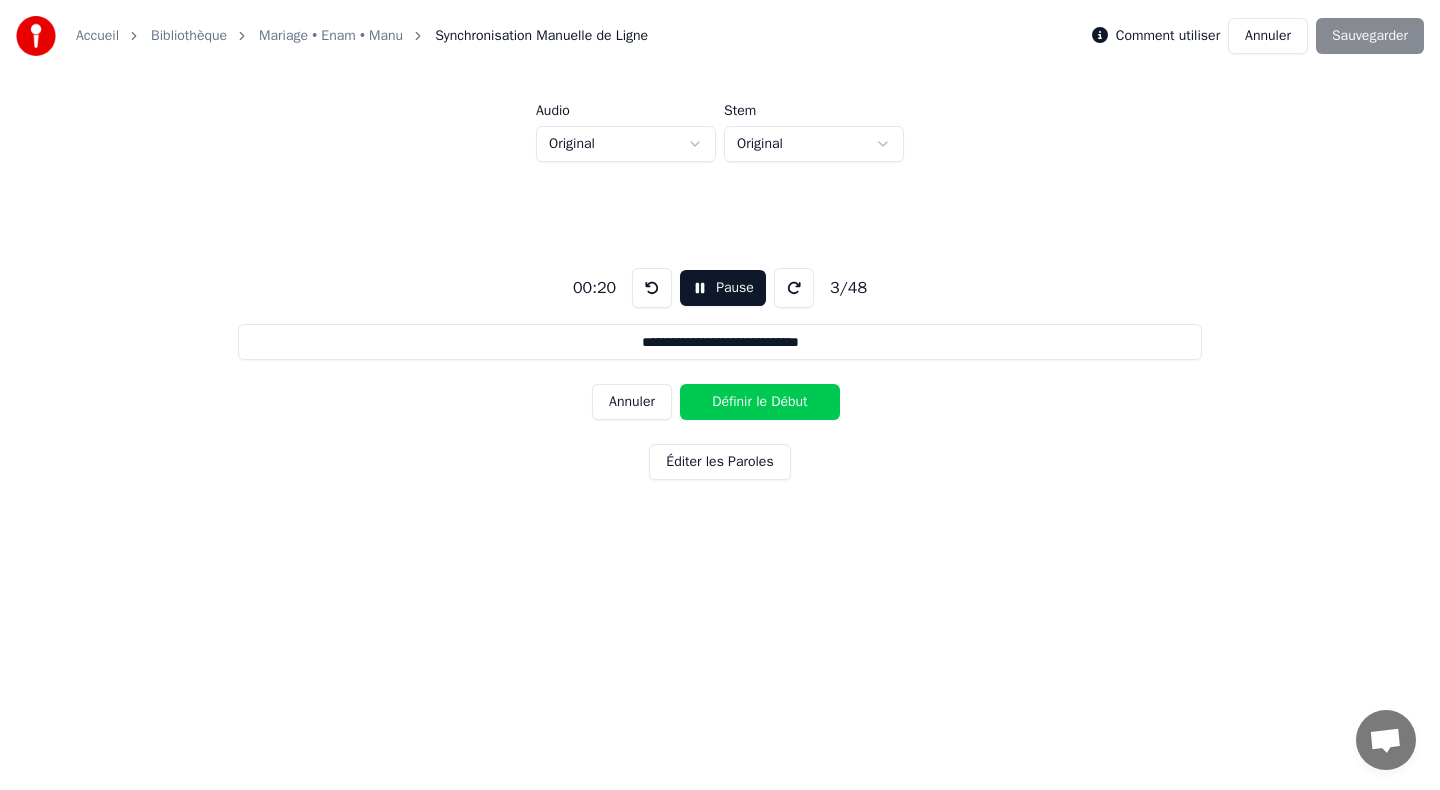 click on "Définir le Début" at bounding box center (760, 402) 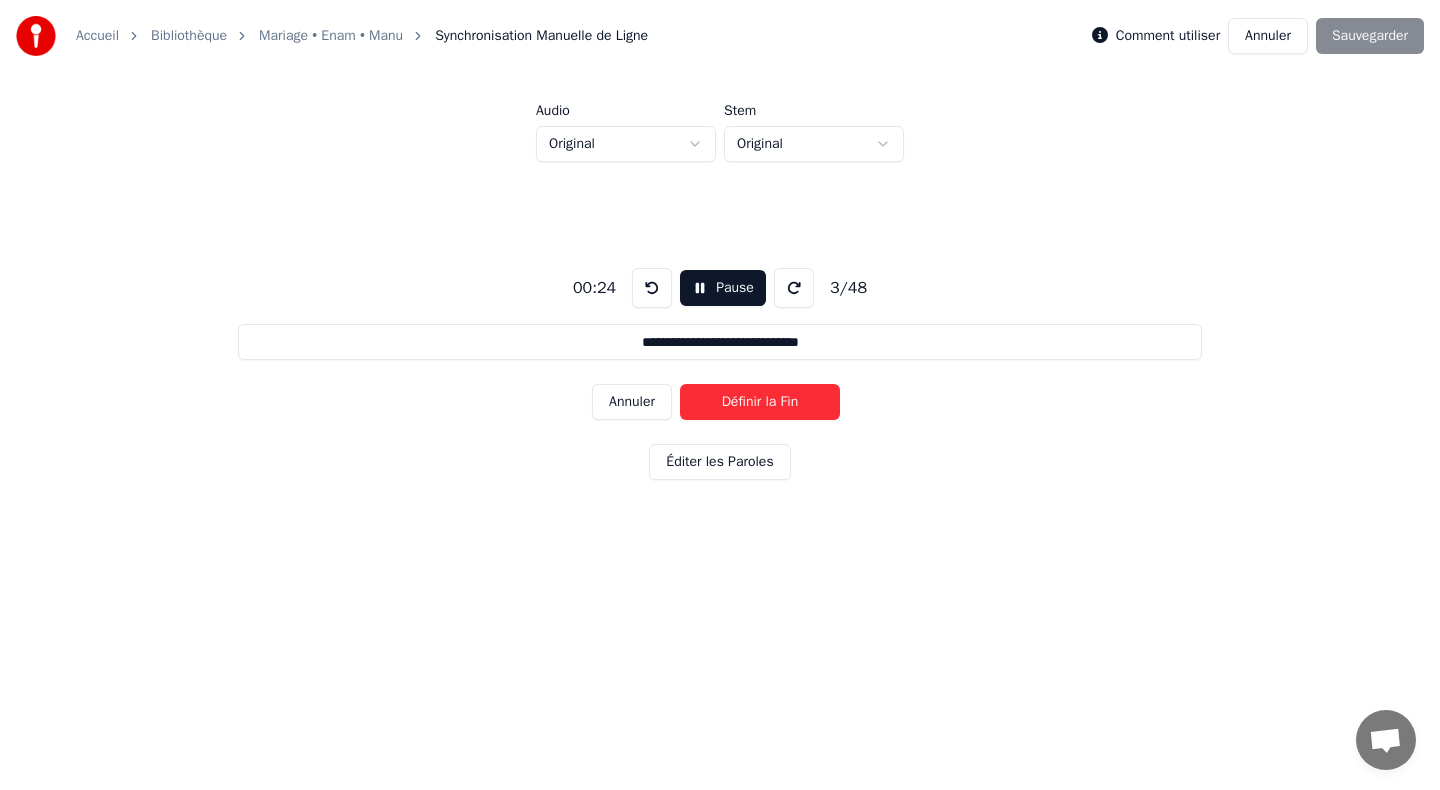 click on "Définir la Fin" at bounding box center (760, 402) 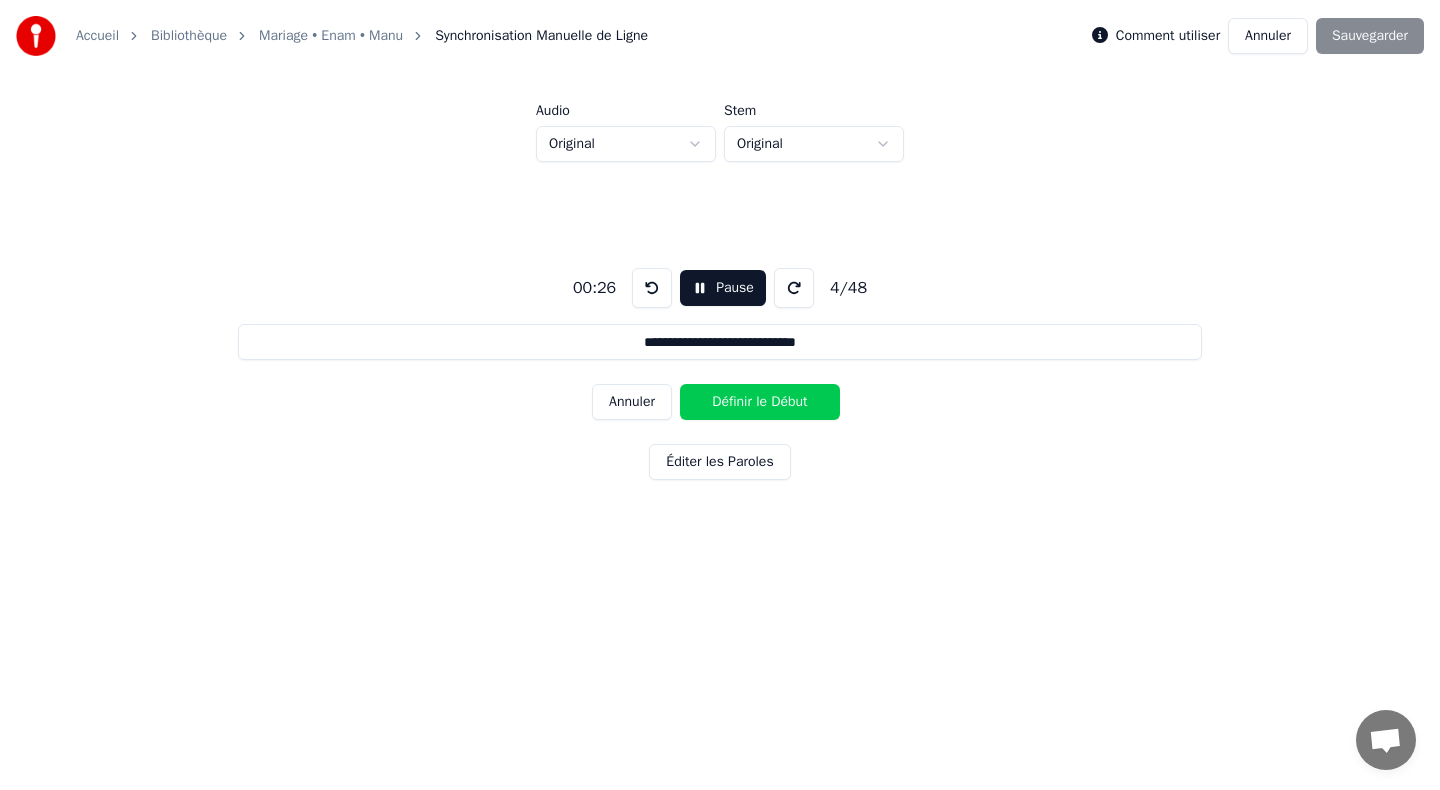 click on "Annuler" at bounding box center (632, 402) 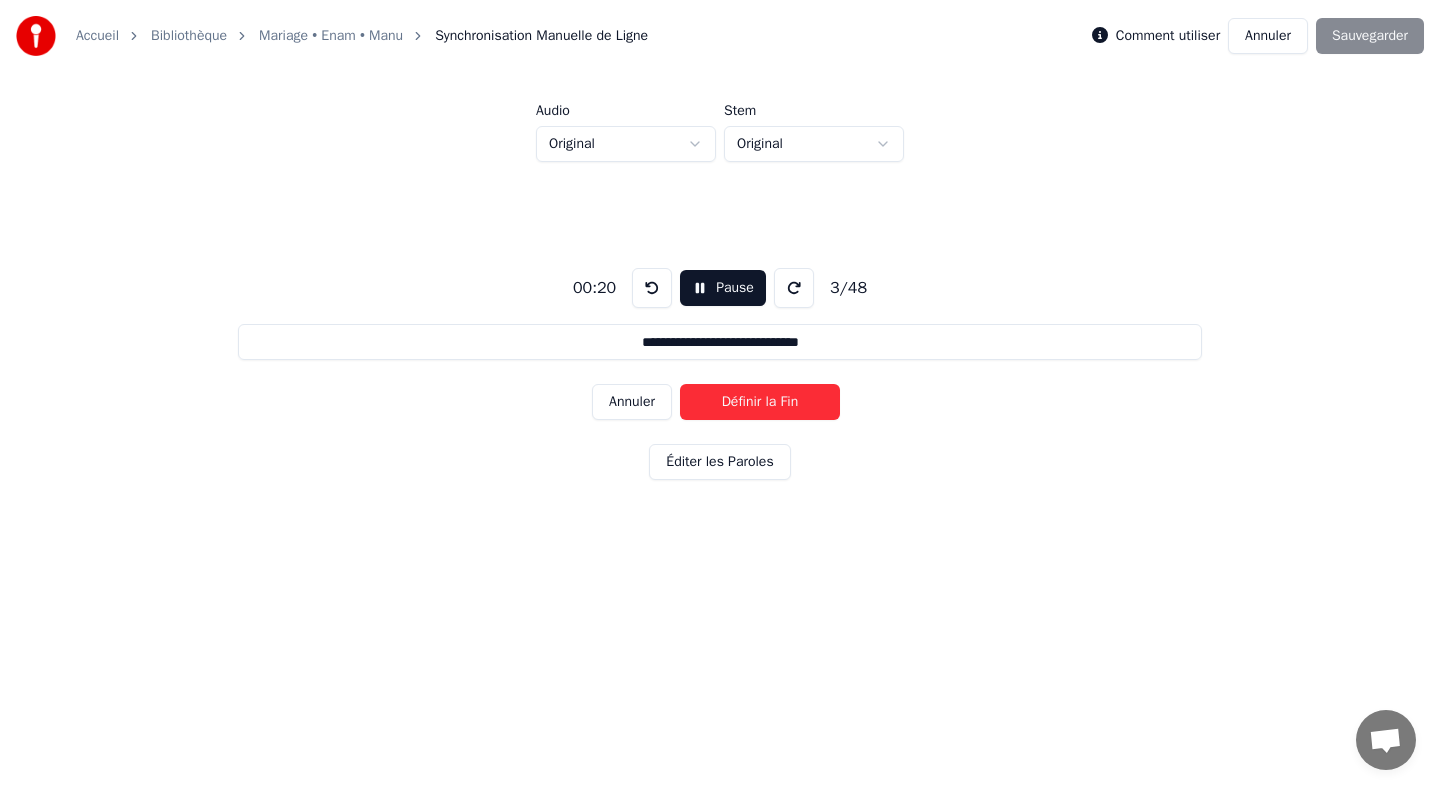 click on "Annuler" at bounding box center (632, 402) 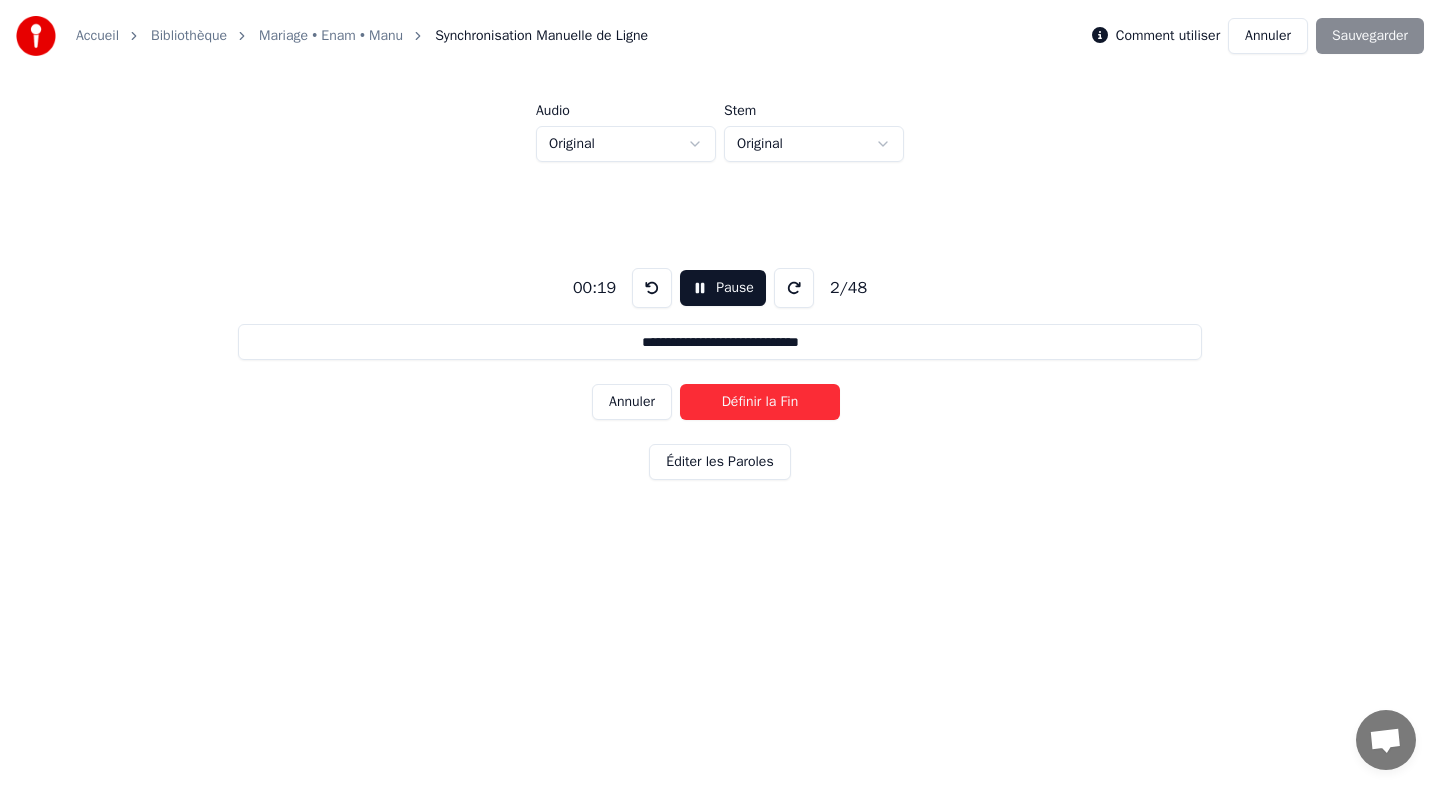 click on "Annuler" at bounding box center (632, 402) 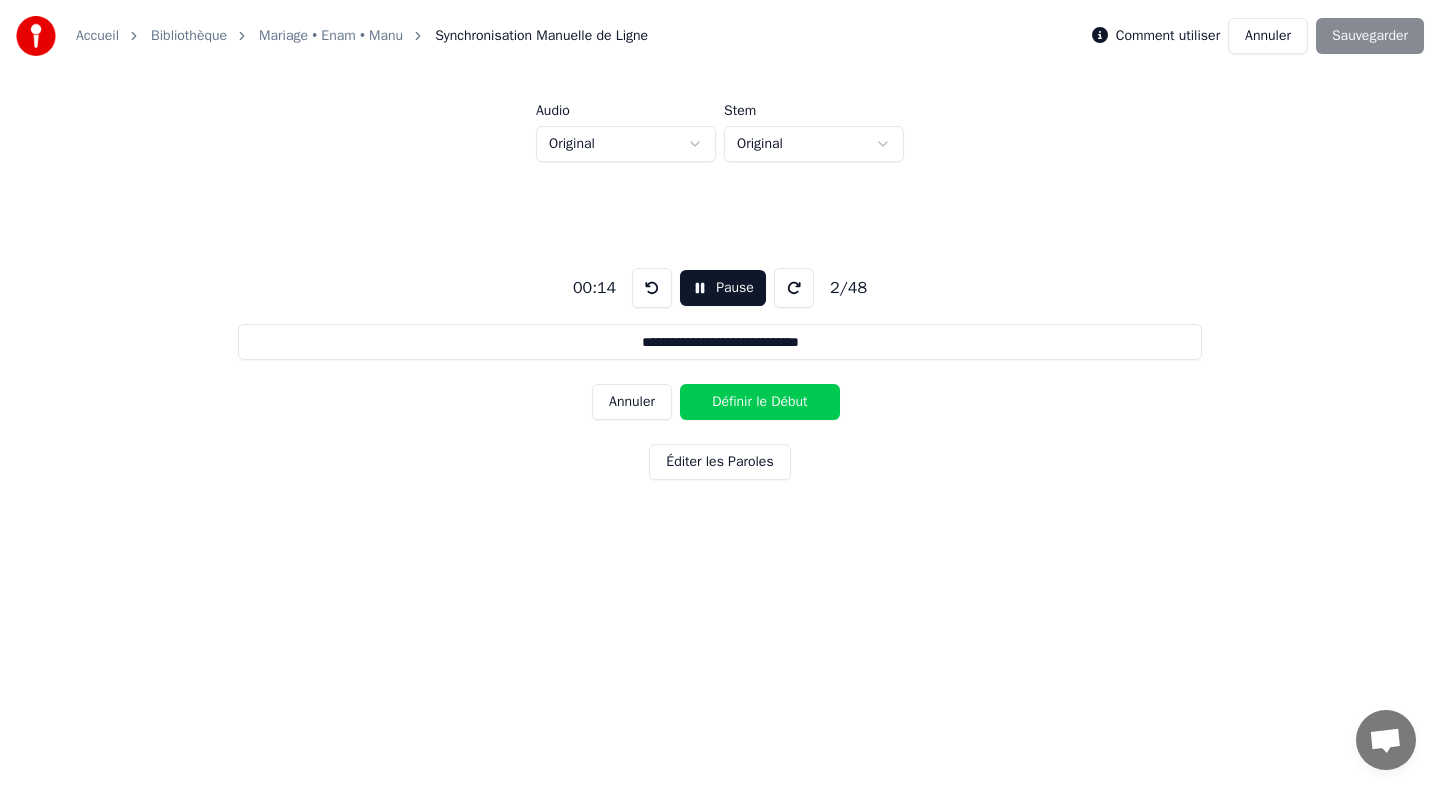 click on "Annuler" at bounding box center (632, 402) 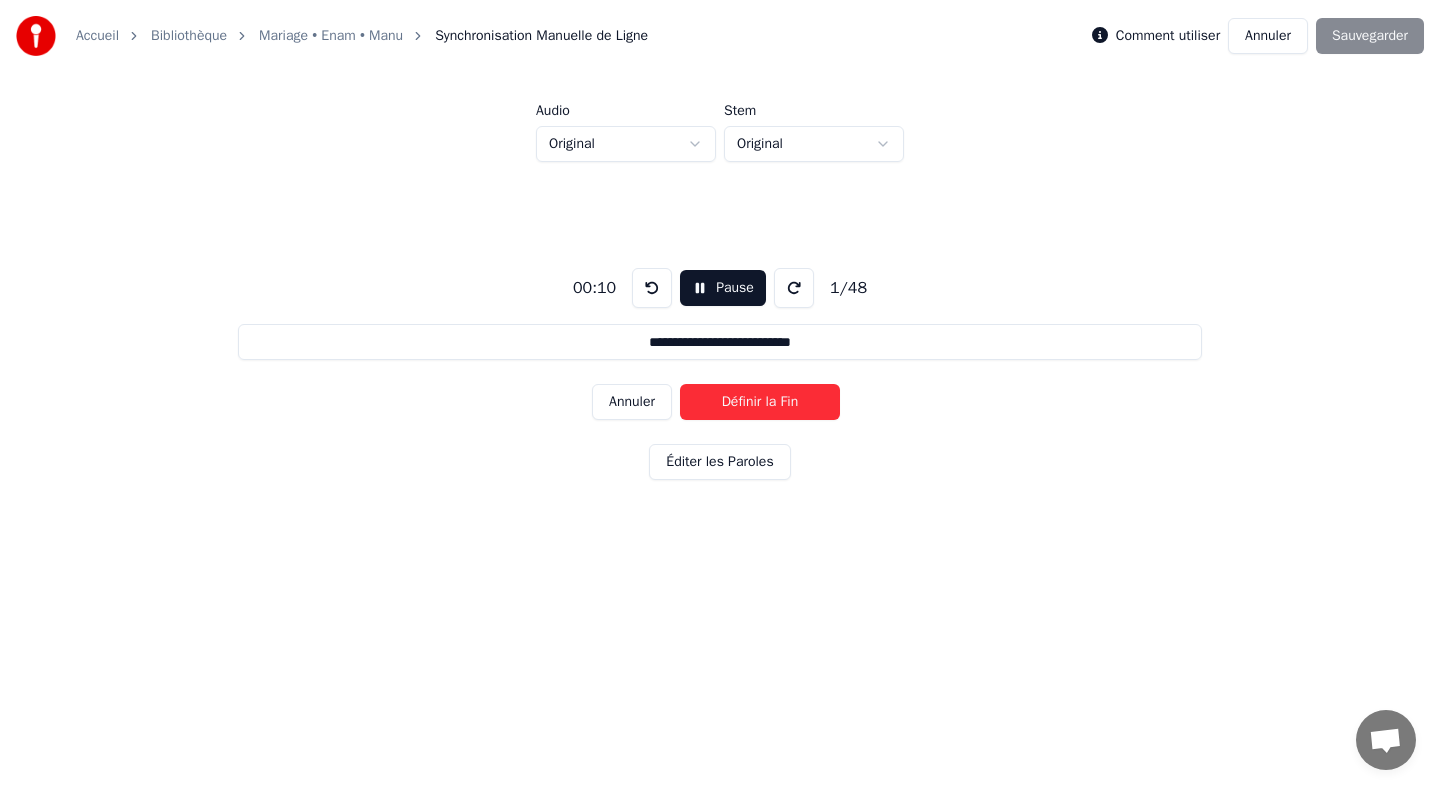click on "Annuler" at bounding box center [632, 402] 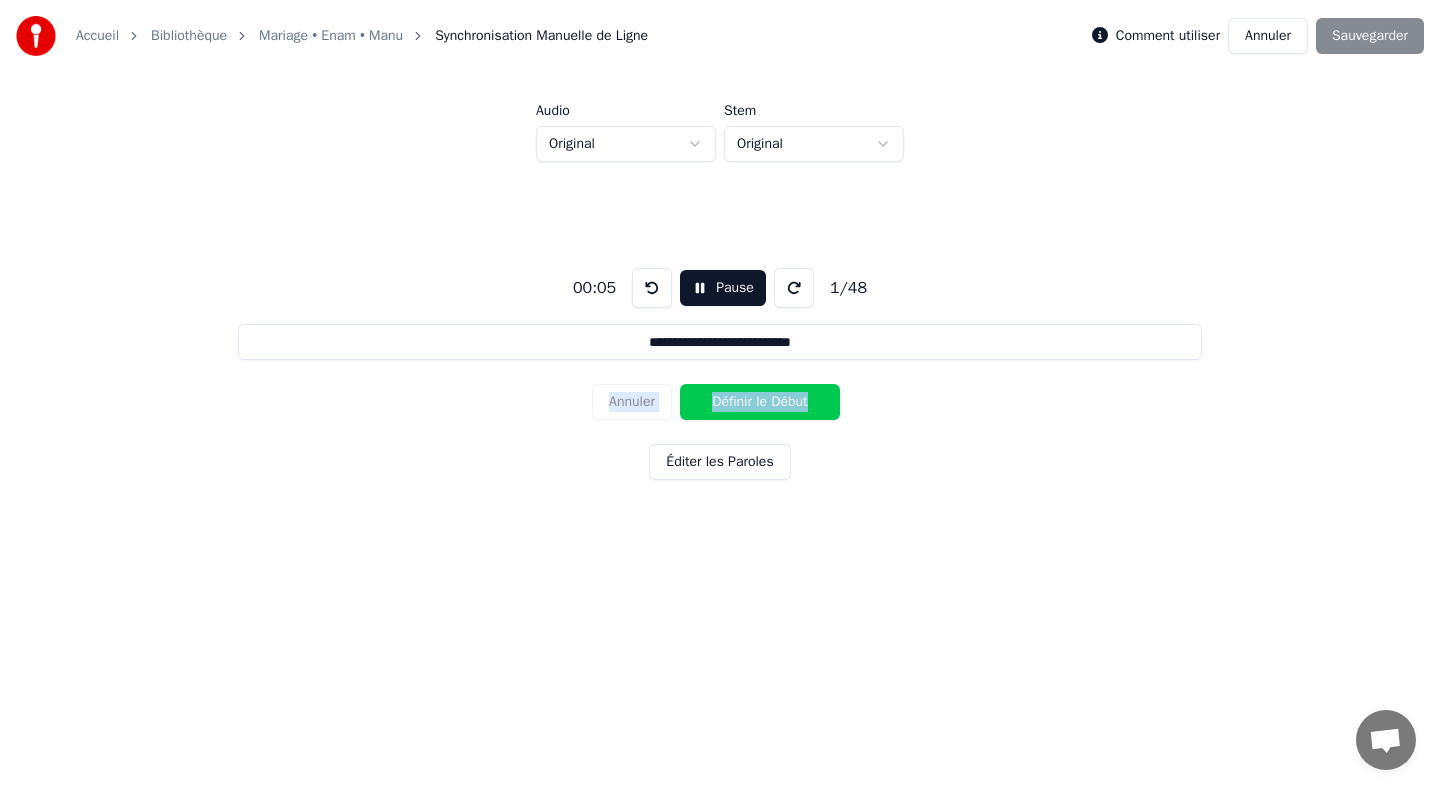 click on "Annuler Définir le Début" at bounding box center (720, 402) 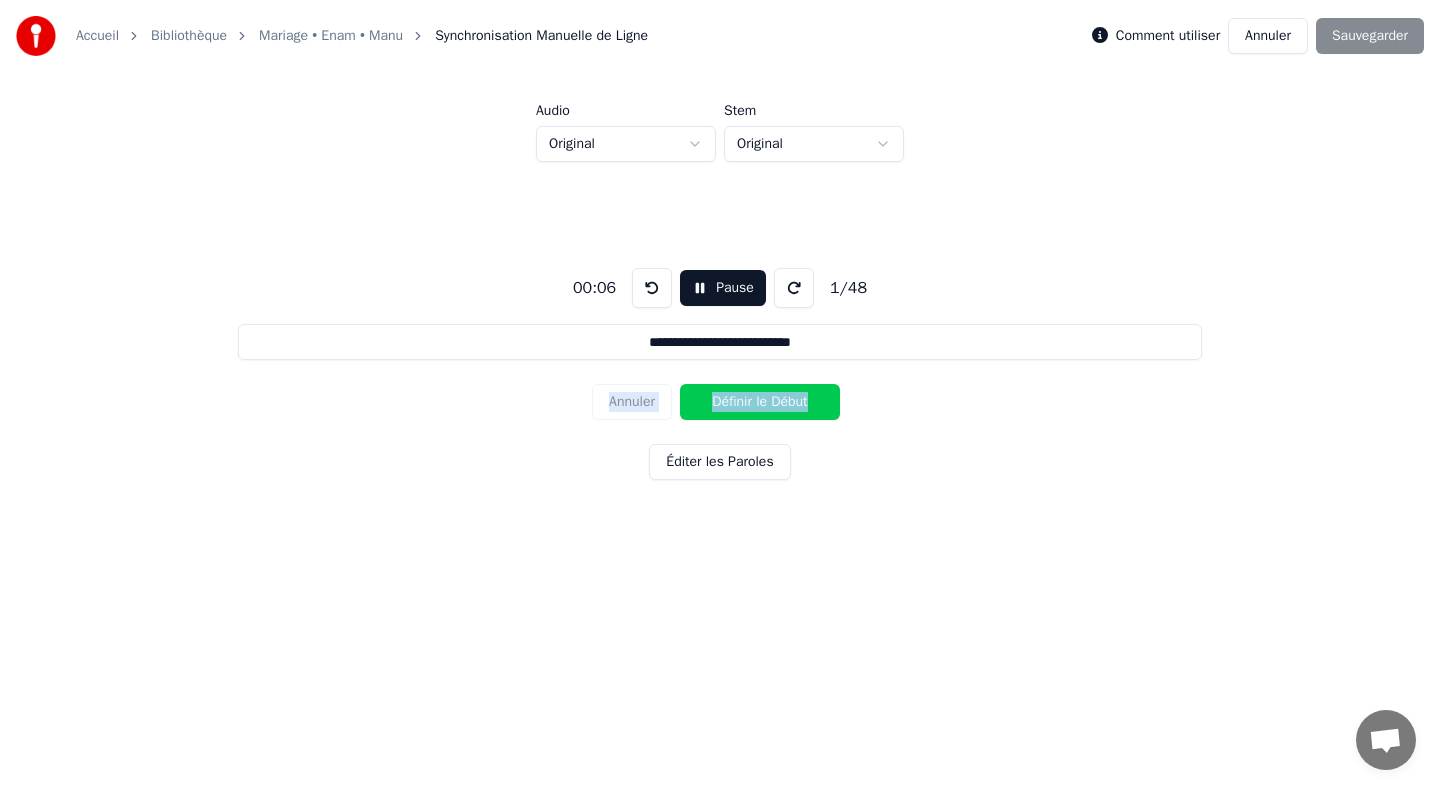 click on "Annuler Définir le Début" at bounding box center [720, 402] 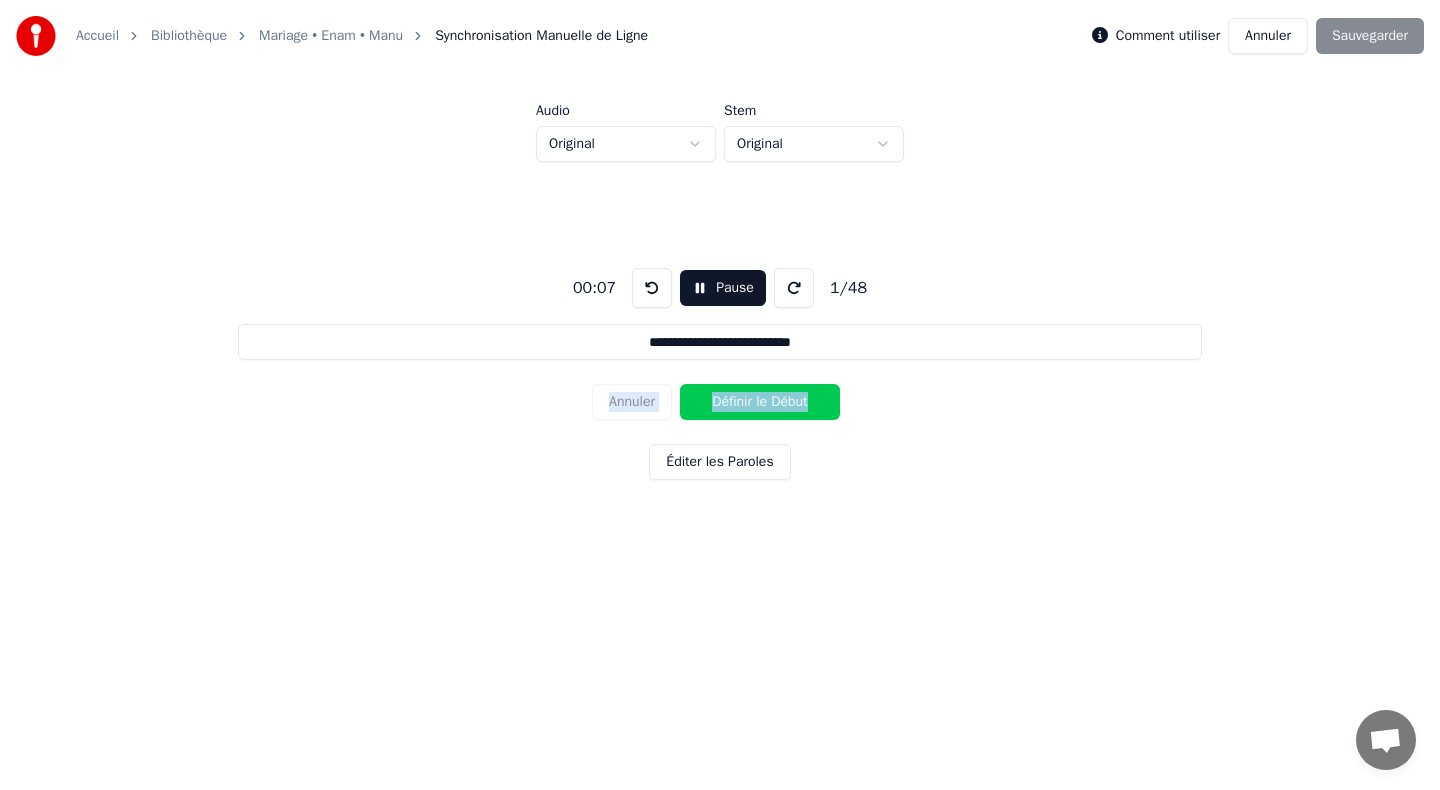click at bounding box center [652, 288] 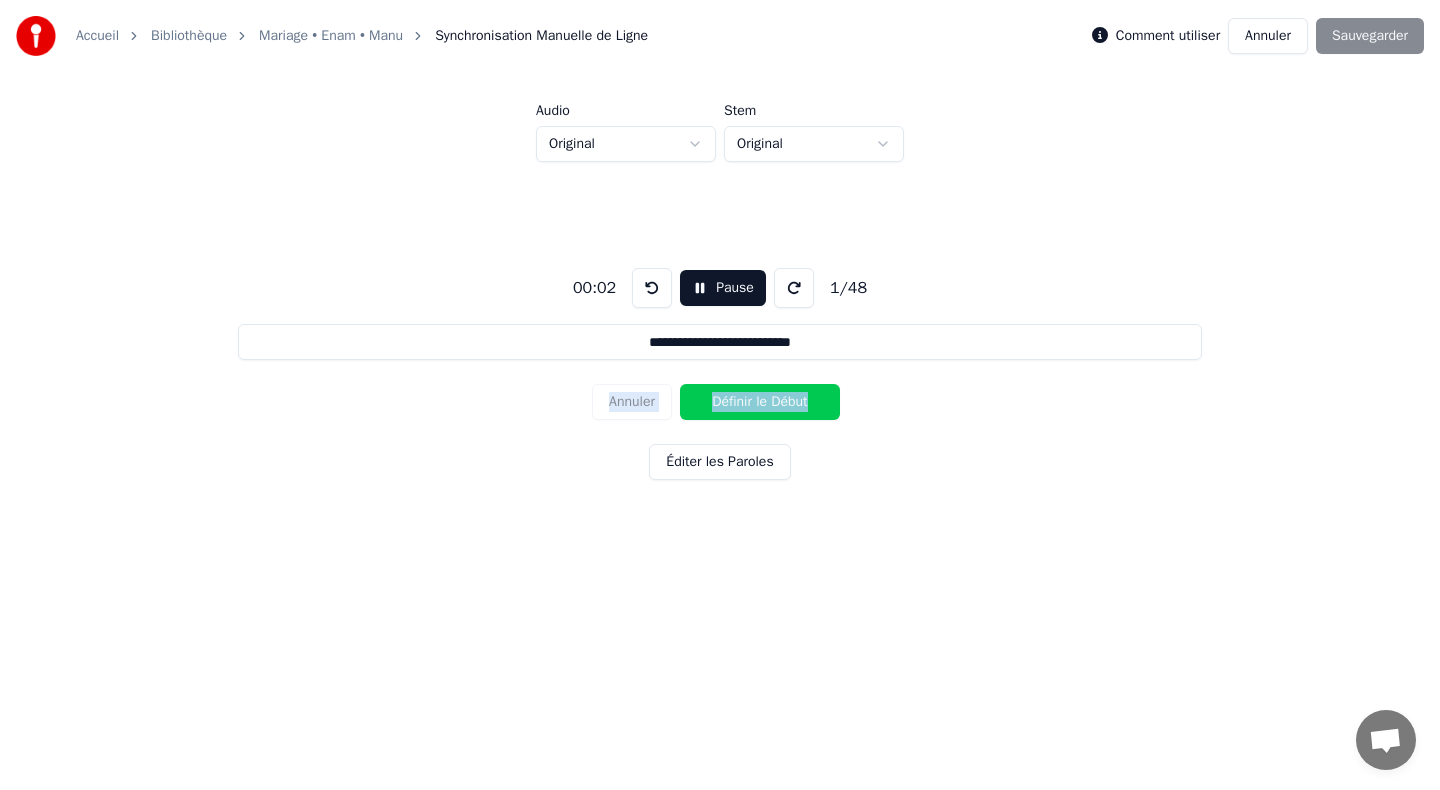 click at bounding box center [652, 288] 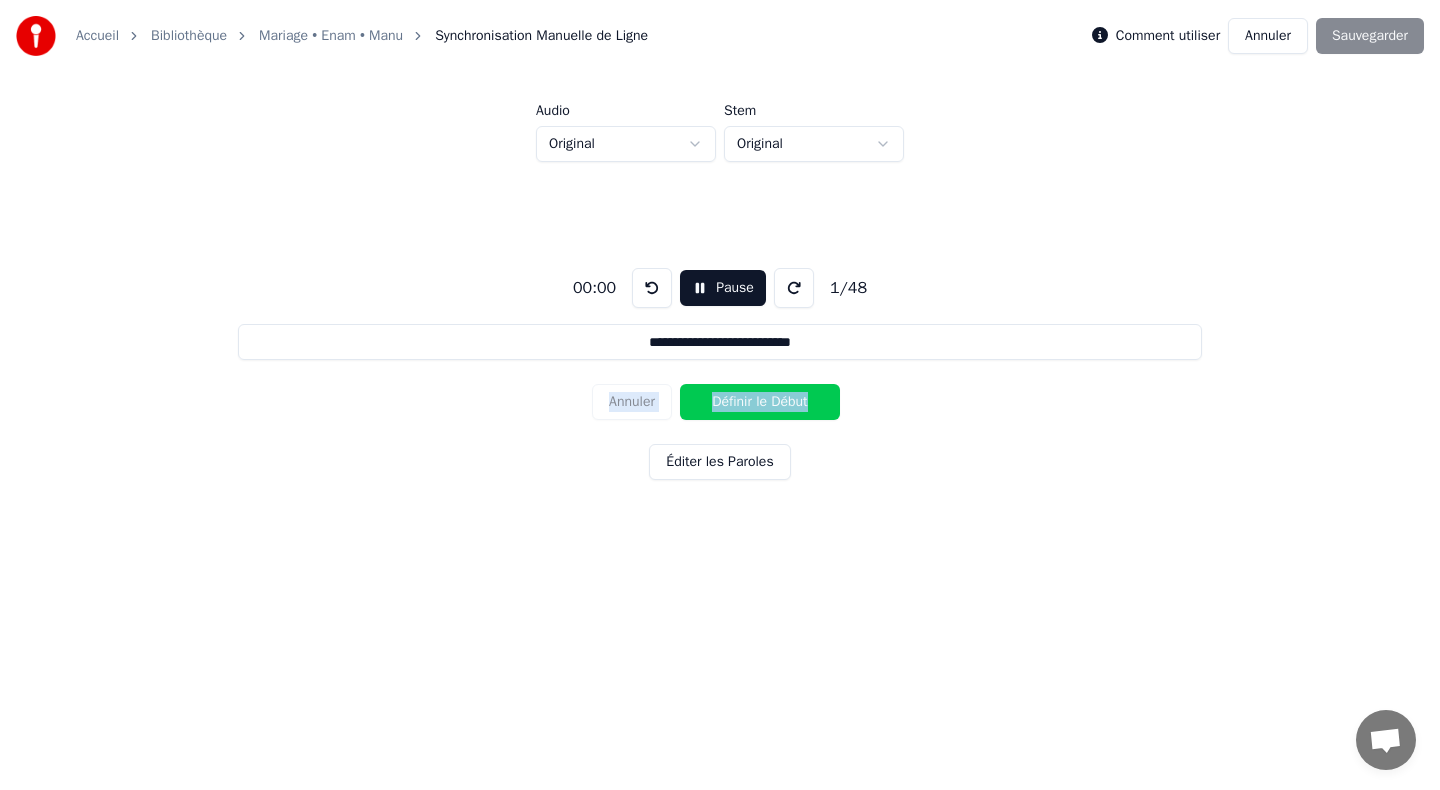 click at bounding box center [652, 288] 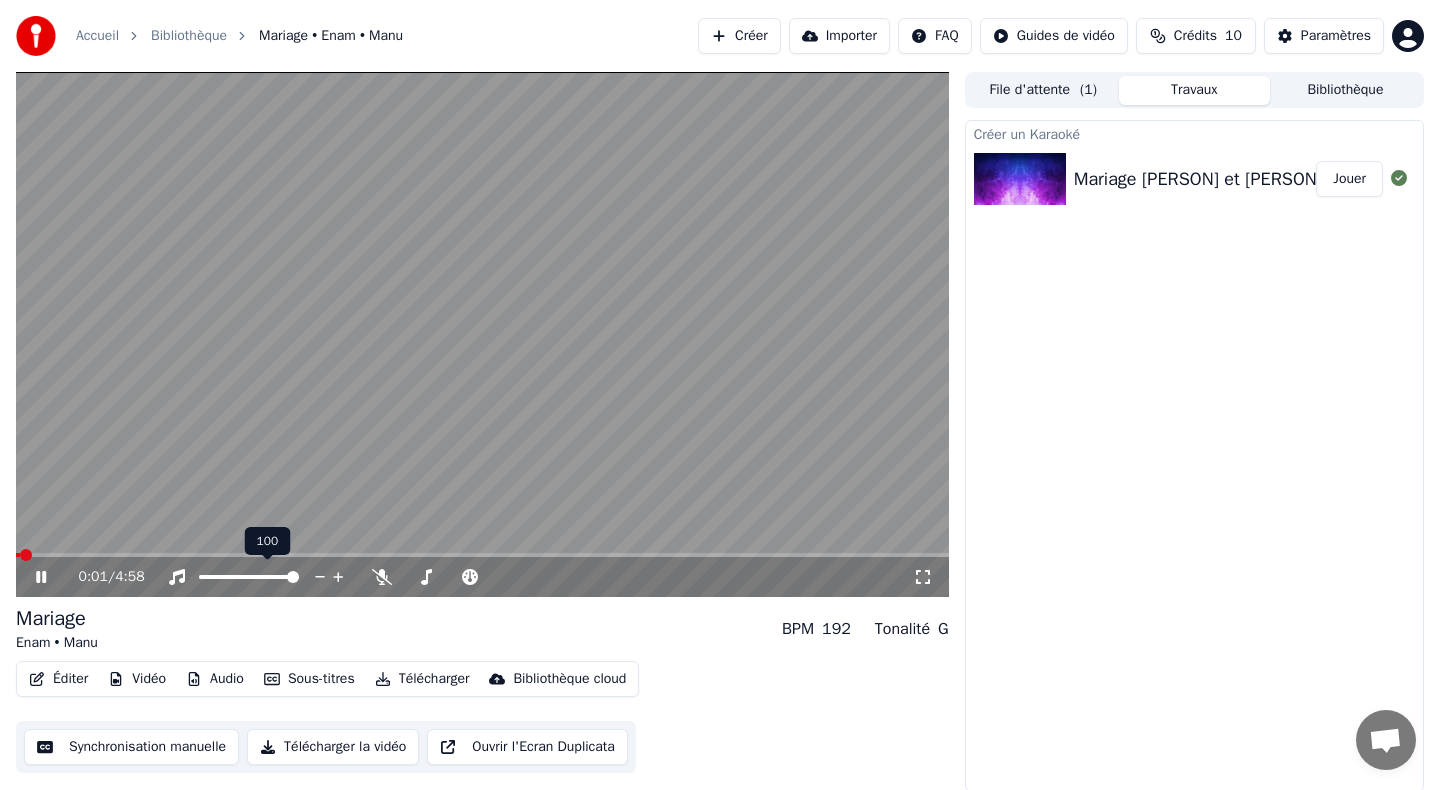 scroll, scrollTop: 1, scrollLeft: 0, axis: vertical 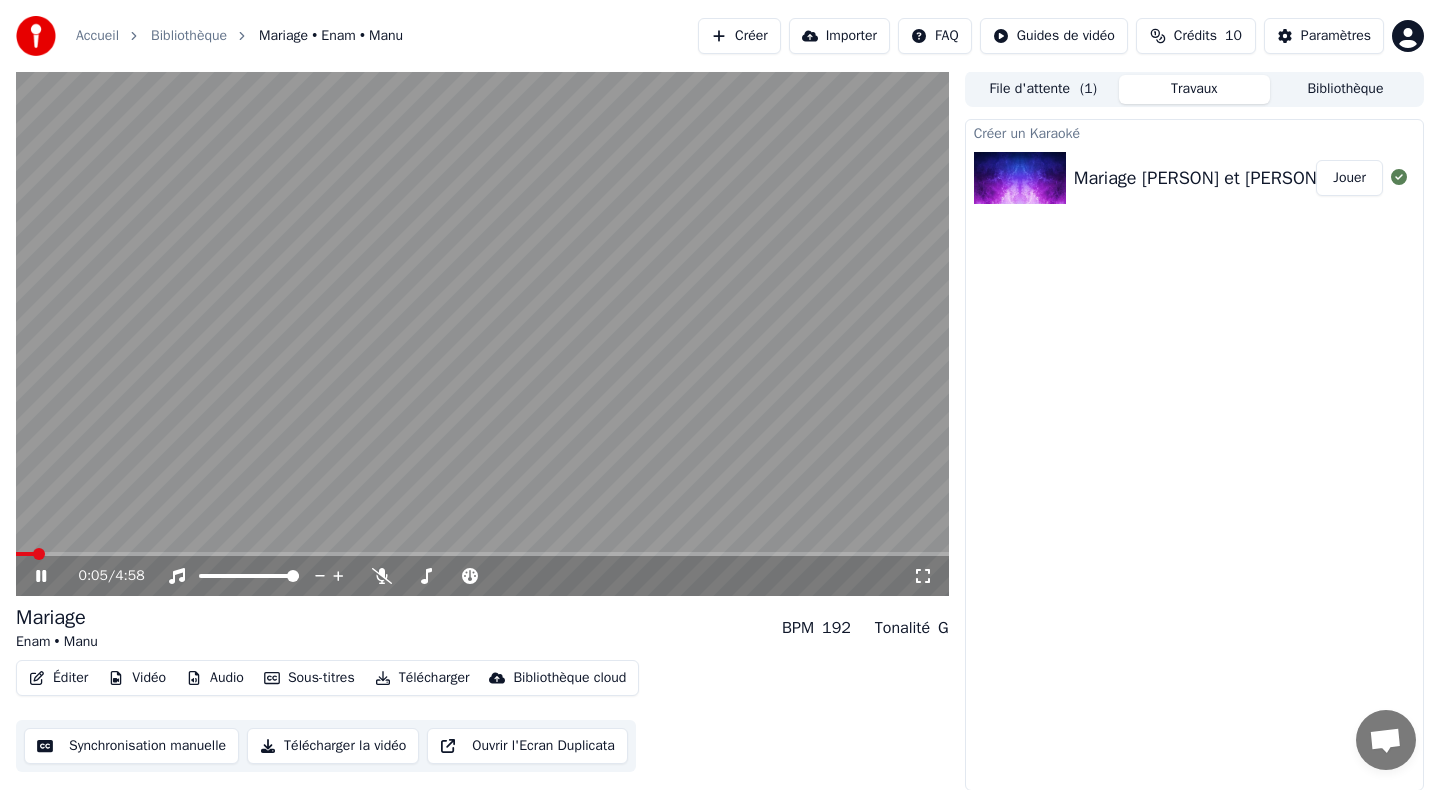 click on "Éditer" at bounding box center (58, 678) 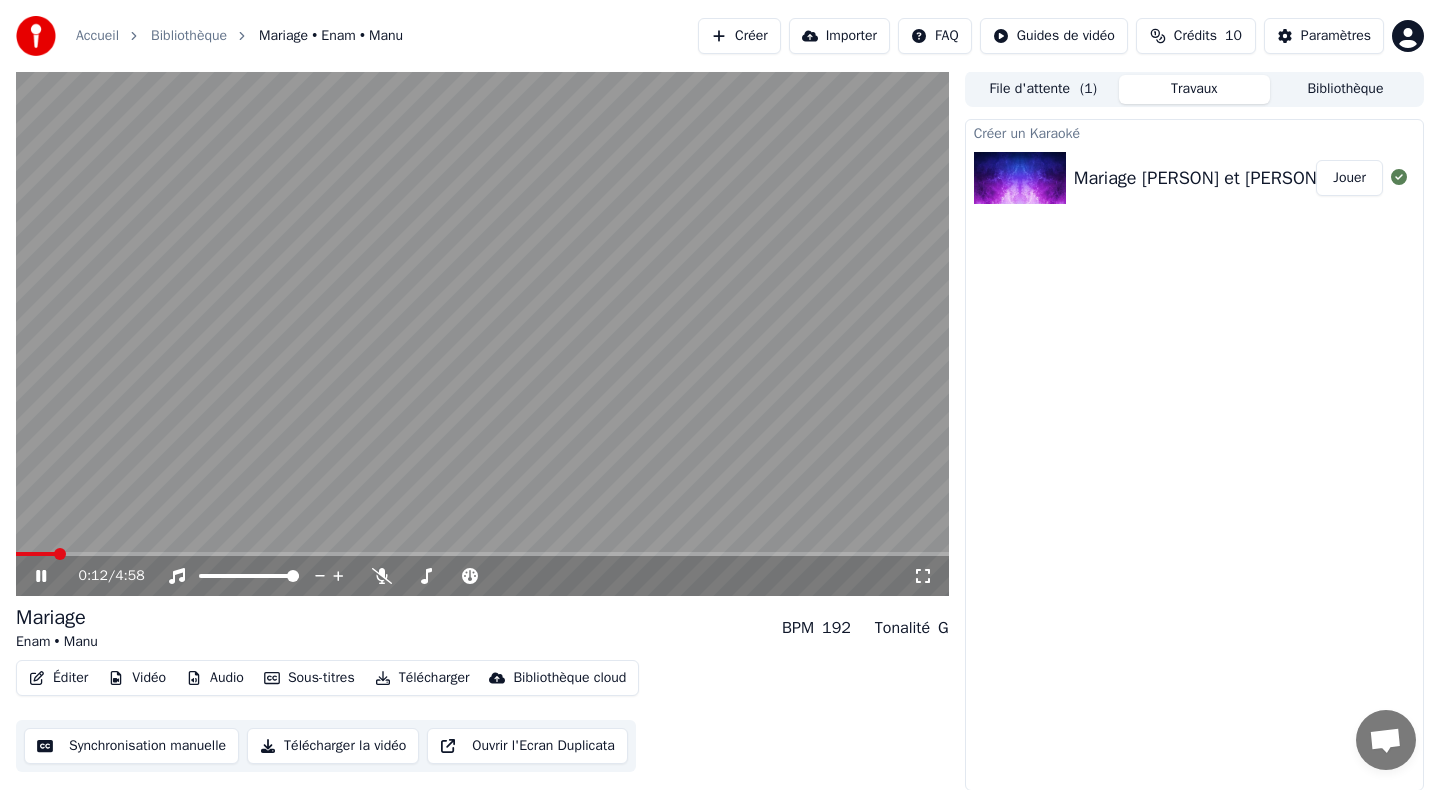 click at bounding box center (482, 333) 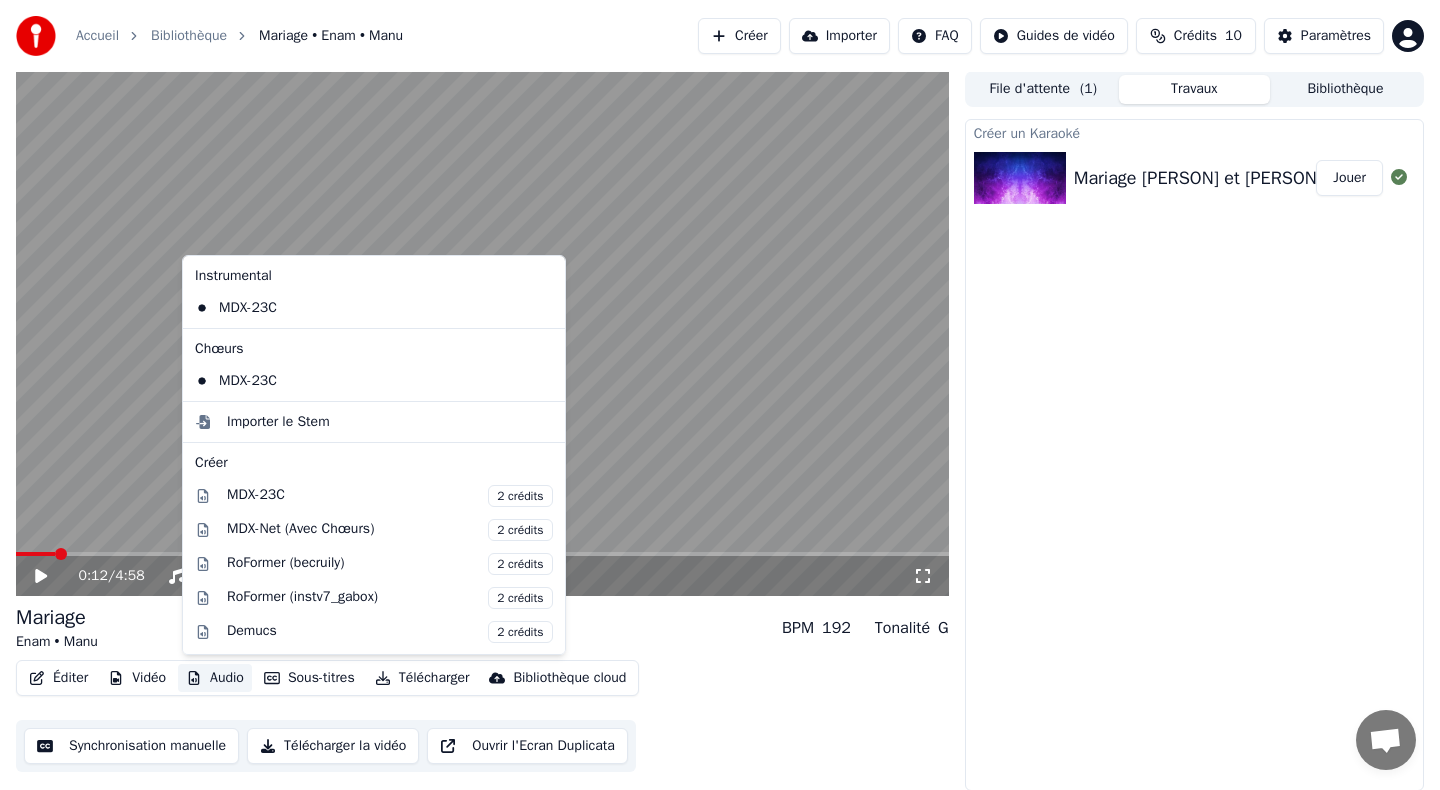 click on "Audio" at bounding box center (215, 678) 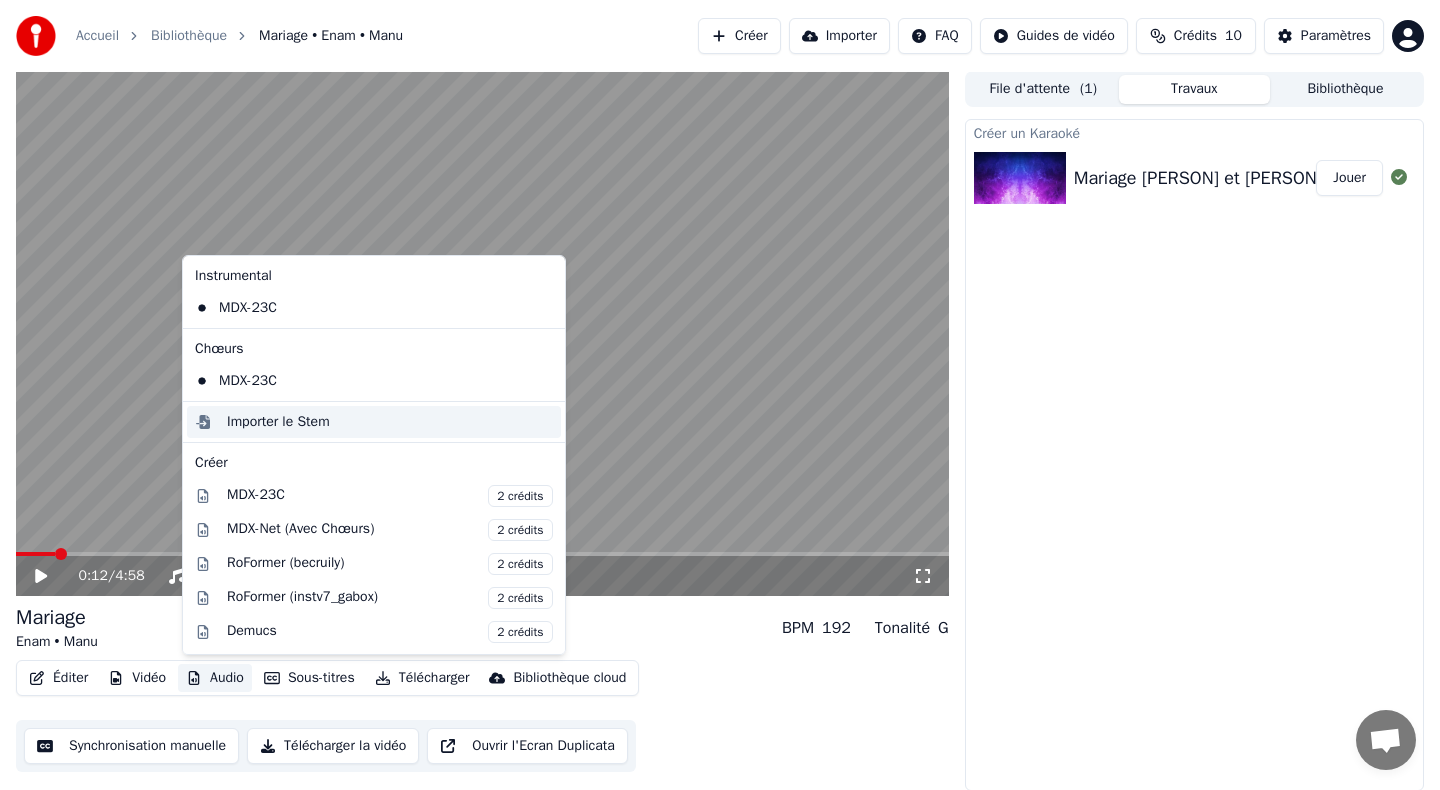 click on "Importer le Stem" at bounding box center (278, 422) 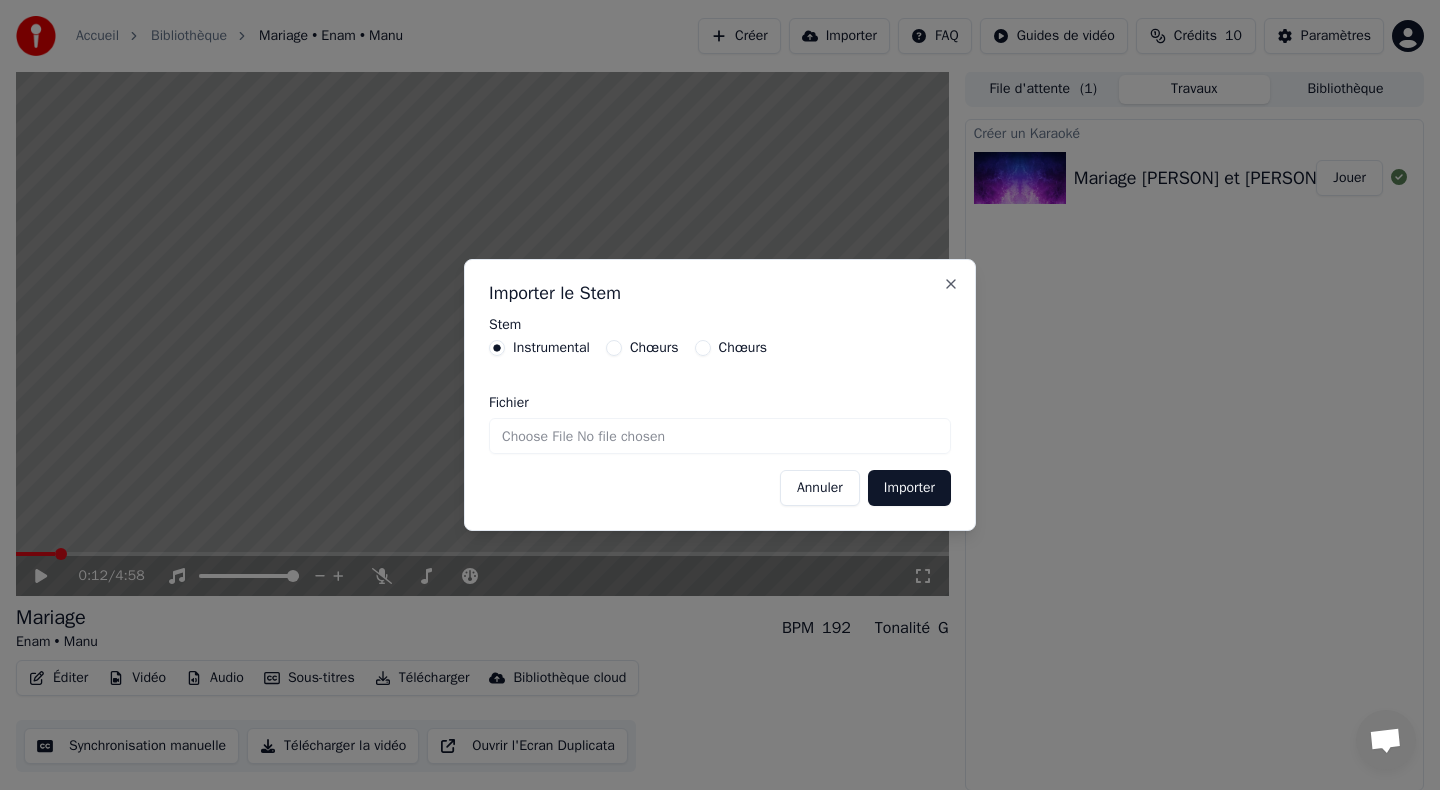 click on "Chœurs" at bounding box center [642, 348] 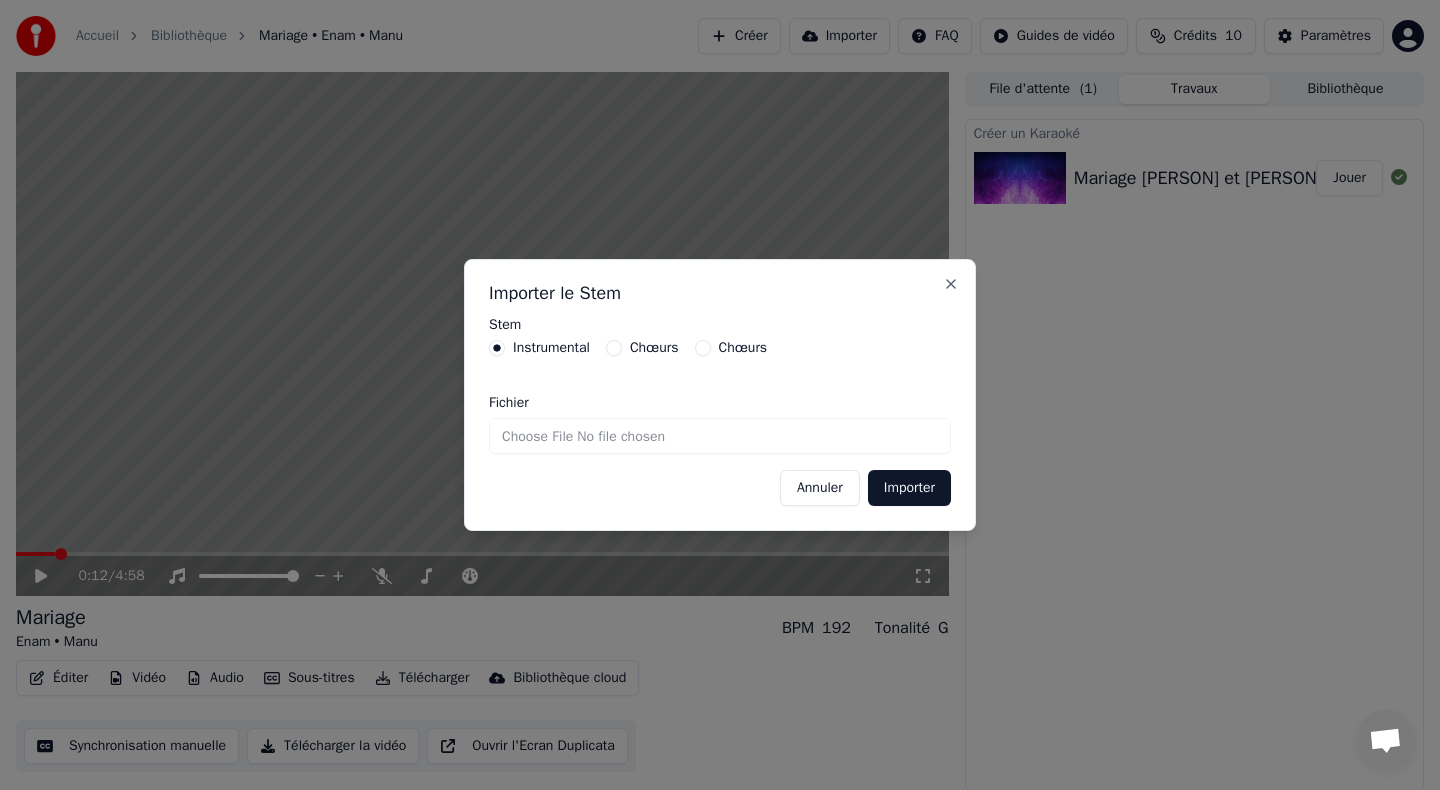 click on "Chœurs" at bounding box center (614, 348) 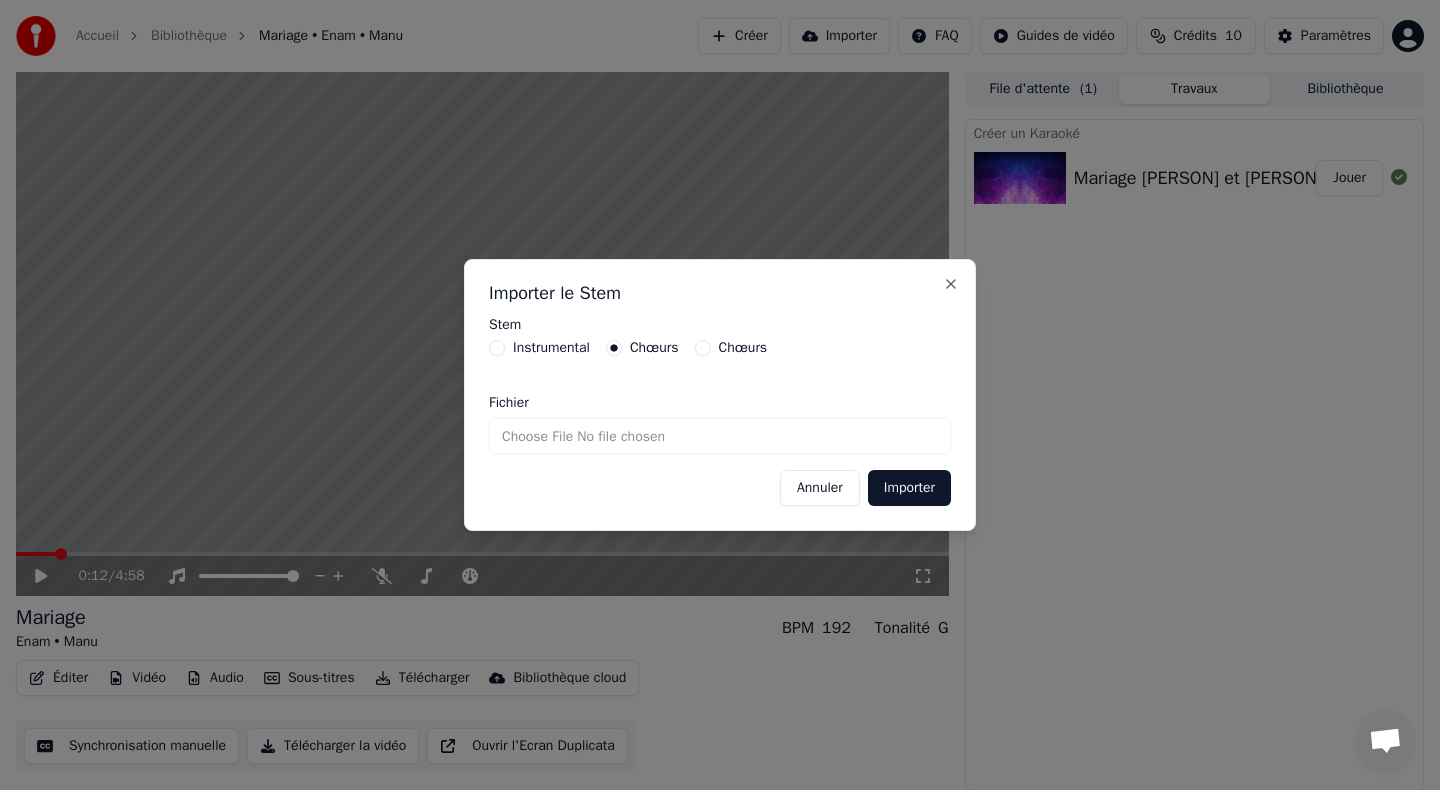 click on "Fichier" at bounding box center [720, 436] 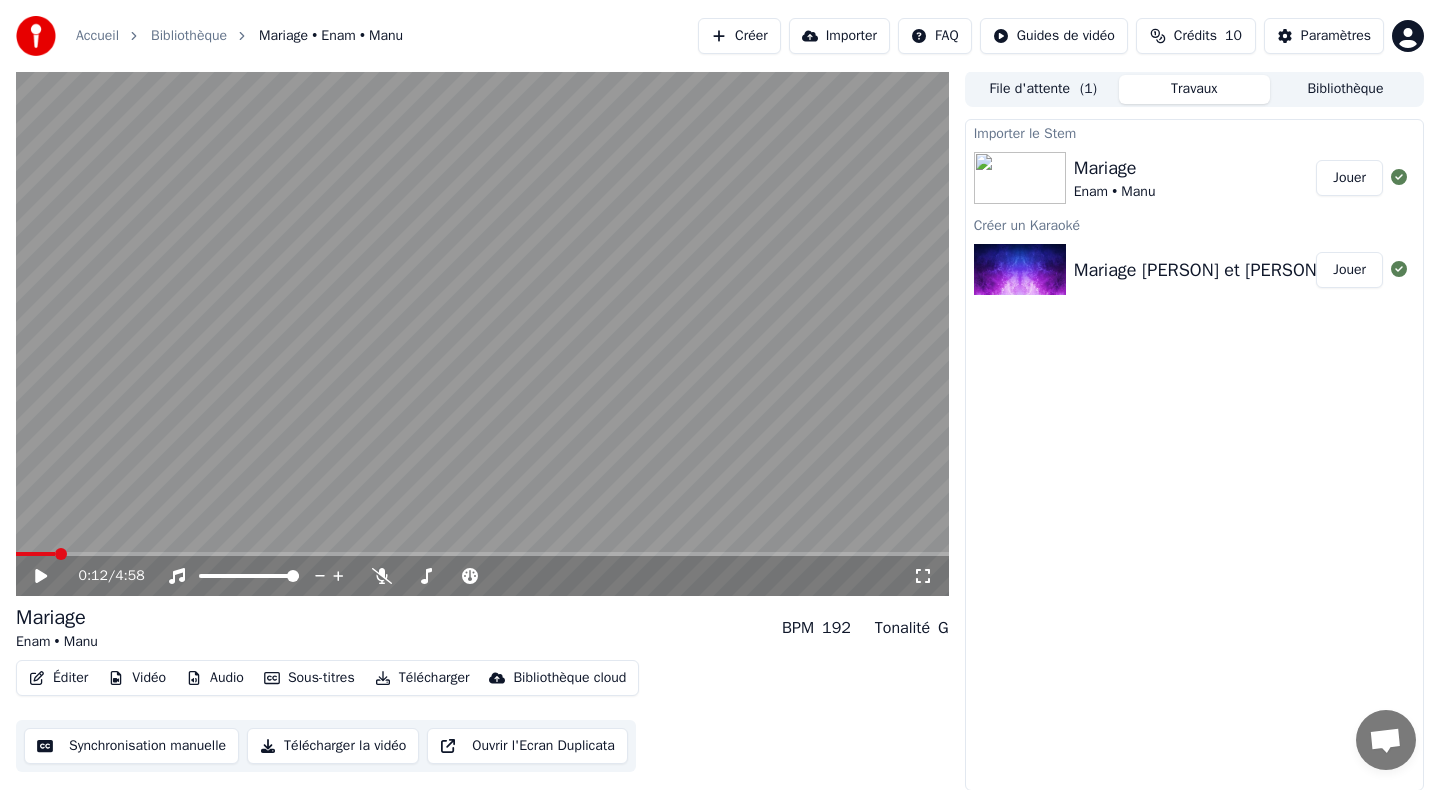 click on "Jouer" at bounding box center [1349, 178] 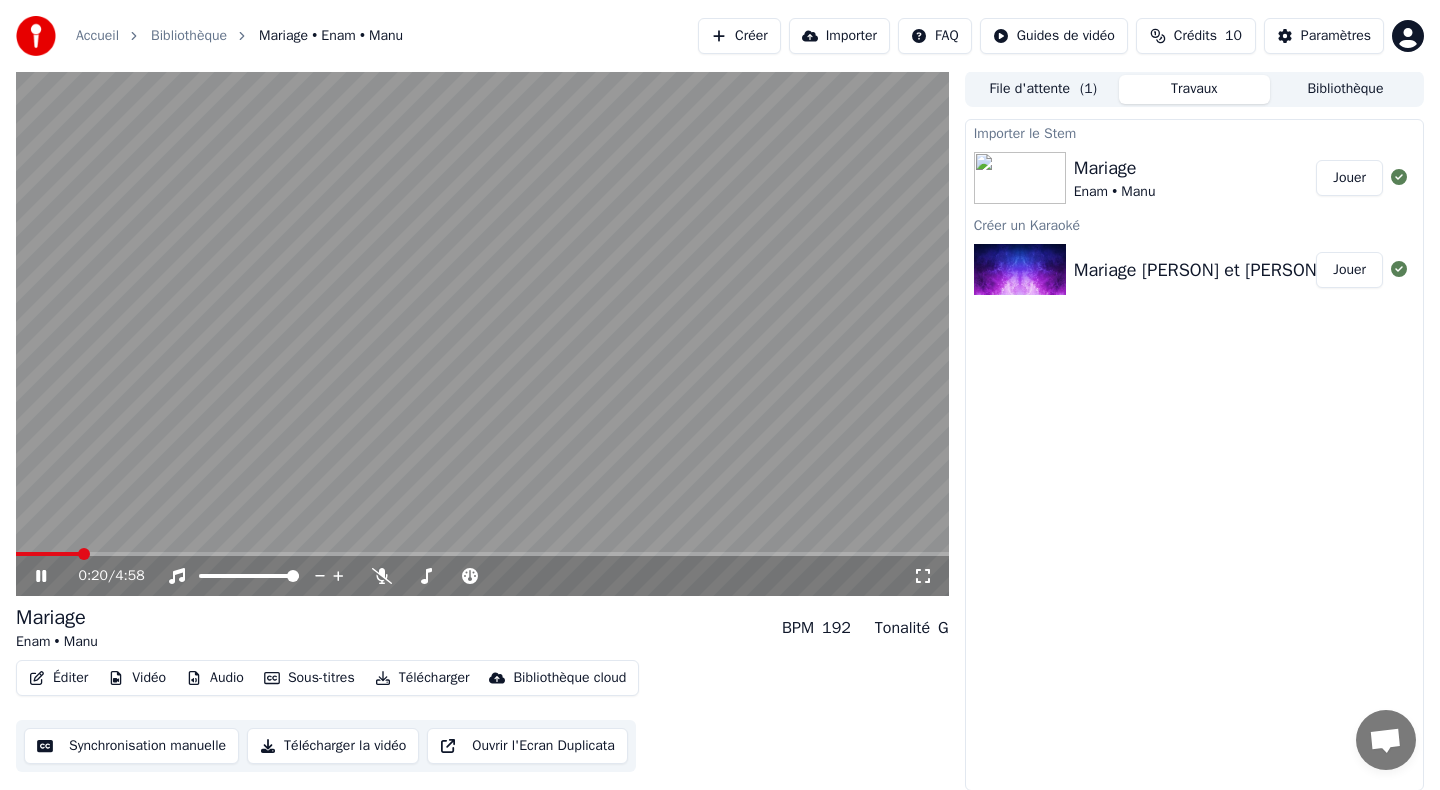 click on "Jouer" at bounding box center [1349, 270] 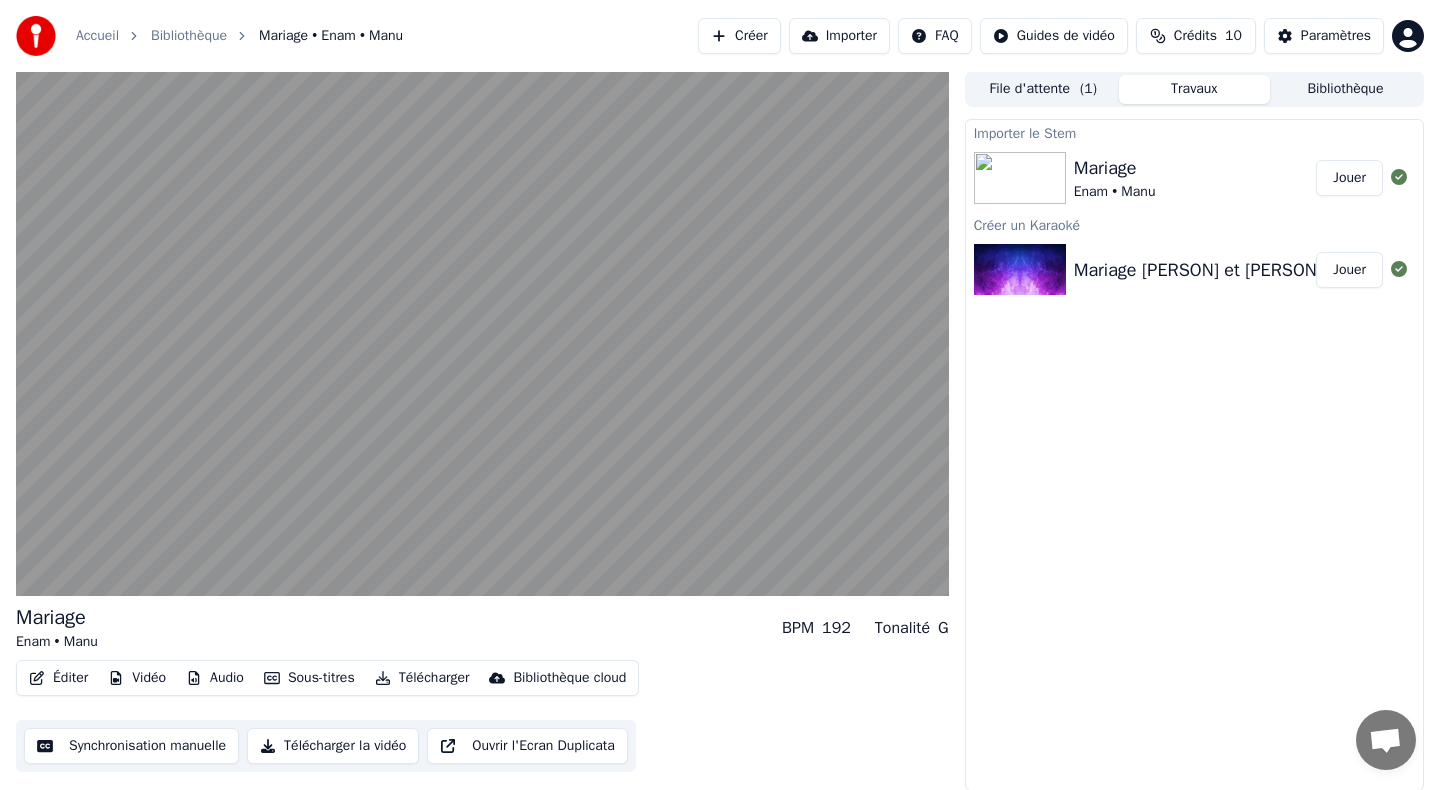 click on "File d'attente ( 1 )" at bounding box center (1043, 89) 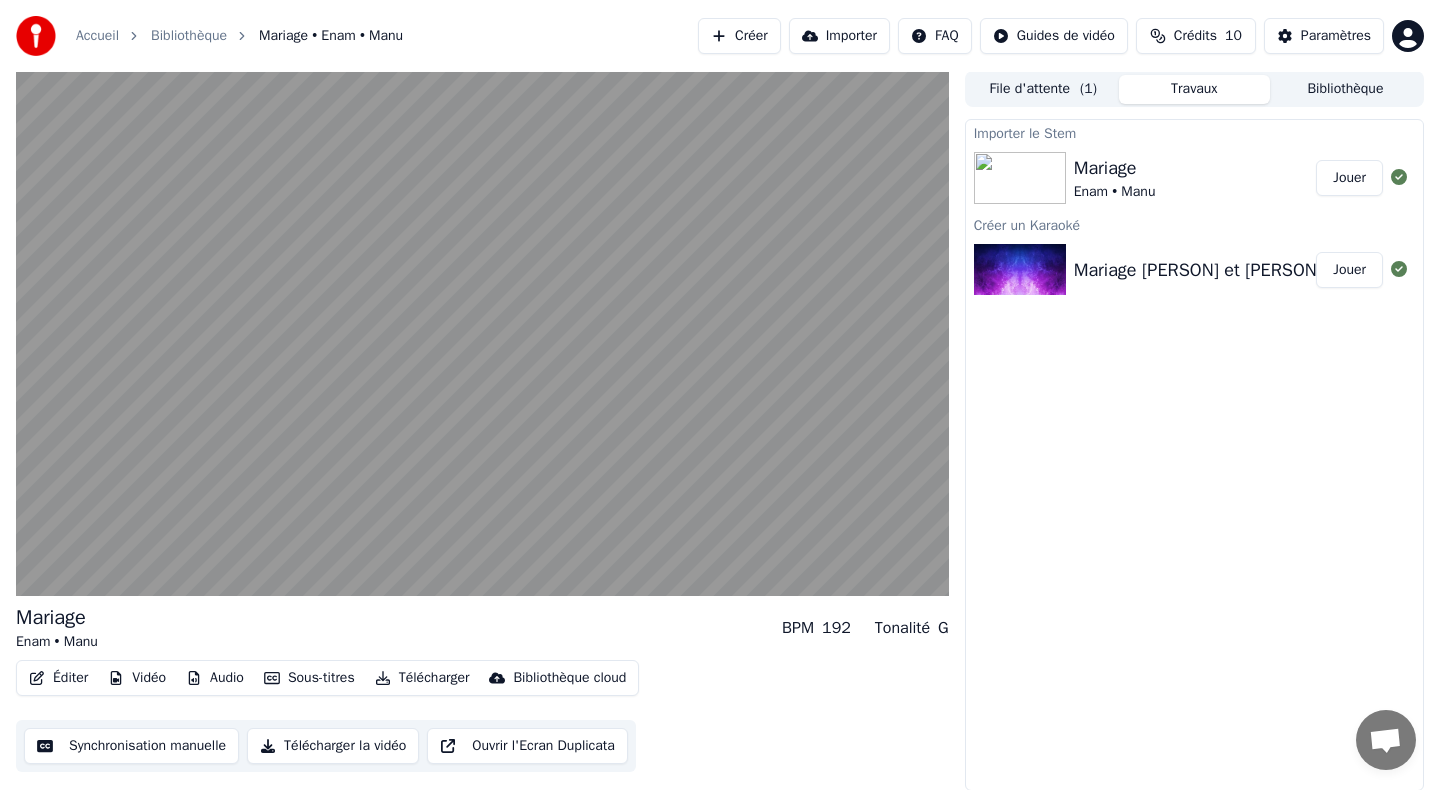 click on "Travaux" at bounding box center (1194, 89) 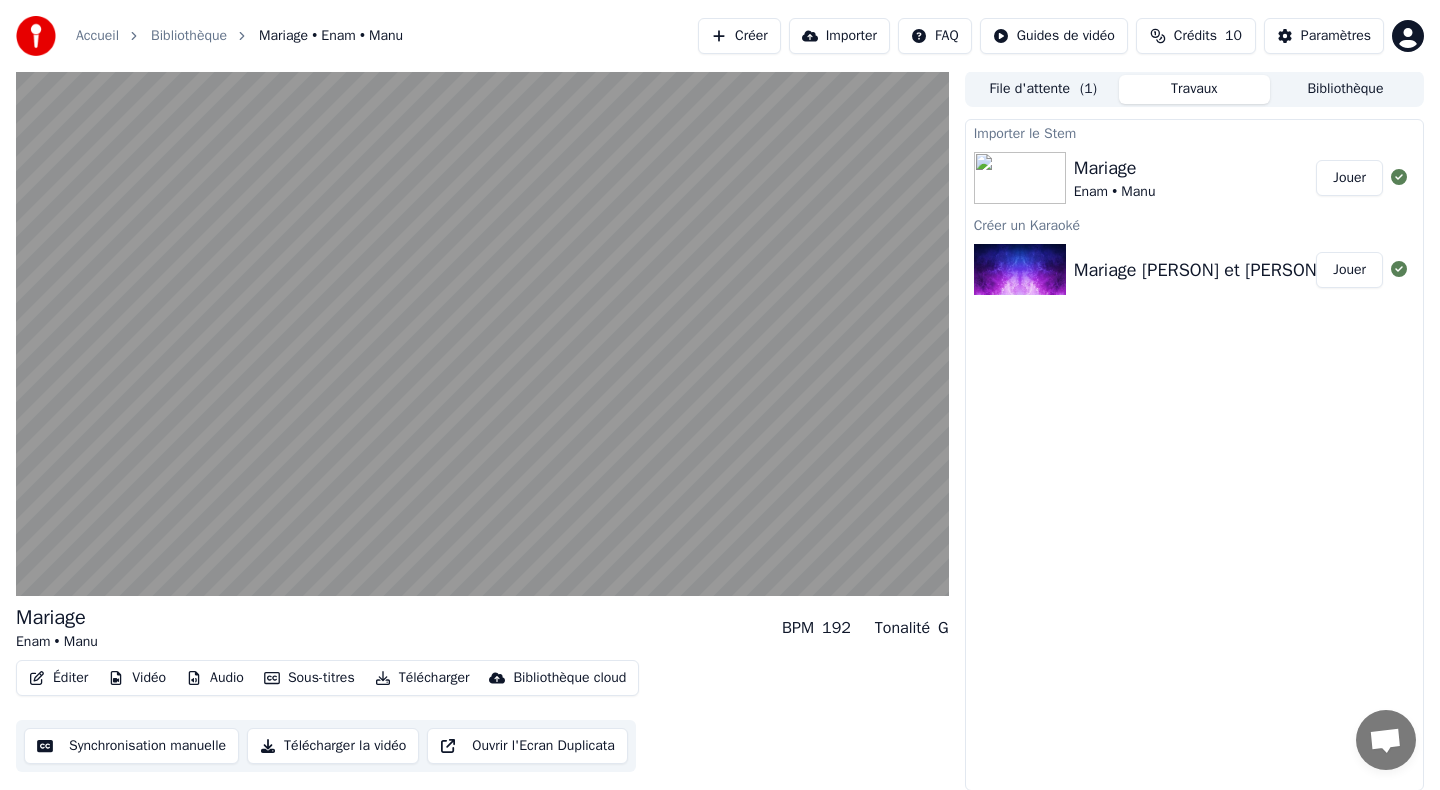 click on "Importer le Stem" at bounding box center (1194, 132) 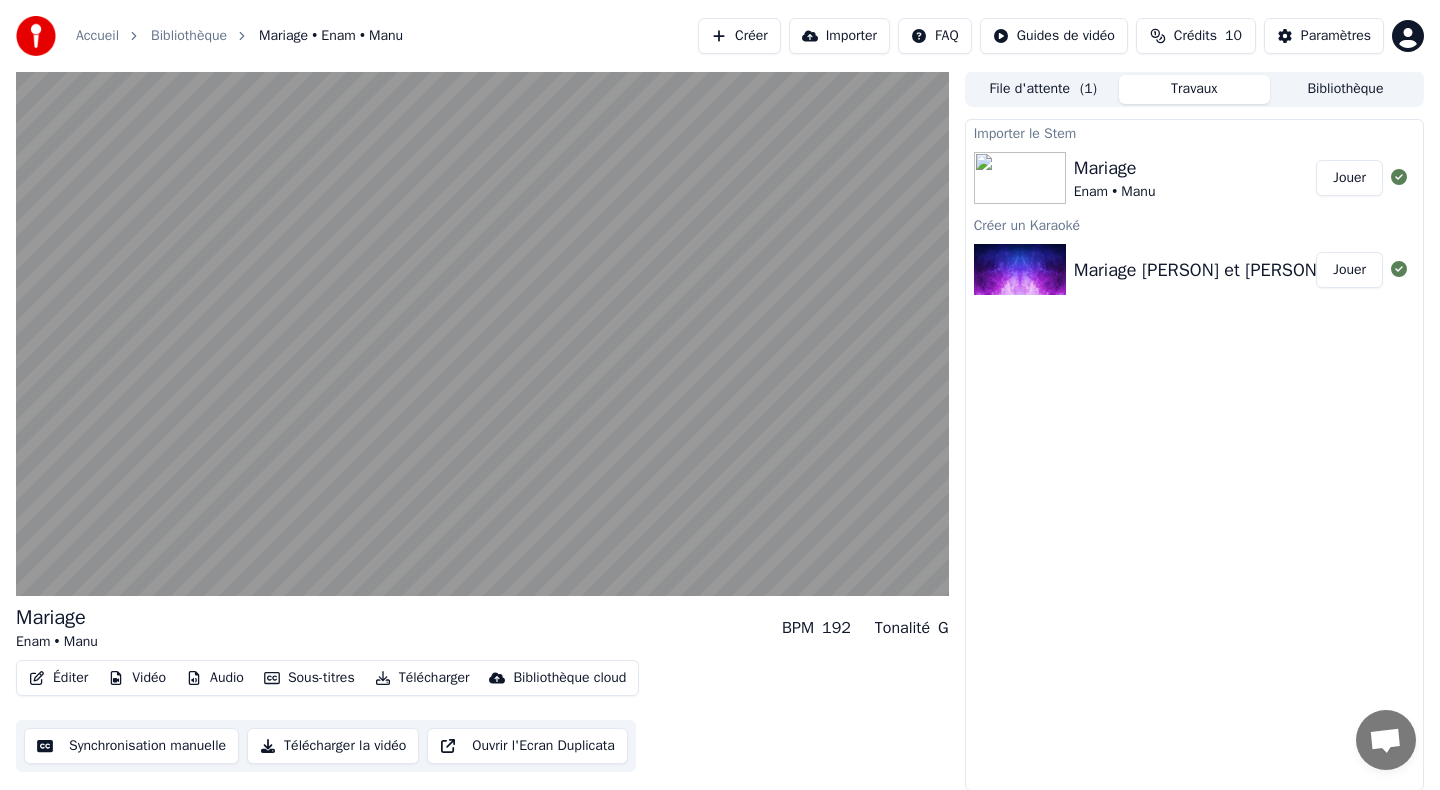 click on "Enam • Manu" at bounding box center [1115, 192] 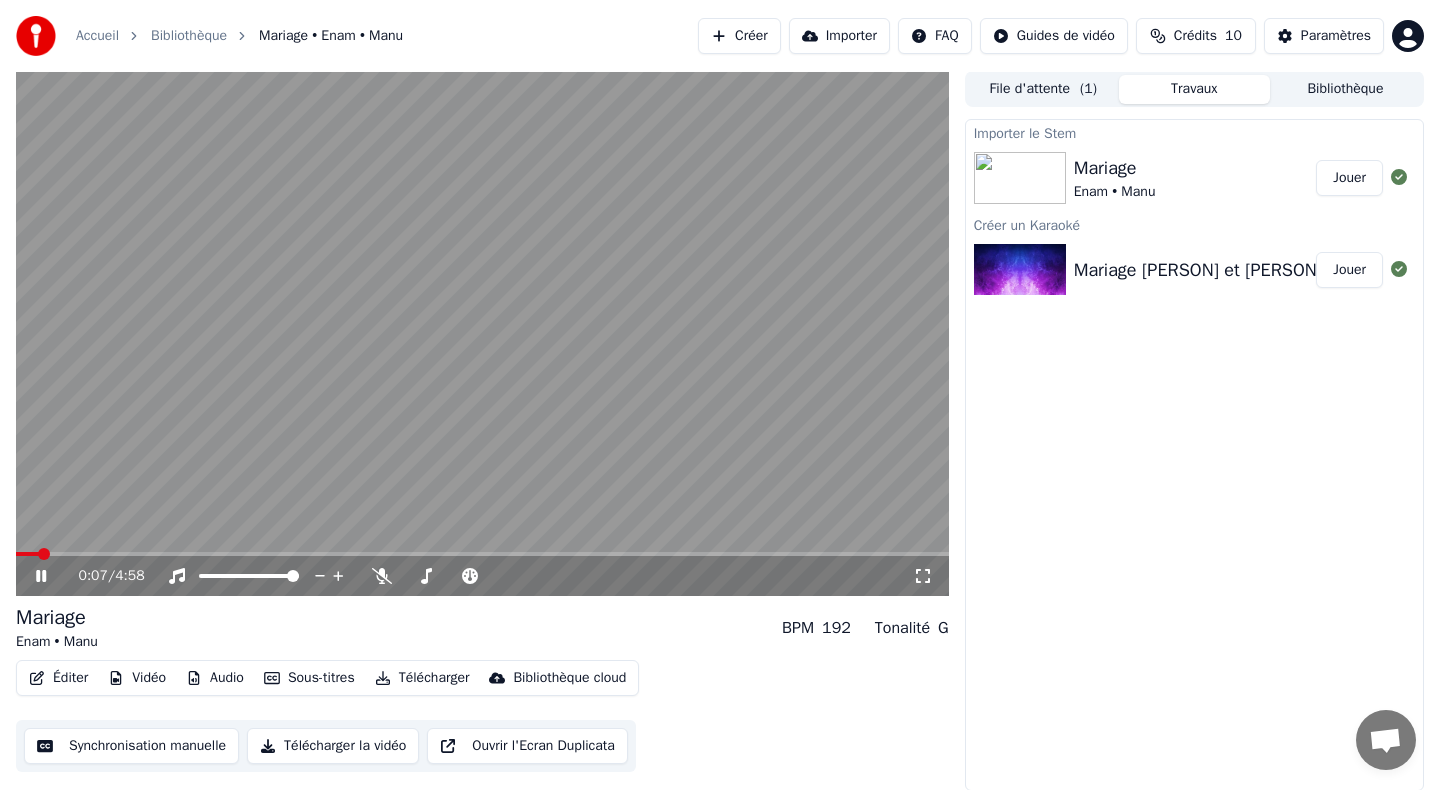 click 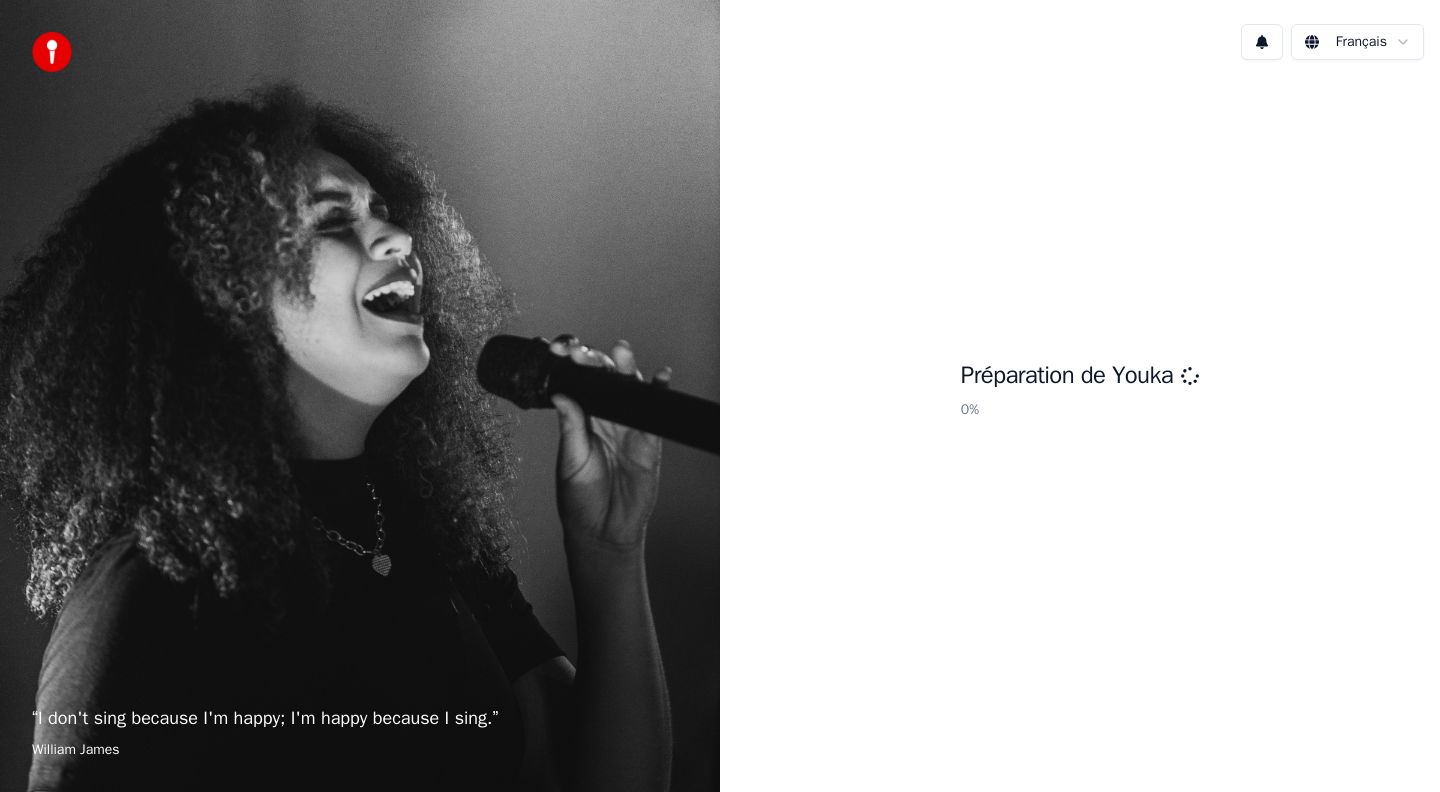scroll, scrollTop: 0, scrollLeft: 0, axis: both 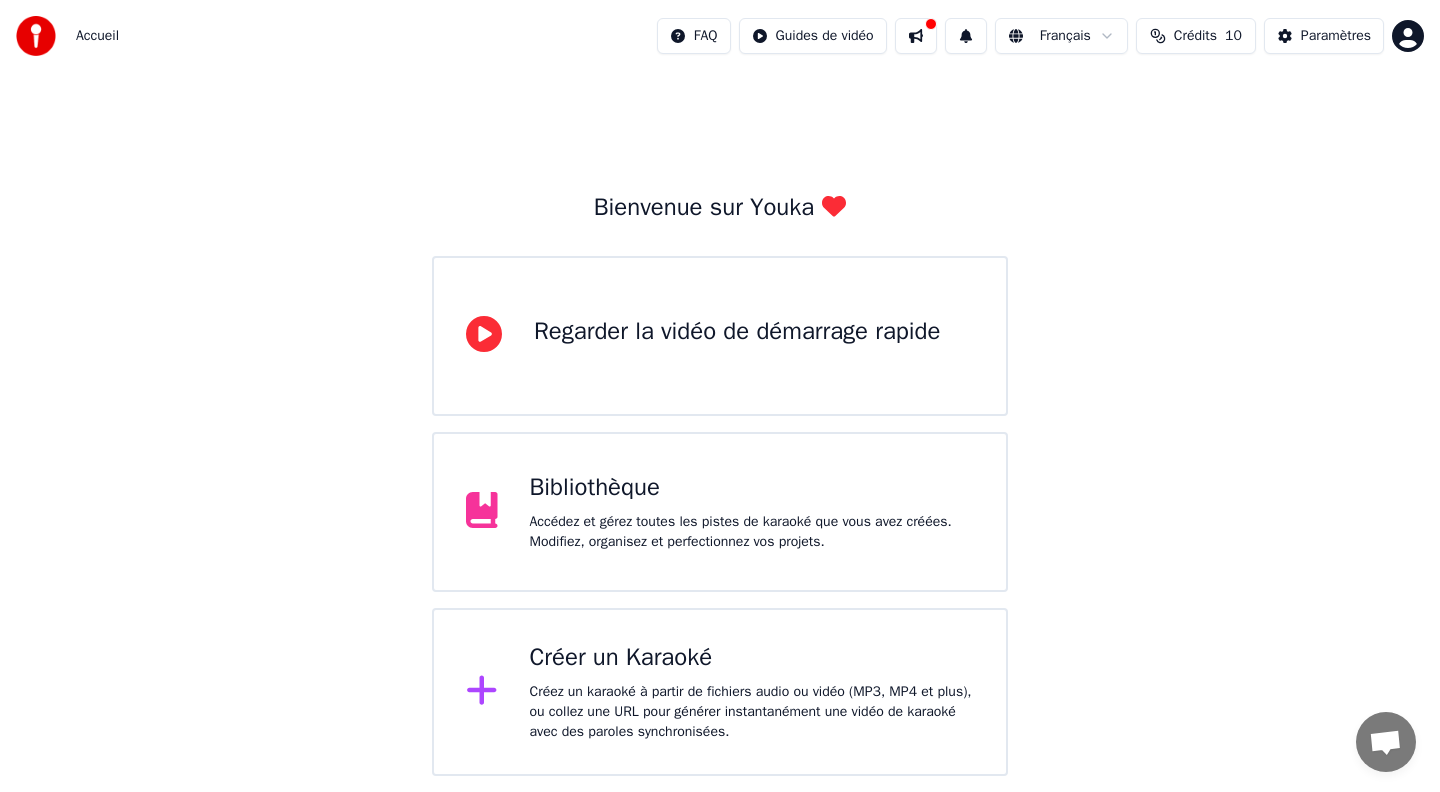 click on "Créer un Karaoké Créez un karaoké à partir de fichiers audio ou vidéo (MP3, MP4 et plus), ou collez une URL pour générer instantanément une vidéo de karaoké avec des paroles synchronisées." at bounding box center (752, 692) 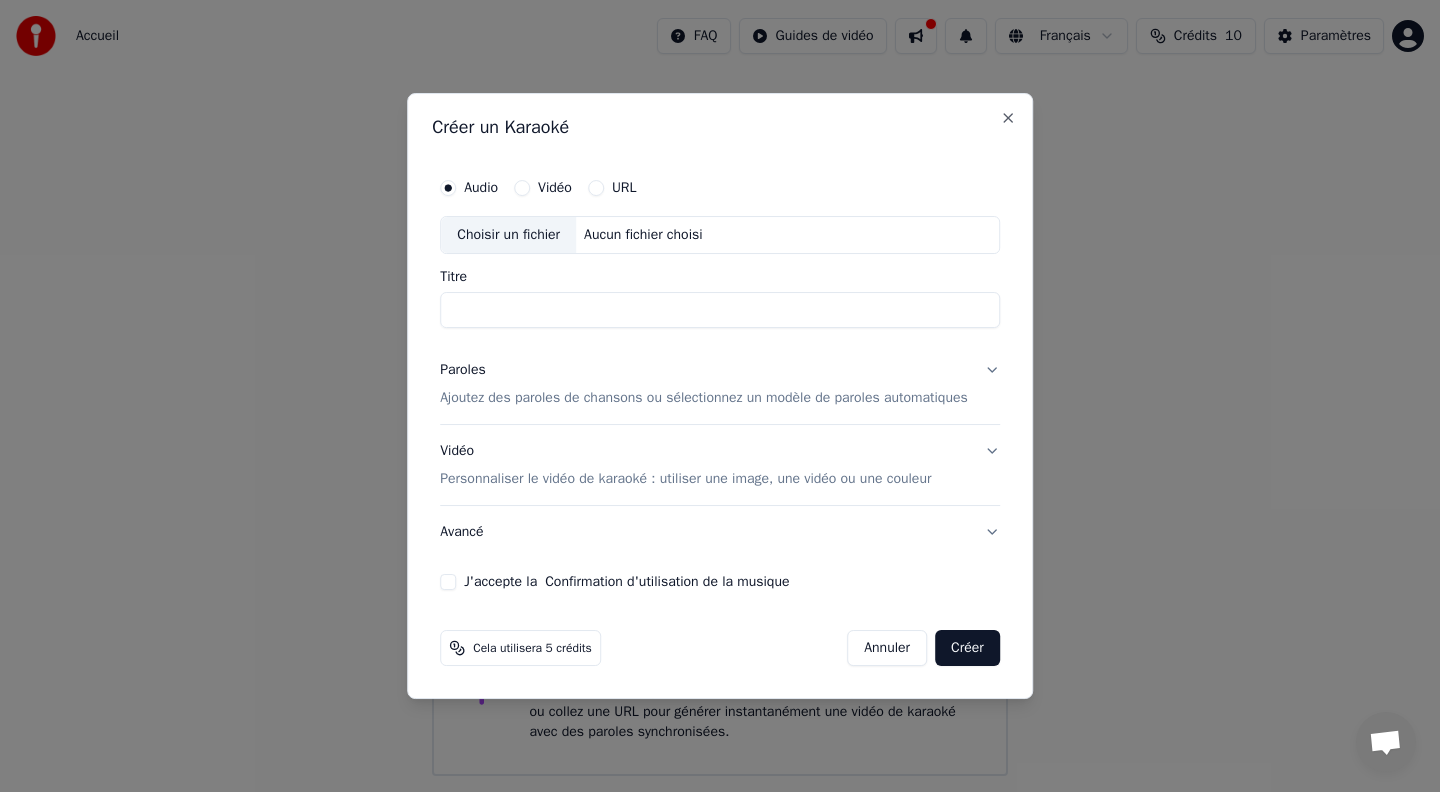 click on "Annuler" at bounding box center (887, 648) 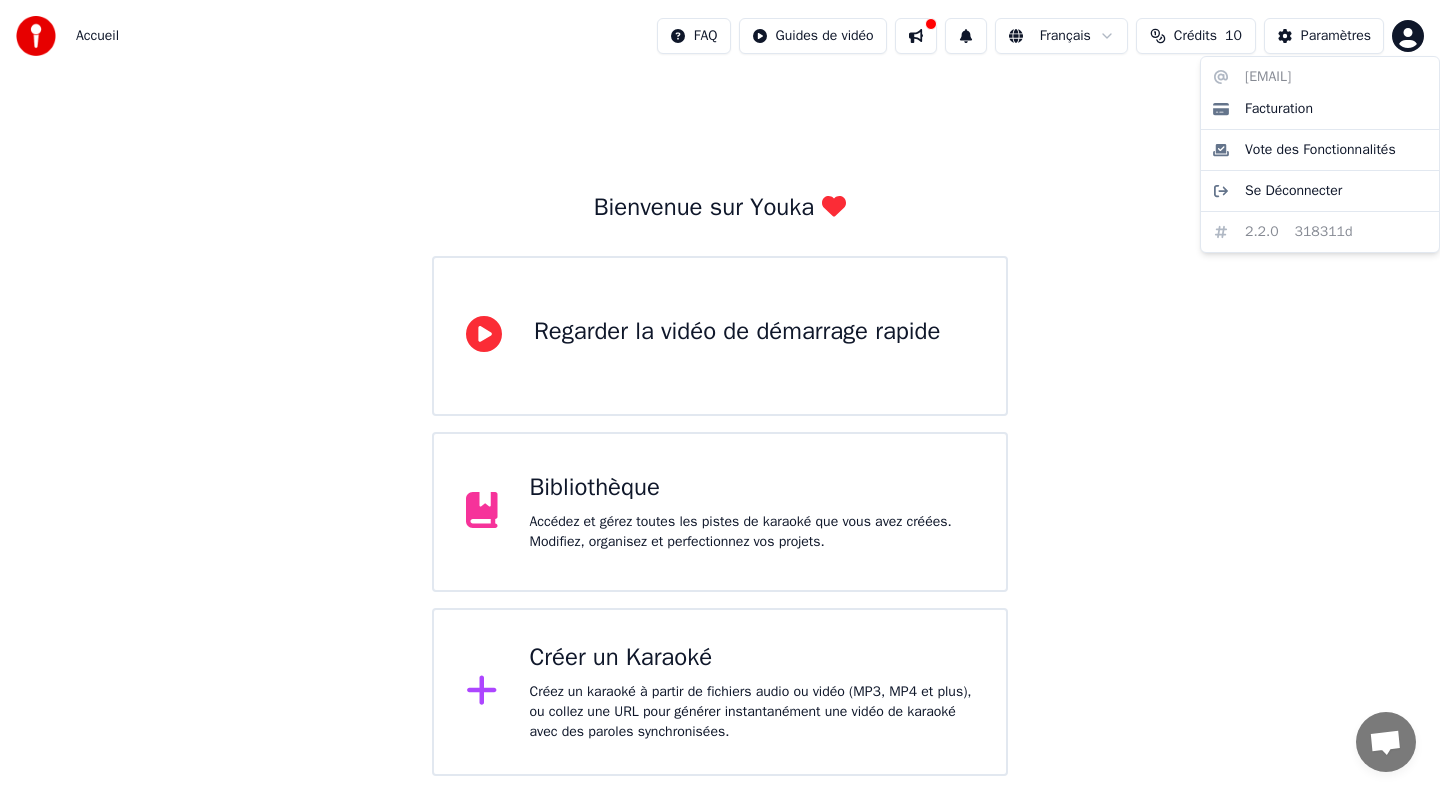 click on "Accueil FAQ Guides de vidéo Français Crédits 10 Paramètres Bienvenue sur Youka Regarder la vidéo de démarrage rapide Bibliothèque Accédez et gérez toutes les pistes de karaoké que vous avez créées. Modifiez, organisez et perfectionnez vos projets. Créer un Karaoké Créez un karaoké à partir de fichiers audio ou vidéo (MP3, MP4 et plus), ou collez une URL pour générer instantanément une vidéo de karaoké avec des paroles synchronisées. [EMAIL] Facturation Vote des Fonctionnalités Se Déconnecter 2.2.0 318311d" at bounding box center [720, 388] 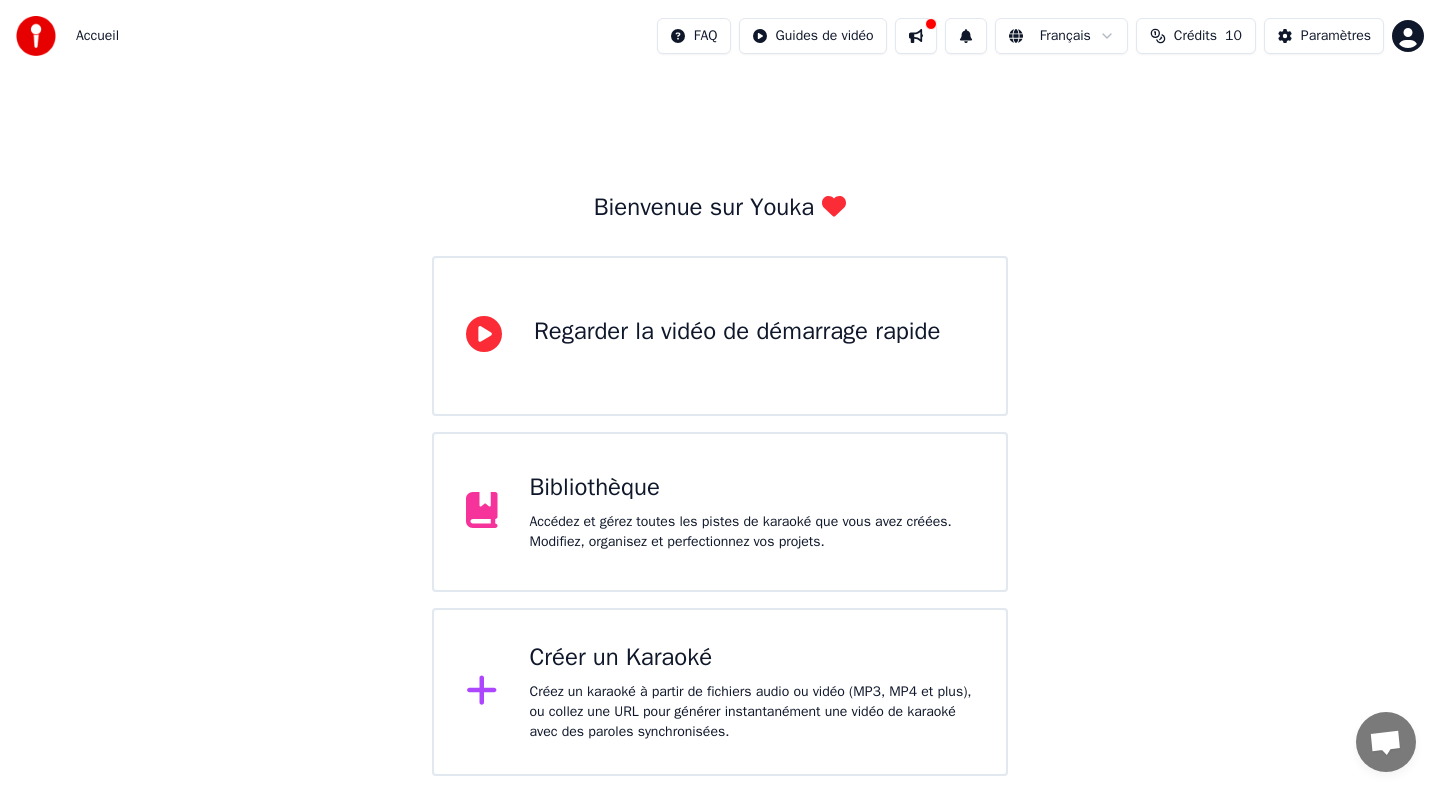 click on "Bibliothèque" at bounding box center [752, 488] 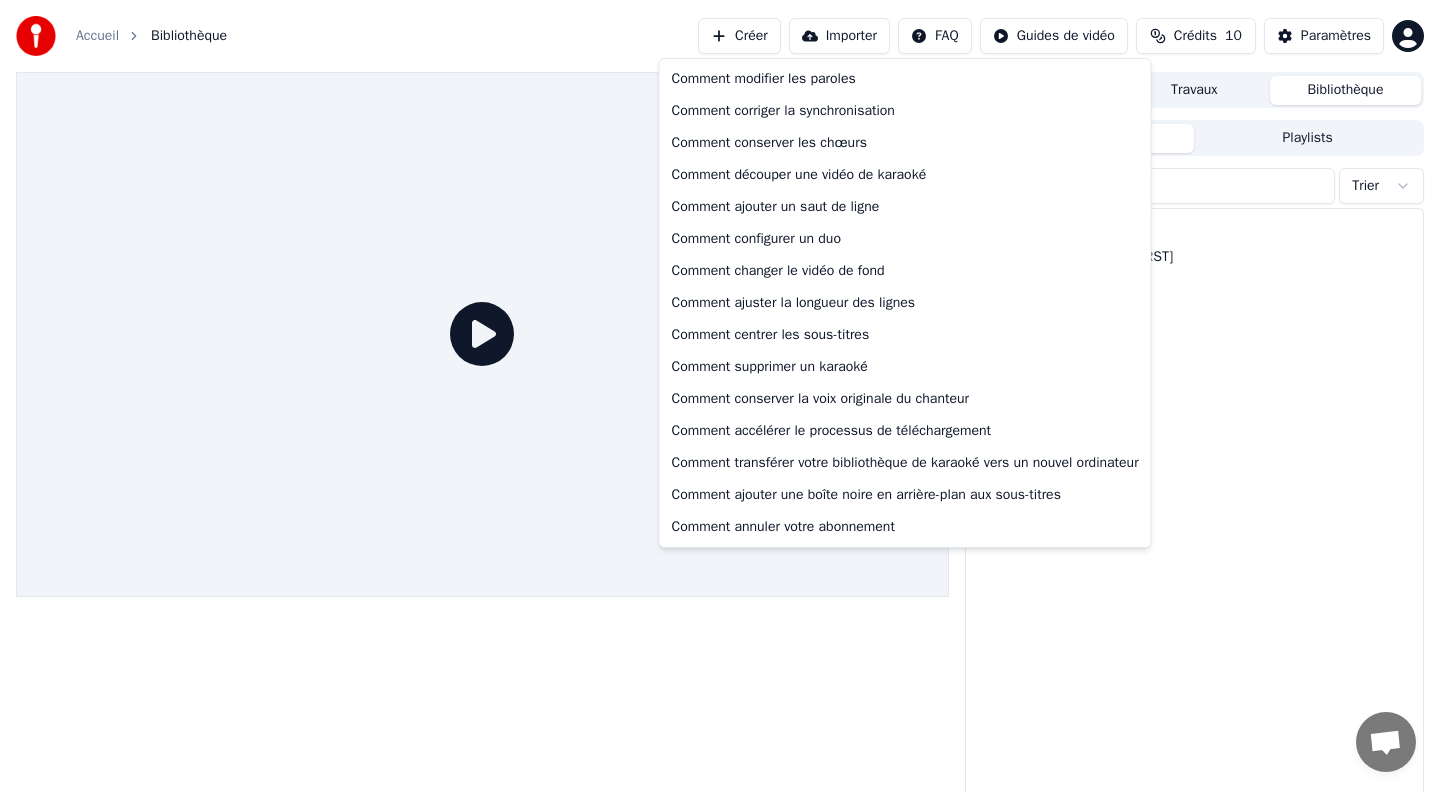click on "Accueil Bibliothèque Créer Importer FAQ Guides de vidéo Crédits 10 Paramètres File d'attente Travaux Bibliothèque Chansons Playlists Trier Mariage Enam • Manu Comment modifier les paroles Comment corriger la synchronisation Comment conserver les chœurs Comment découper une vidéo de karaoké Comment ajouter un saut de ligne Comment configurer un duo Comment changer le vidéo de fond Comment ajuster la longueur des lignes Comment centrer les sous-titres Comment supprimer un karaoké Comment conserver la voix originale du chanteur Comment accélérer le processus de téléchargement Comment transférer votre bibliothèque de karaoké vers un nouvel ordinateur Comment ajouter une boîte noire en arrière-plan aux sous-titres Comment annuler votre abonnement" at bounding box center (720, 396) 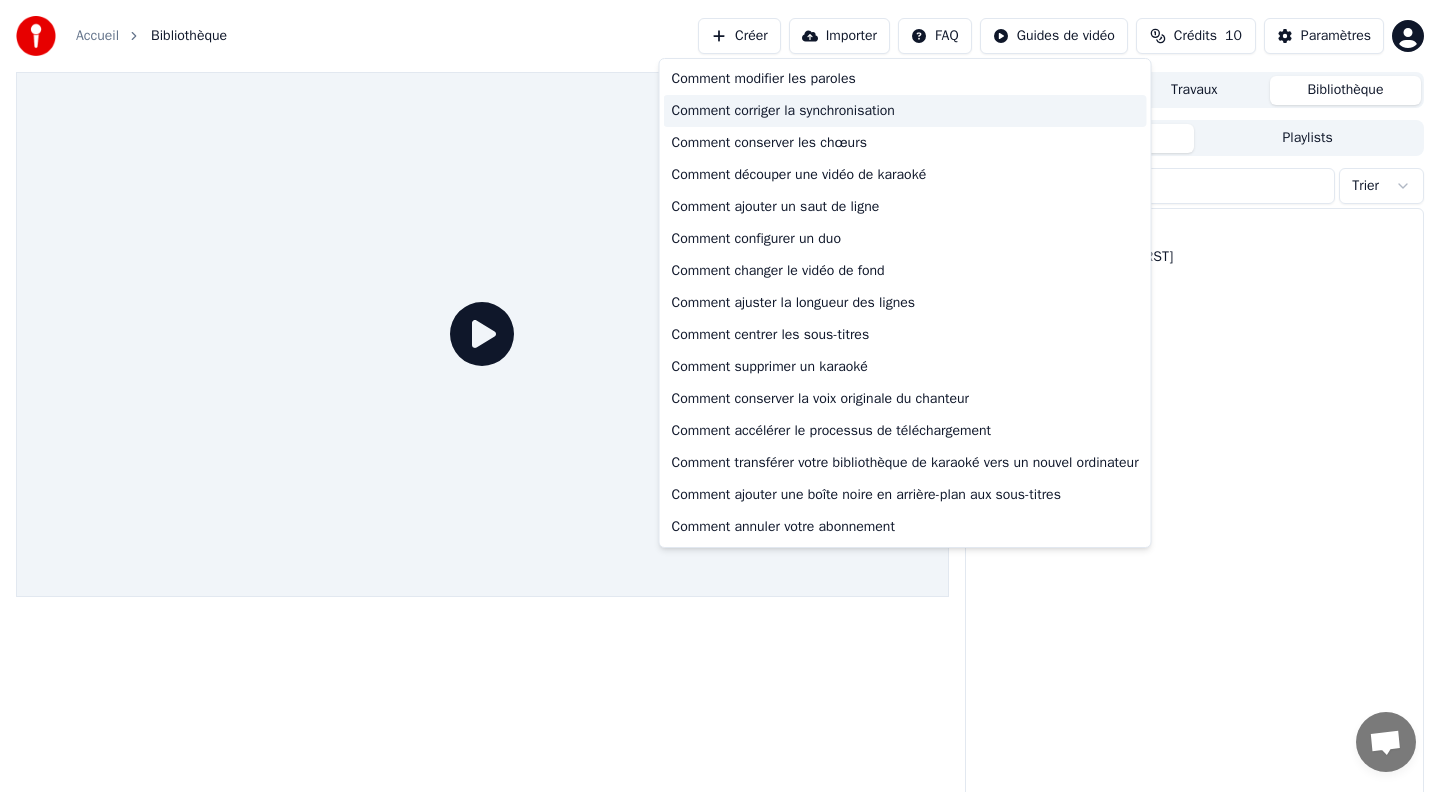 click on "Comment corriger la synchronisation" at bounding box center (905, 111) 